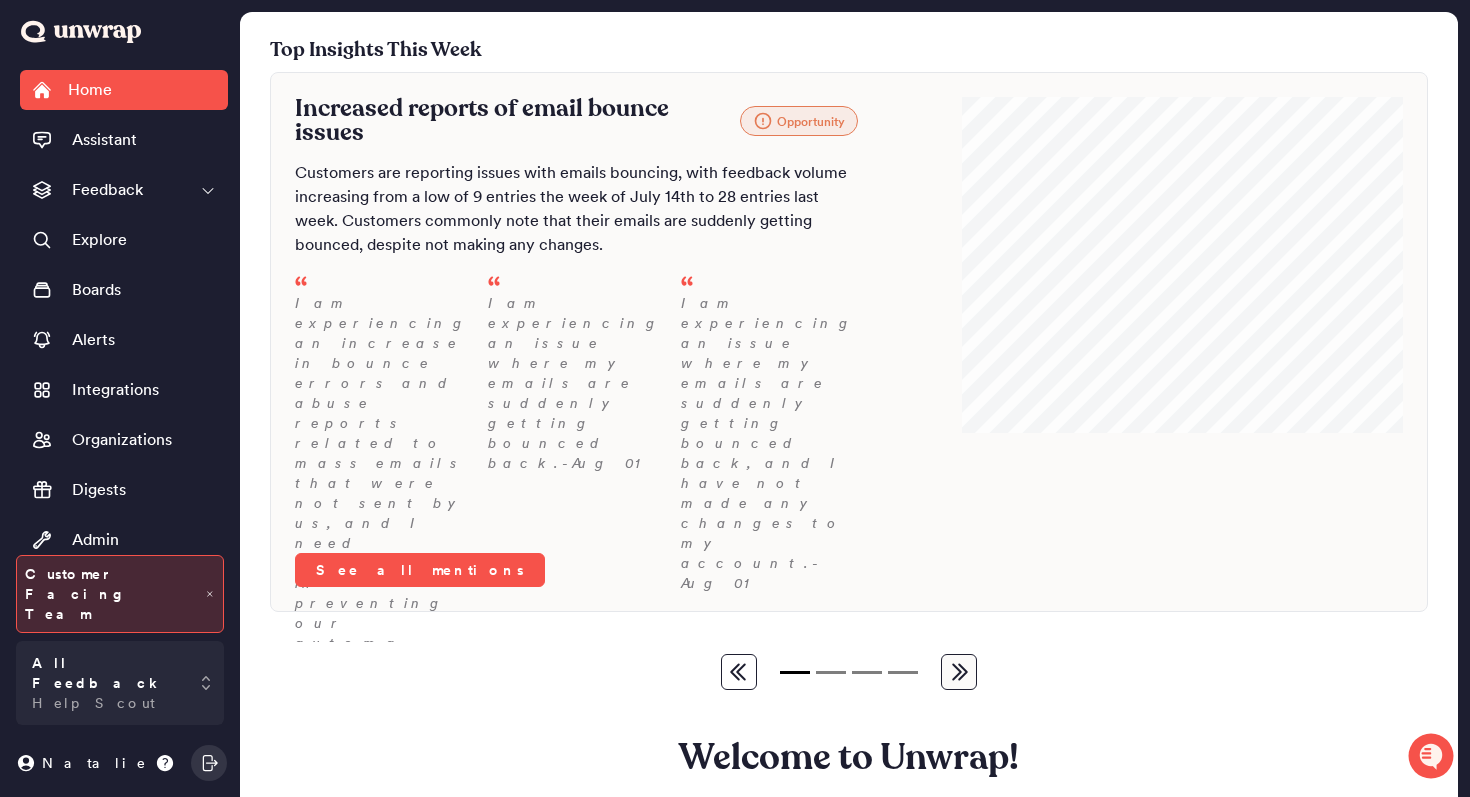 scroll, scrollTop: 0, scrollLeft: 0, axis: both 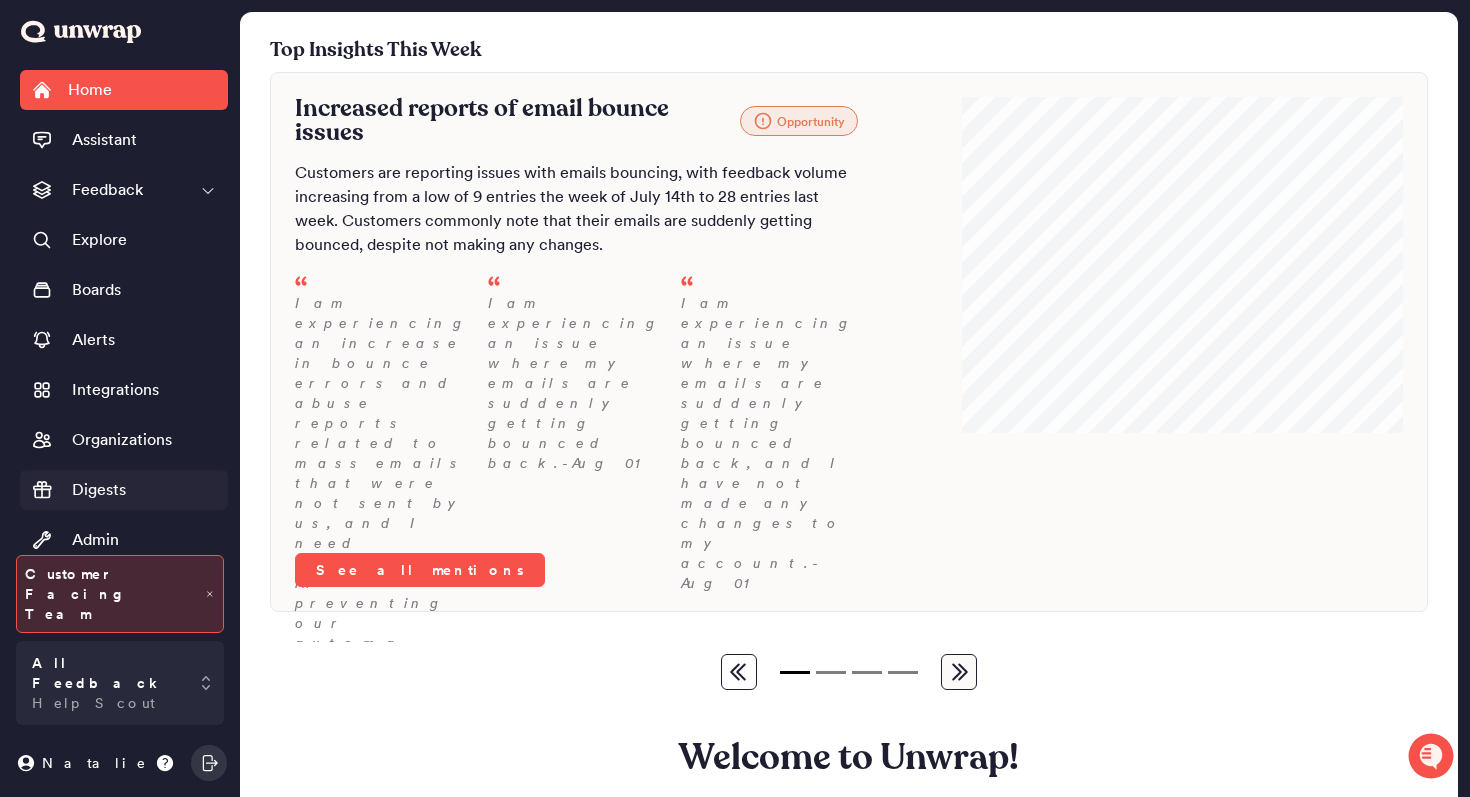 click on "Digests" at bounding box center (99, 490) 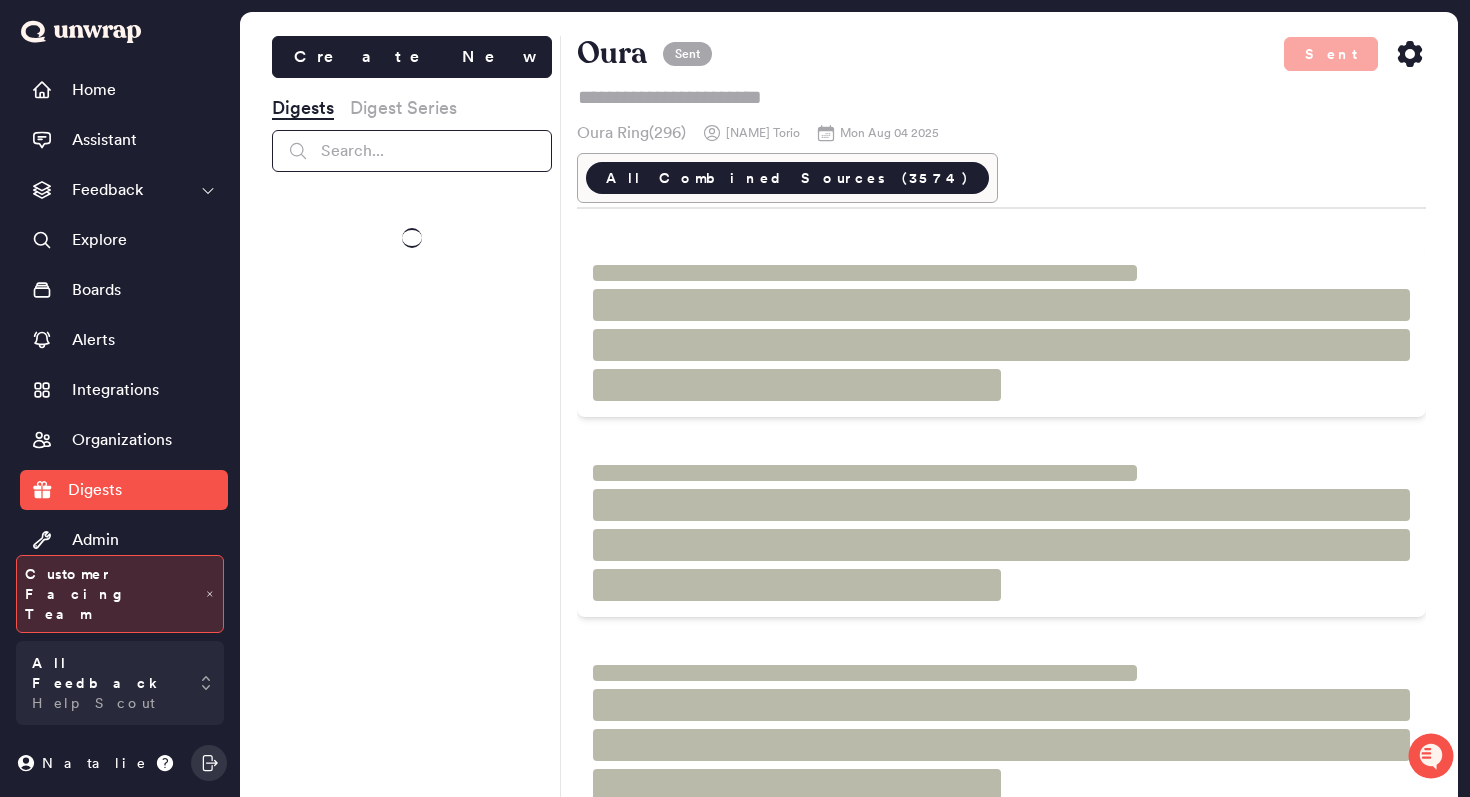 click at bounding box center [412, 151] 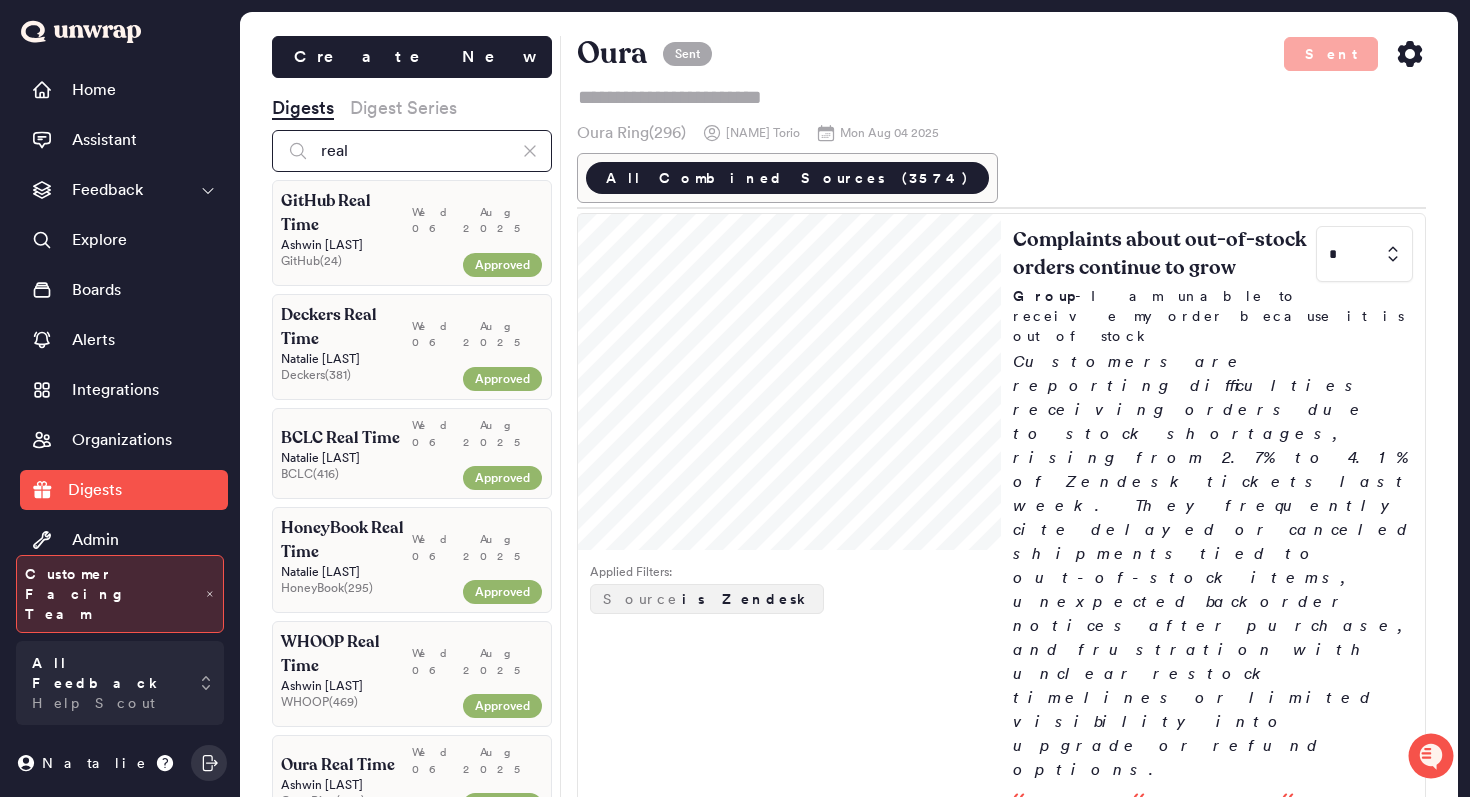 type on "real" 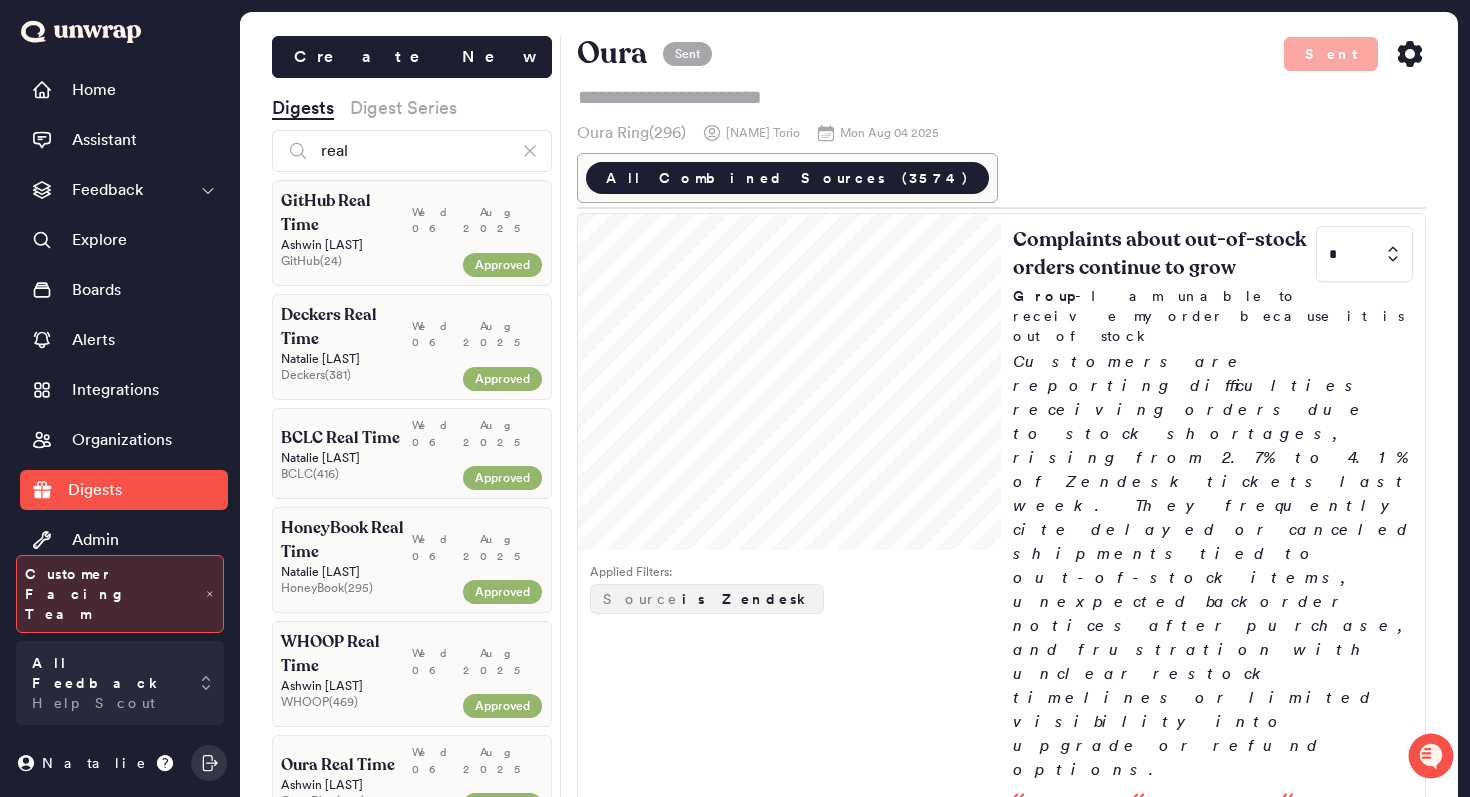 click on "Oura Real Time" at bounding box center (338, 765) 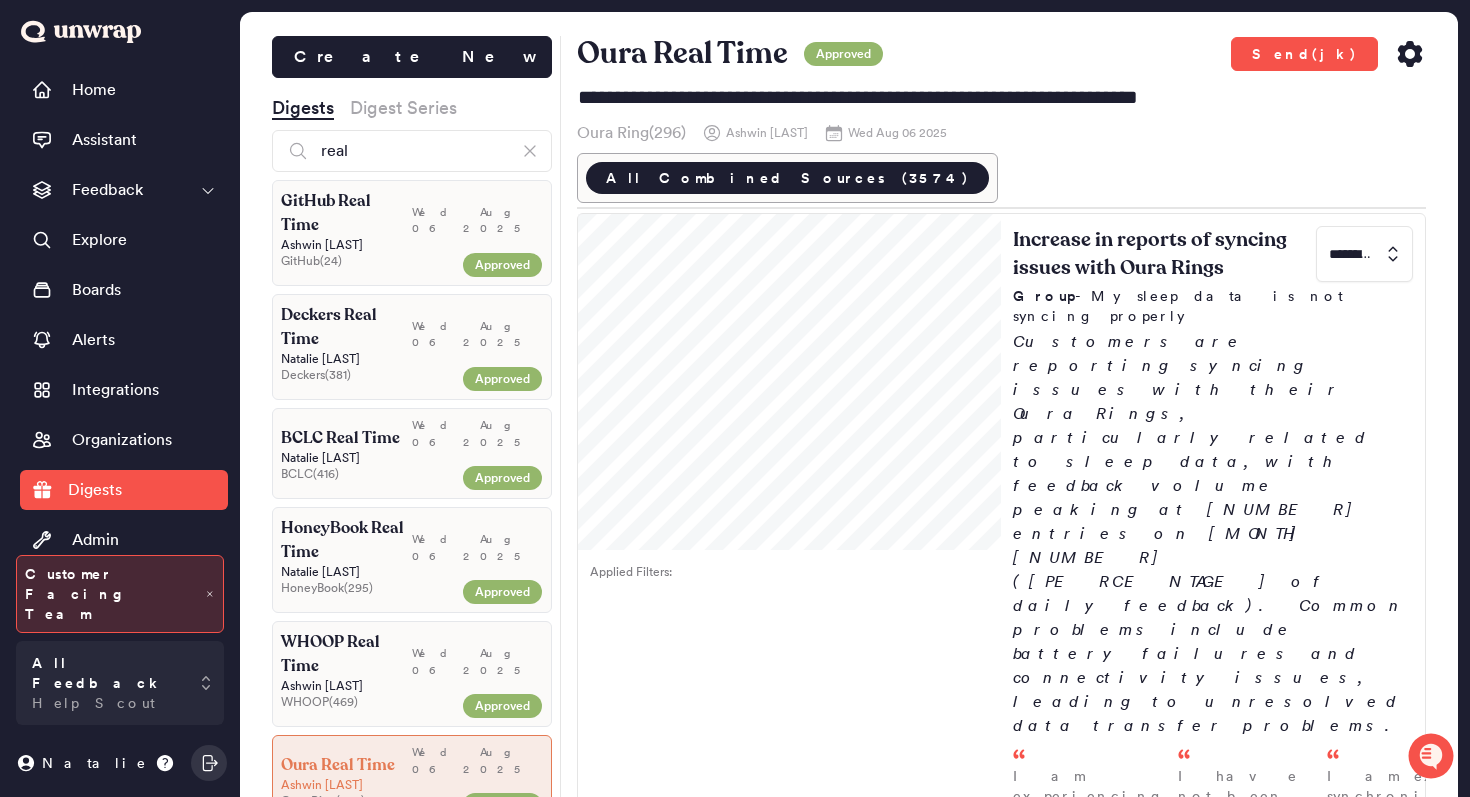click on "Wed Aug 06 2025" at bounding box center [477, 540] 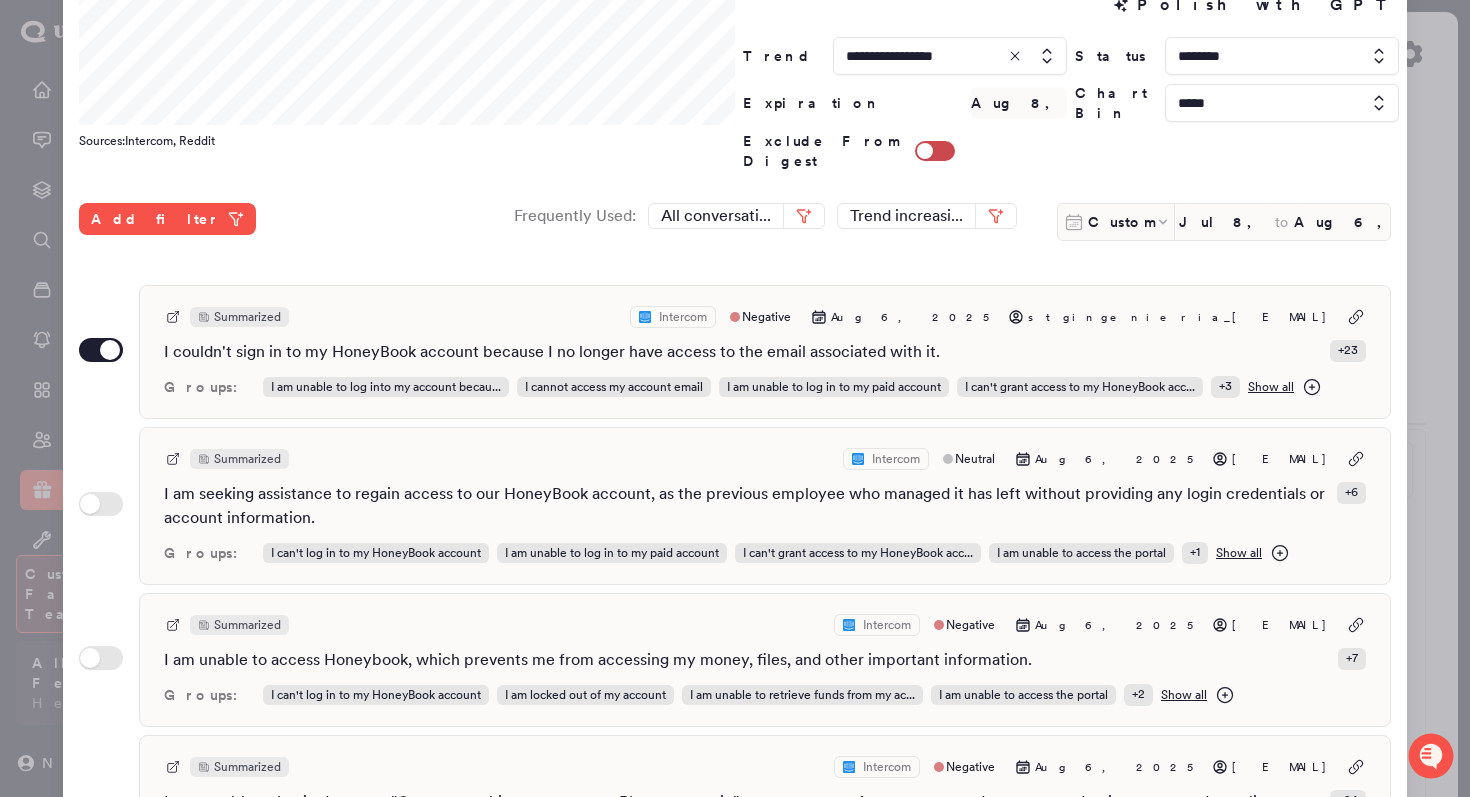 scroll, scrollTop: 310, scrollLeft: 0, axis: vertical 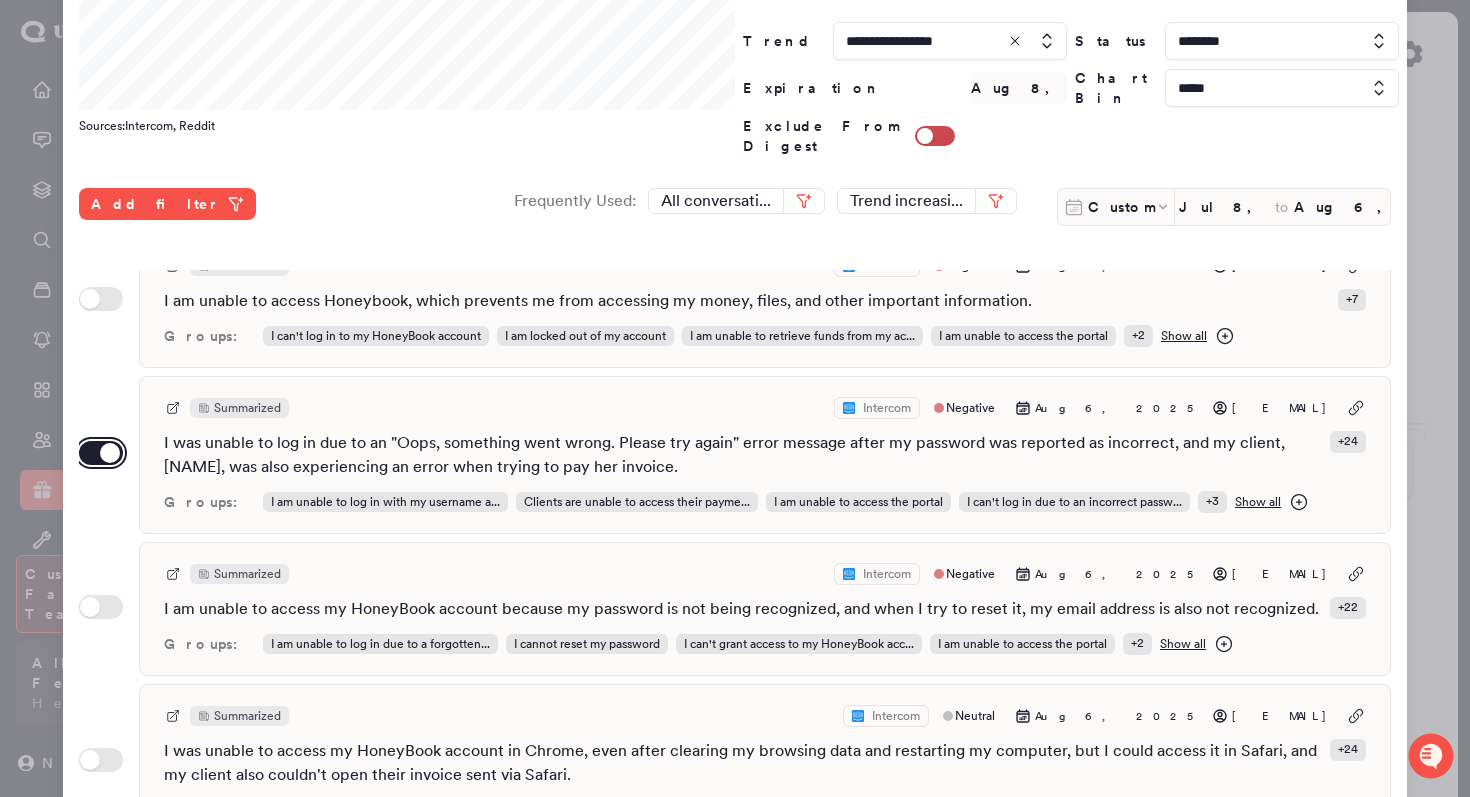 click on "Use setting" at bounding box center [101, 453] 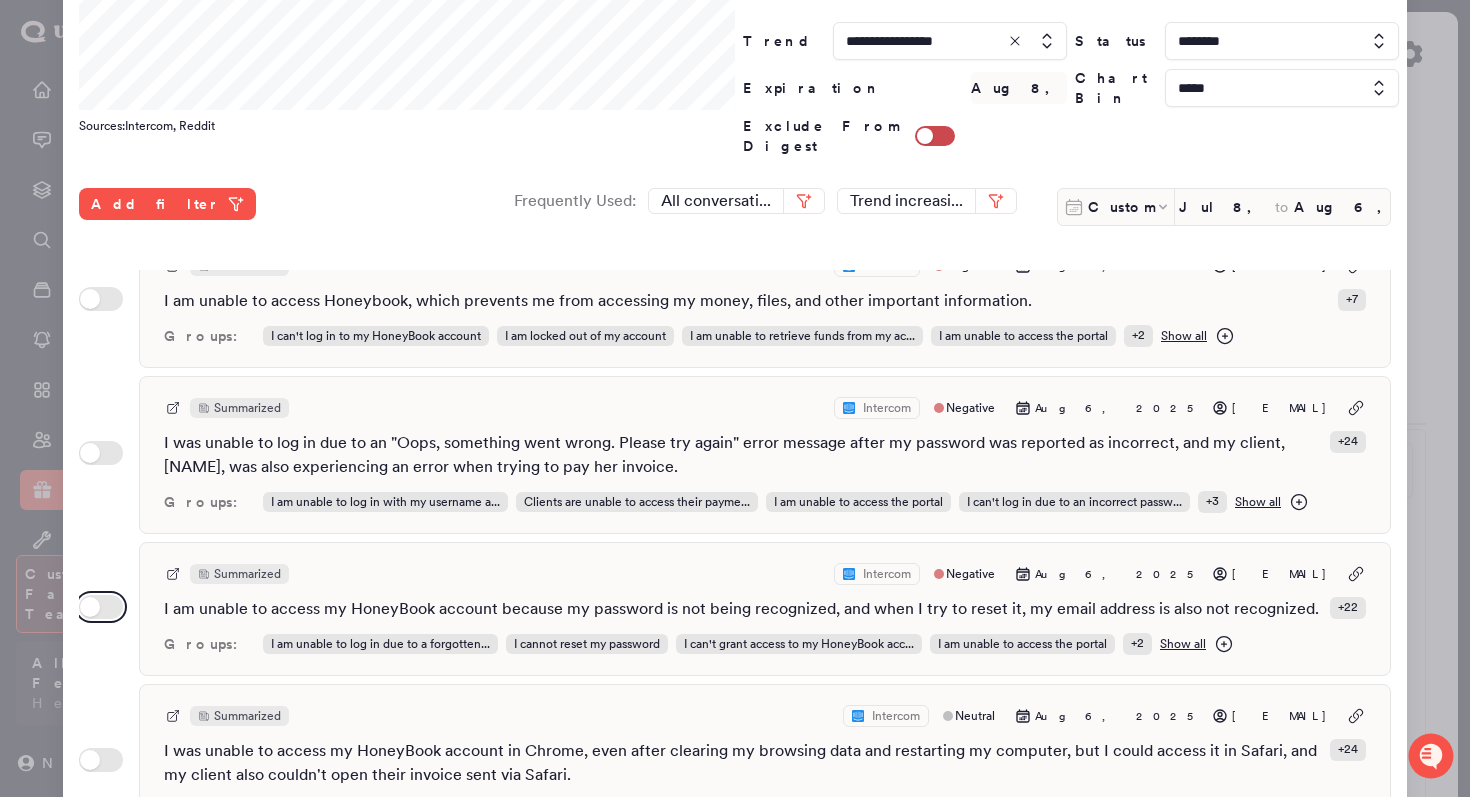 click on "Use setting" at bounding box center (101, 607) 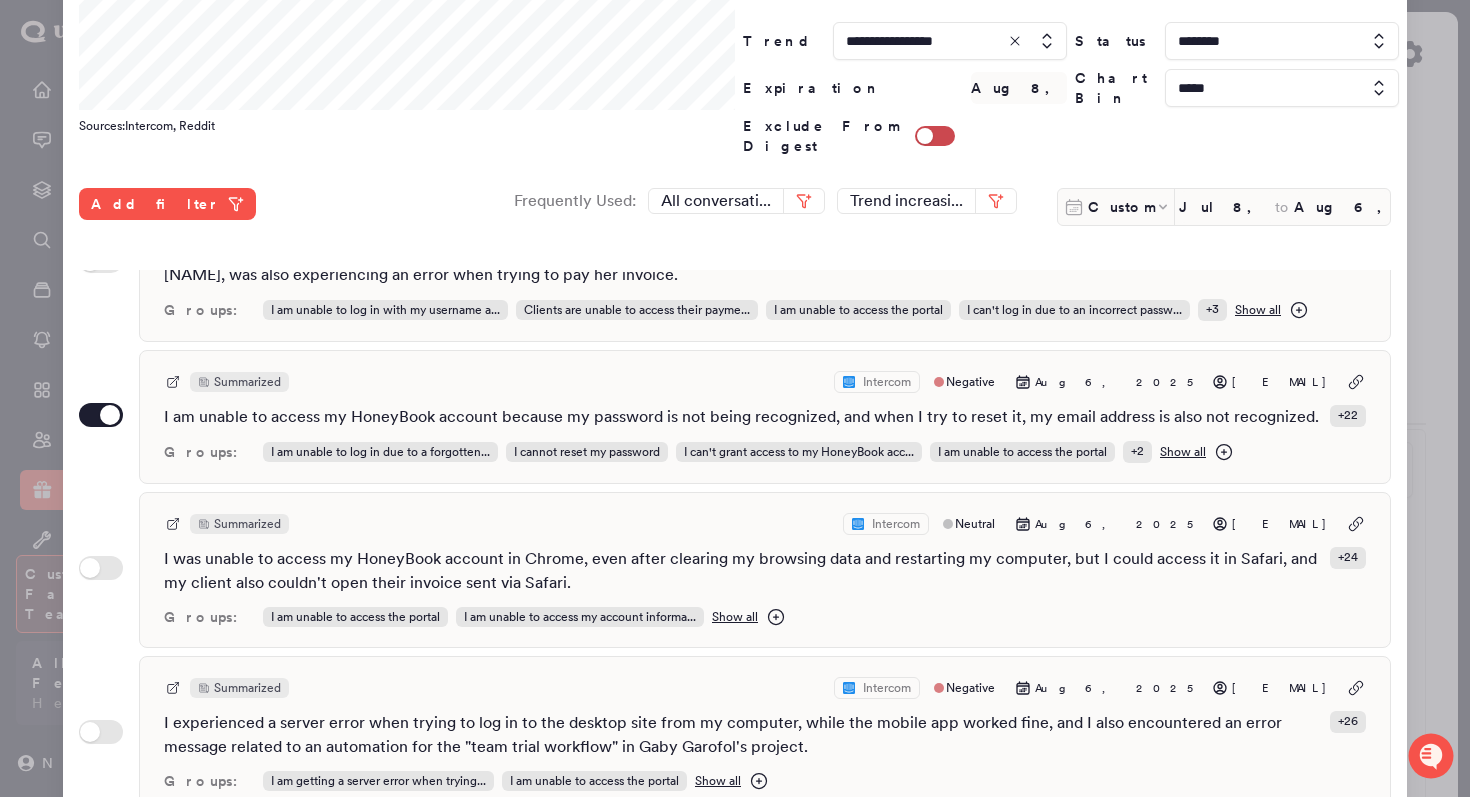 scroll, scrollTop: 0, scrollLeft: 0, axis: both 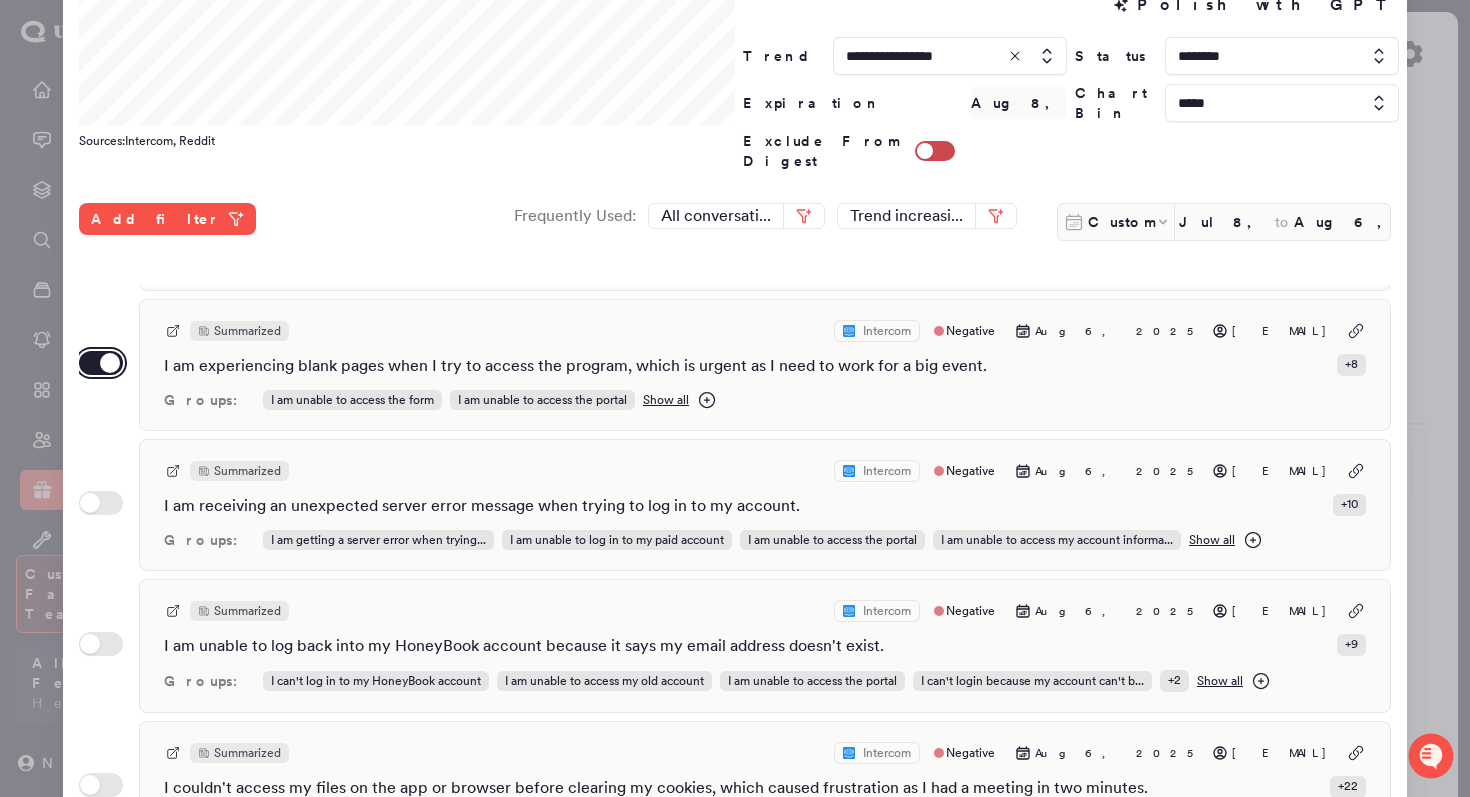 click on "Use setting" at bounding box center (101, 363) 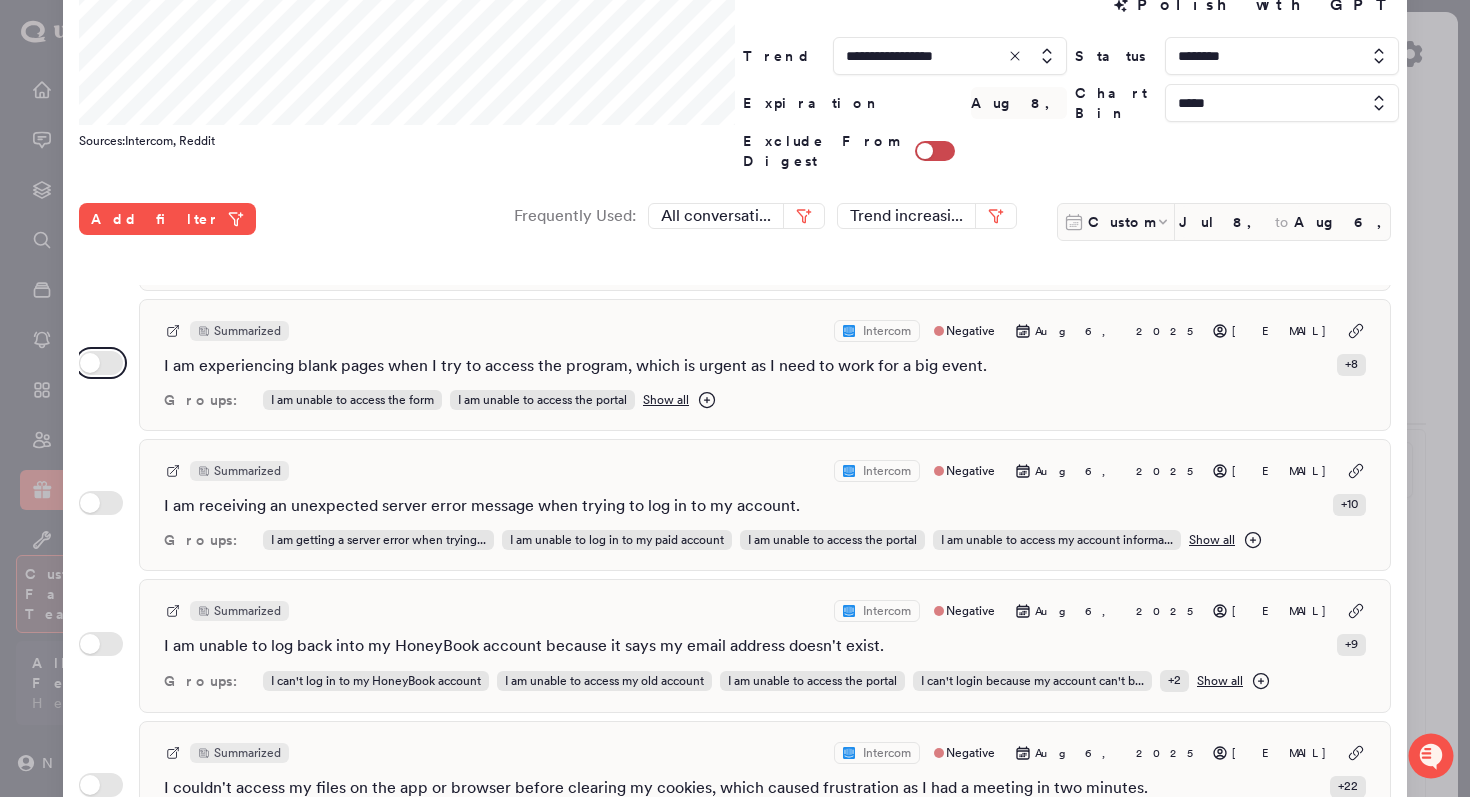 click on "Use setting" at bounding box center (101, 363) 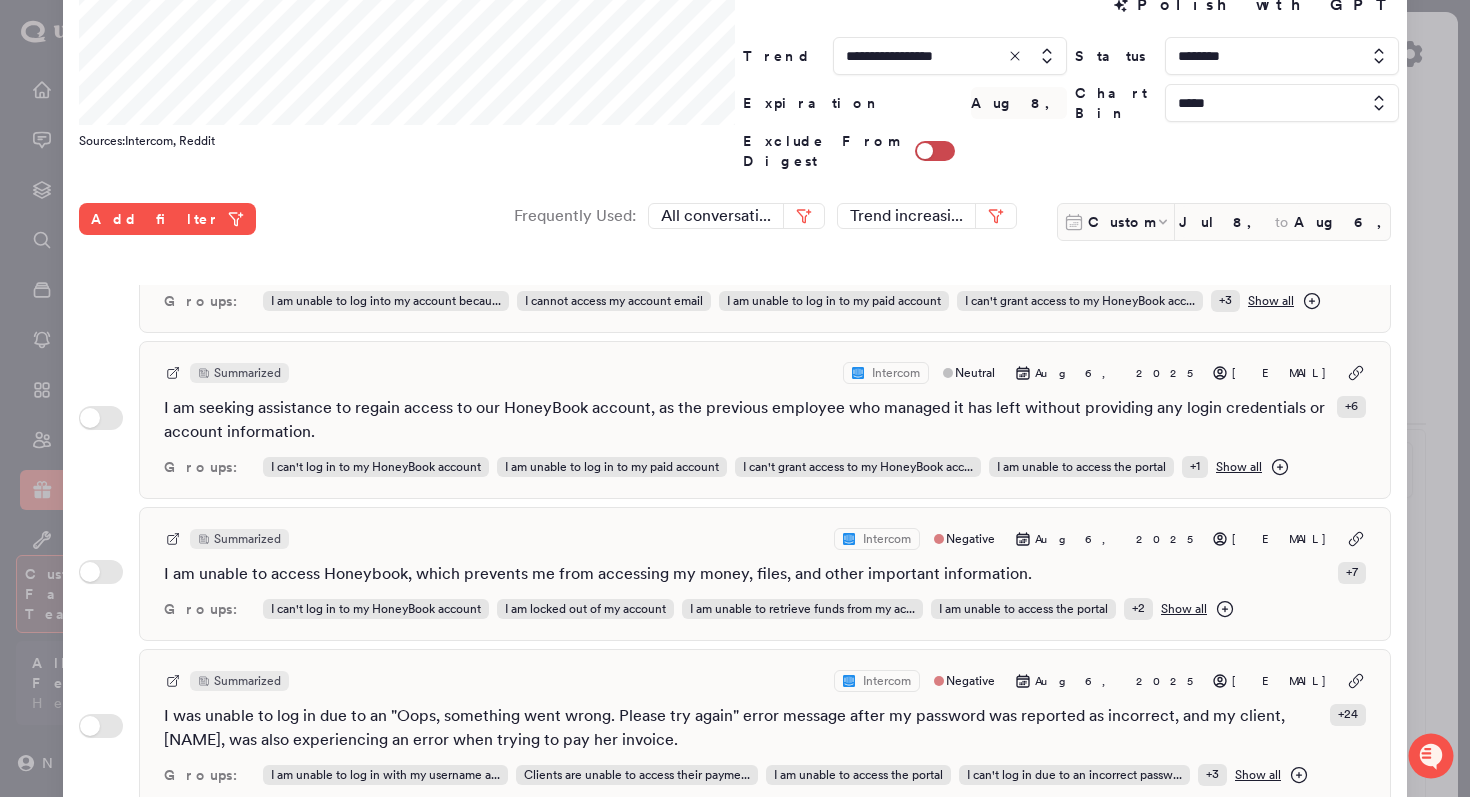 scroll, scrollTop: 0, scrollLeft: 0, axis: both 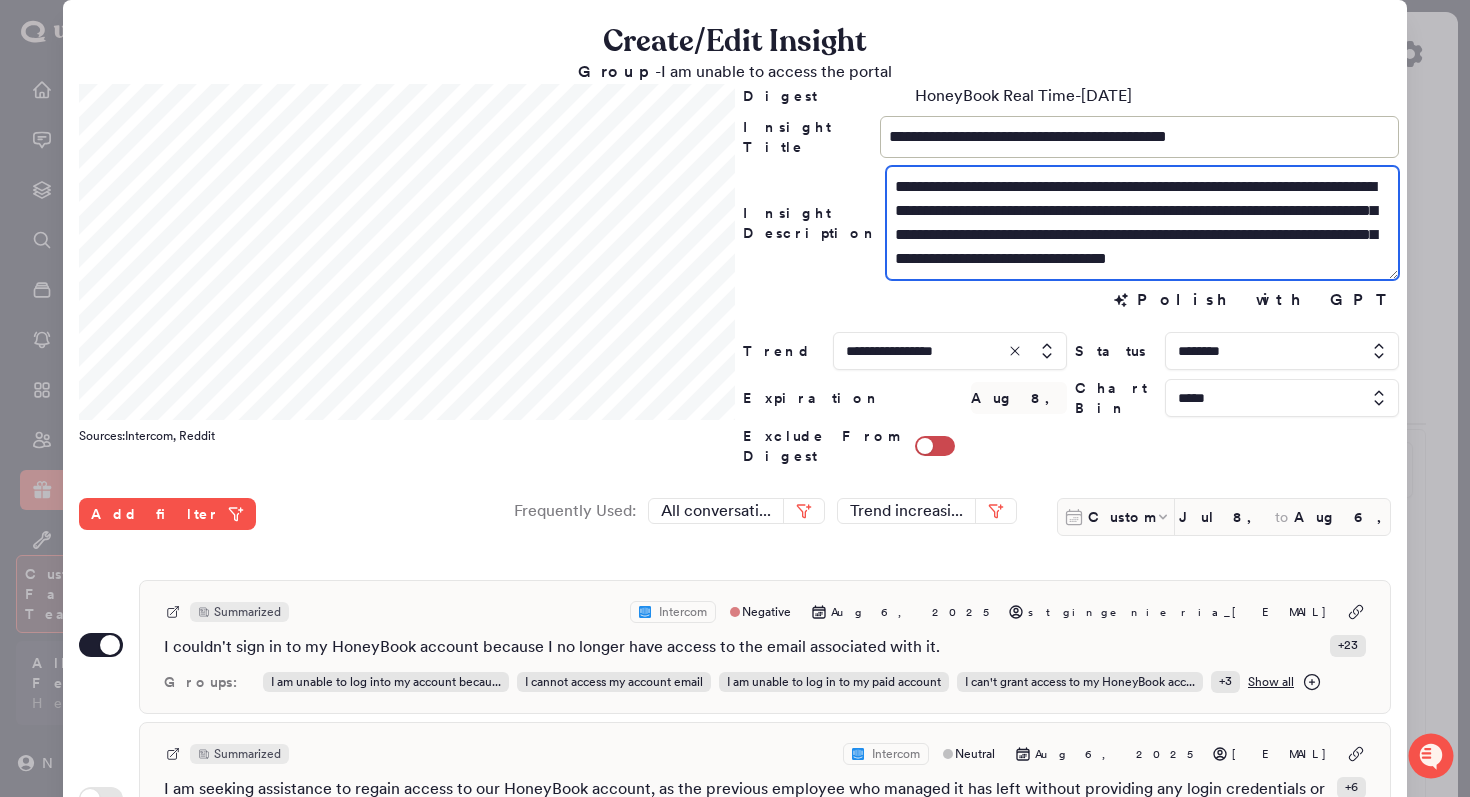 click on "**********" at bounding box center (1142, 223) 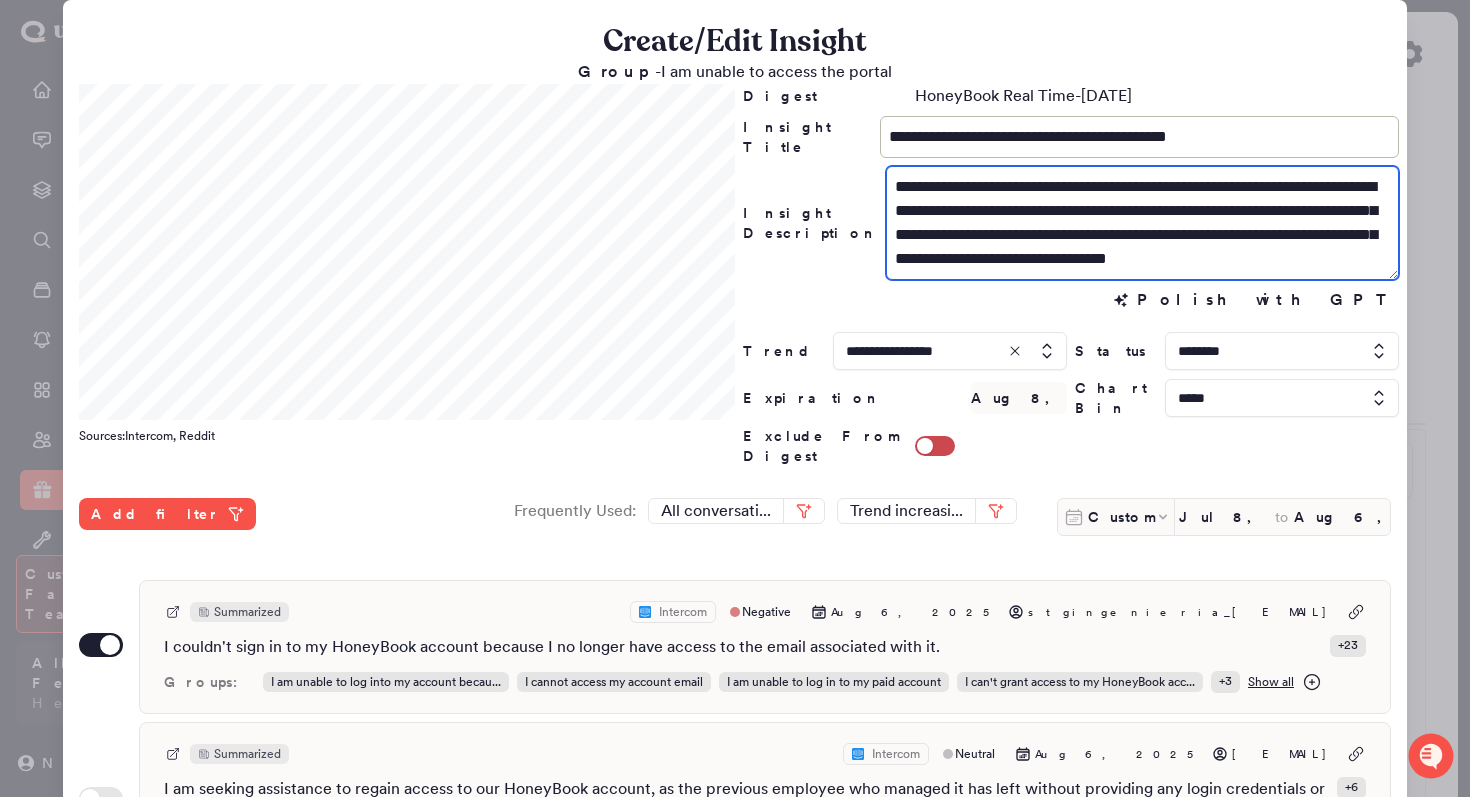 scroll, scrollTop: 16, scrollLeft: 0, axis: vertical 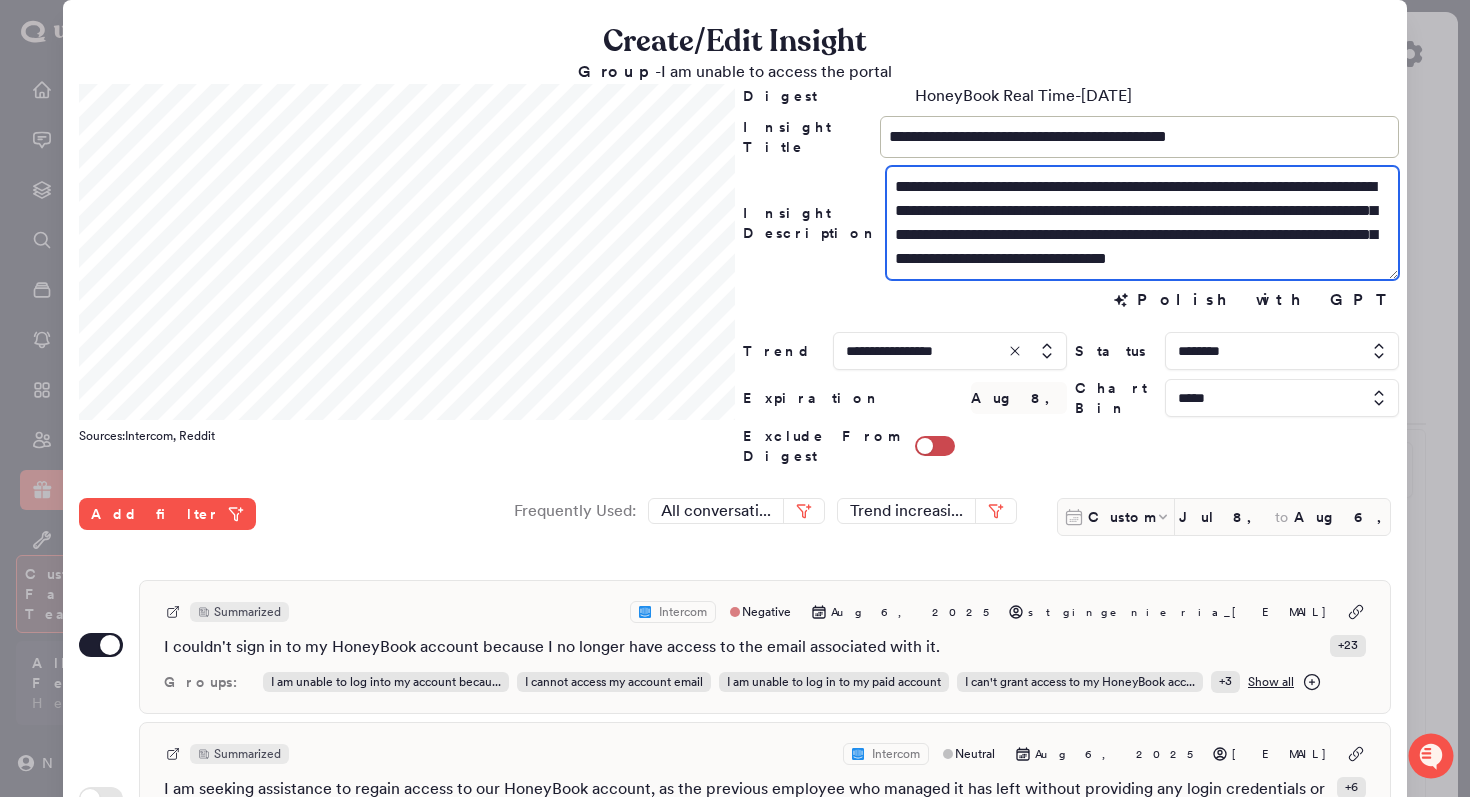 click on "**********" at bounding box center (1142, 223) 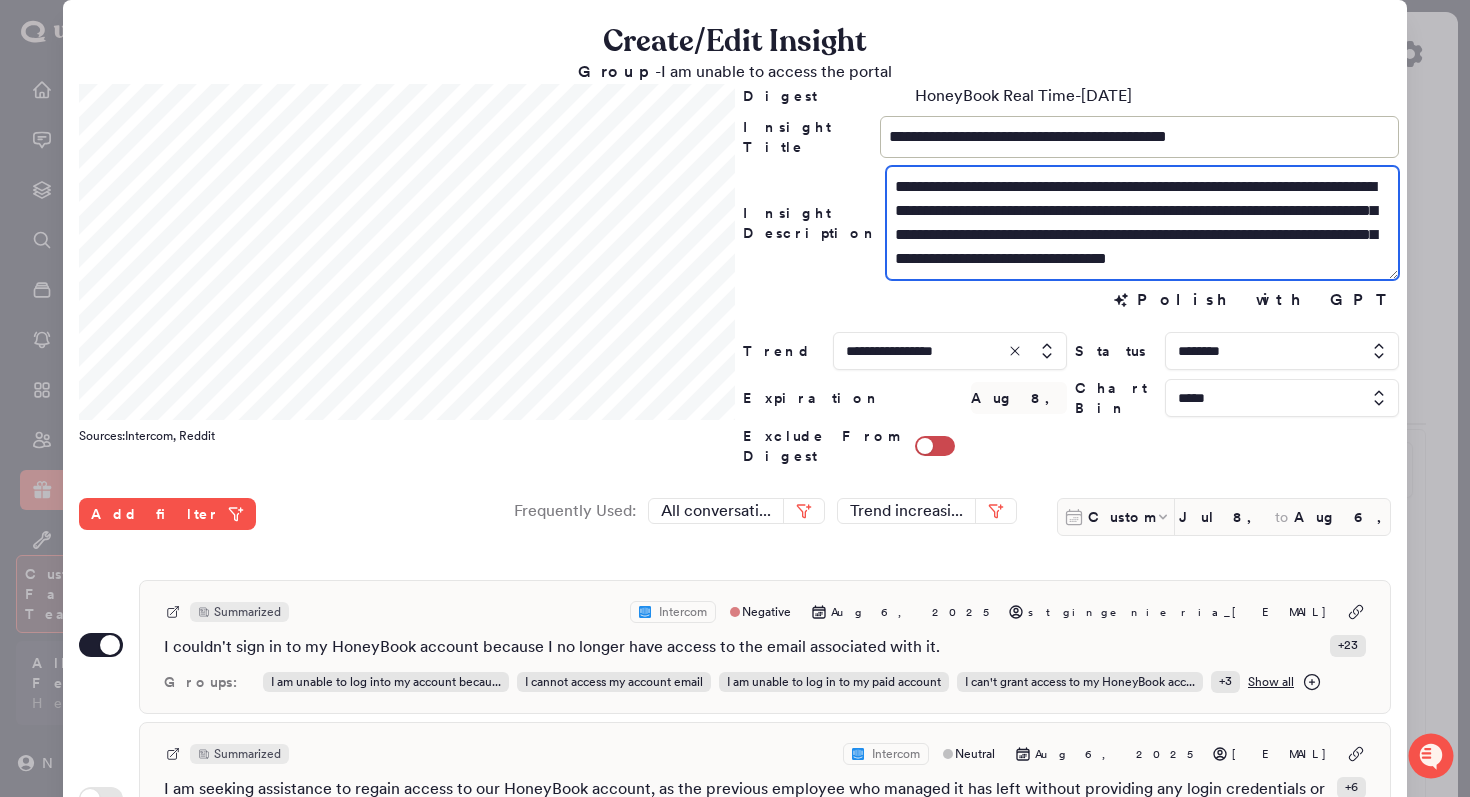 click on "**********" at bounding box center (1142, 223) 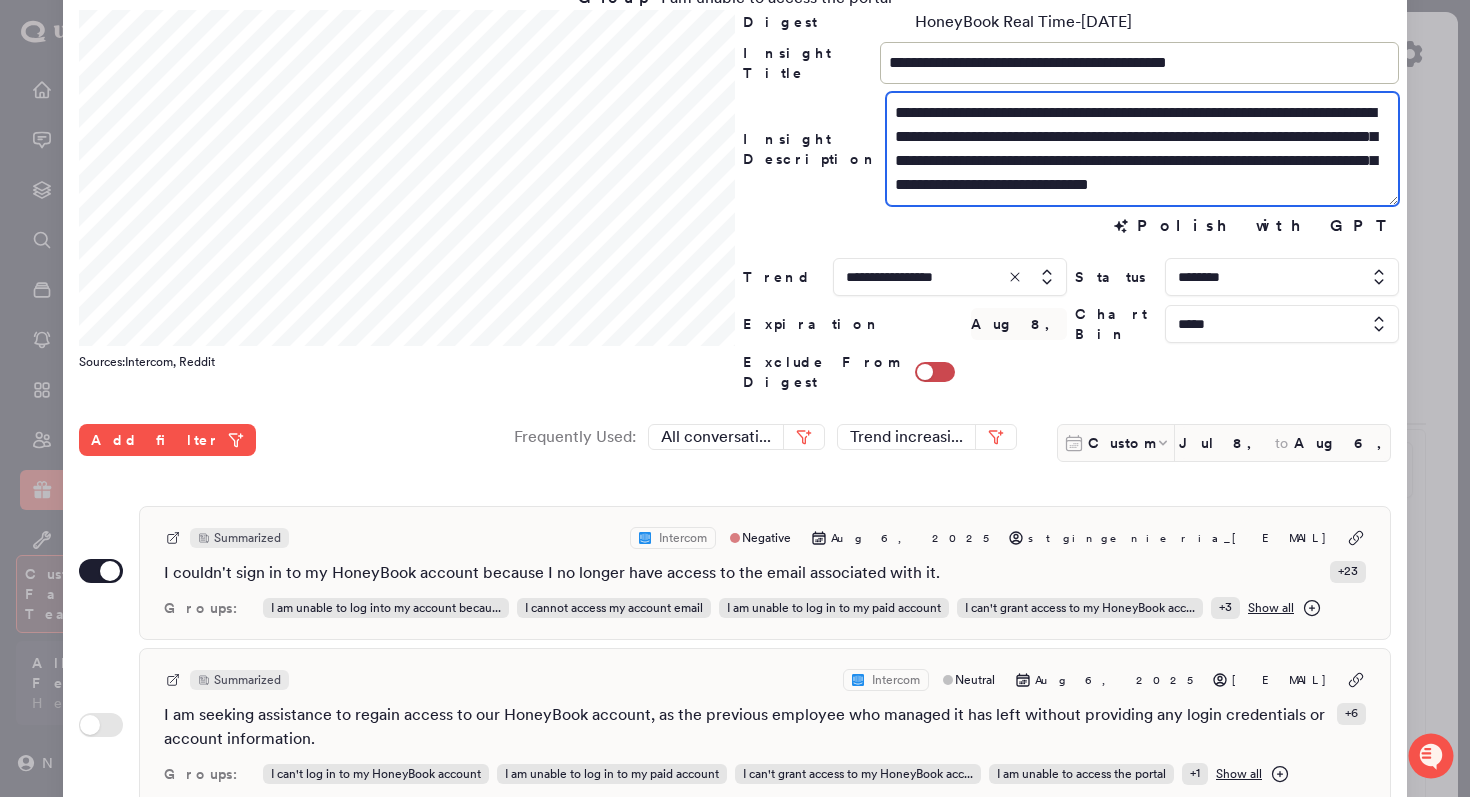 scroll, scrollTop: 87, scrollLeft: 0, axis: vertical 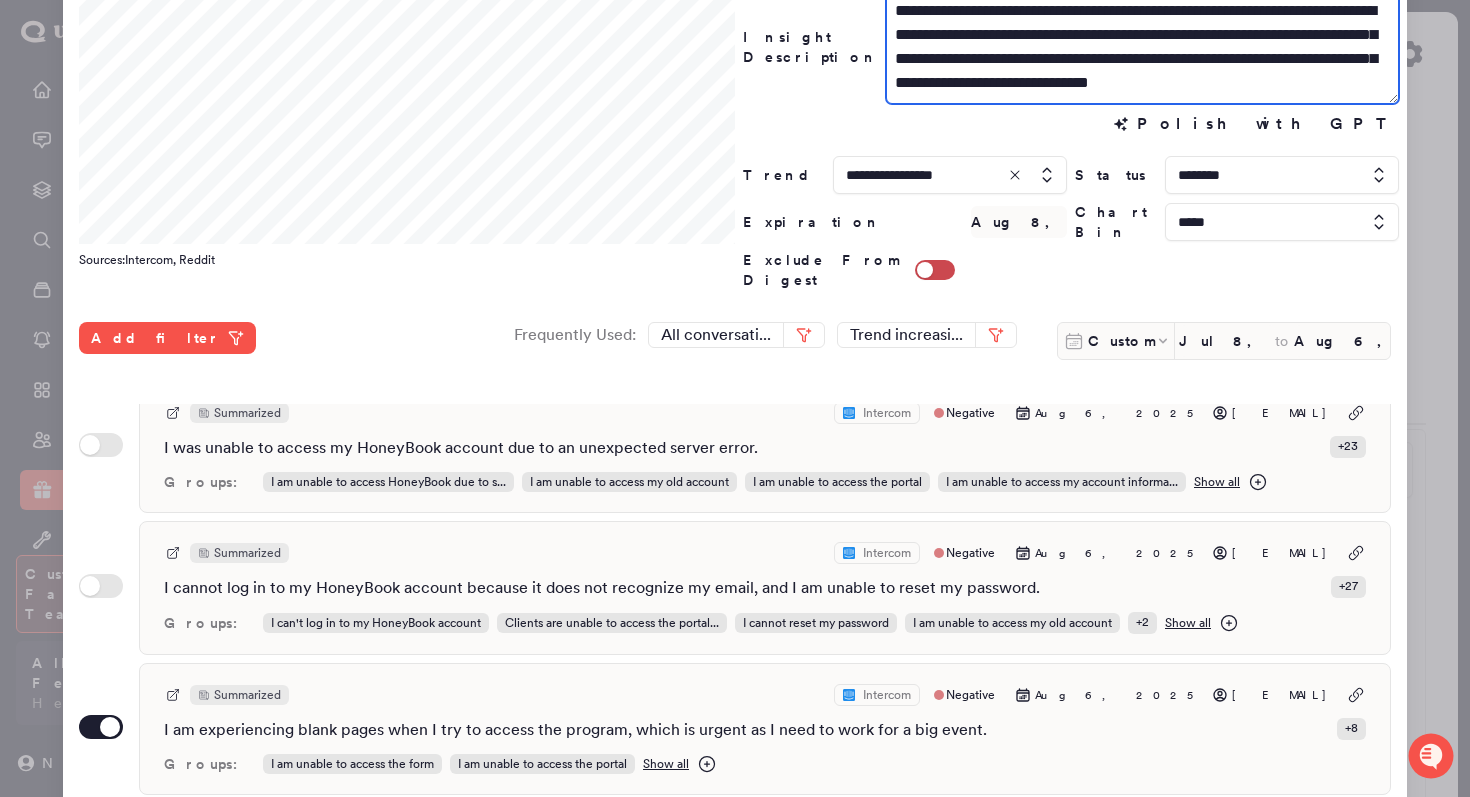 drag, startPoint x: 1192, startPoint y: 89, endPoint x: 1239, endPoint y: 53, distance: 59.20304 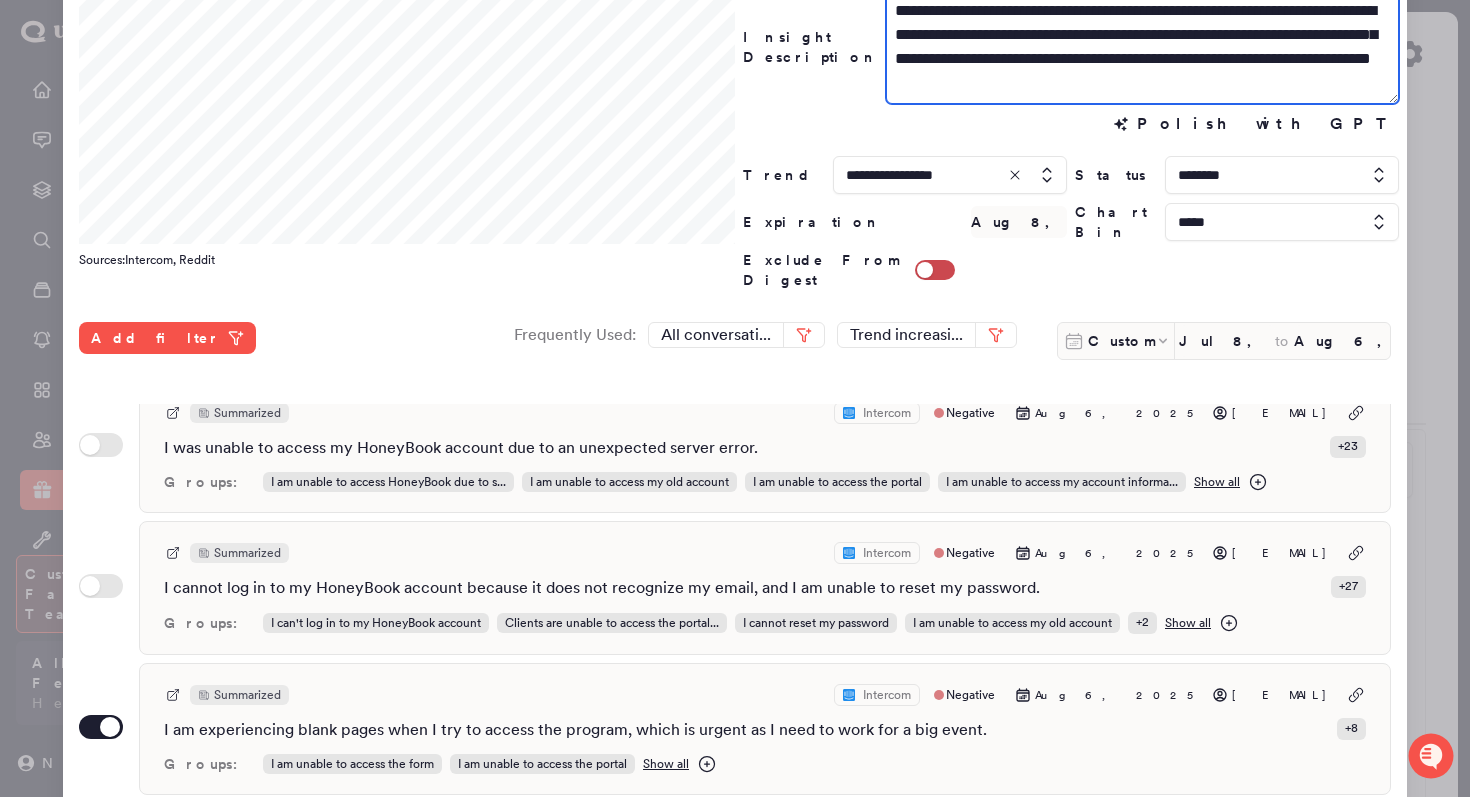 scroll, scrollTop: 0, scrollLeft: 0, axis: both 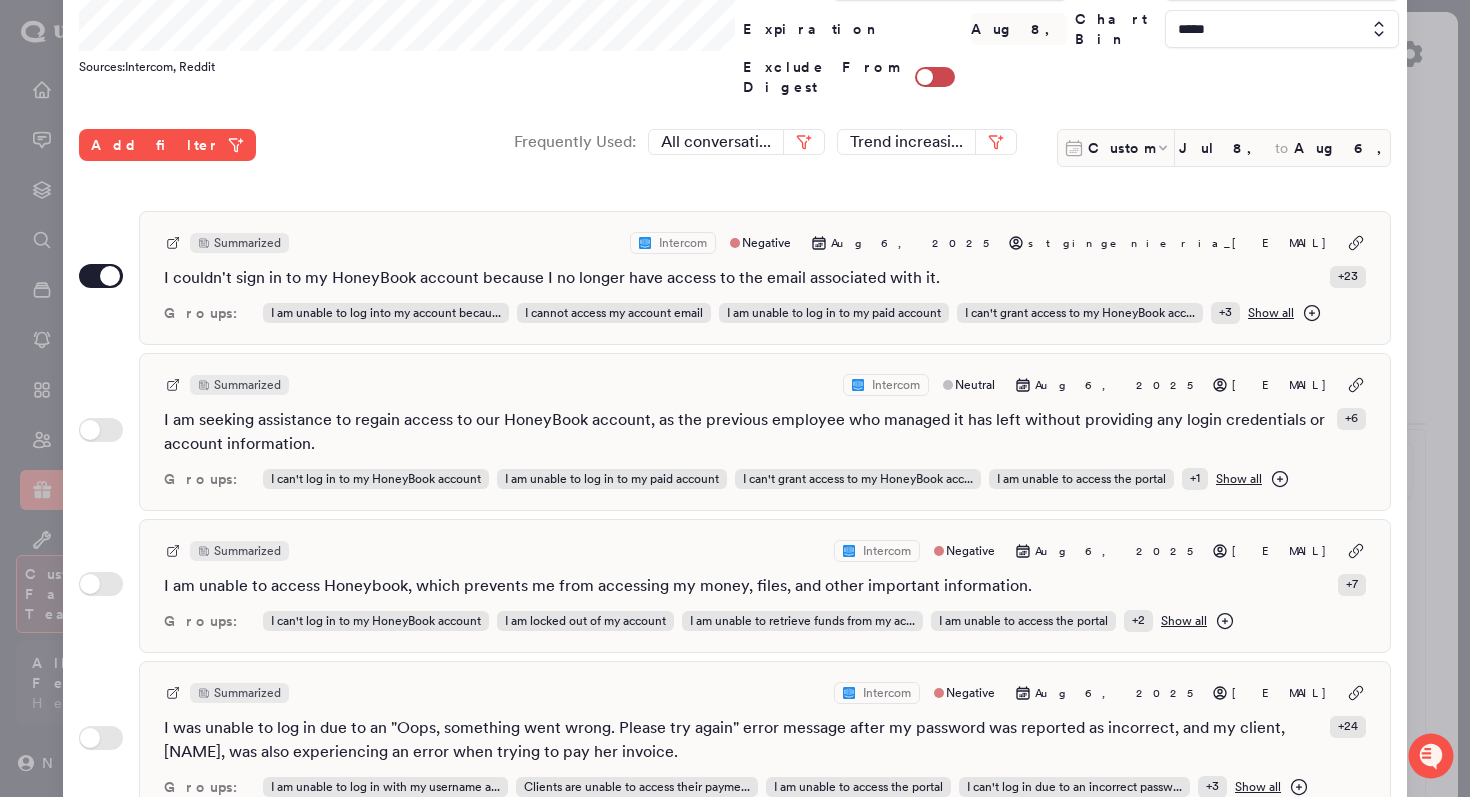 type on "**********" 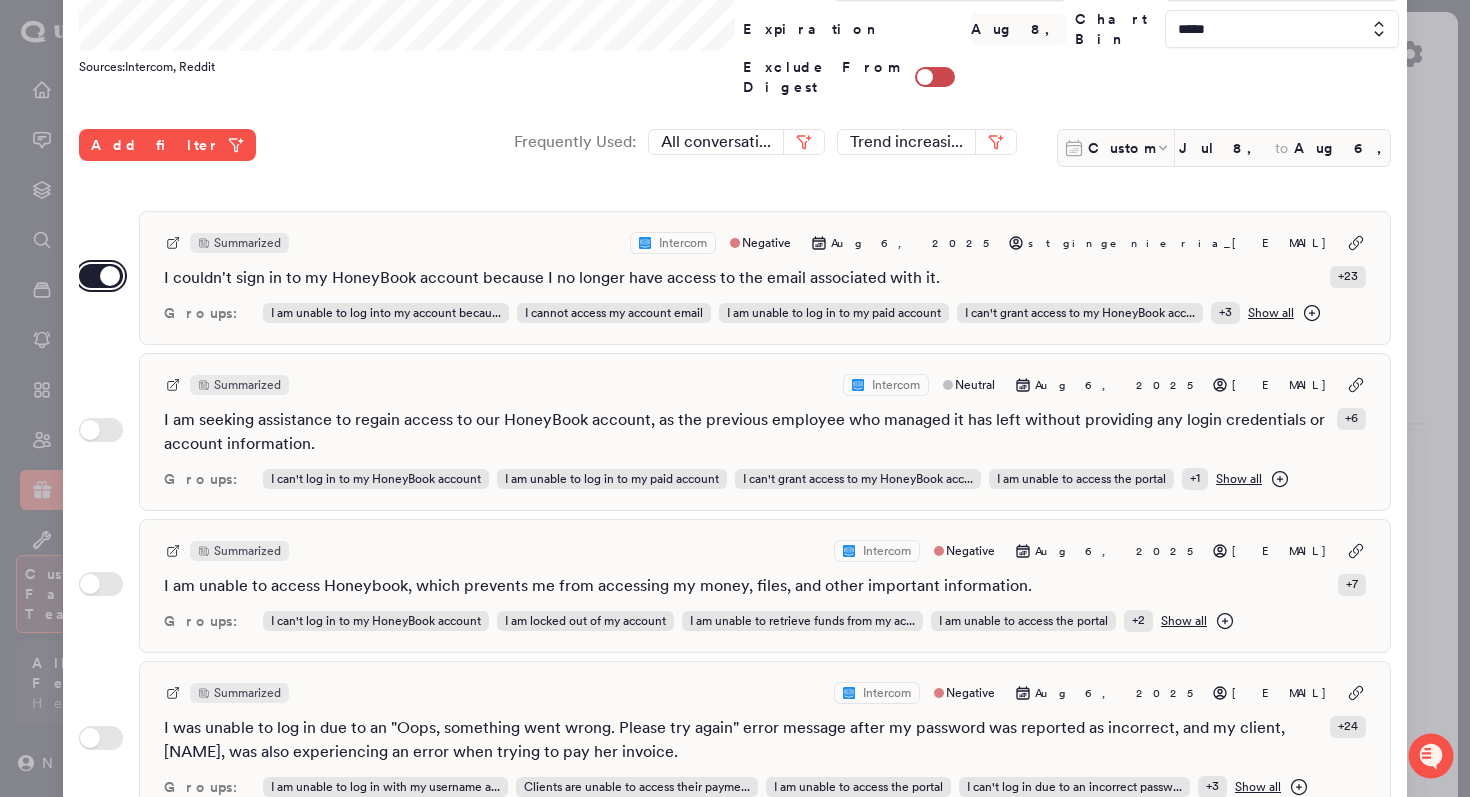 click on "Use setting" at bounding box center [101, 276] 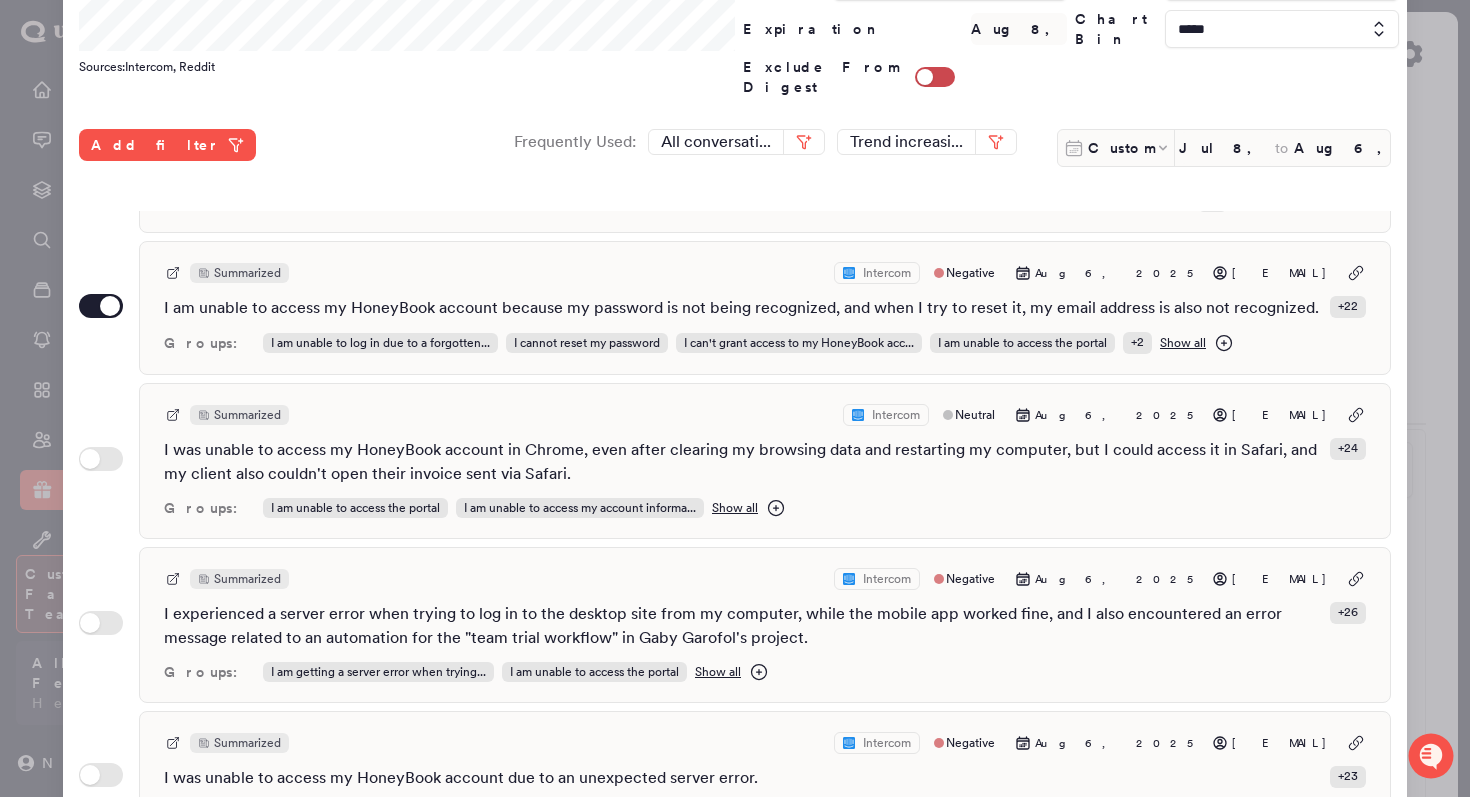 scroll, scrollTop: 658, scrollLeft: 0, axis: vertical 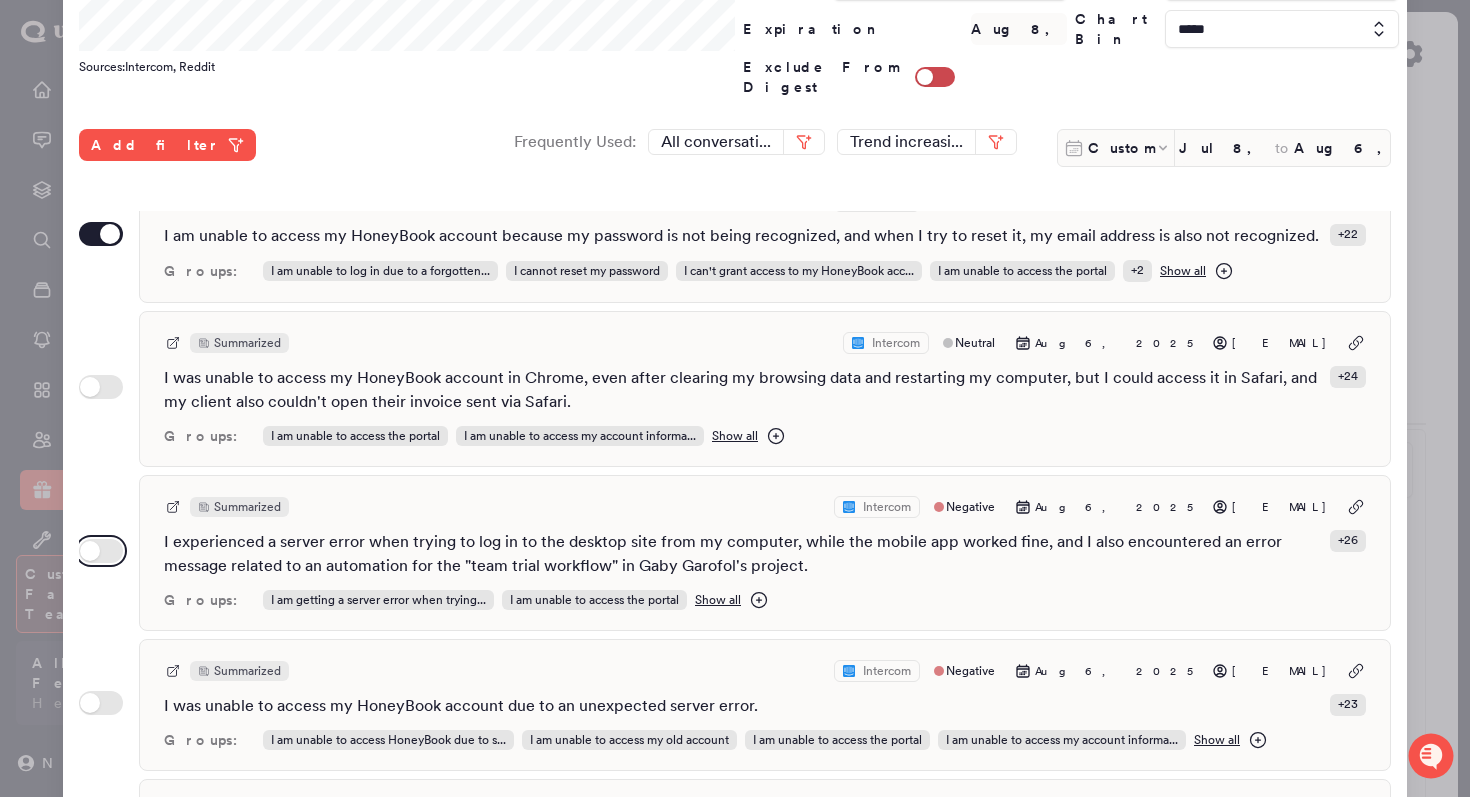click on "Use setting" at bounding box center [101, 551] 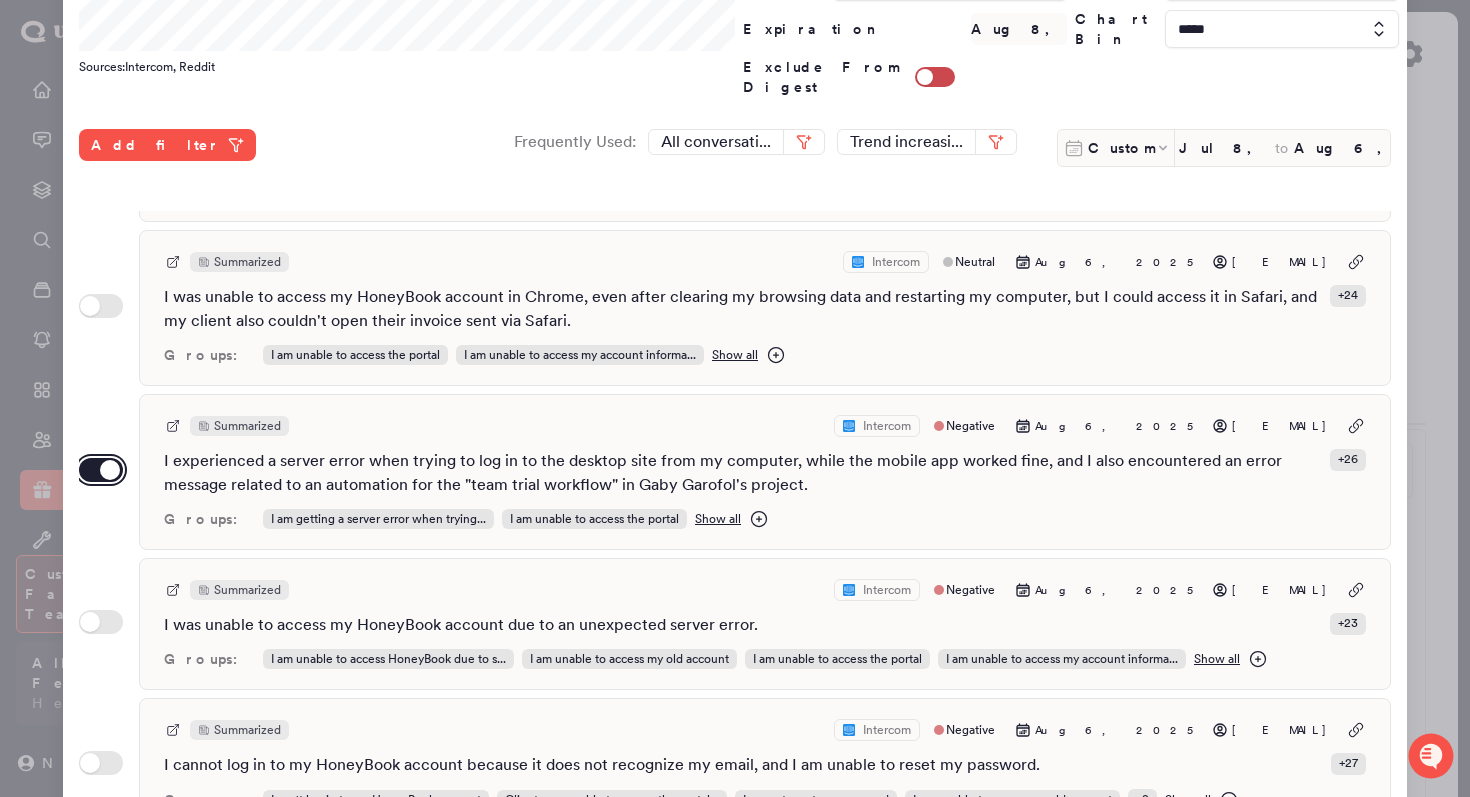 scroll, scrollTop: 738, scrollLeft: 0, axis: vertical 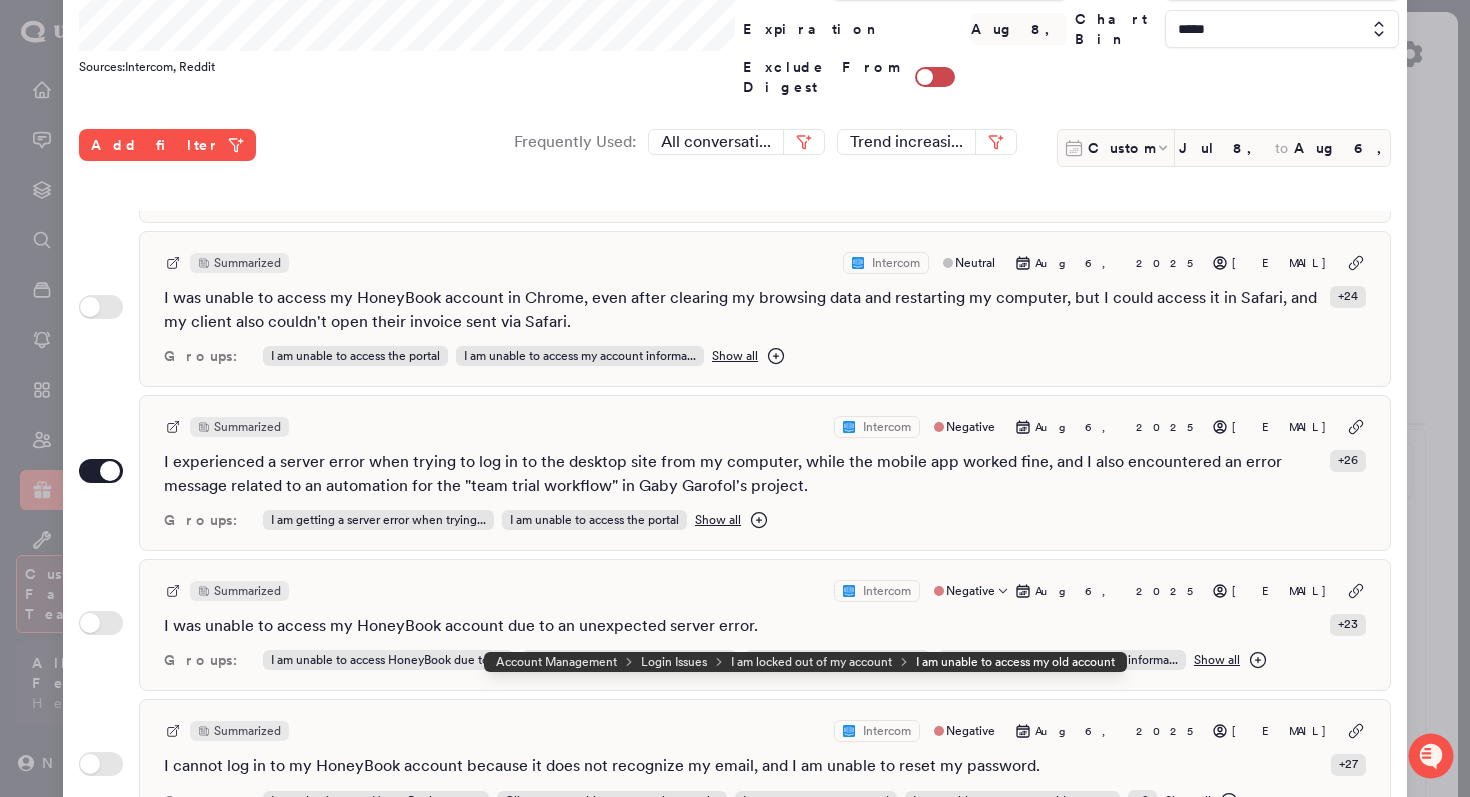 click on "Summarized Intercom Negative Aug 6, 2025 tonig.photog@gmail.com I was unable to access my HoneyBook account due to an unexpected server error. + 23 Groups: I am unable to access HoneyBook due to s... I am unable to access my old account I am unable to access the portal I am unable to access my account informa... Show all" at bounding box center (765, 625) 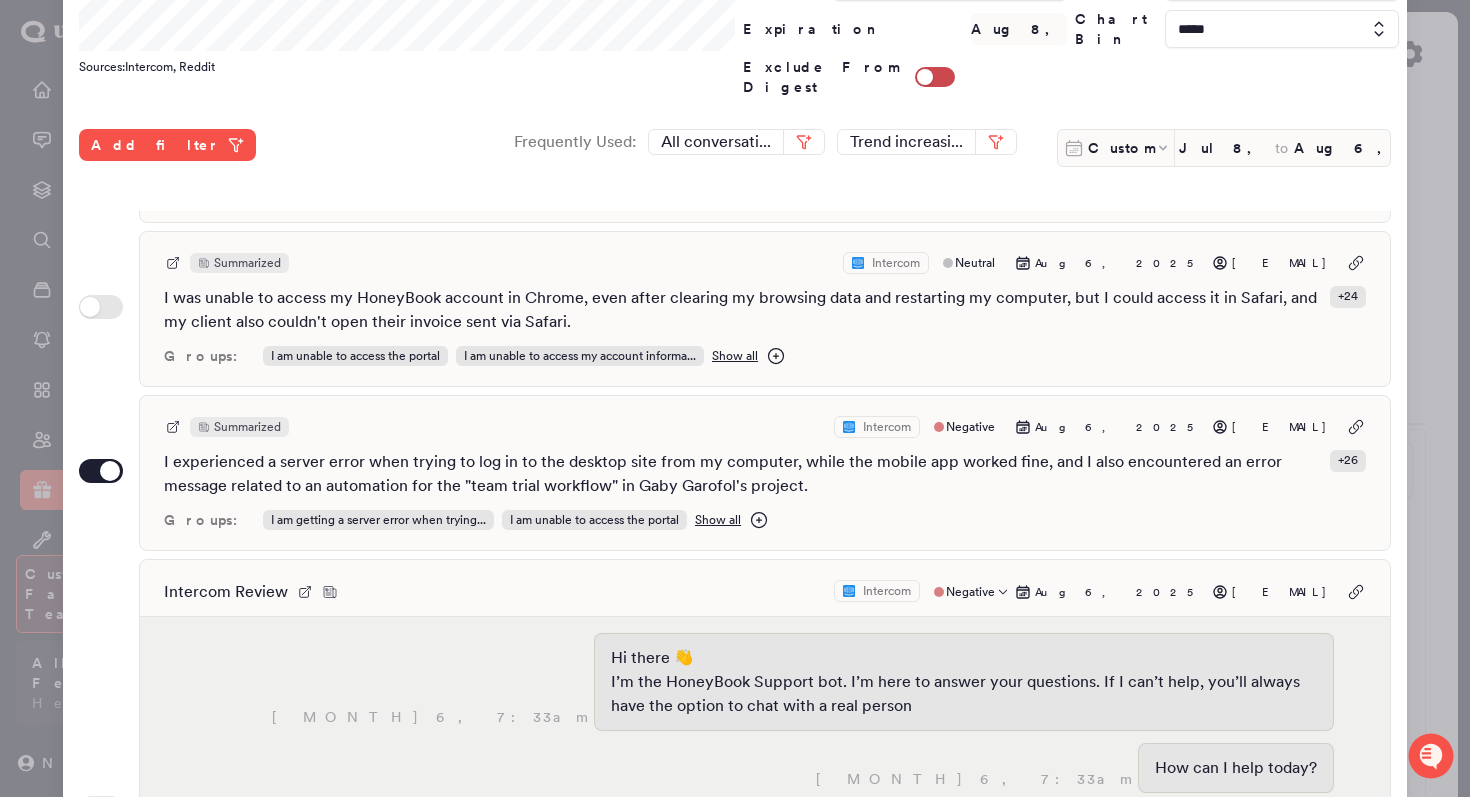 click on "Intercom Review Intercom Negative Aug 6, 2025 [EMAIL]" at bounding box center (765, 592) 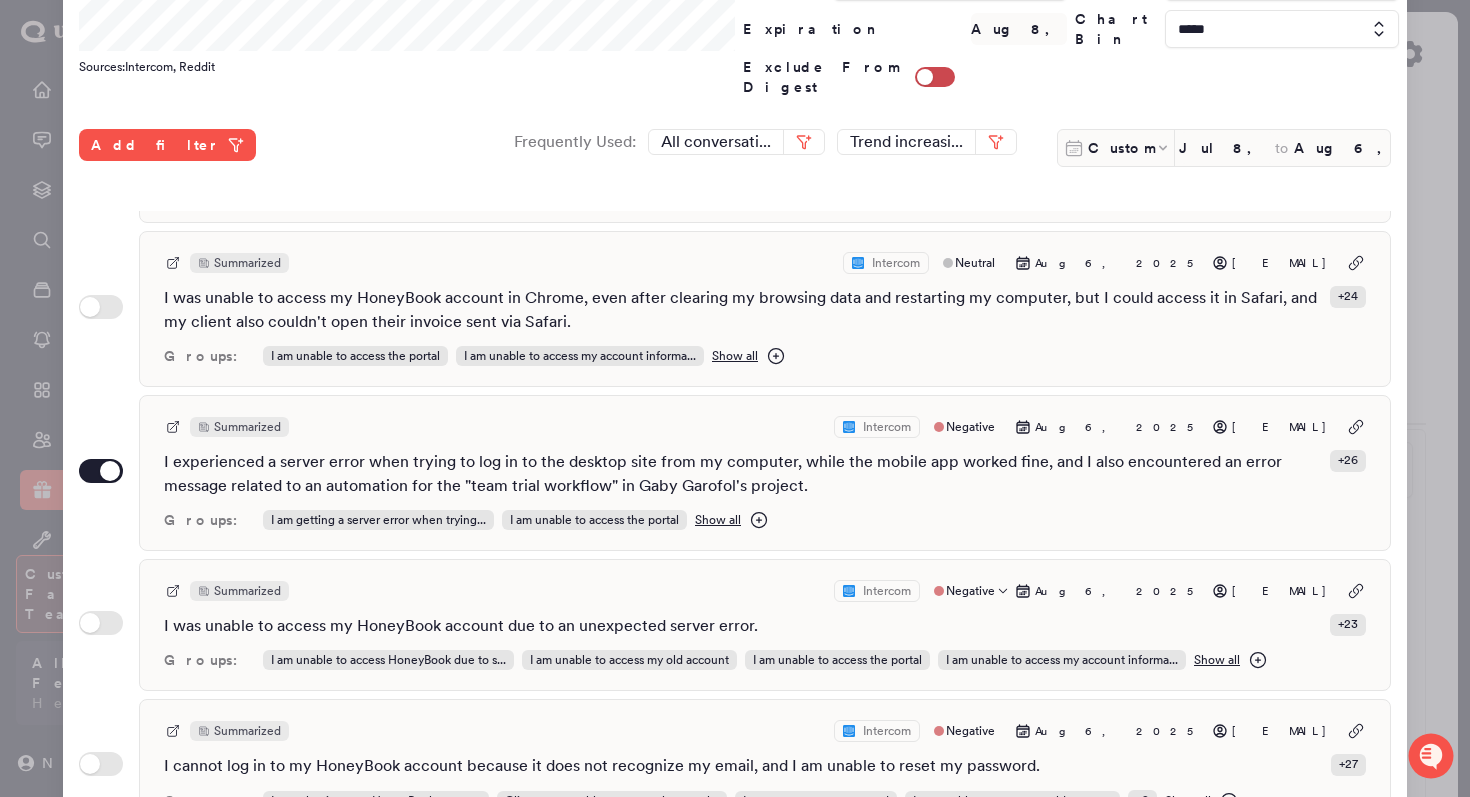 click on "Use setting Summarized Intercom Negative Aug 6, 2025 [EMAIL] I was unable to access my HoneyBook account due to an unexpected server error. + 23 Groups: I am unable to access my HoneyBook due to s... I am unable to access my old account I am unable to access the portal I am unable to access my account informa... Show all" at bounding box center (735, 625) 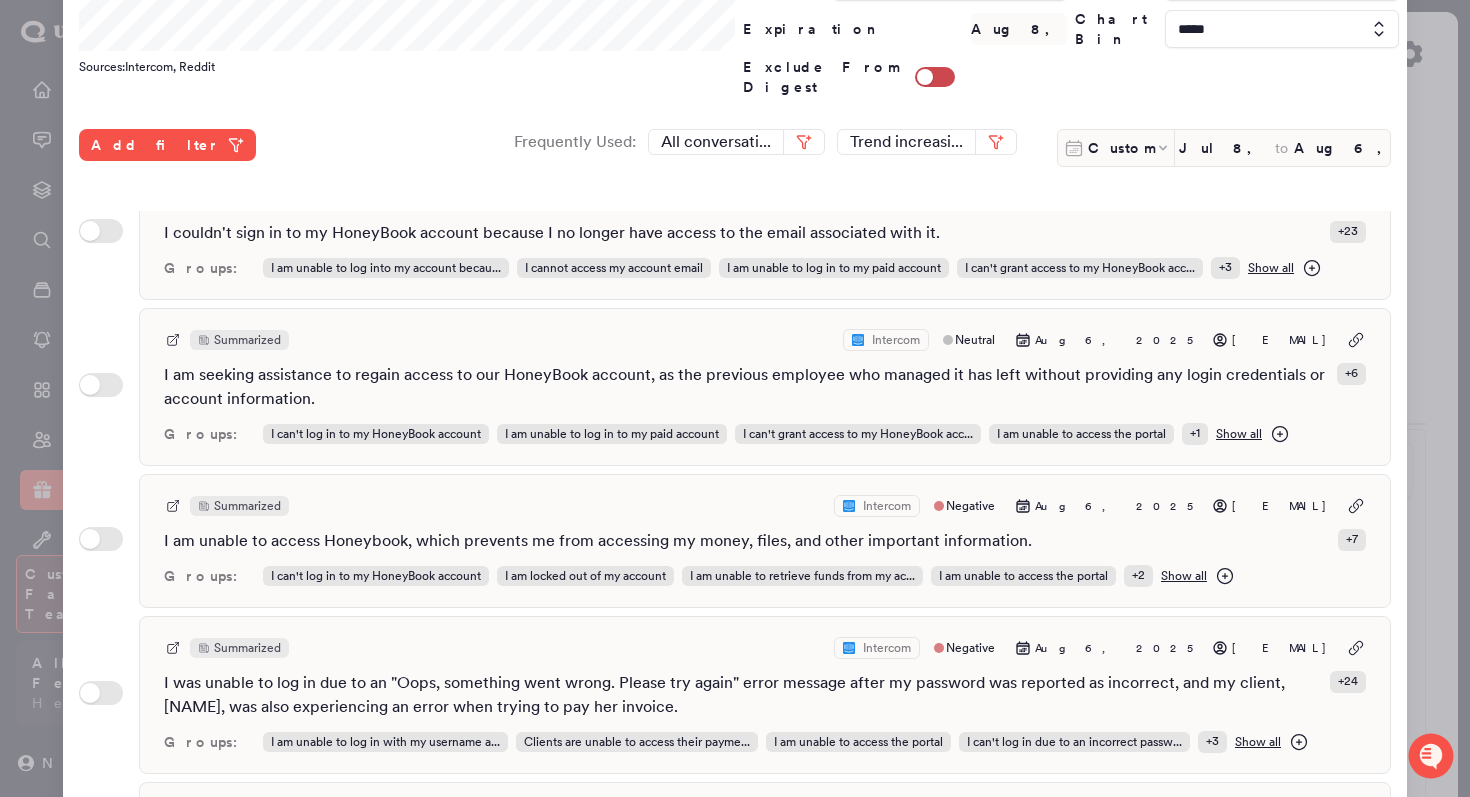 scroll, scrollTop: 0, scrollLeft: 0, axis: both 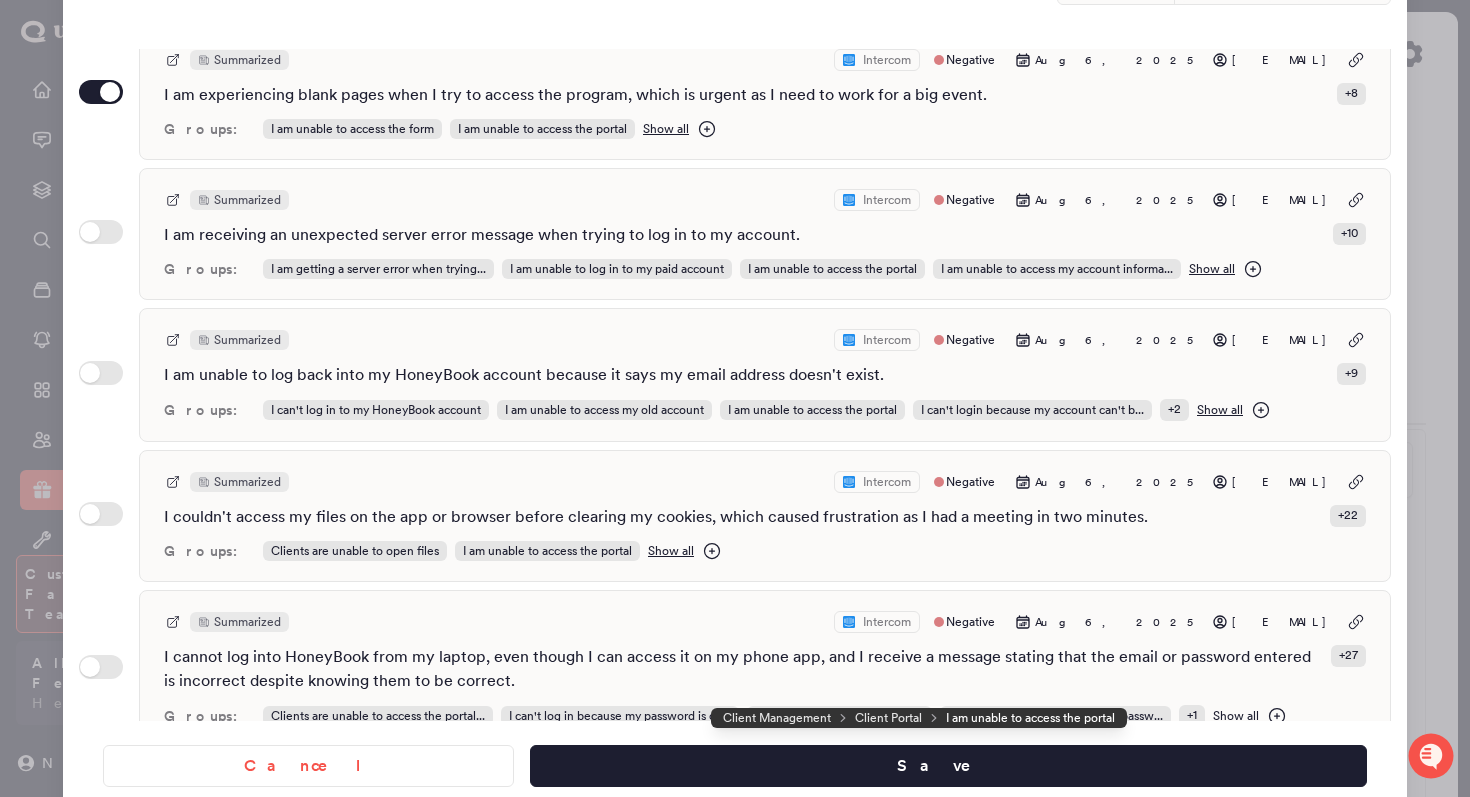 click on "Client Management Client Portal I am unable to access the portal" at bounding box center [919, 718] 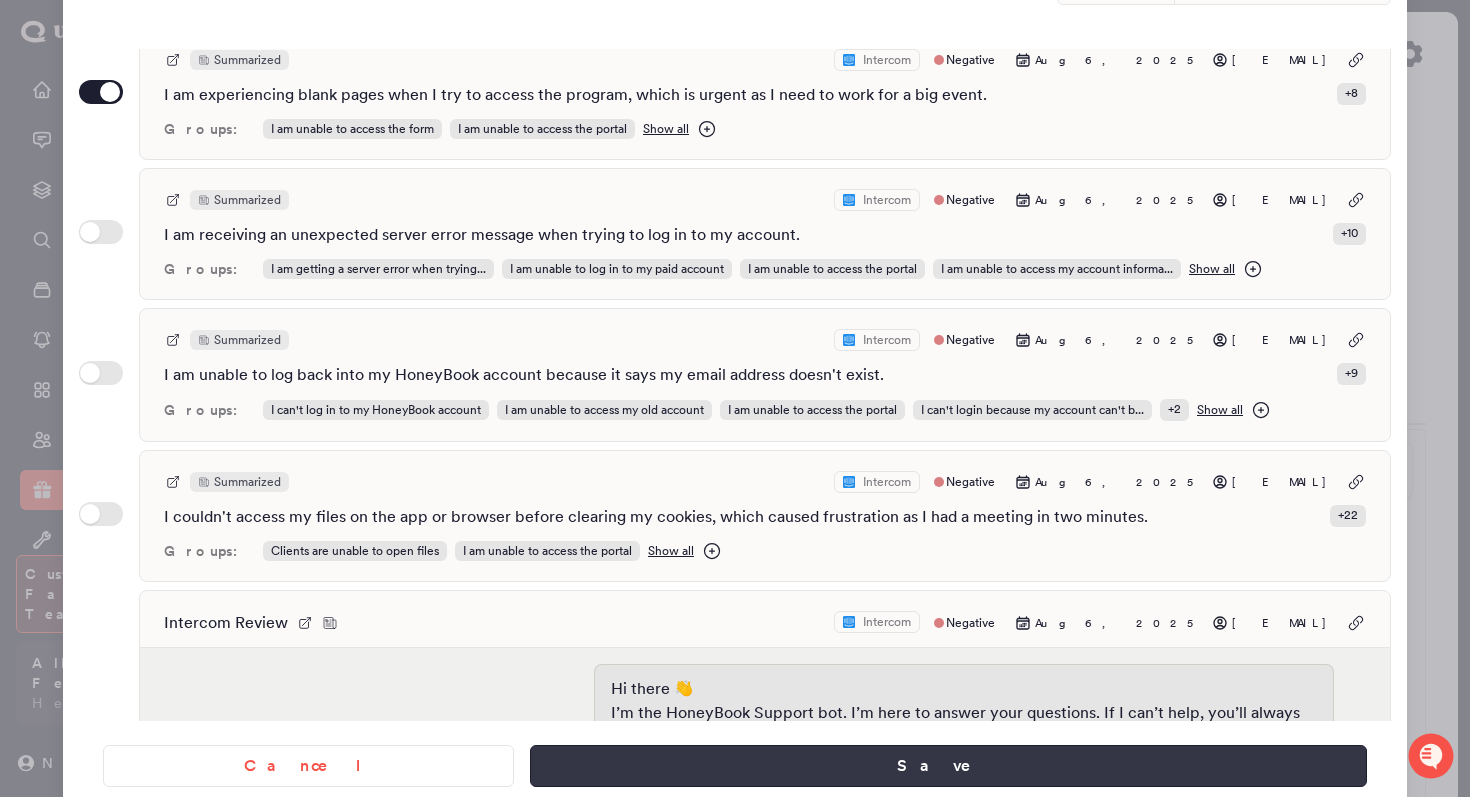 click on "Save" at bounding box center (948, 766) 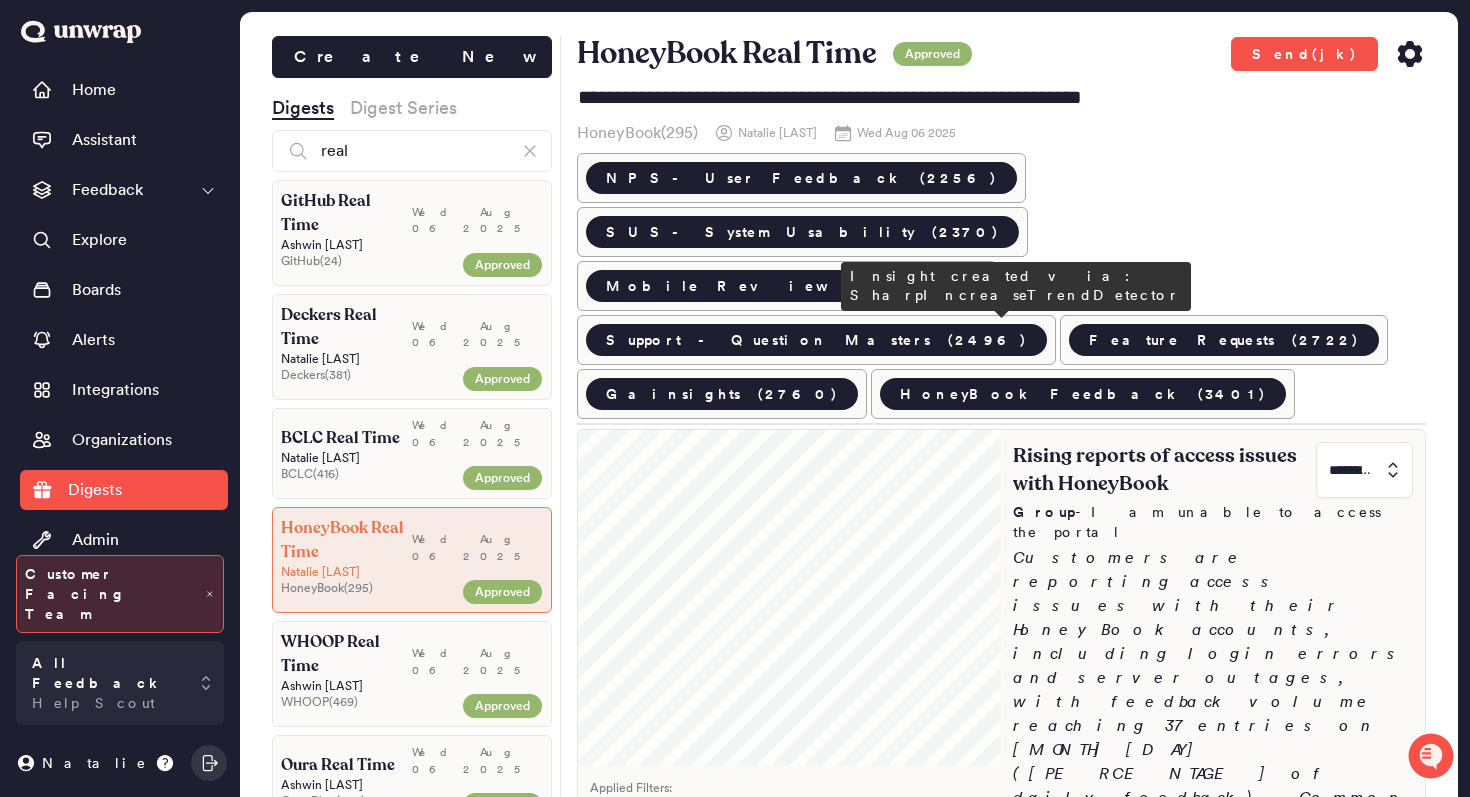 scroll, scrollTop: 90, scrollLeft: 0, axis: vertical 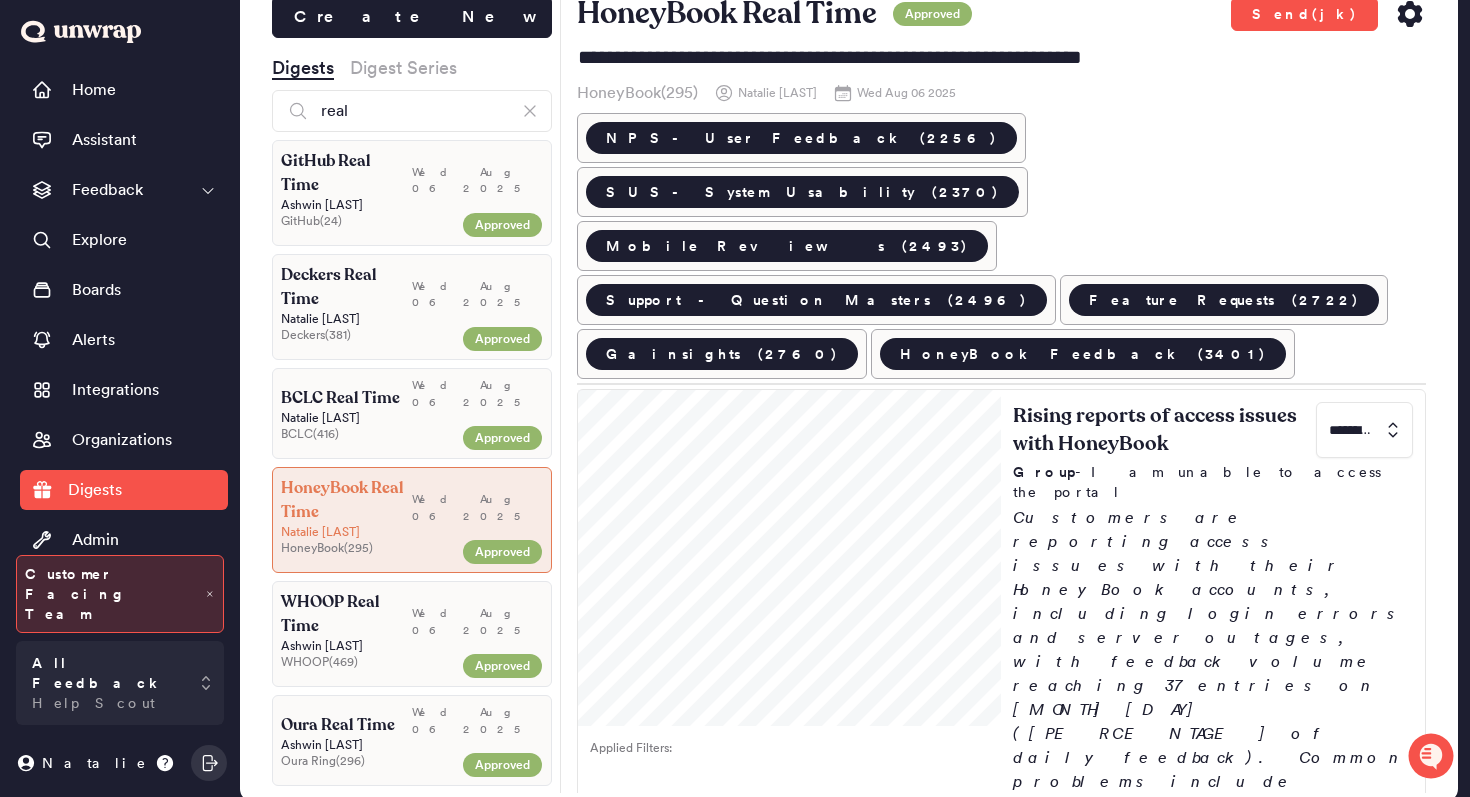 click 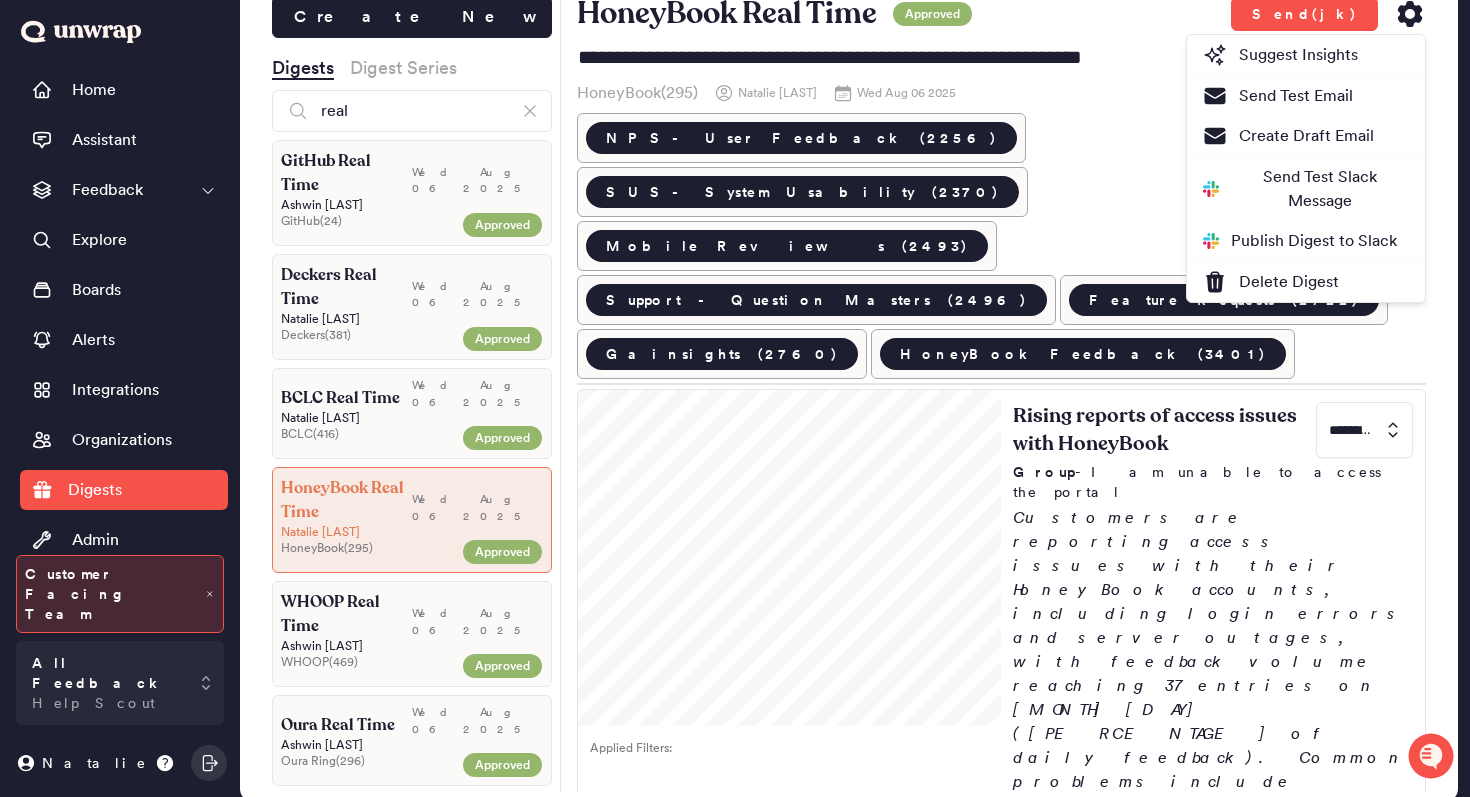 click on "HoneyBook ( 295 ) [NAME] Wed Aug 06 2025" at bounding box center [1002, 93] 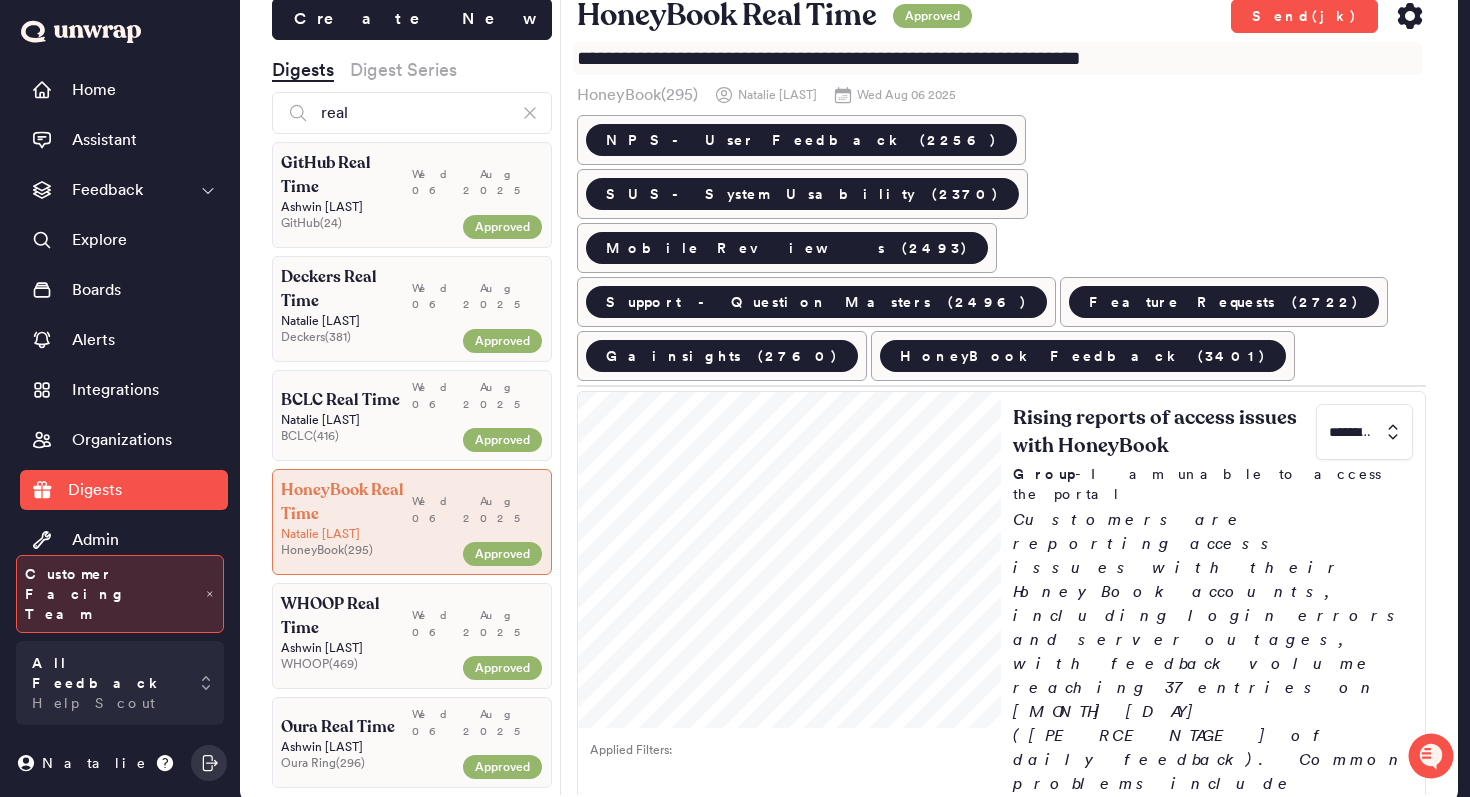 drag, startPoint x: 877, startPoint y: 62, endPoint x: 750, endPoint y: 62, distance: 127 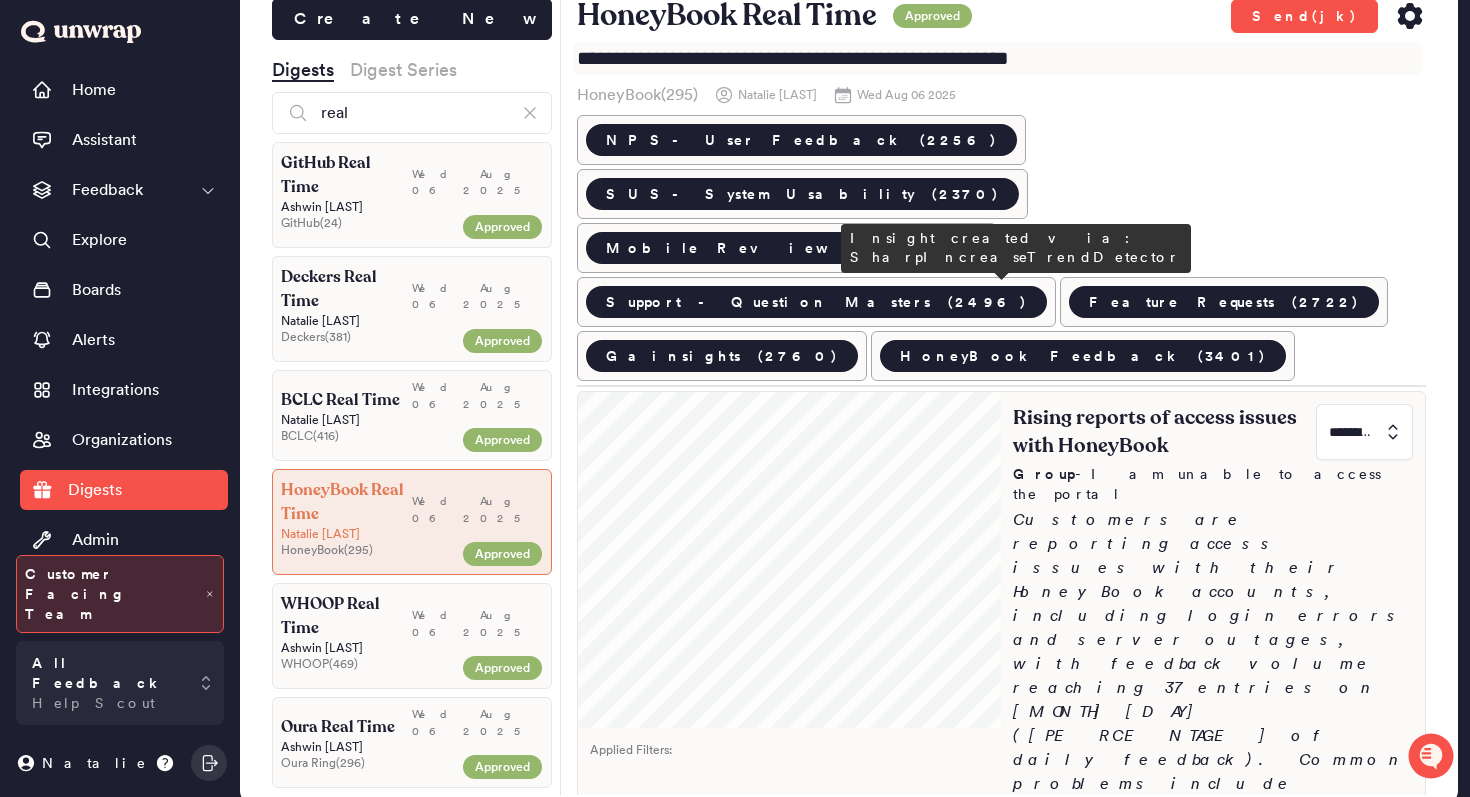 type on "**********" 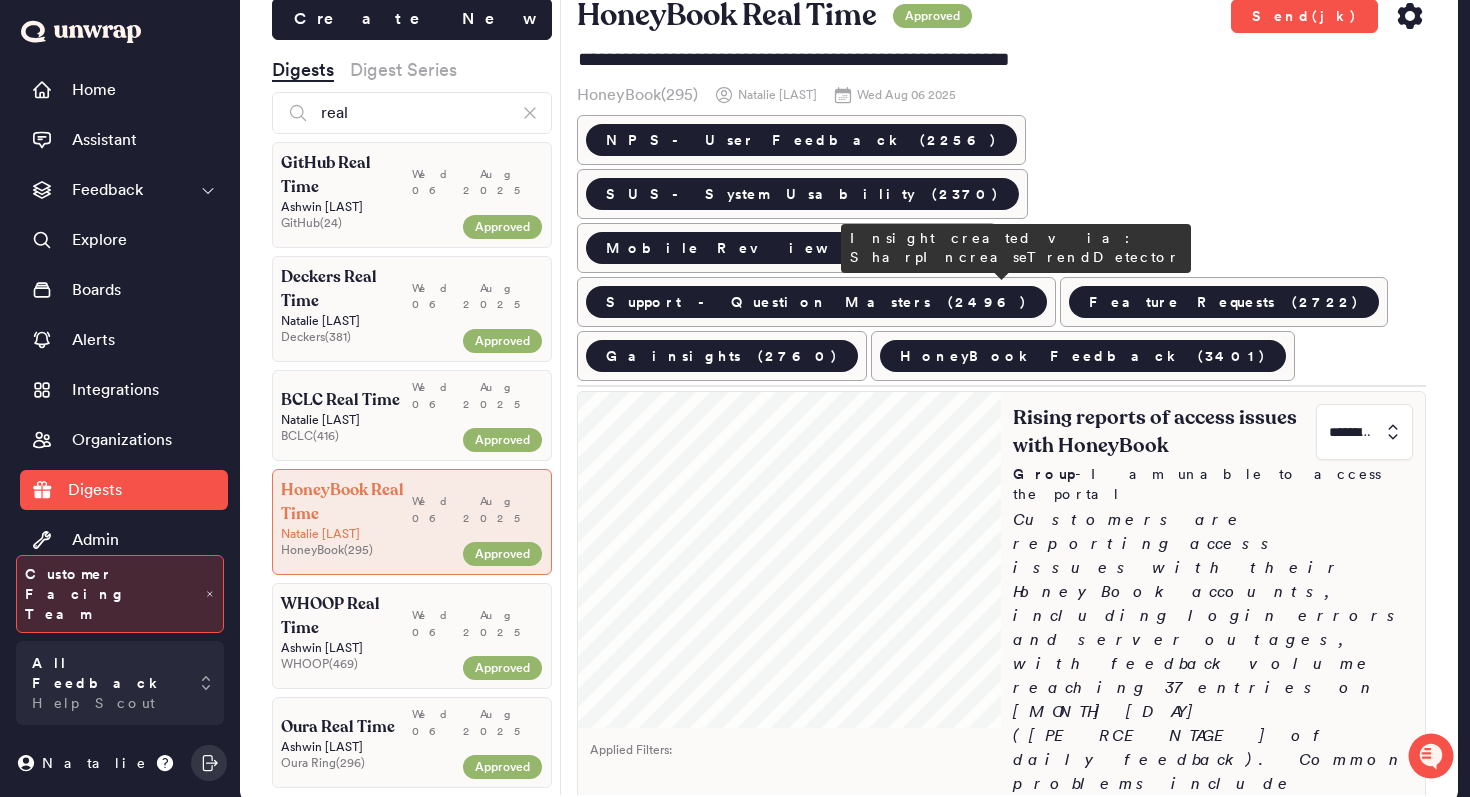 click on "Rising reports of access issues with HoneyBook" at bounding box center (1162, 432) 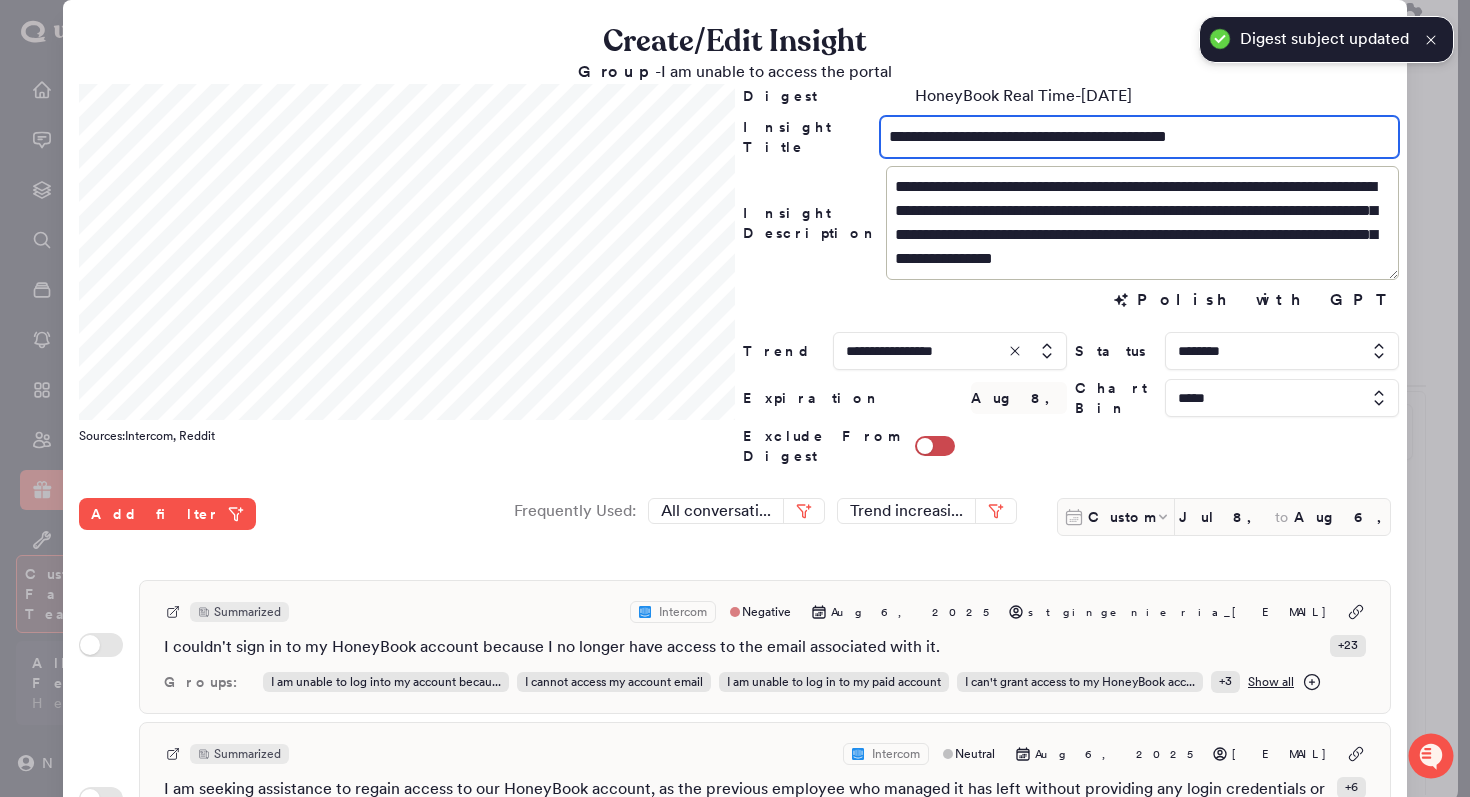 drag, startPoint x: 1006, startPoint y: 136, endPoint x: 848, endPoint y: 134, distance: 158.01266 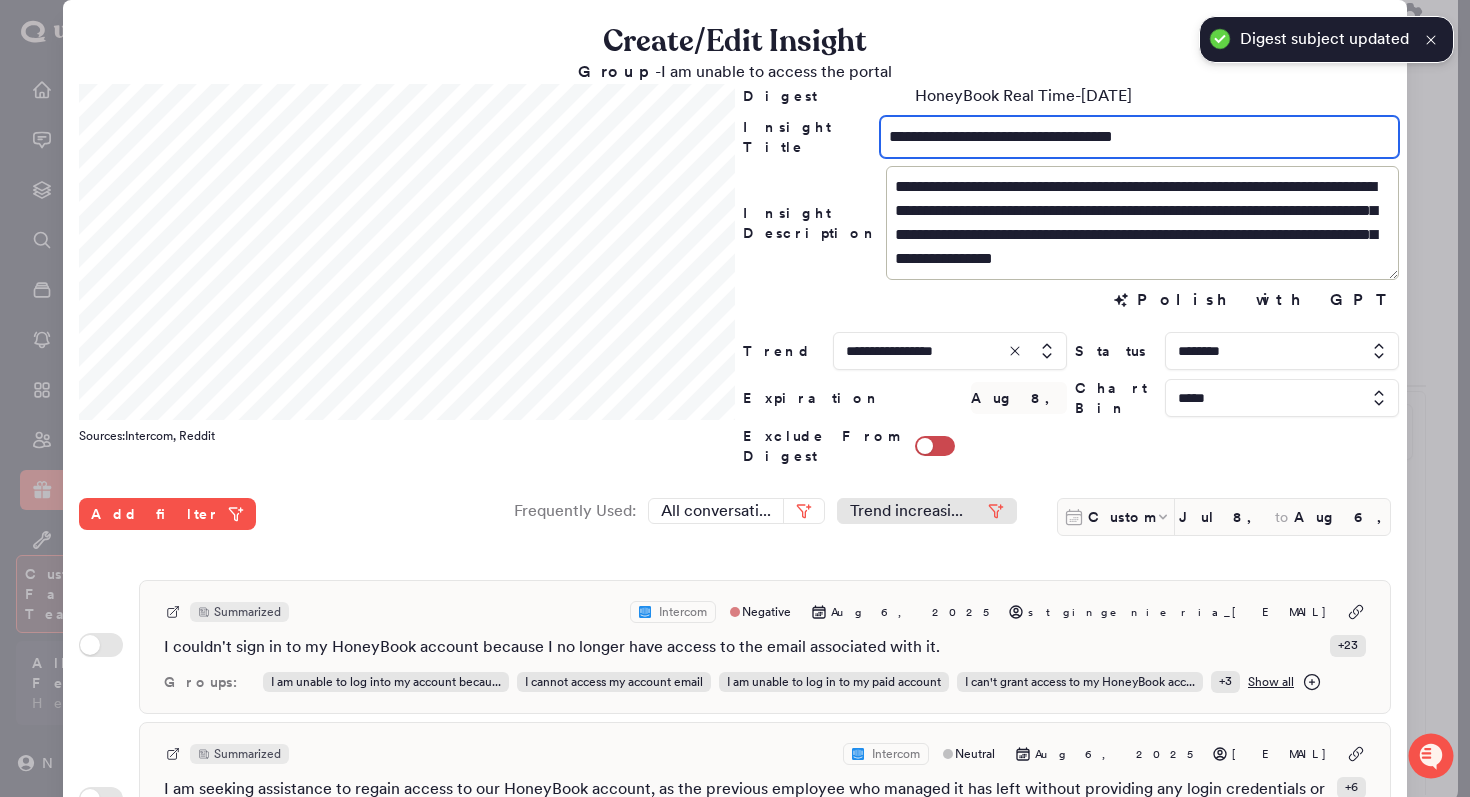 scroll, scrollTop: 531, scrollLeft: 0, axis: vertical 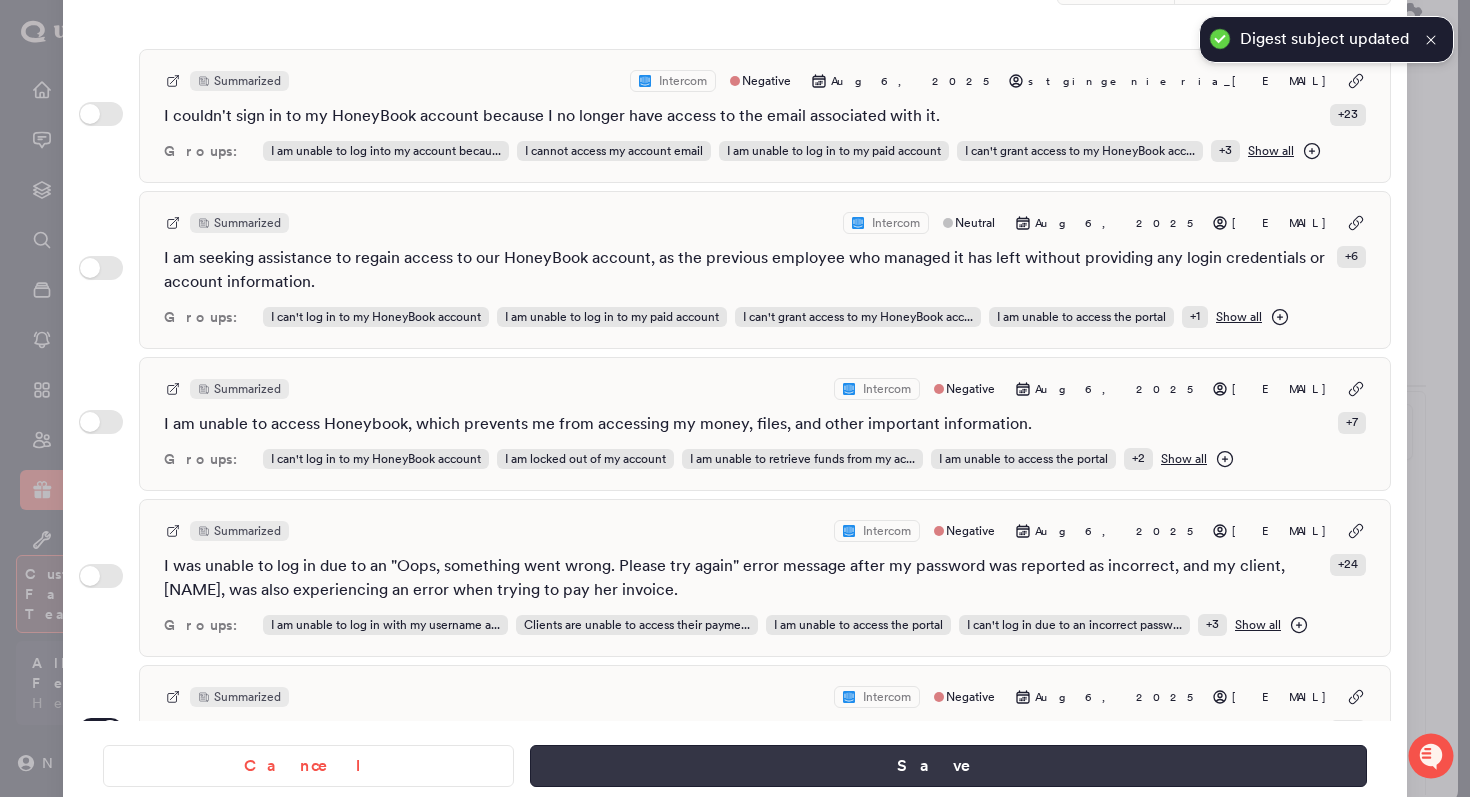 type on "**********" 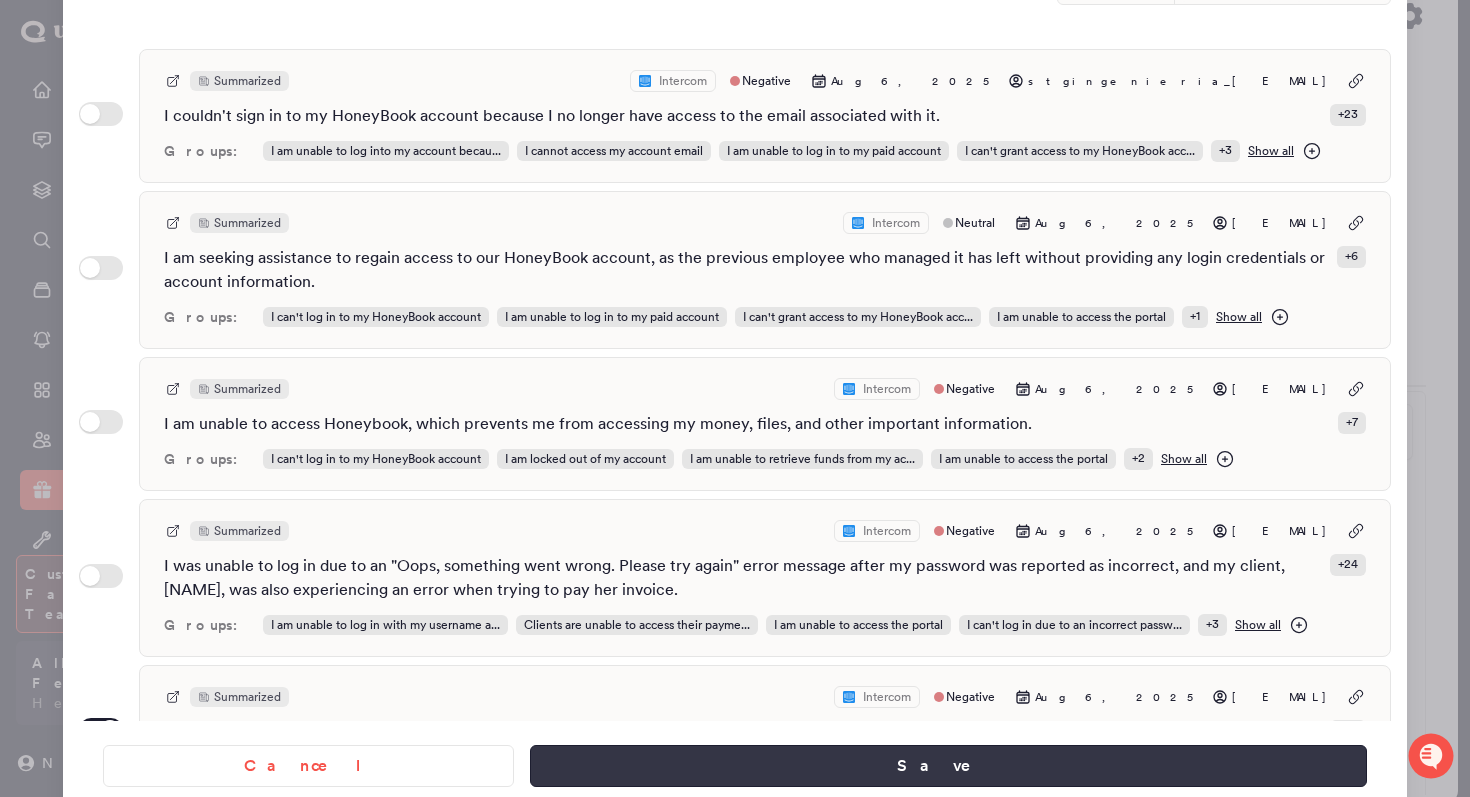 click on "Save" at bounding box center (948, 766) 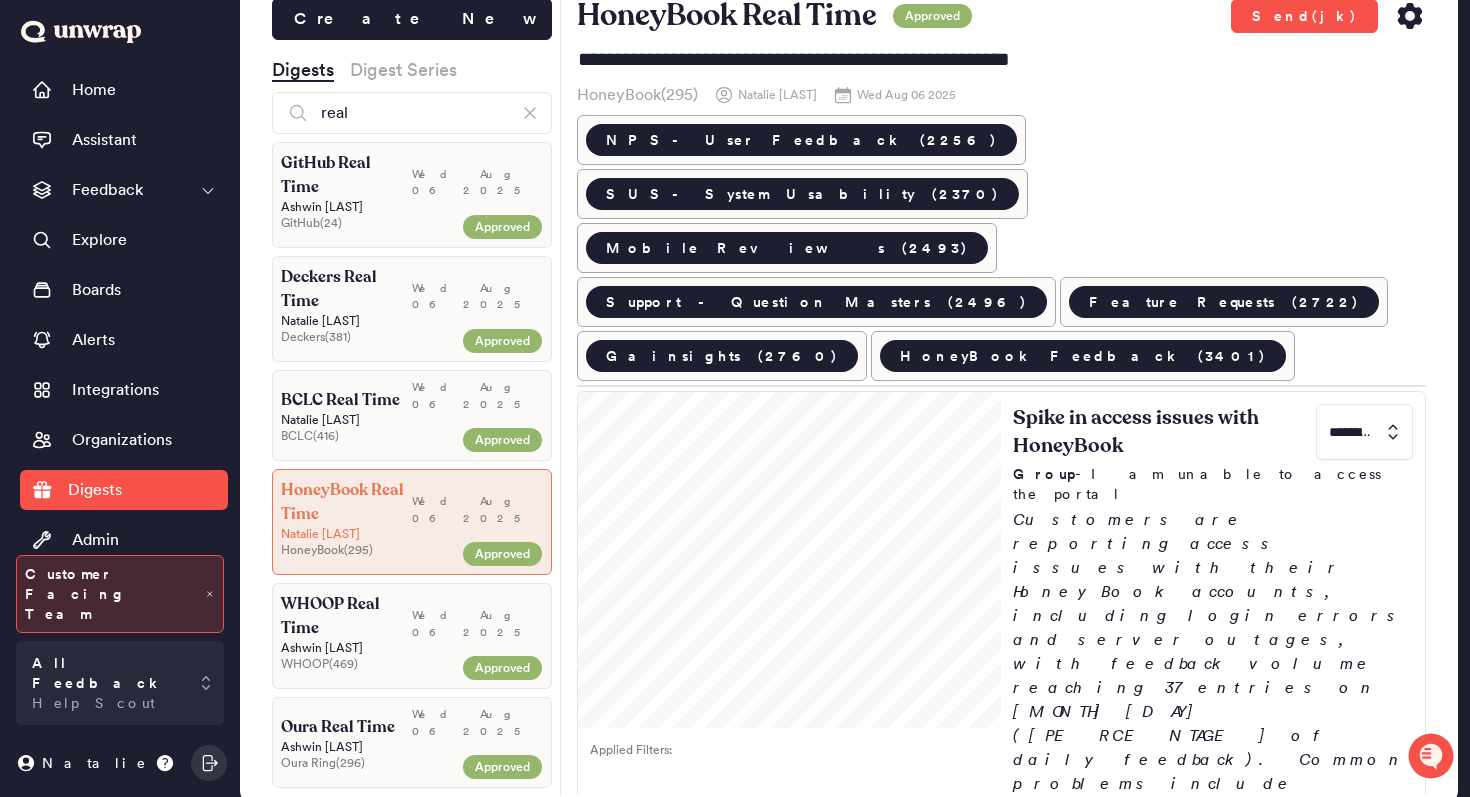 click 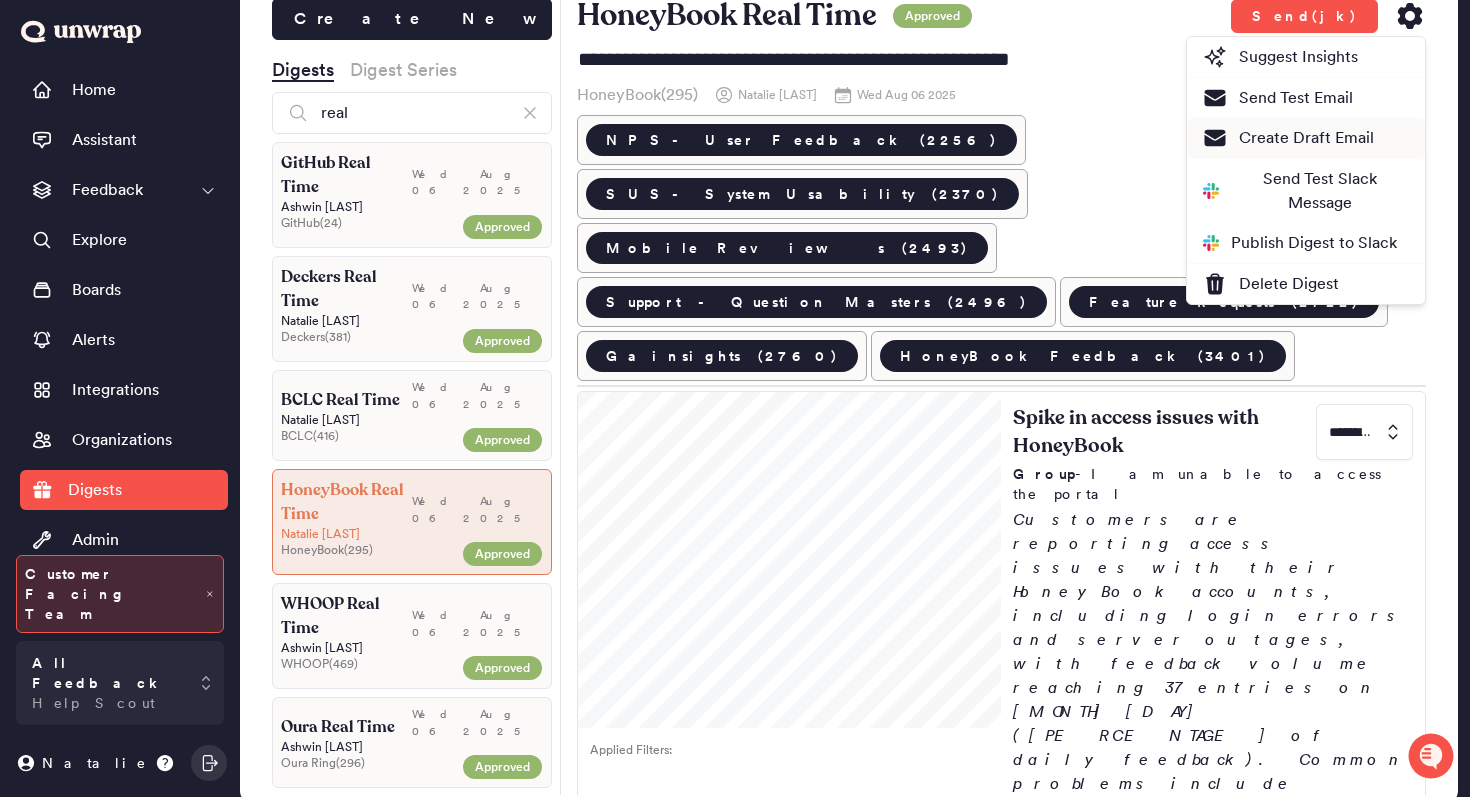click on "Create Draft Email" at bounding box center [1288, 138] 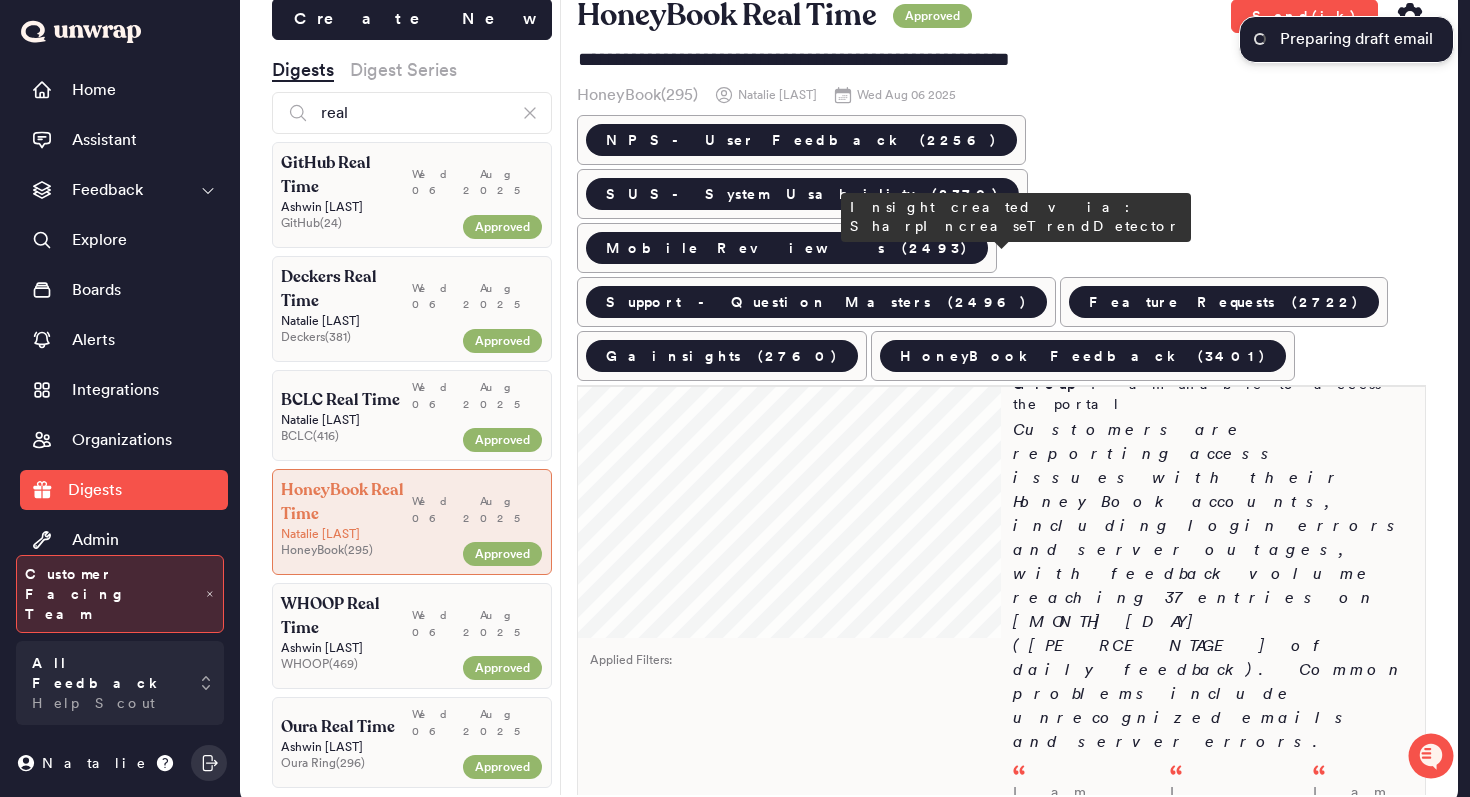 scroll, scrollTop: 0, scrollLeft: 0, axis: both 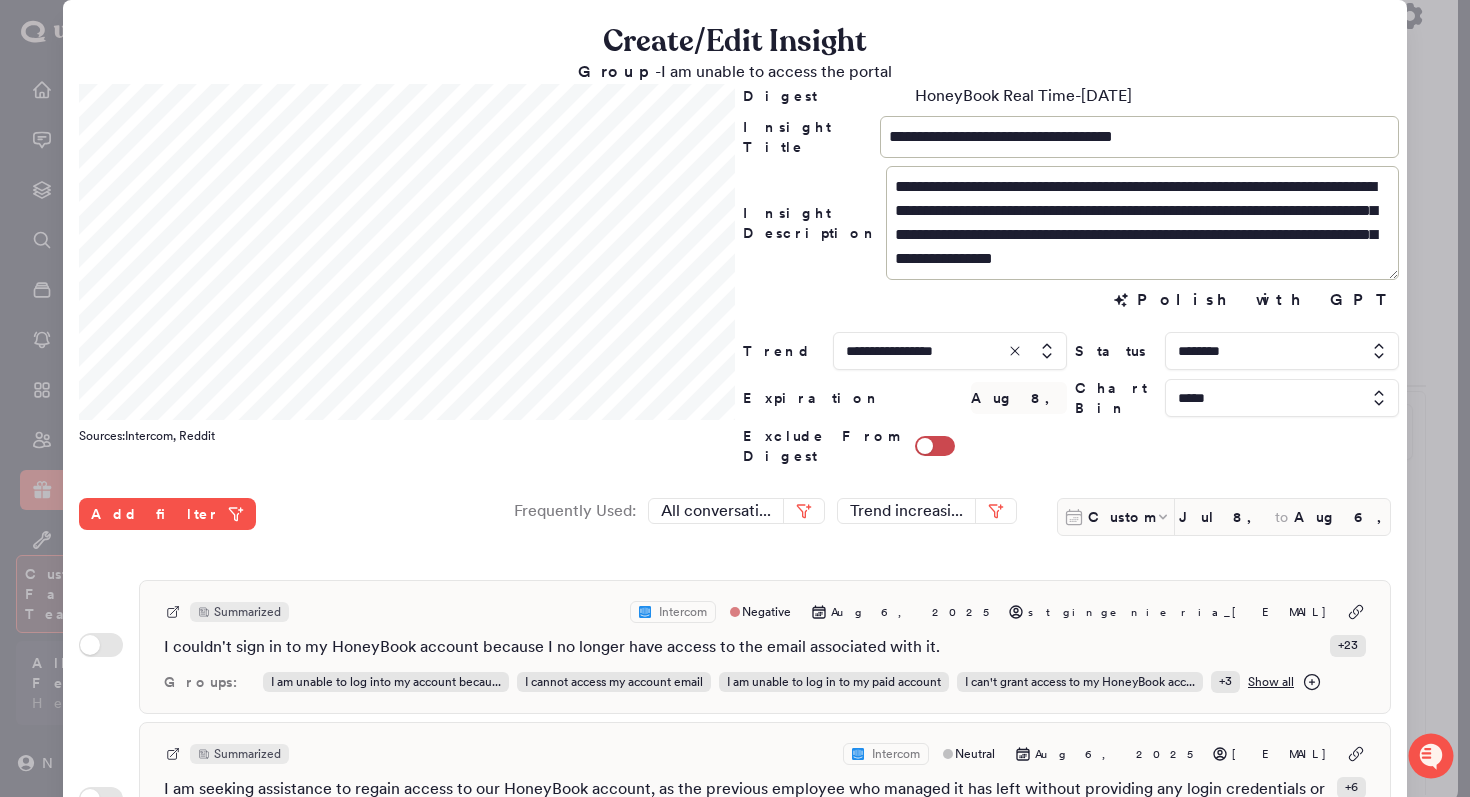 click at bounding box center (735, 398) 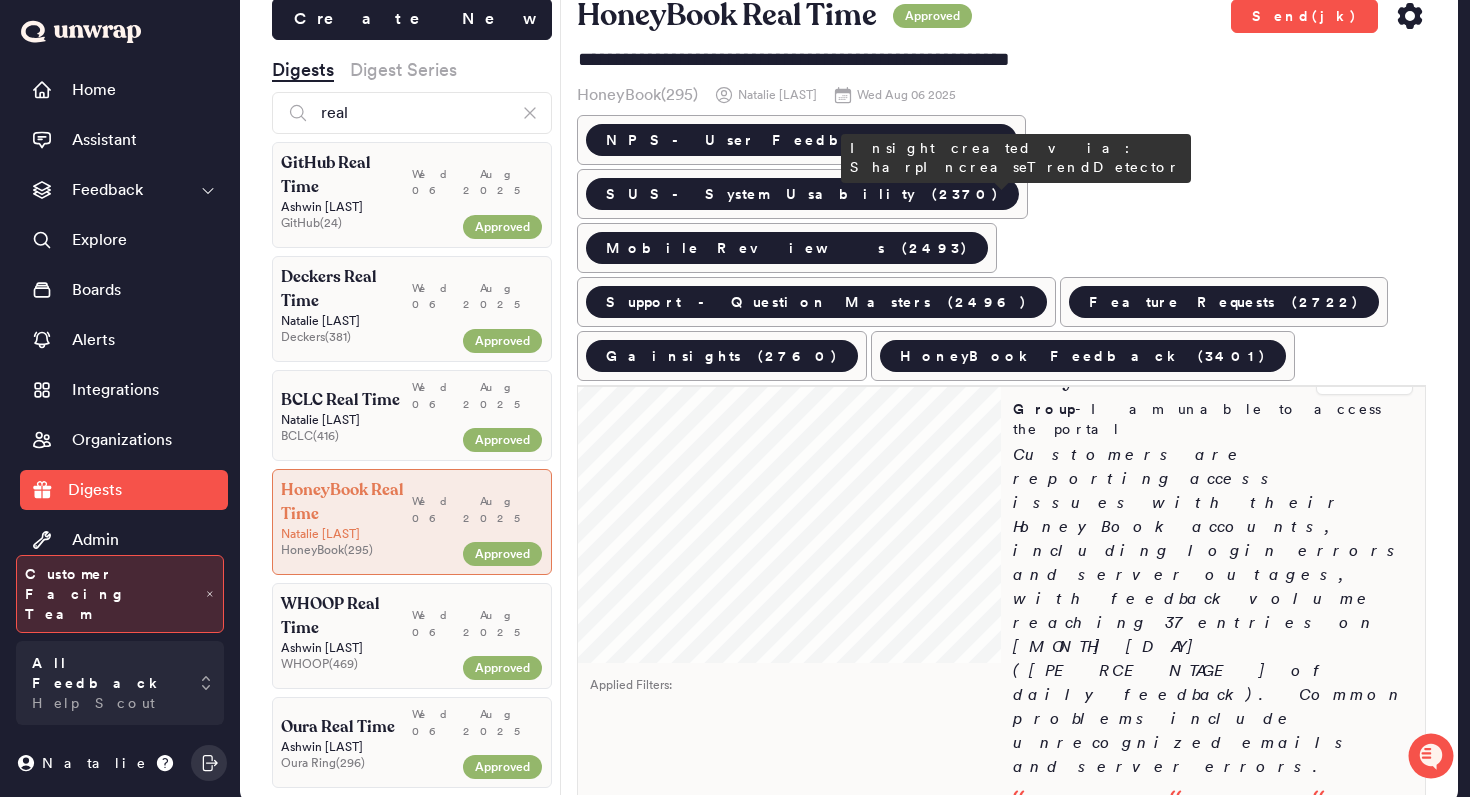 scroll, scrollTop: 90, scrollLeft: 0, axis: vertical 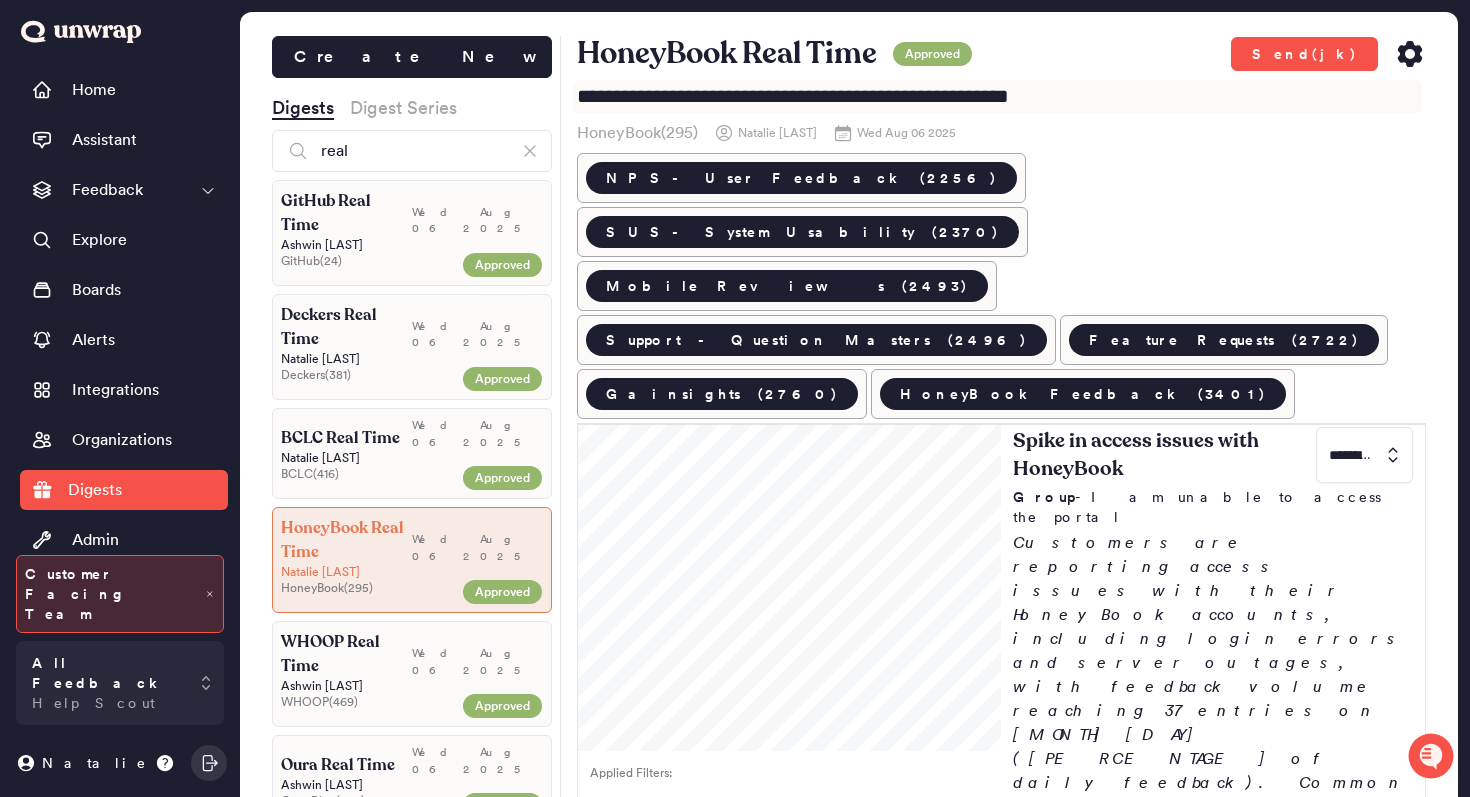 click on "**********" at bounding box center (998, 96) 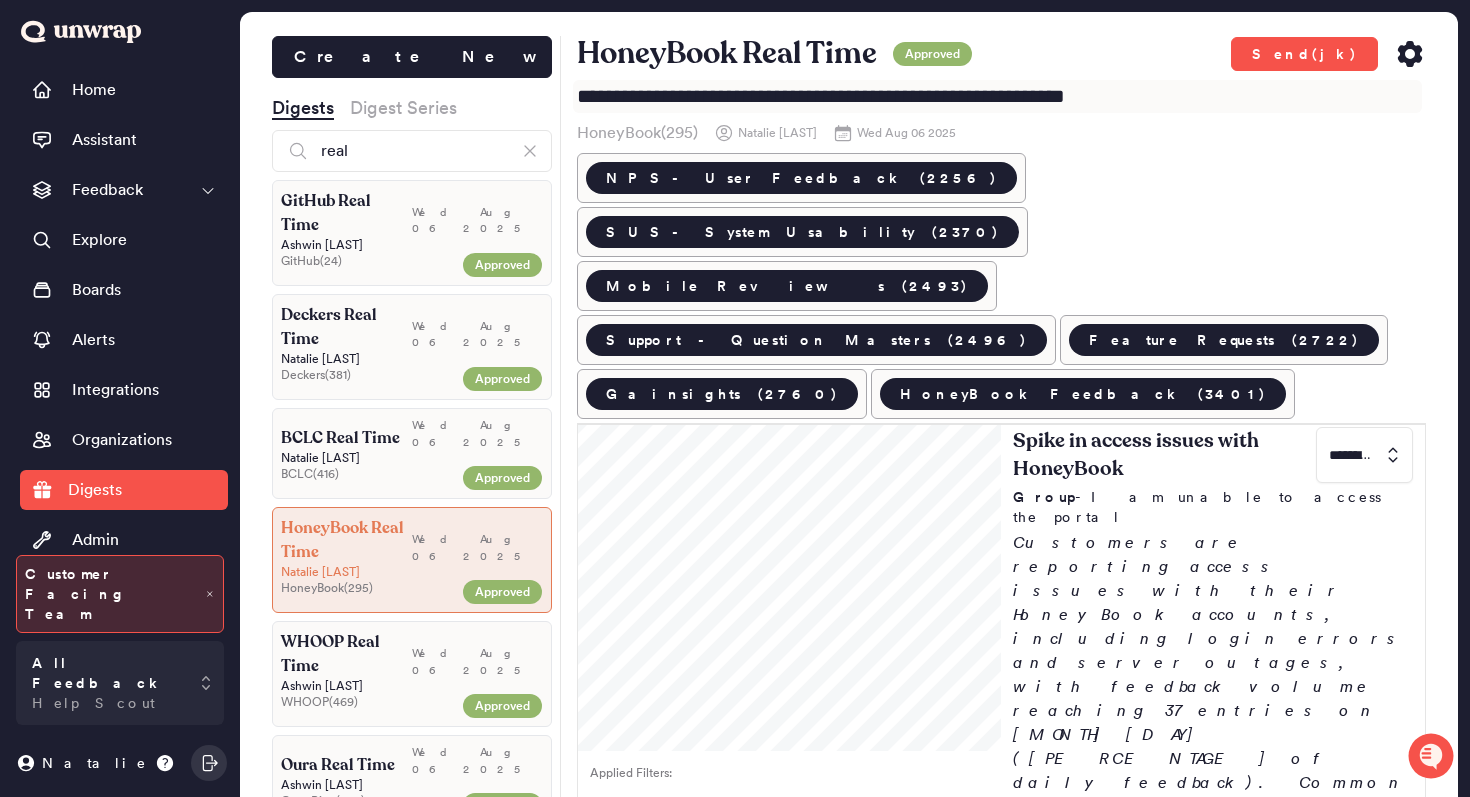 drag, startPoint x: 985, startPoint y: 94, endPoint x: 1125, endPoint y: 93, distance: 140.00357 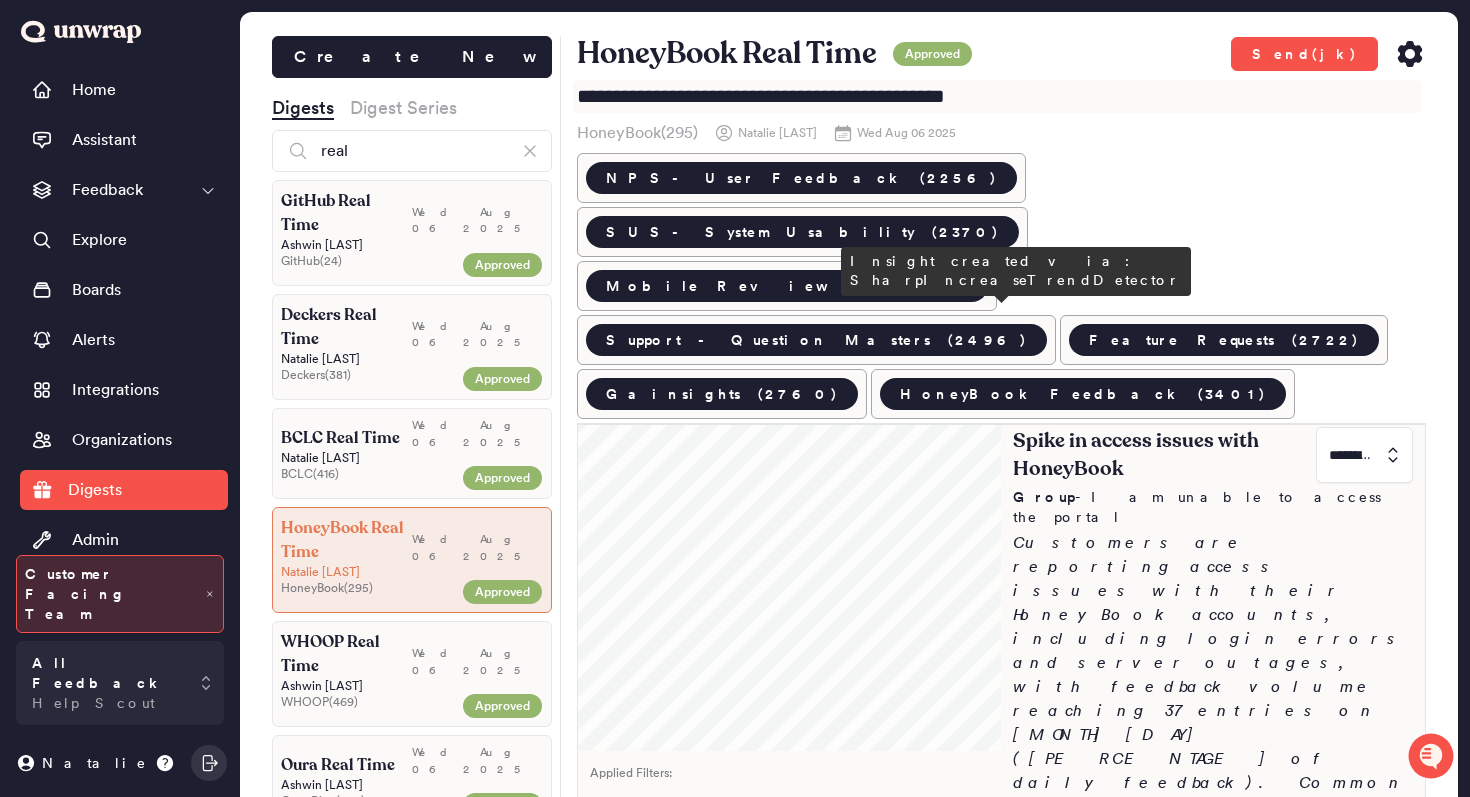type on "**********" 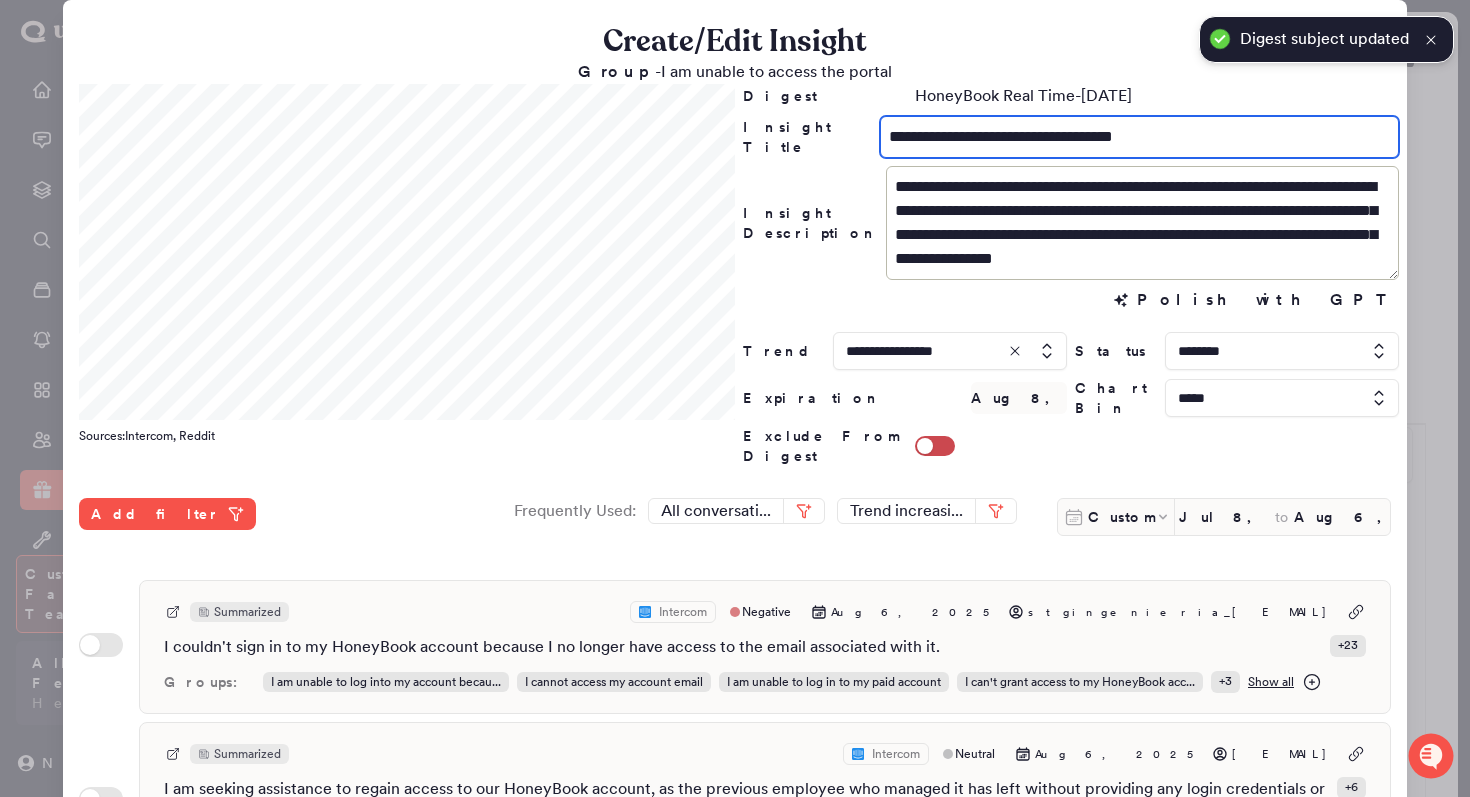 click on "**********" at bounding box center (1139, 137) 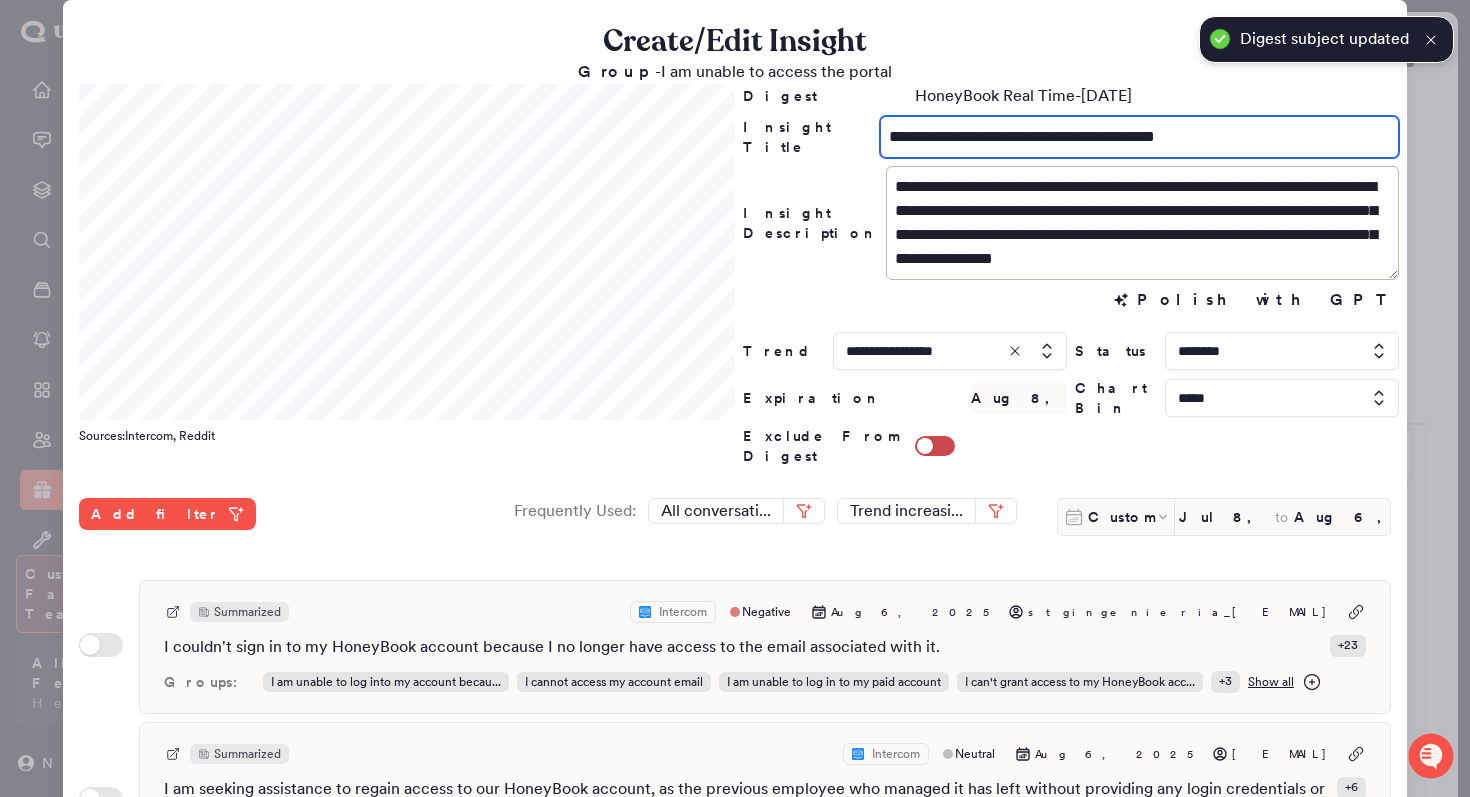 drag, startPoint x: 1092, startPoint y: 138, endPoint x: 1345, endPoint y: 138, distance: 253 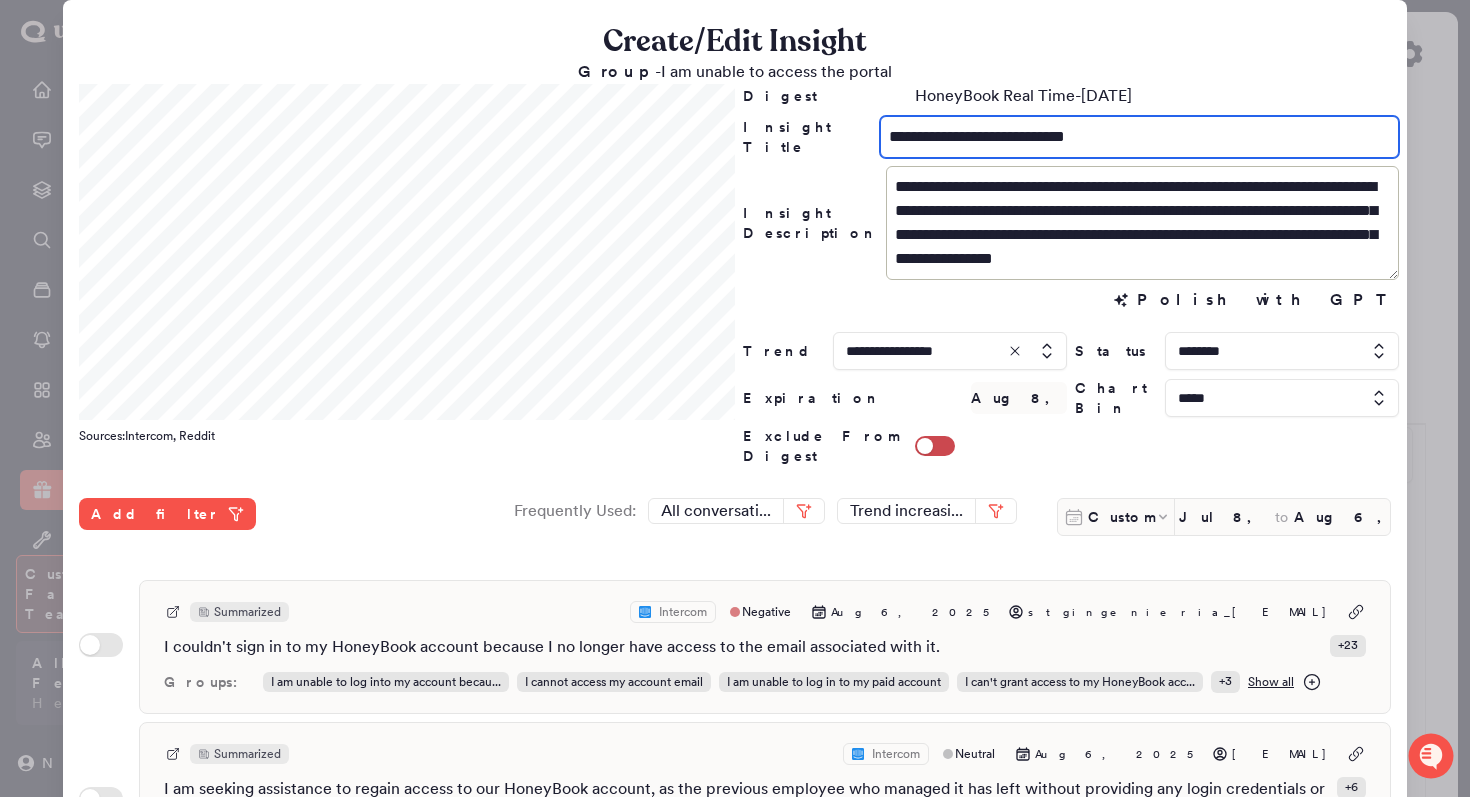 scroll, scrollTop: 531, scrollLeft: 0, axis: vertical 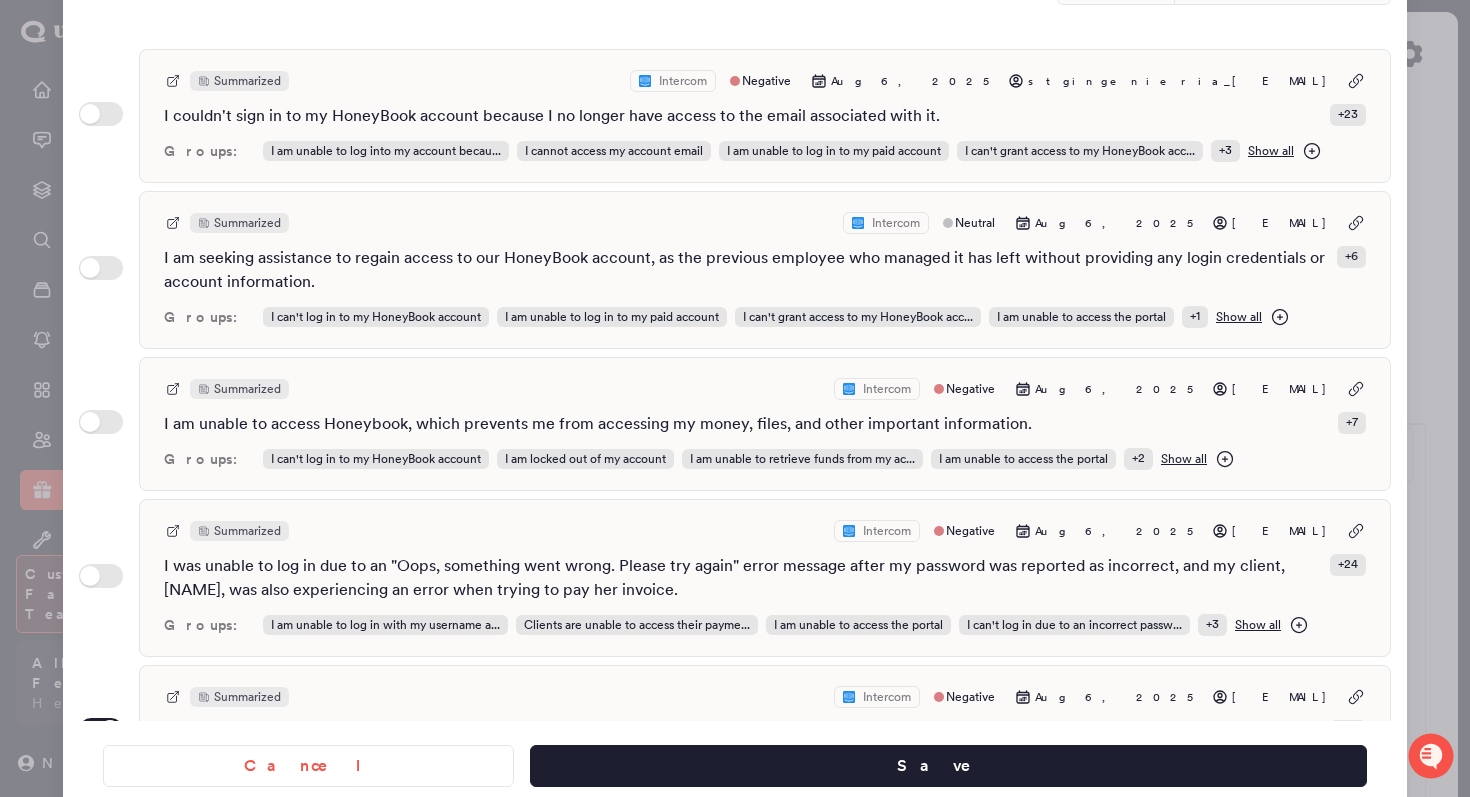 type on "**********" 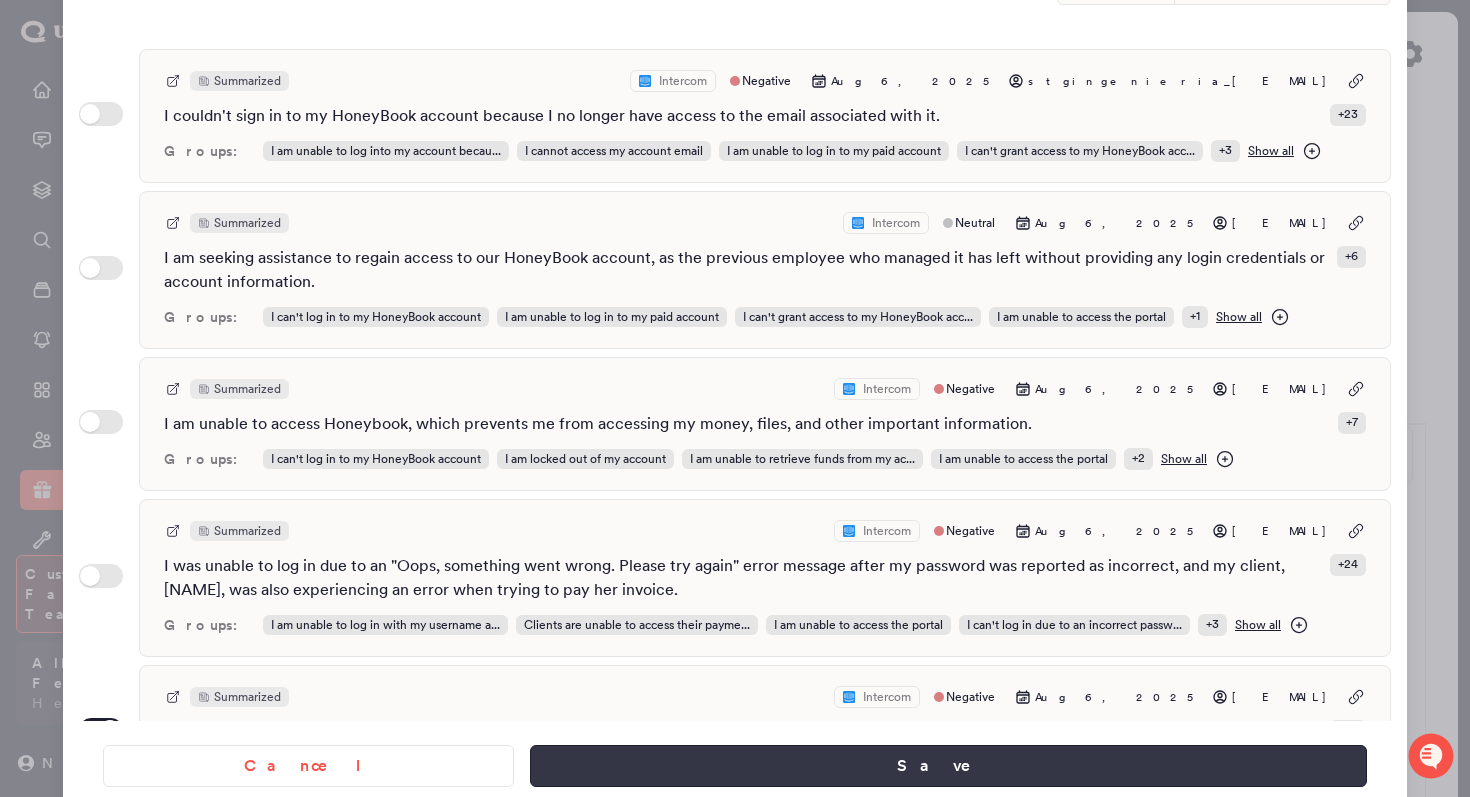 click on "Save" at bounding box center [948, 766] 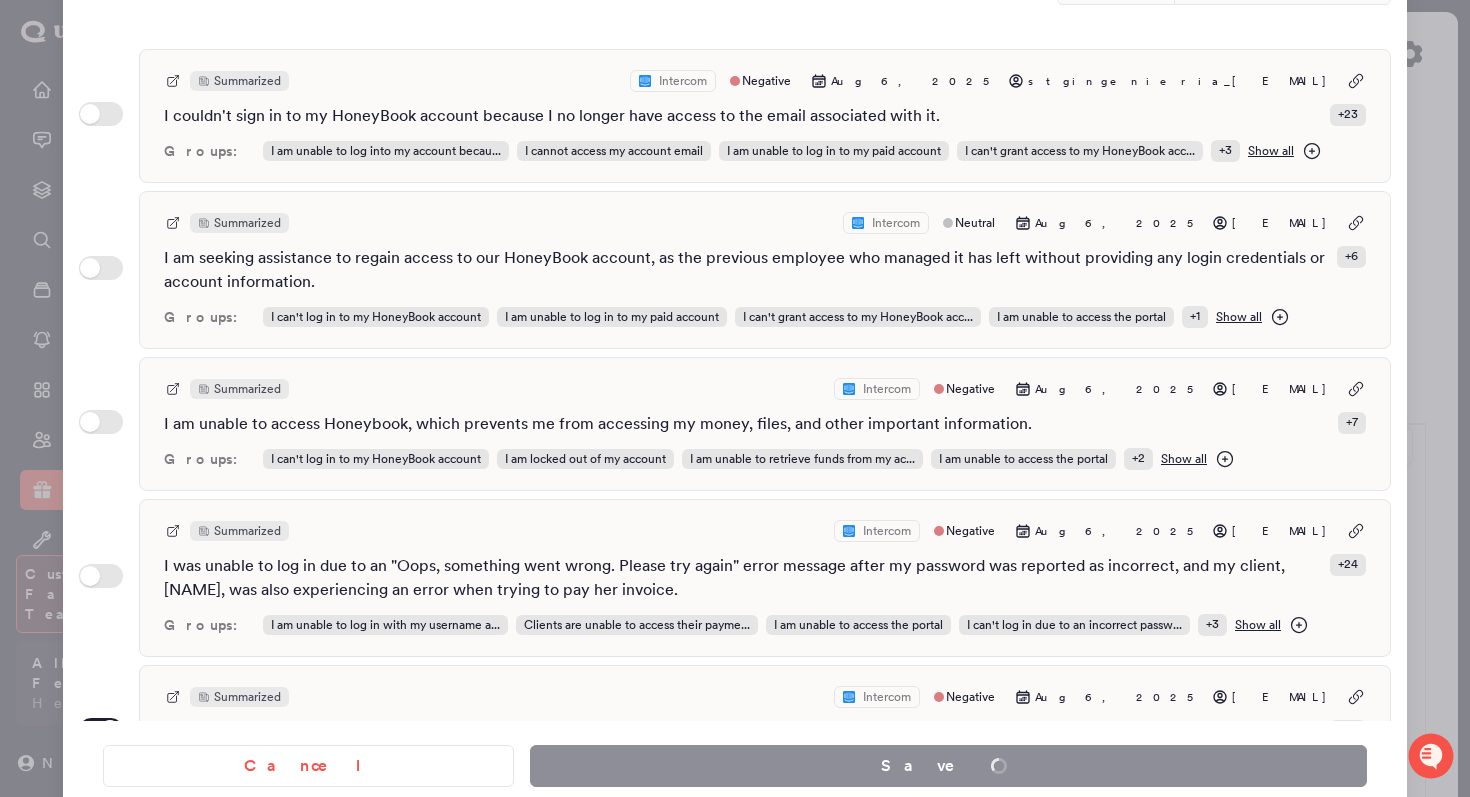 scroll, scrollTop: 0, scrollLeft: 0, axis: both 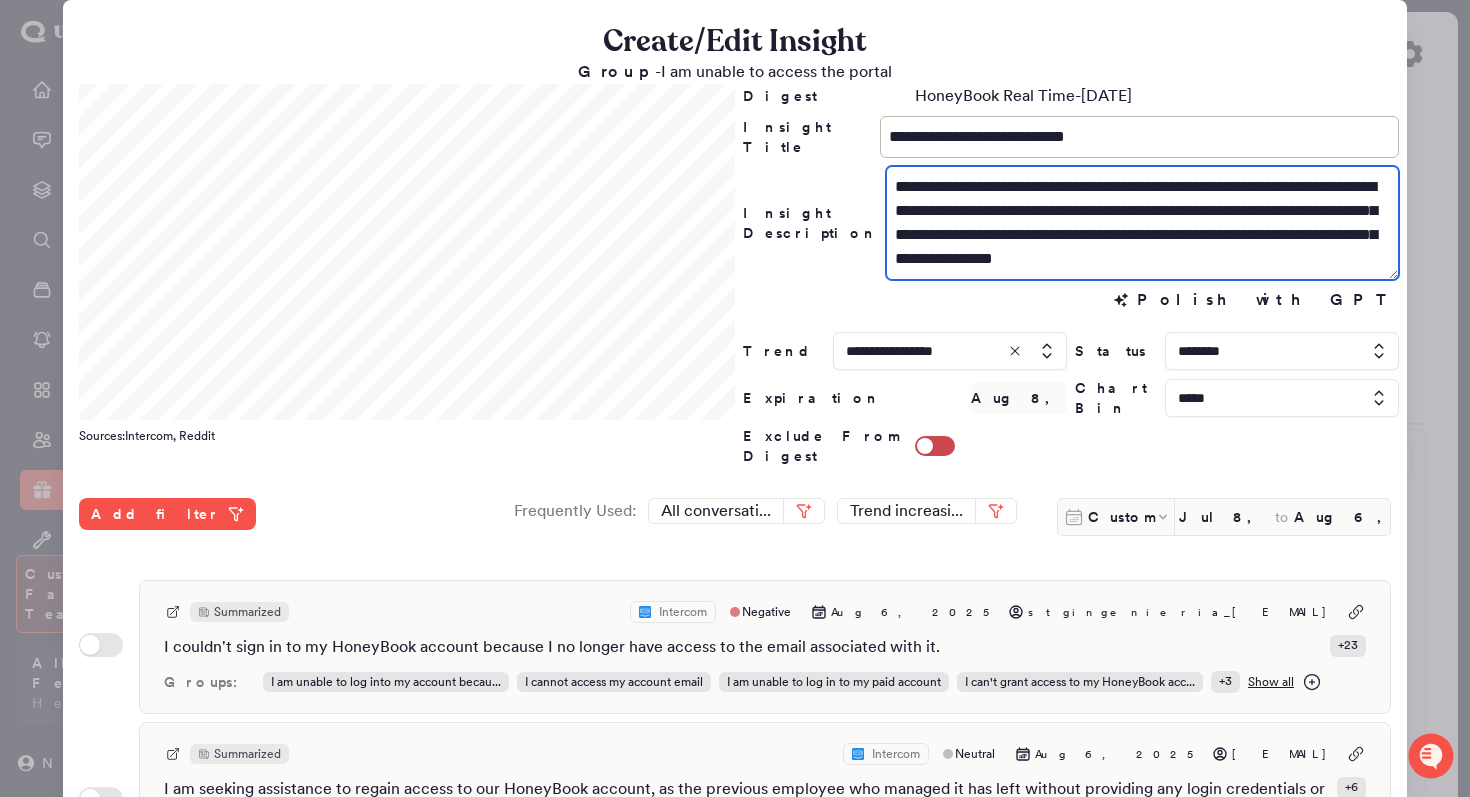 drag, startPoint x: 1266, startPoint y: 214, endPoint x: 961, endPoint y: 215, distance: 305.00165 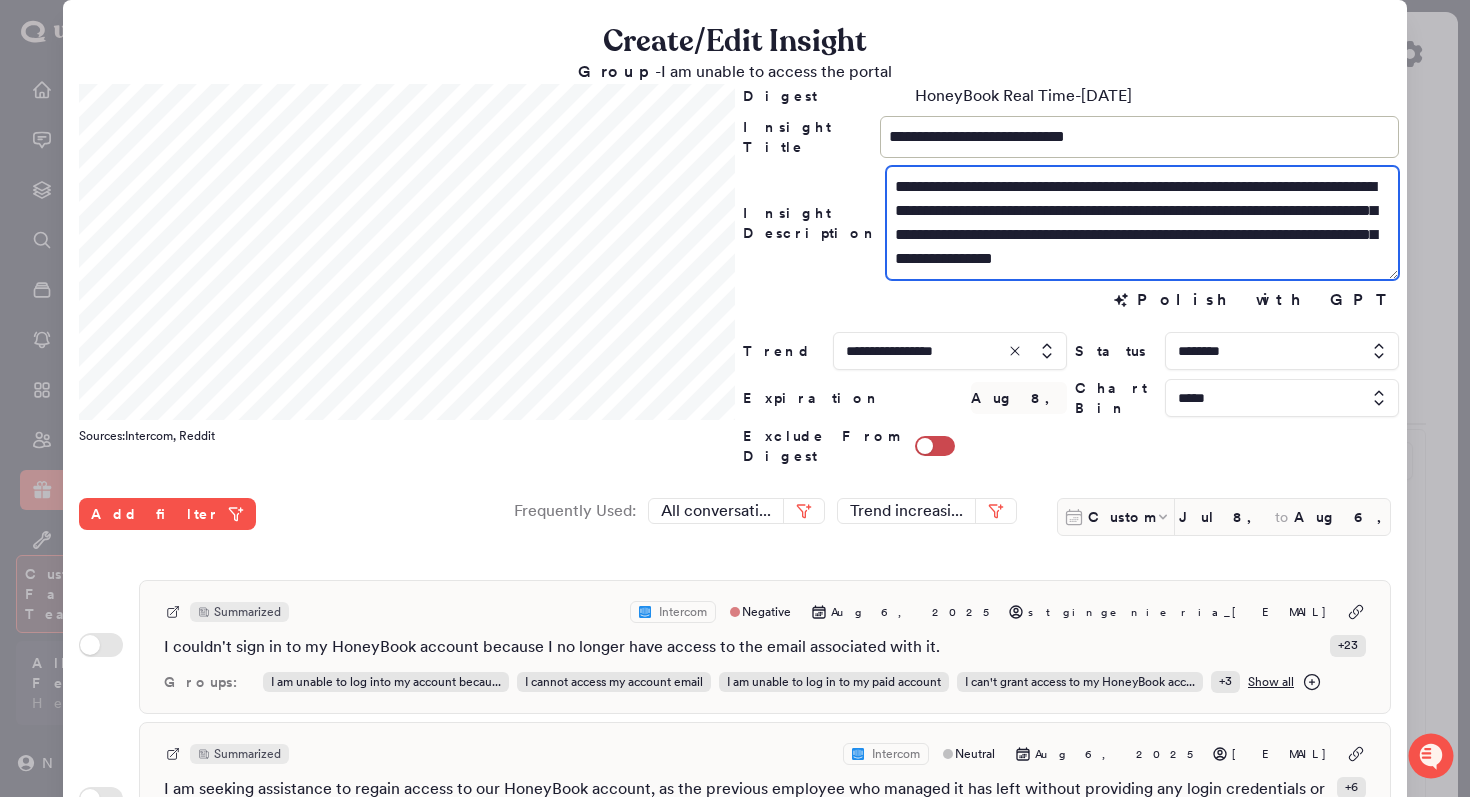click on "**********" at bounding box center [1142, 223] 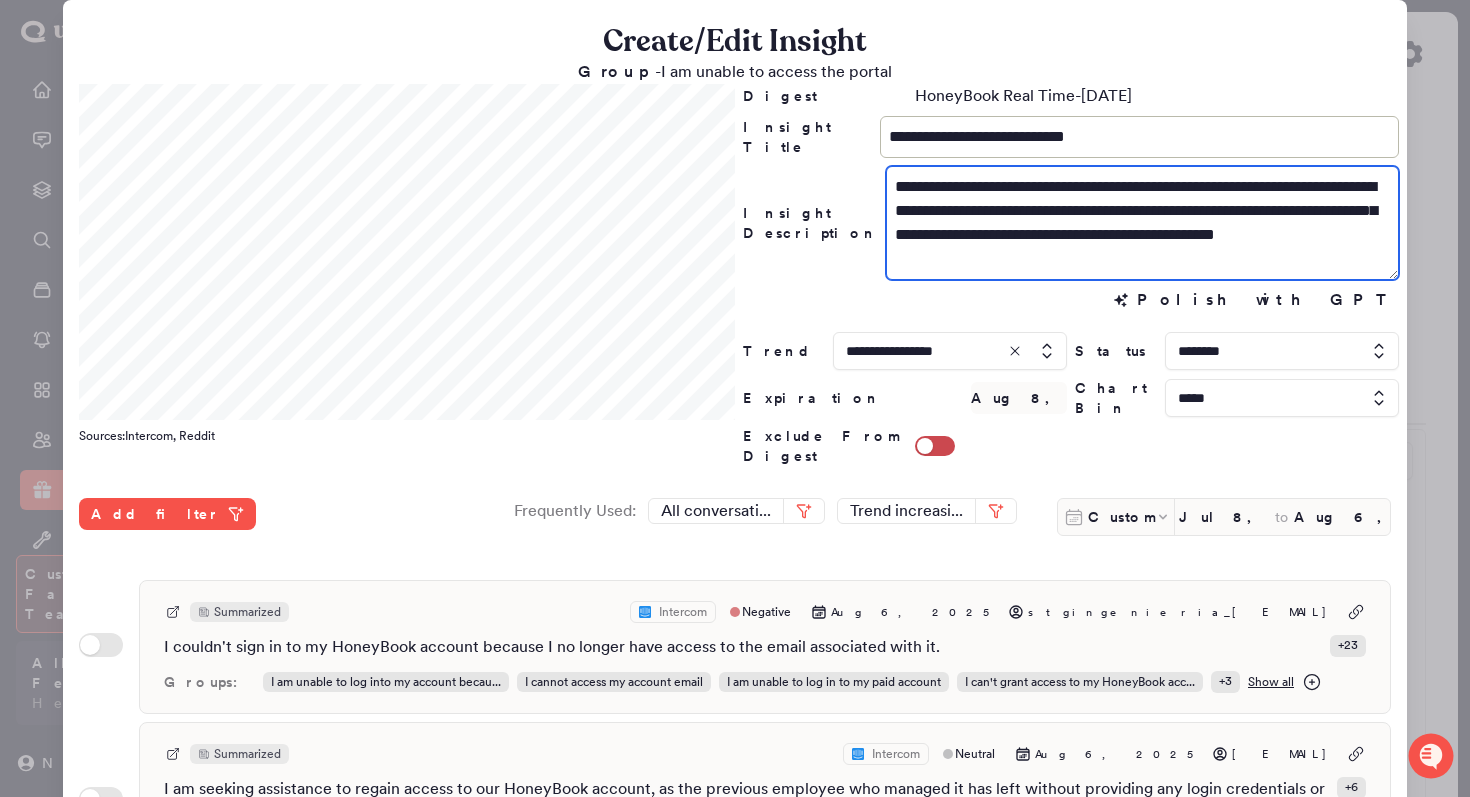 scroll, scrollTop: 531, scrollLeft: 0, axis: vertical 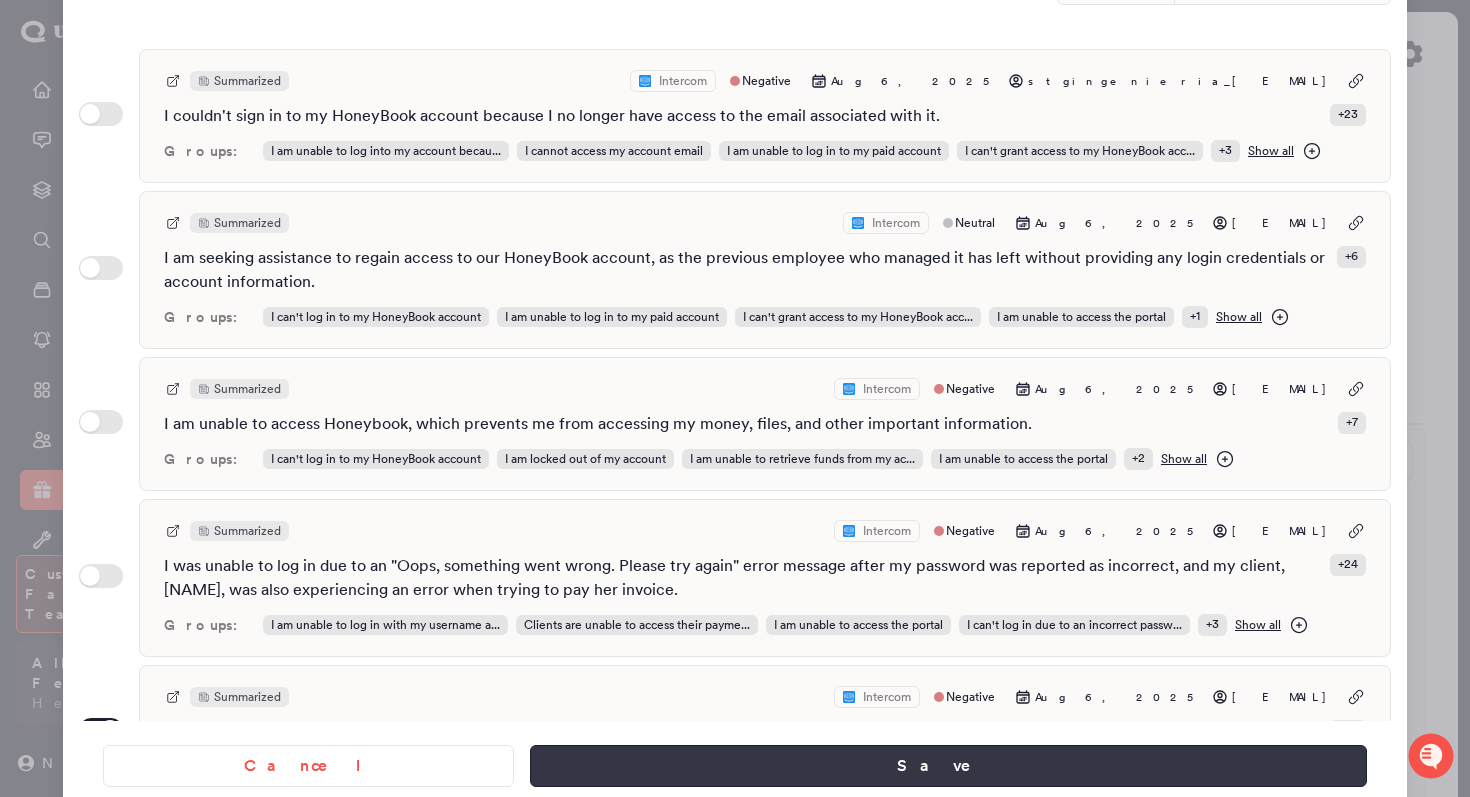 type on "**********" 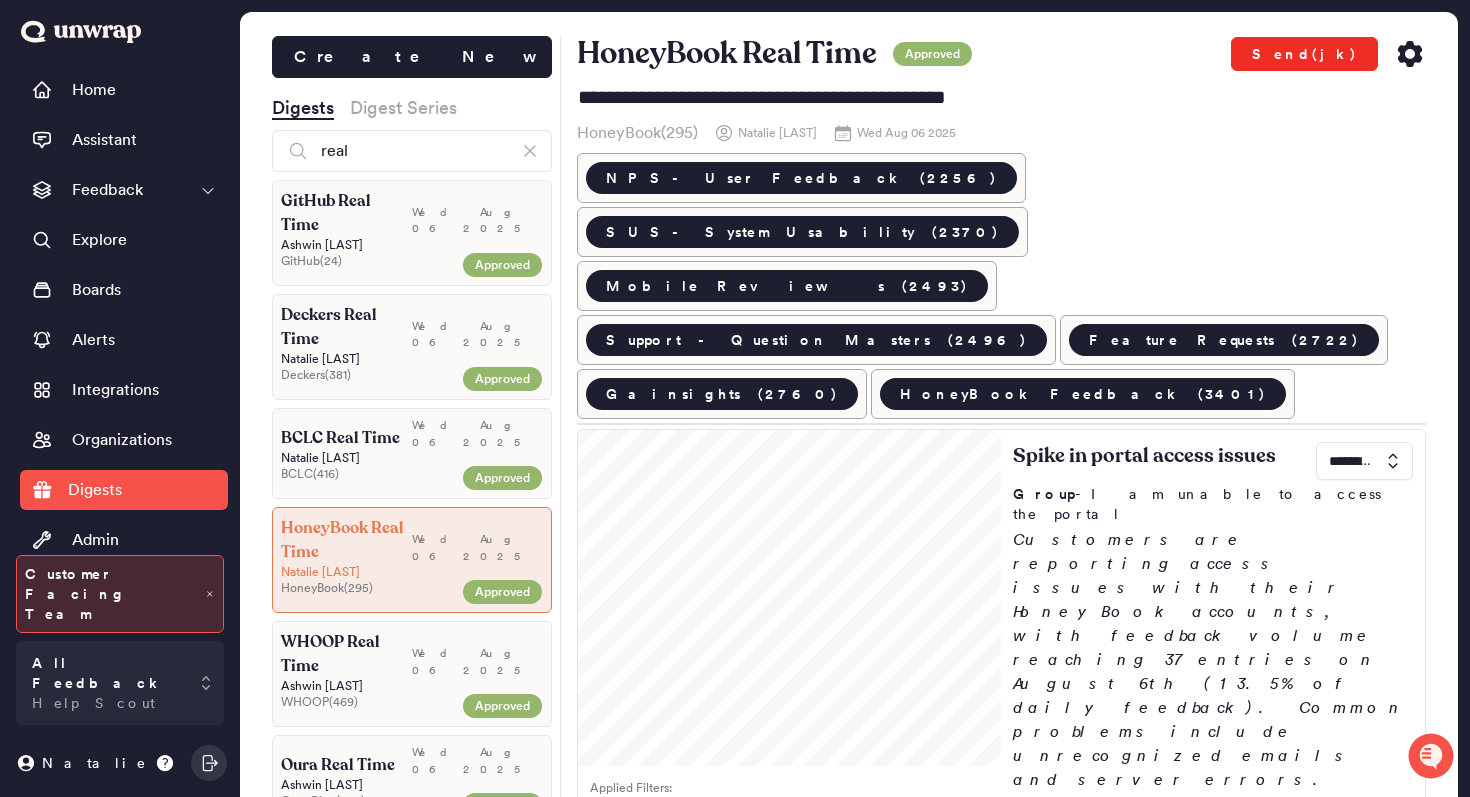 click on "Send(jk)" at bounding box center [1304, 54] 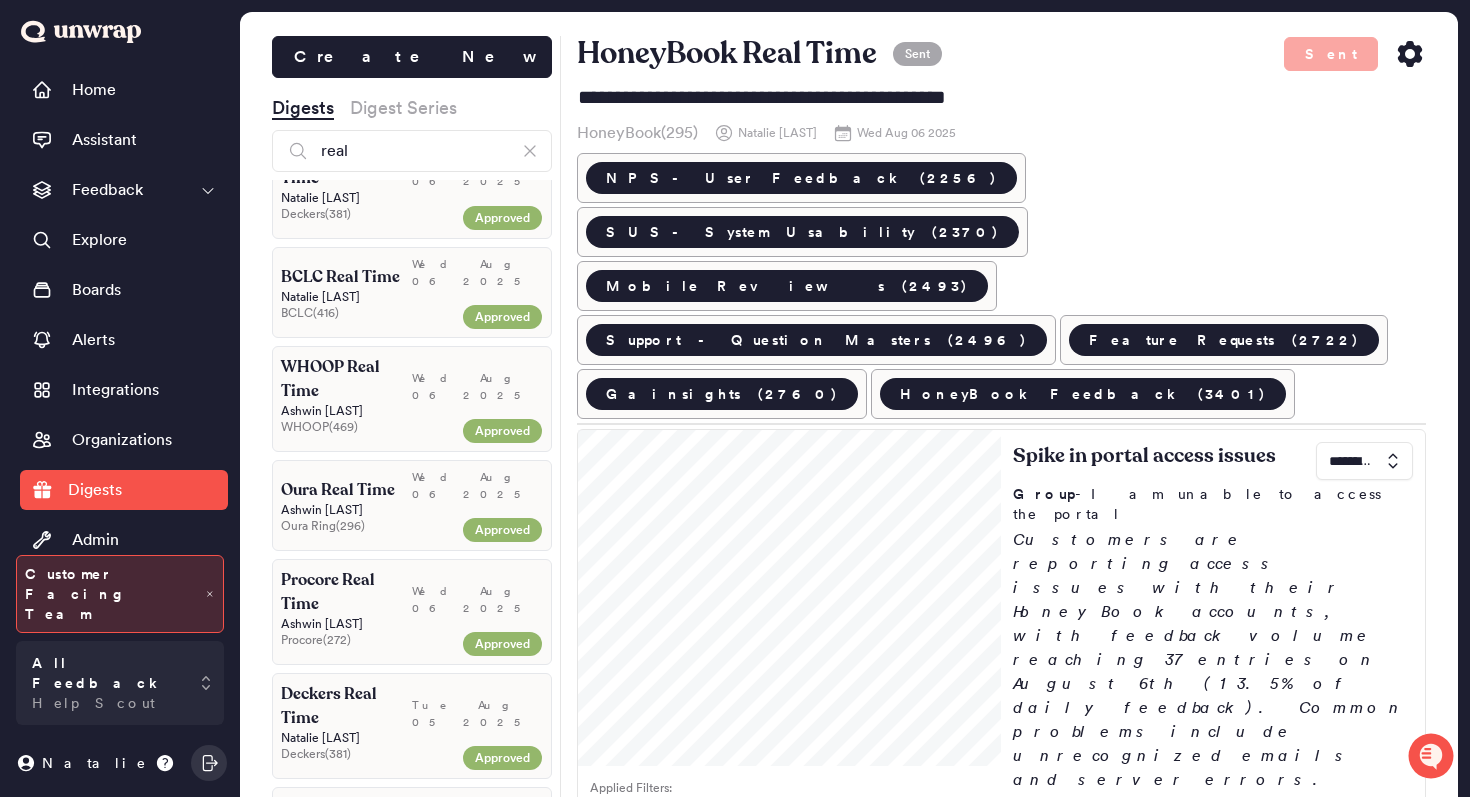 scroll, scrollTop: 202, scrollLeft: 0, axis: vertical 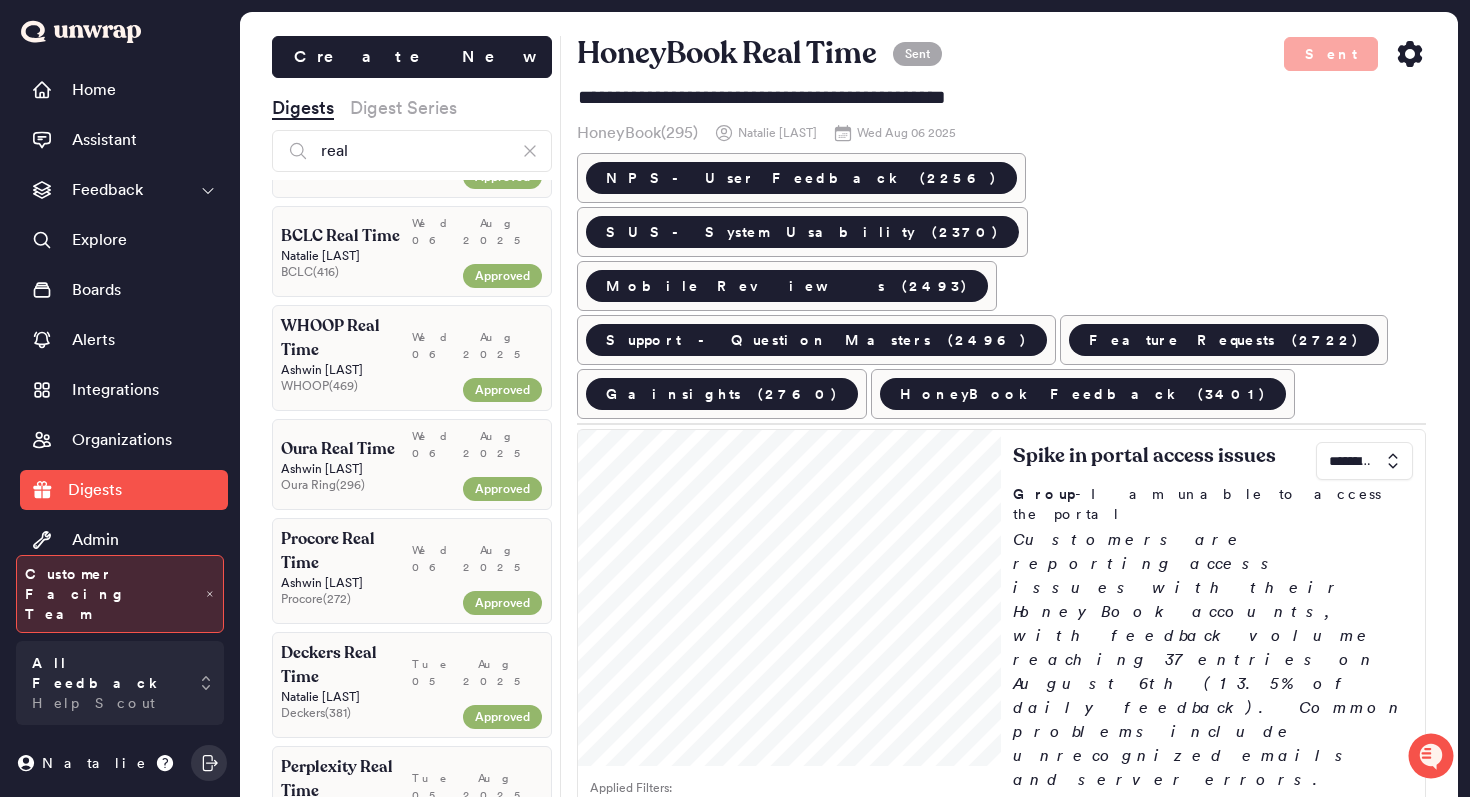 click on "Oura Ring  ( 296 )" at bounding box center (368, 485) 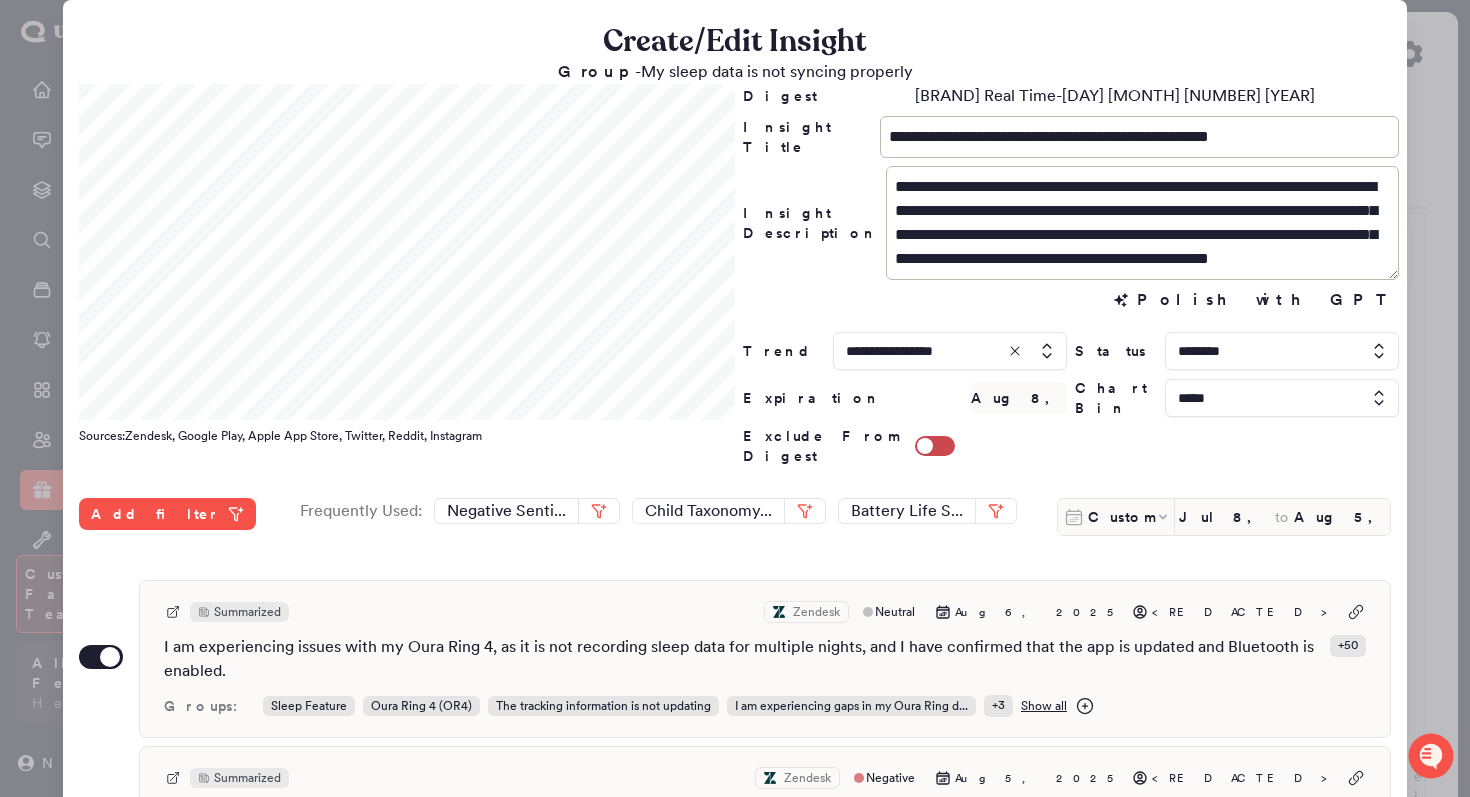 click at bounding box center (735, 398) 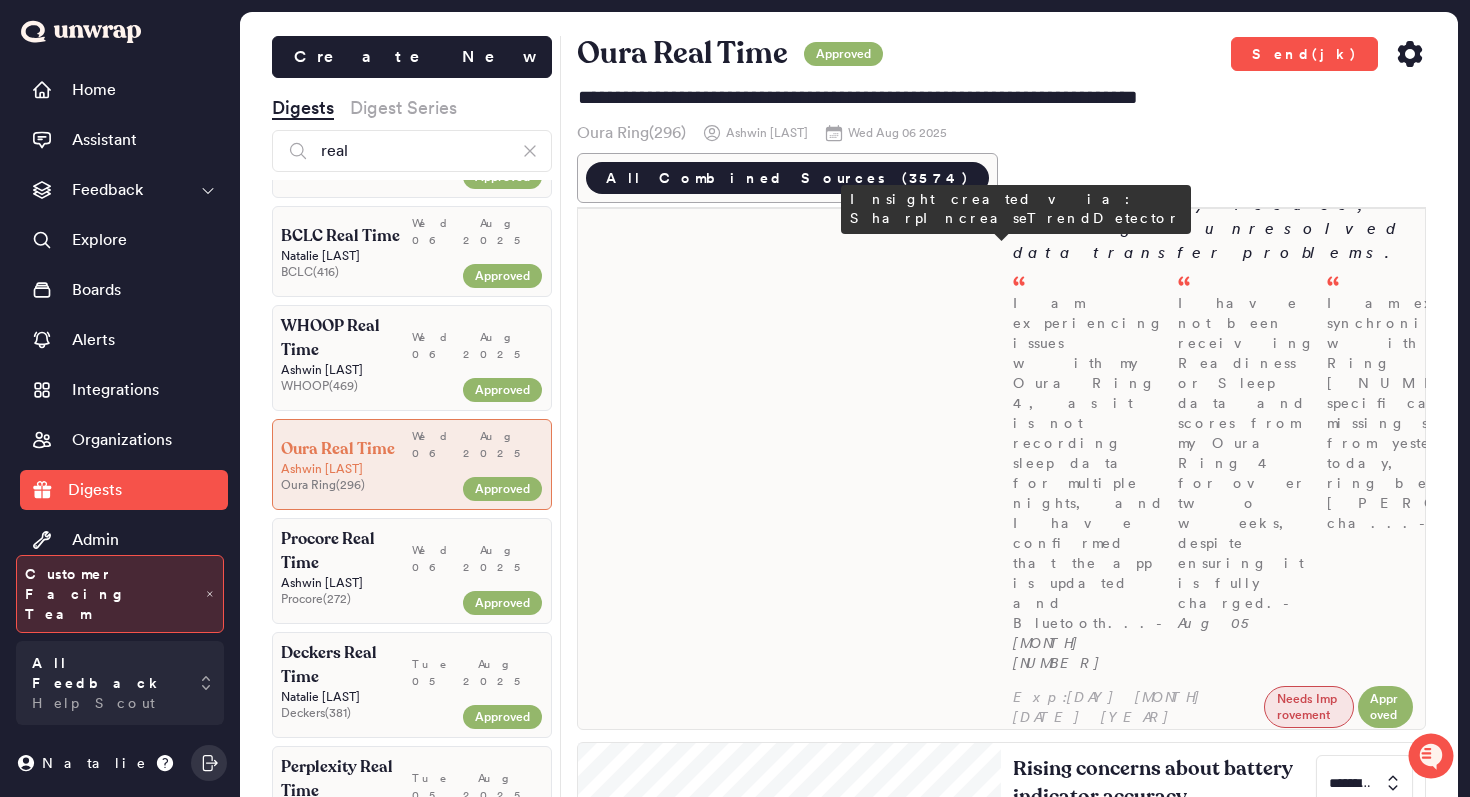 scroll, scrollTop: 514, scrollLeft: 0, axis: vertical 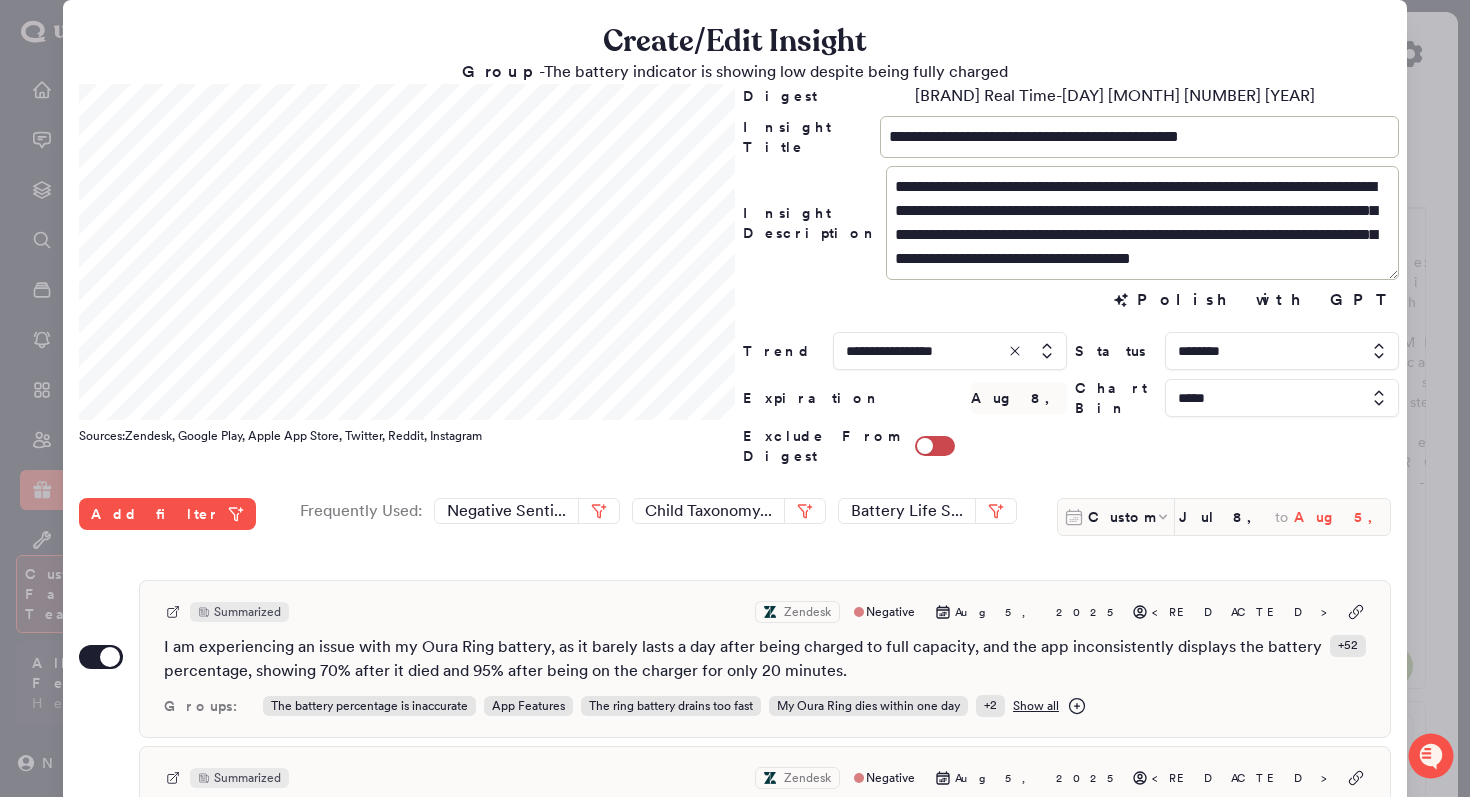 click on "Aug 5, 2025" at bounding box center [1342, 517] 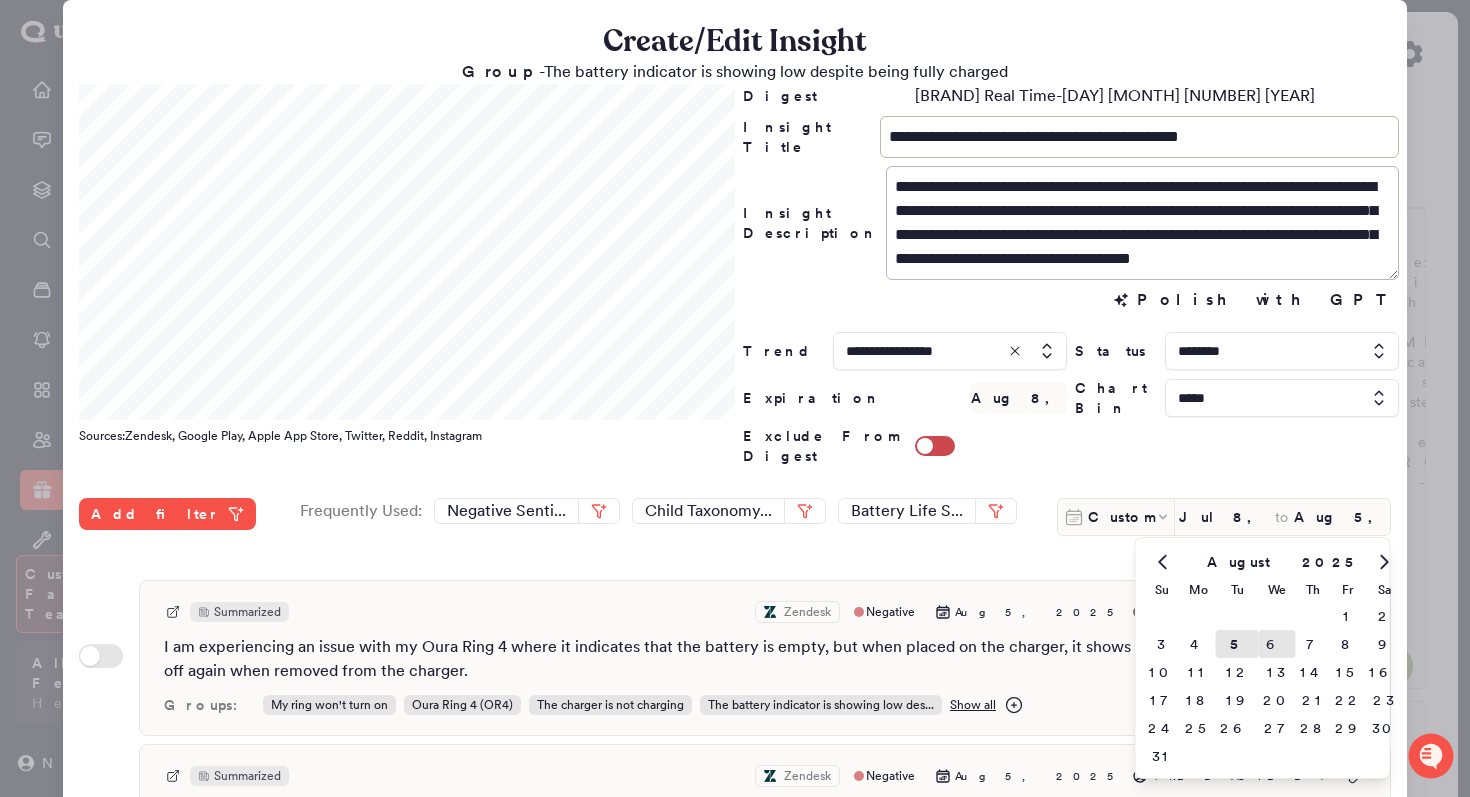 click on "6" at bounding box center (1277, 644) 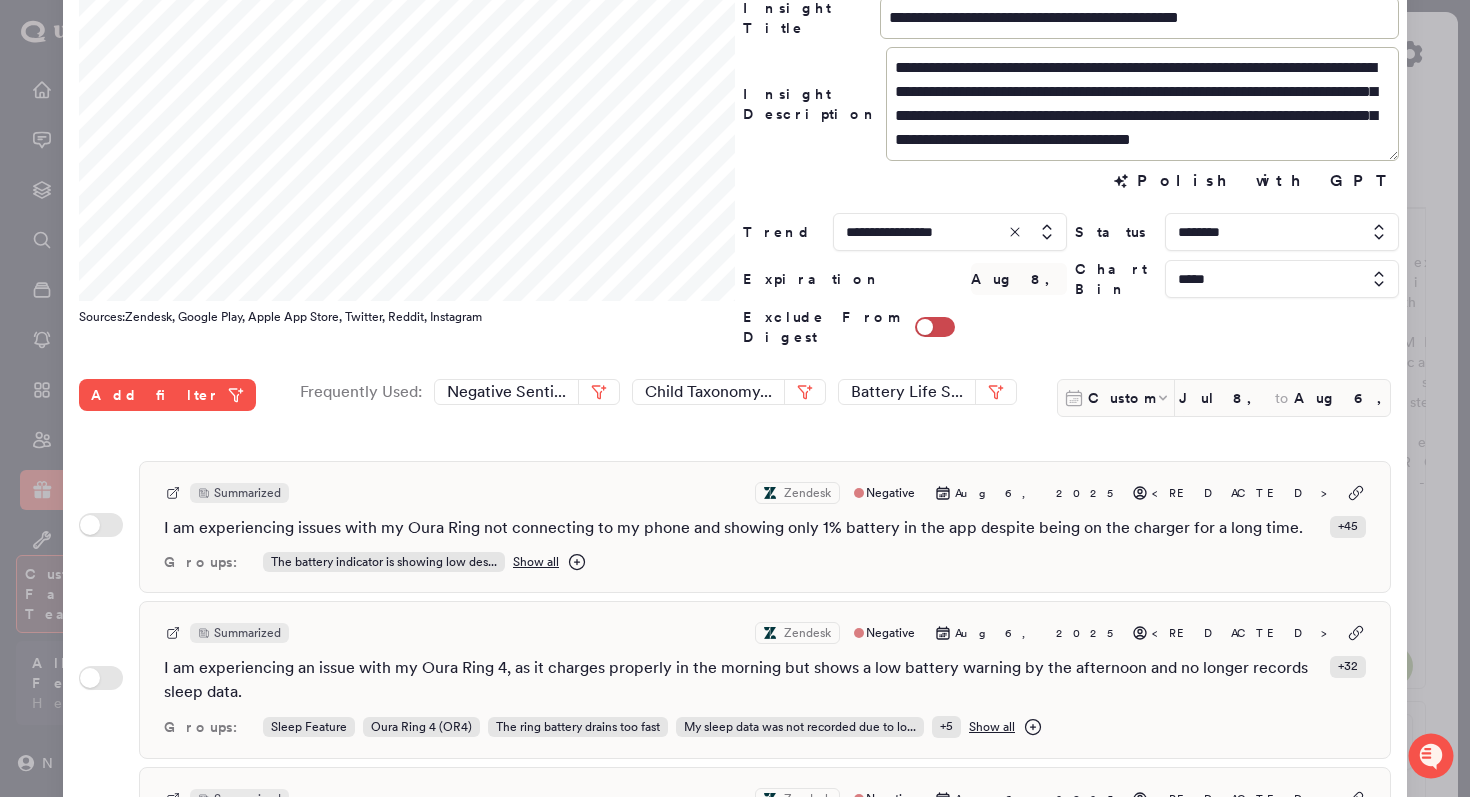 scroll, scrollTop: 122, scrollLeft: 0, axis: vertical 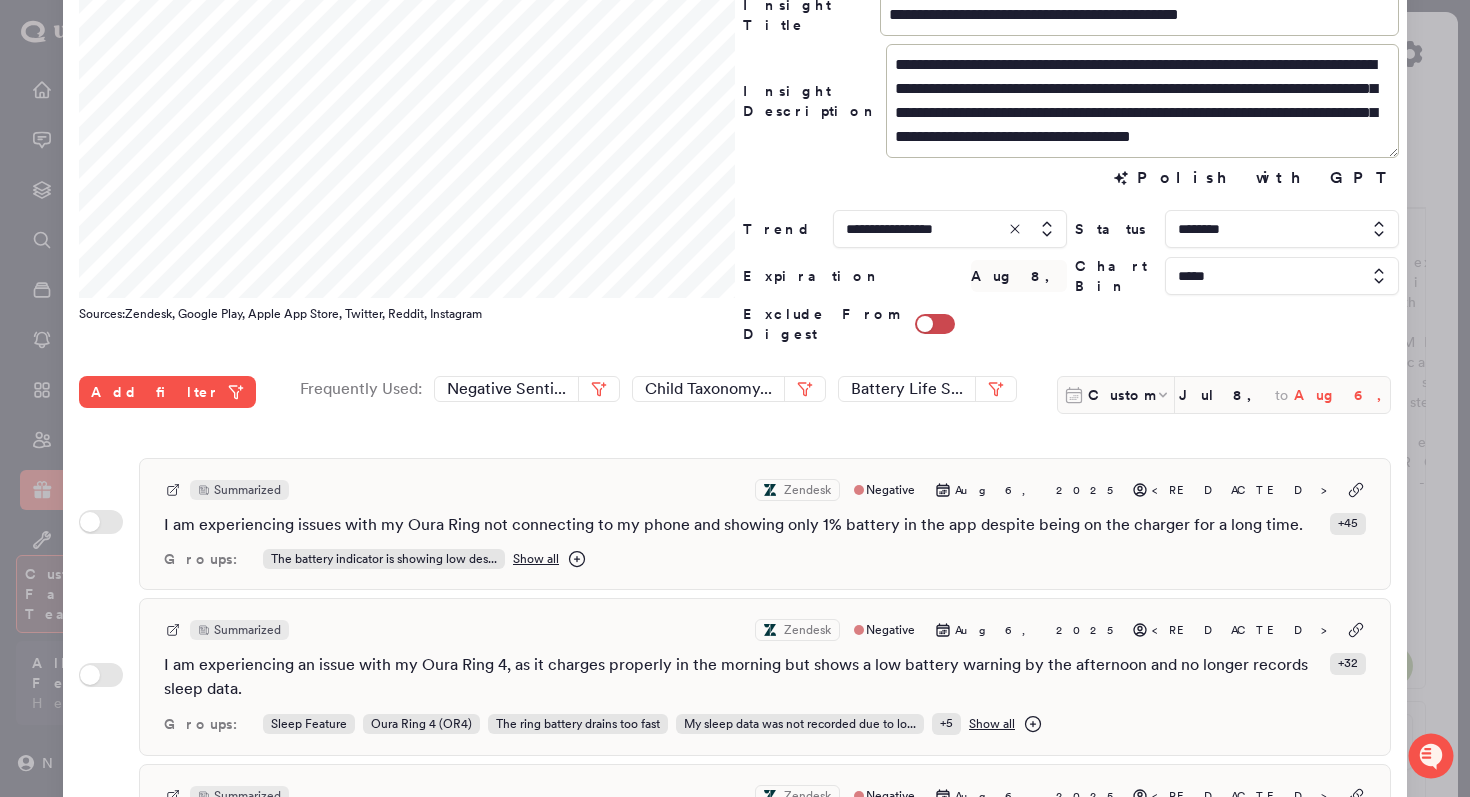 click on "Aug 6, 2025" at bounding box center (1342, 395) 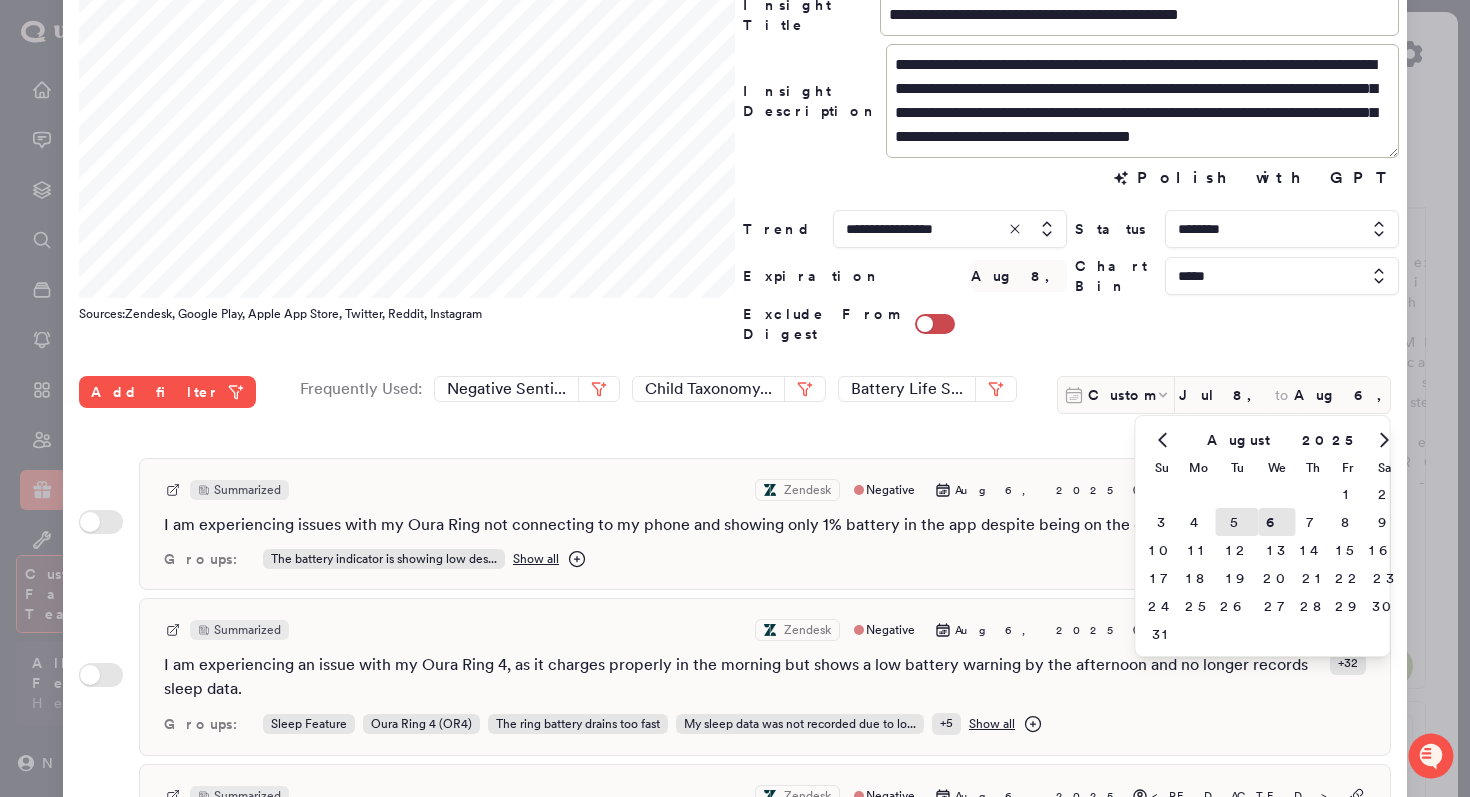 click on "5" at bounding box center (1237, 522) 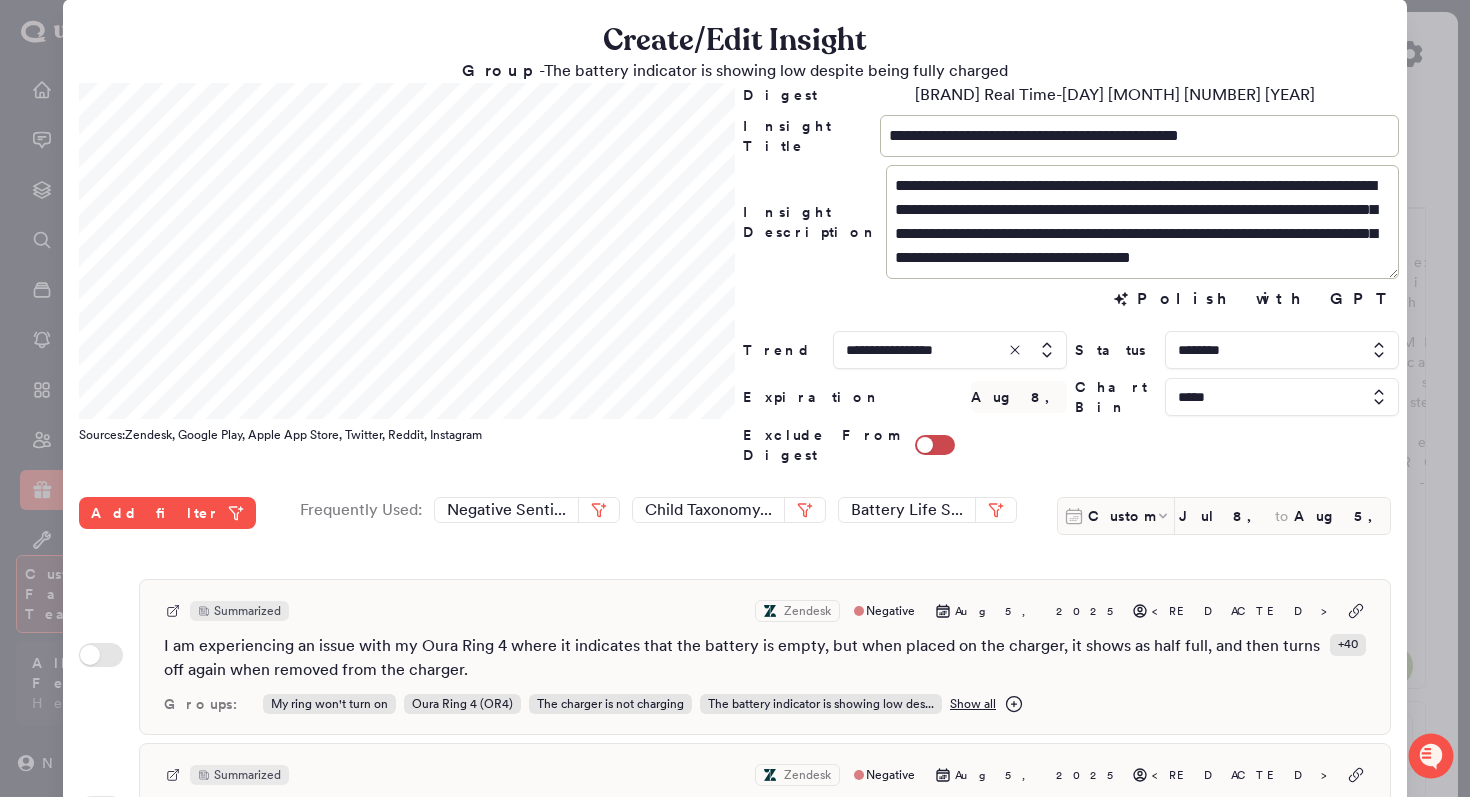 scroll, scrollTop: 0, scrollLeft: 0, axis: both 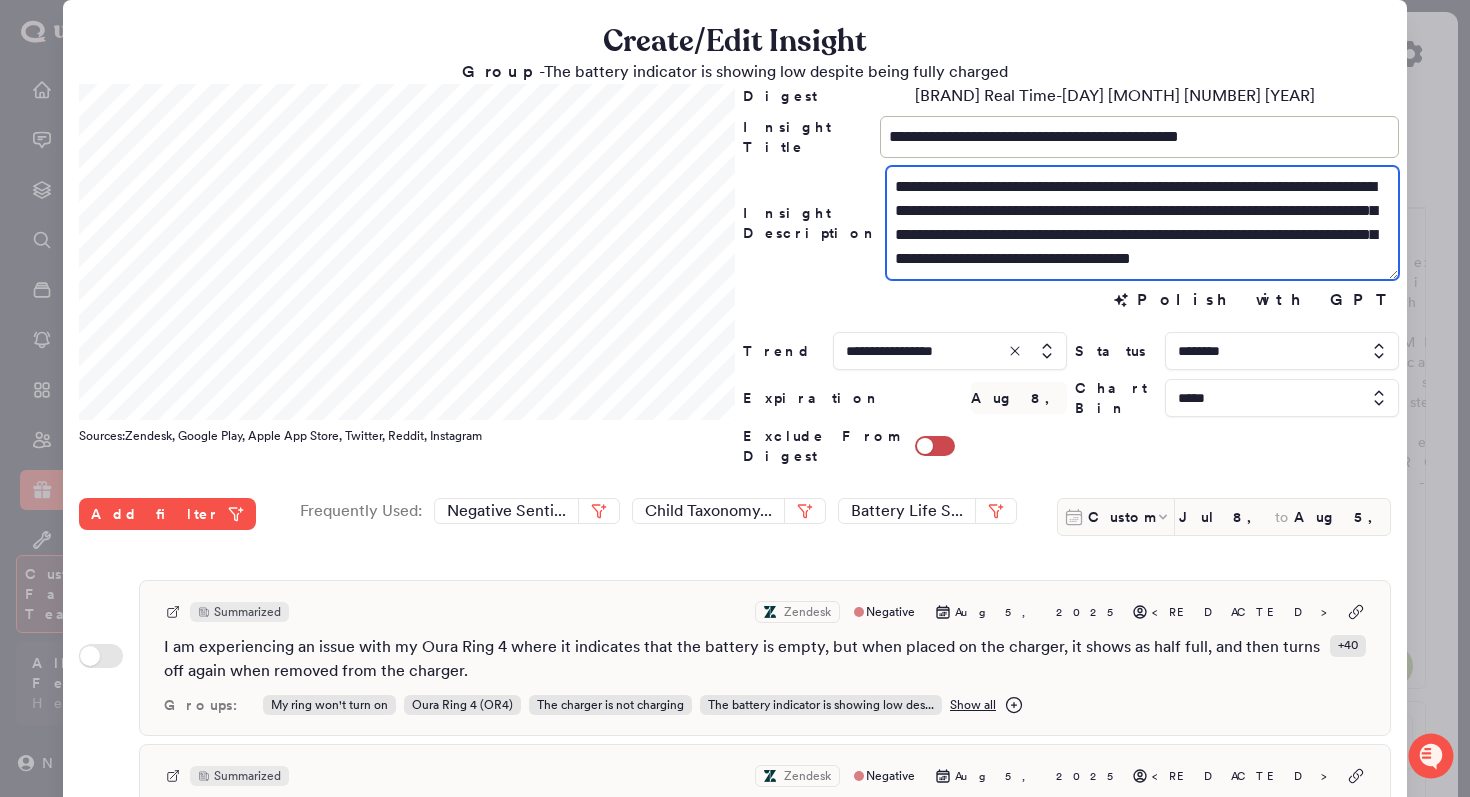 drag, startPoint x: 1152, startPoint y: 216, endPoint x: 1085, endPoint y: 216, distance: 67 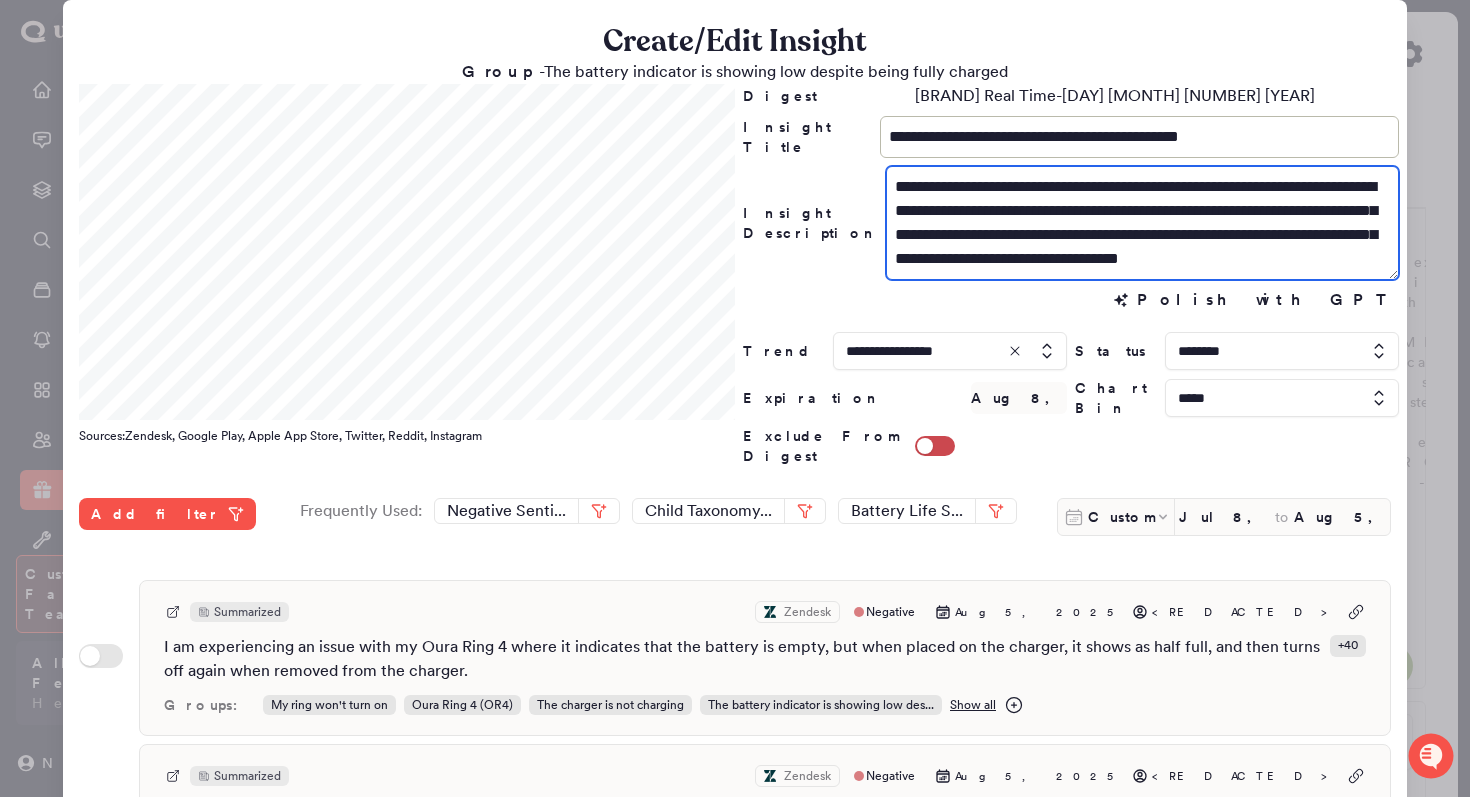scroll, scrollTop: 24, scrollLeft: 0, axis: vertical 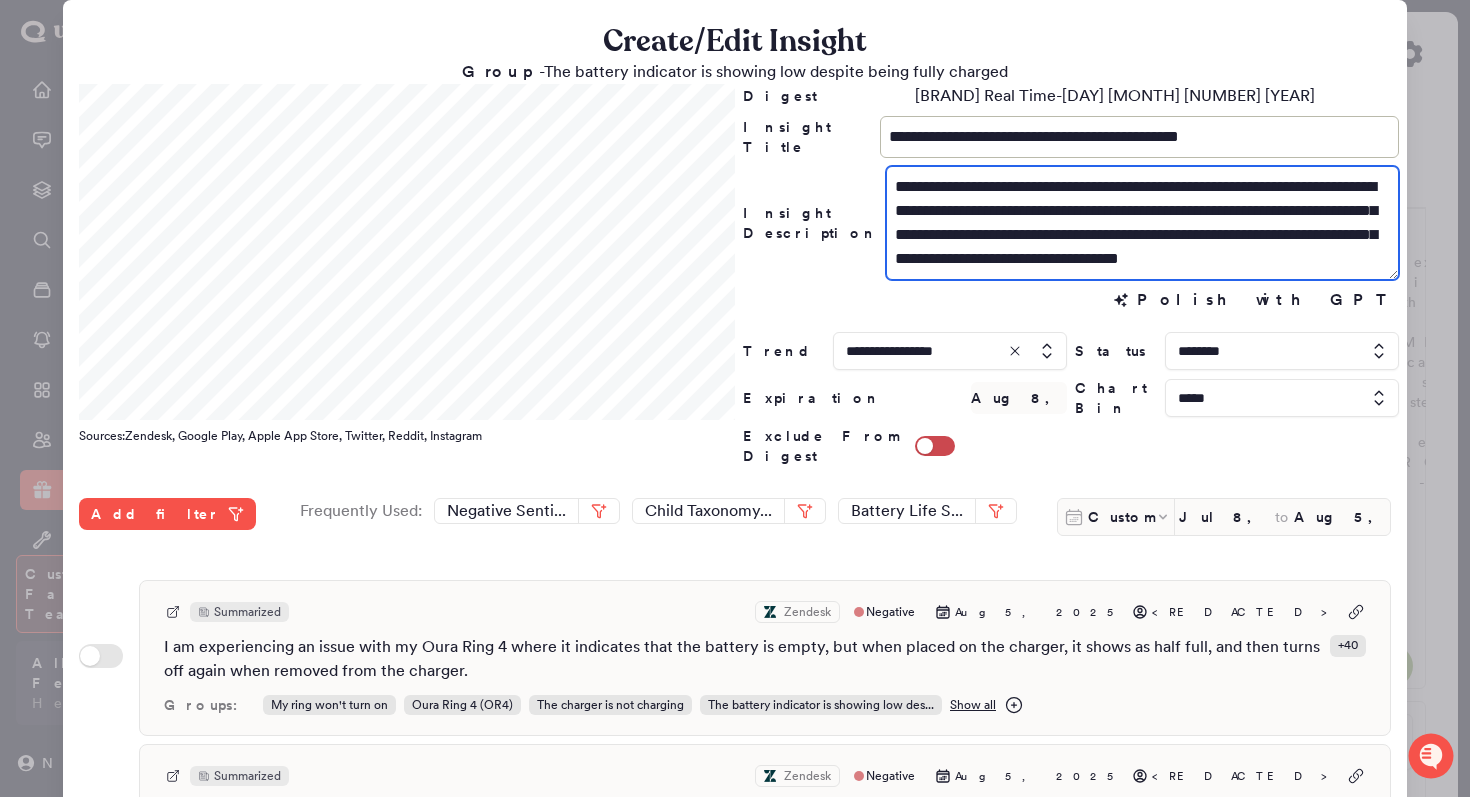 click on "**********" at bounding box center [1142, 223] 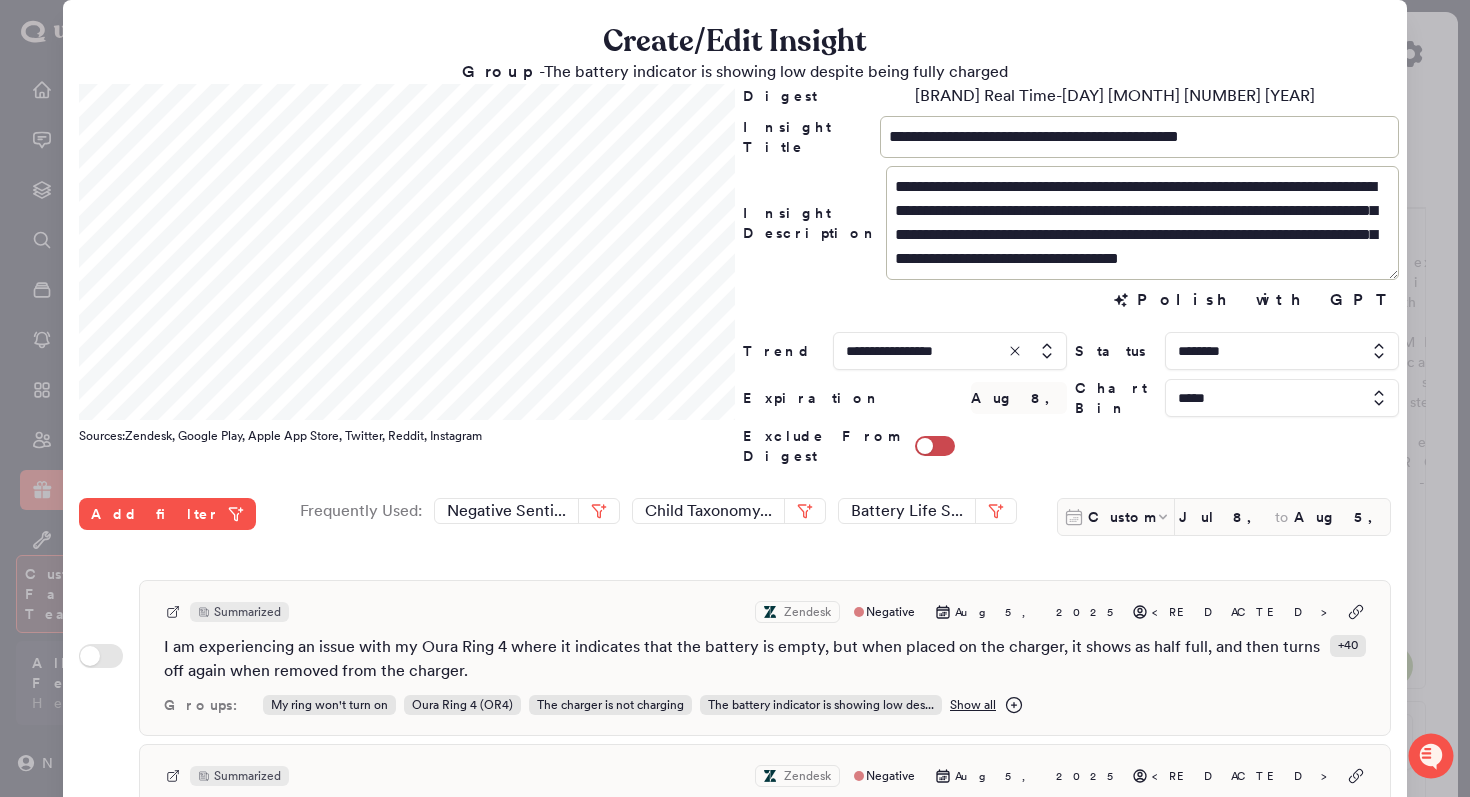 click on "**********" at bounding box center (735, 675) 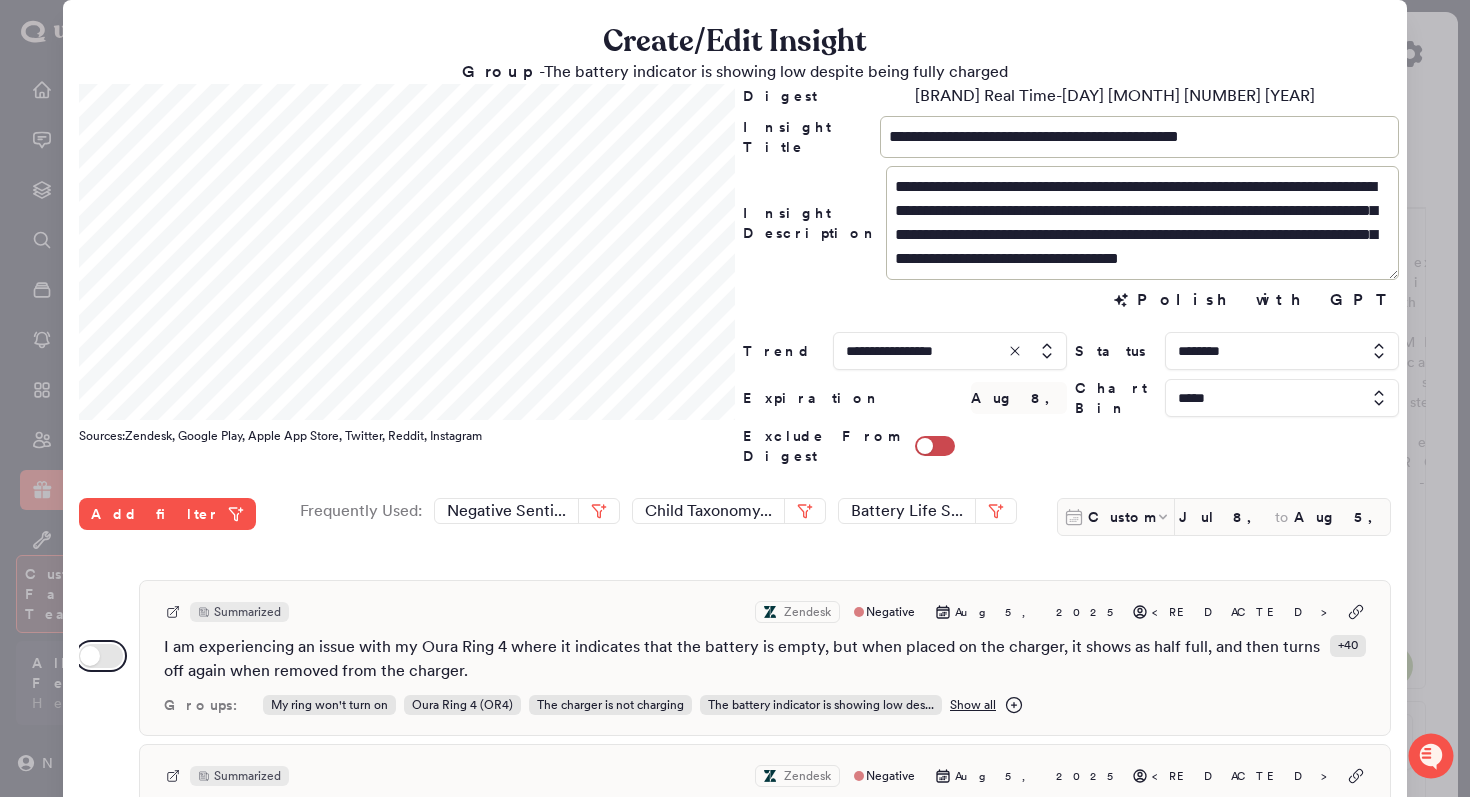 click on "Use setting" at bounding box center (101, 656) 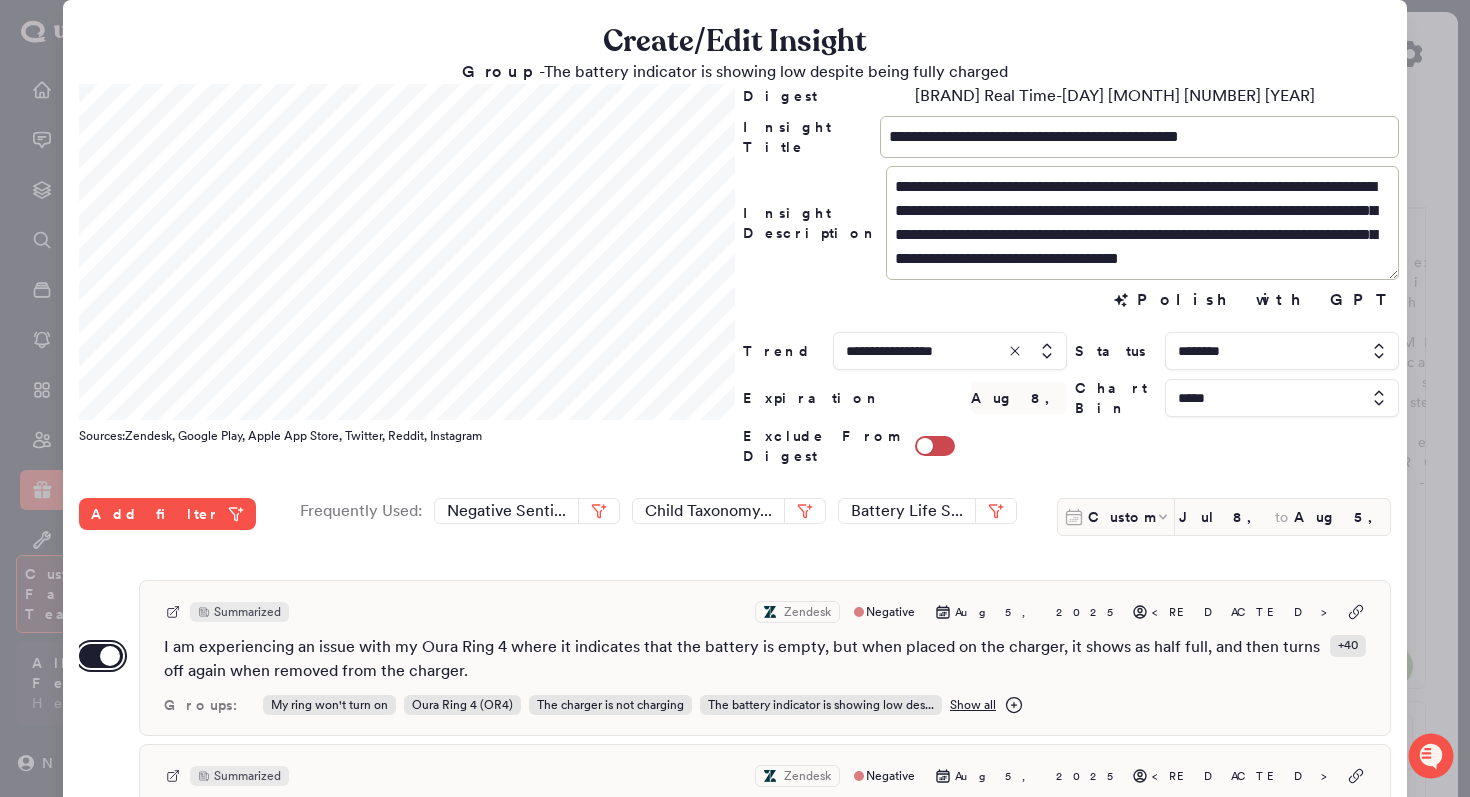scroll, scrollTop: 134, scrollLeft: 0, axis: vertical 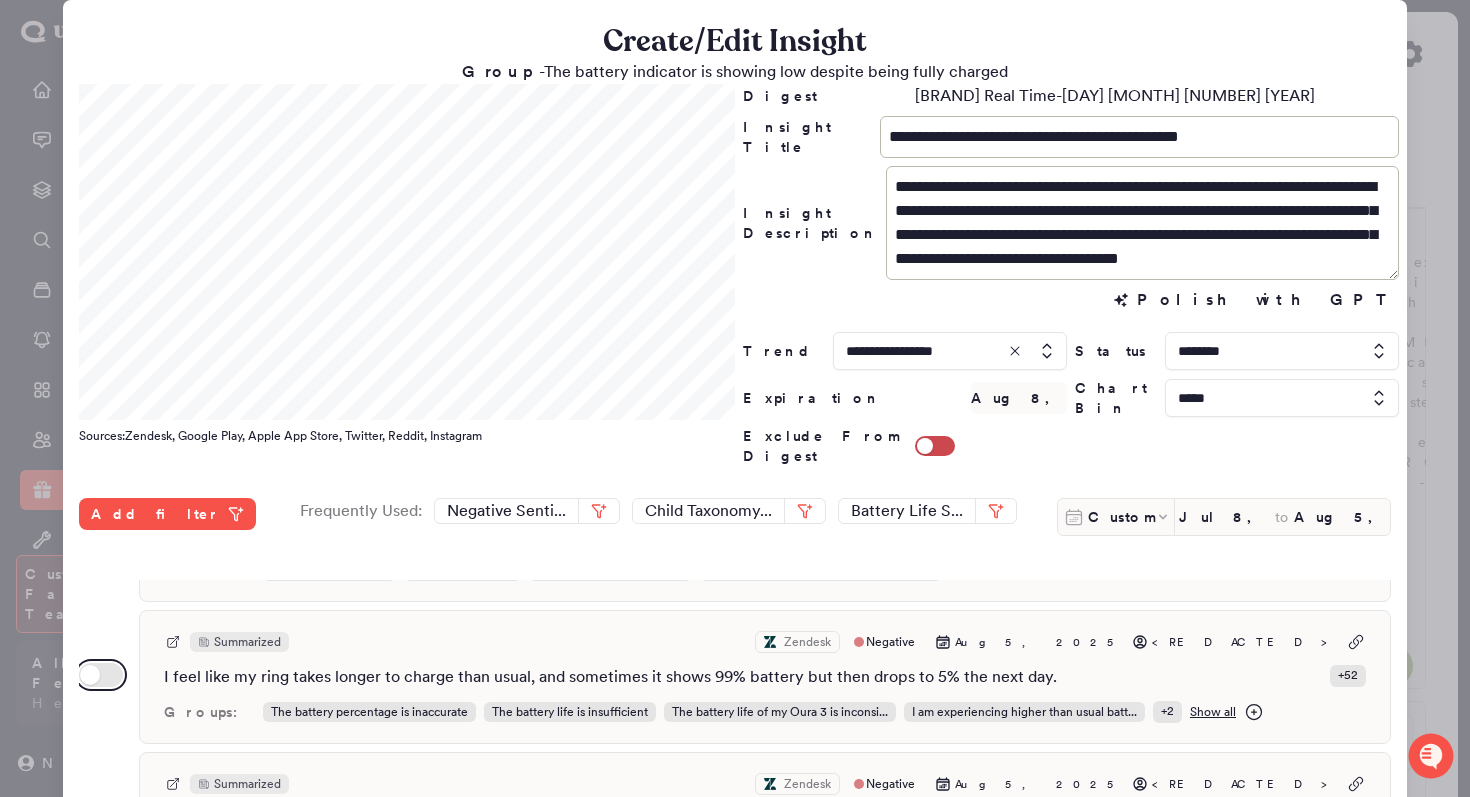 click on "Use setting" at bounding box center (101, 675) 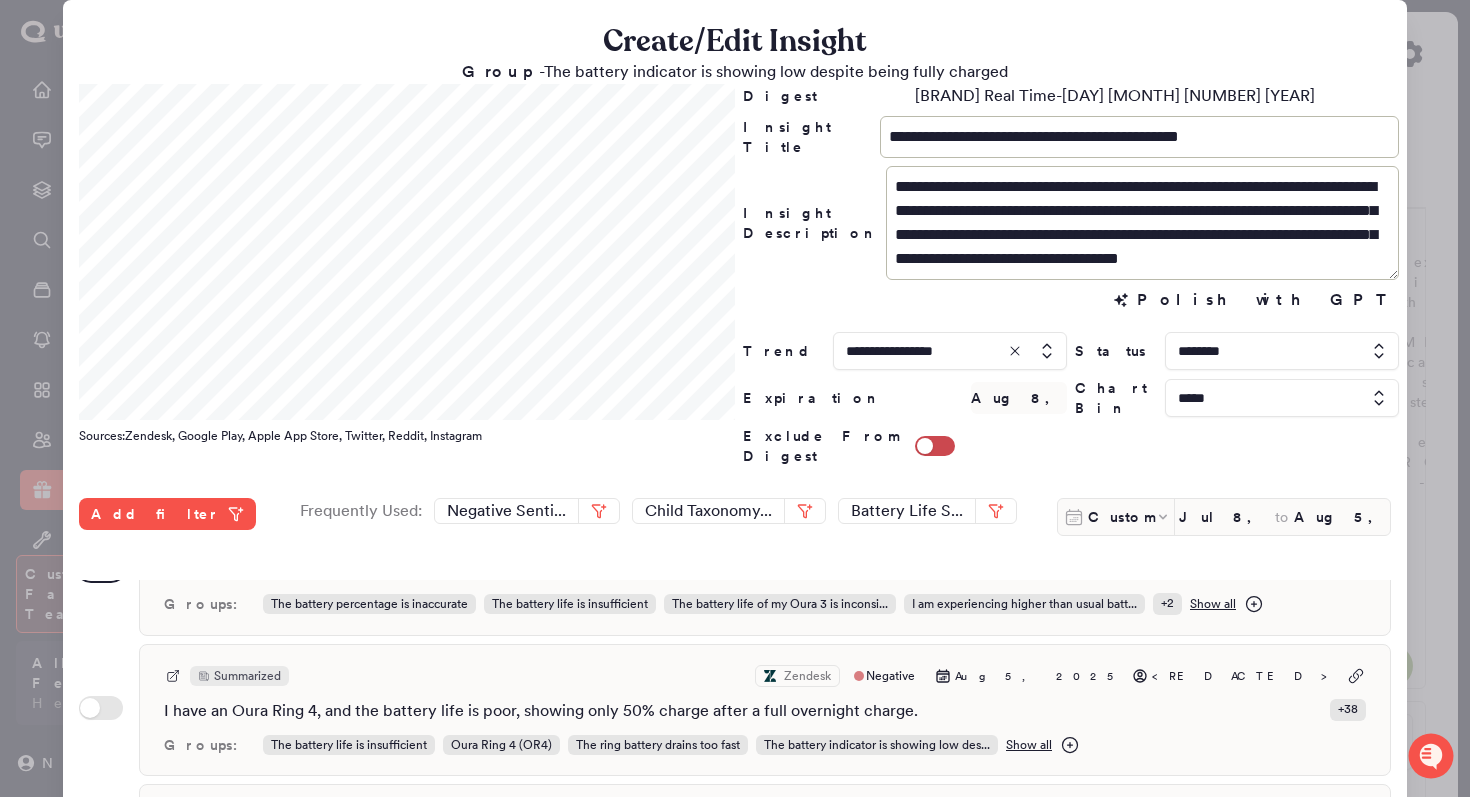 scroll, scrollTop: 243, scrollLeft: 0, axis: vertical 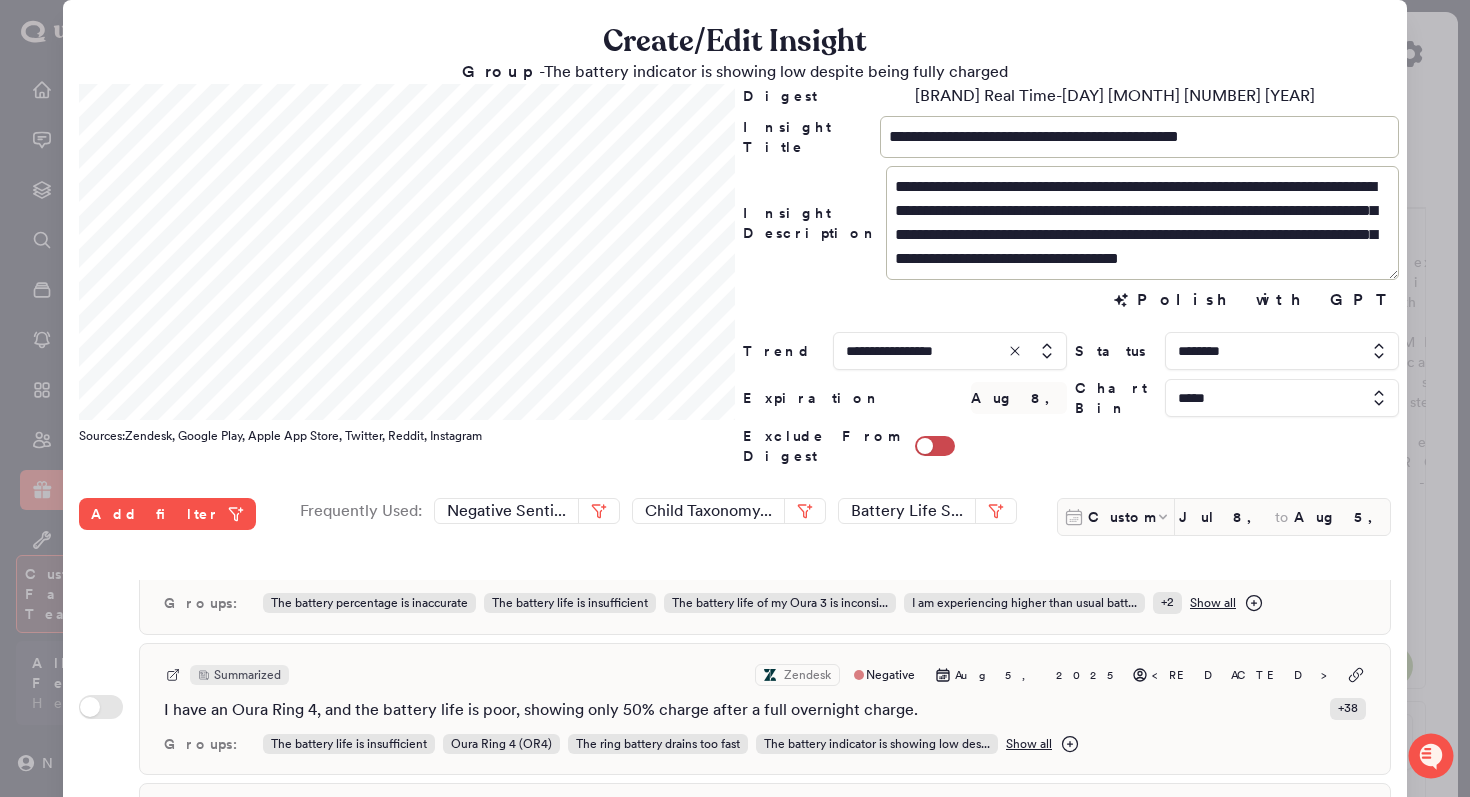 click on "Use setting Summarized Zendesk Negative Aug 5, 2025 <REDACTED> I have an Oura Ring 4, and the battery life is poor, showing only 50% charge after a full overnight charge.    + 38 Groups: The battery life is insufficient Oura Ring 4 (OR4) The ring battery drains too fast The battery indicator is showing low des... Show all" at bounding box center [735, 709] 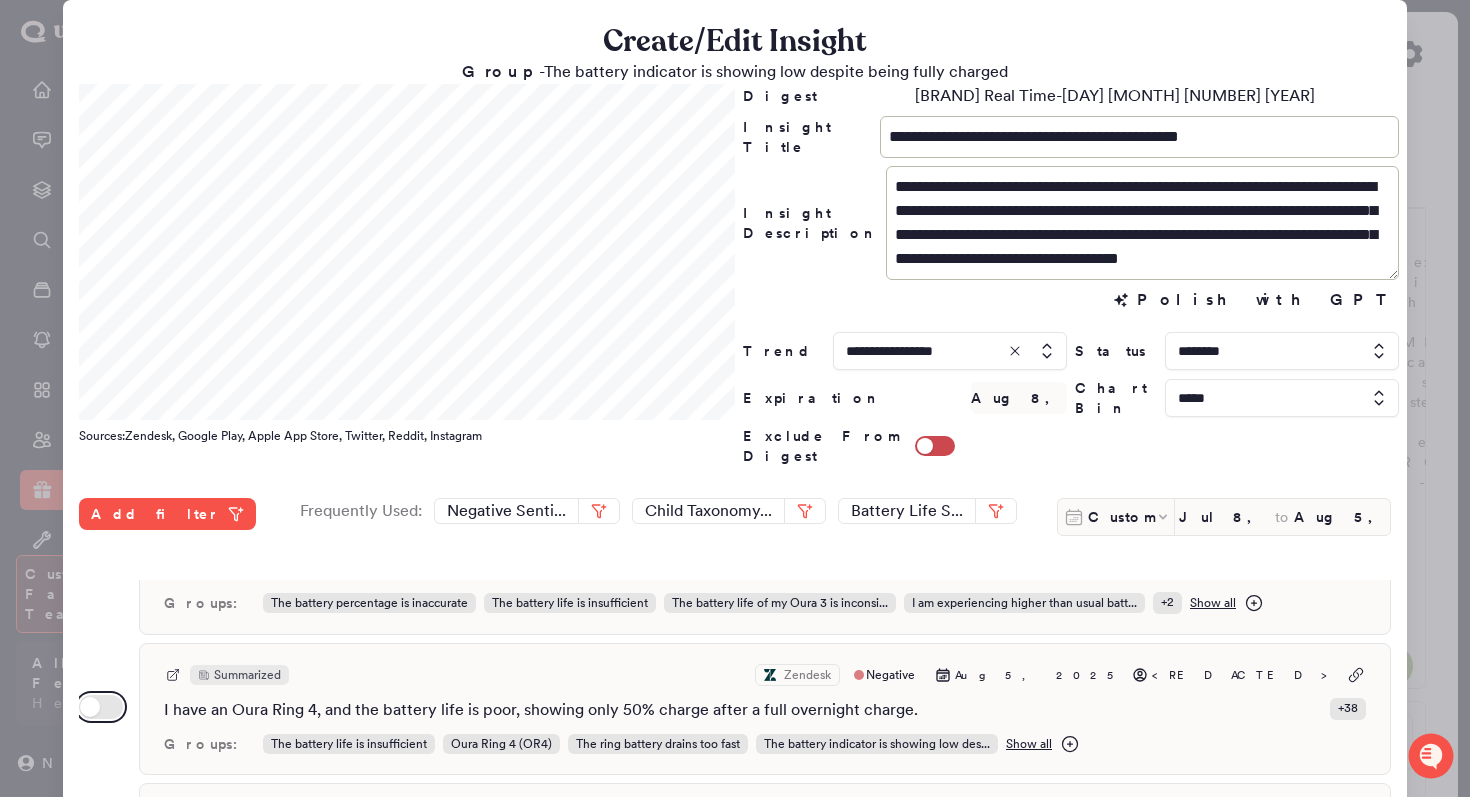 click on "Use setting" at bounding box center (101, 707) 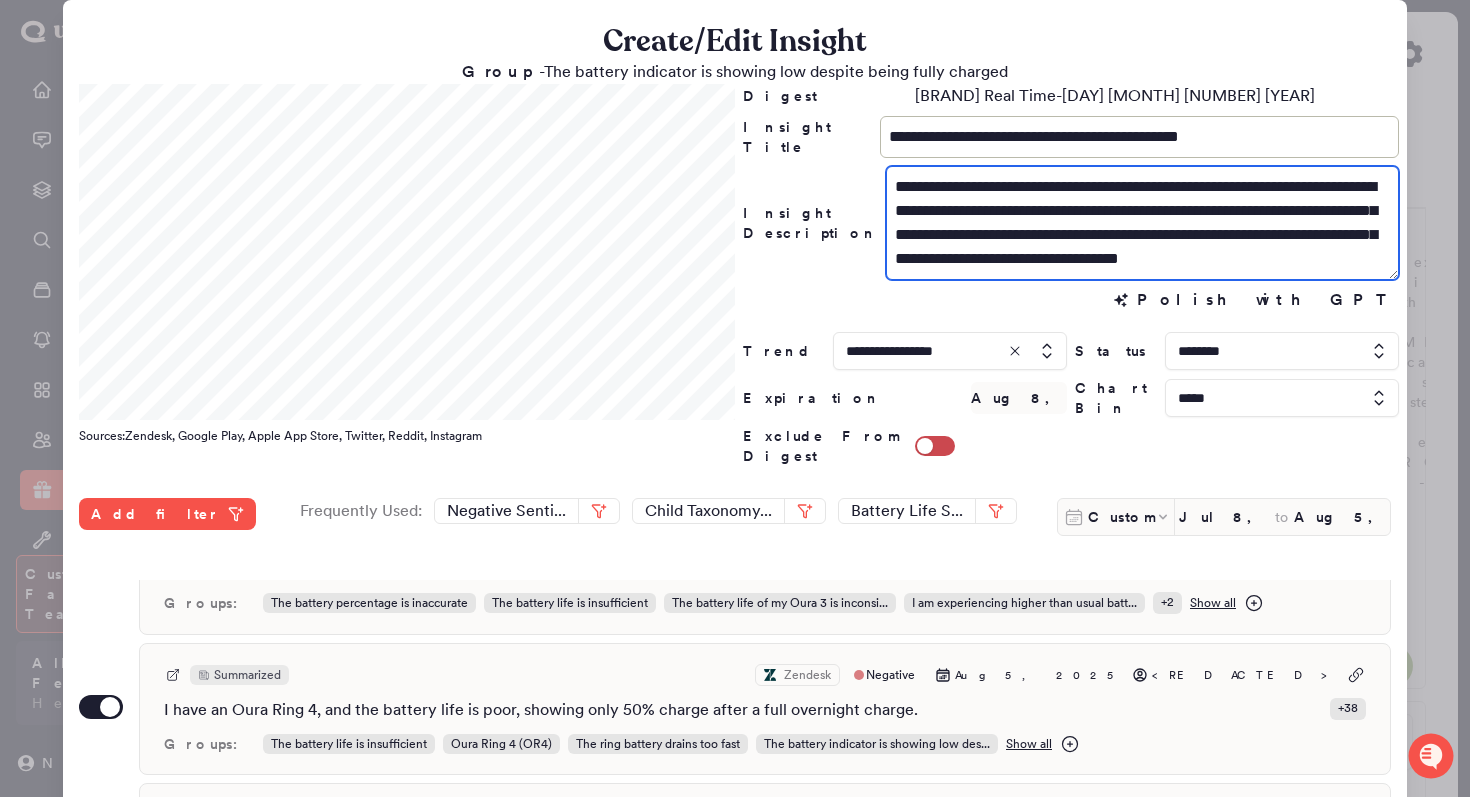 click on "**********" at bounding box center (1142, 223) 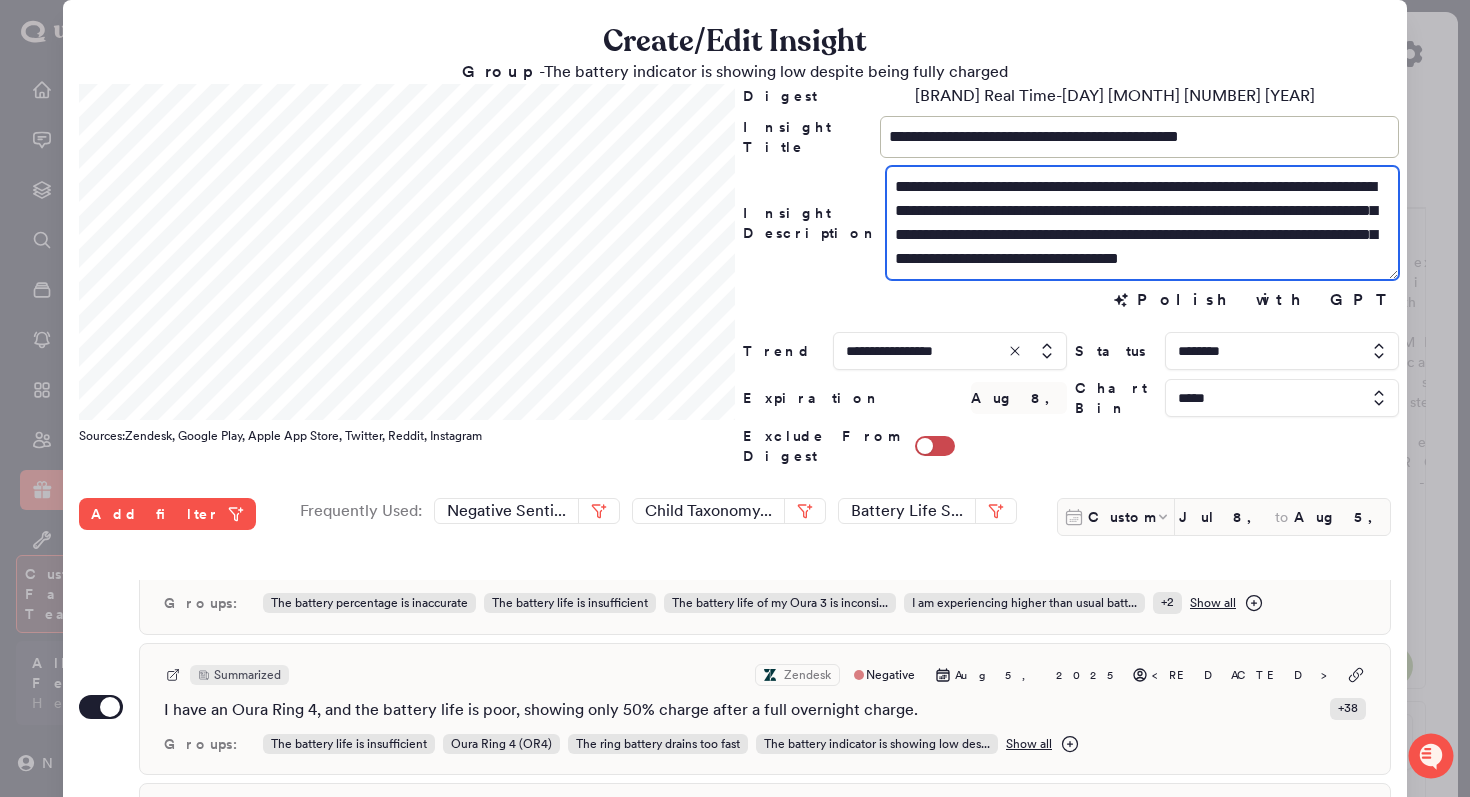 scroll, scrollTop: 24, scrollLeft: 0, axis: vertical 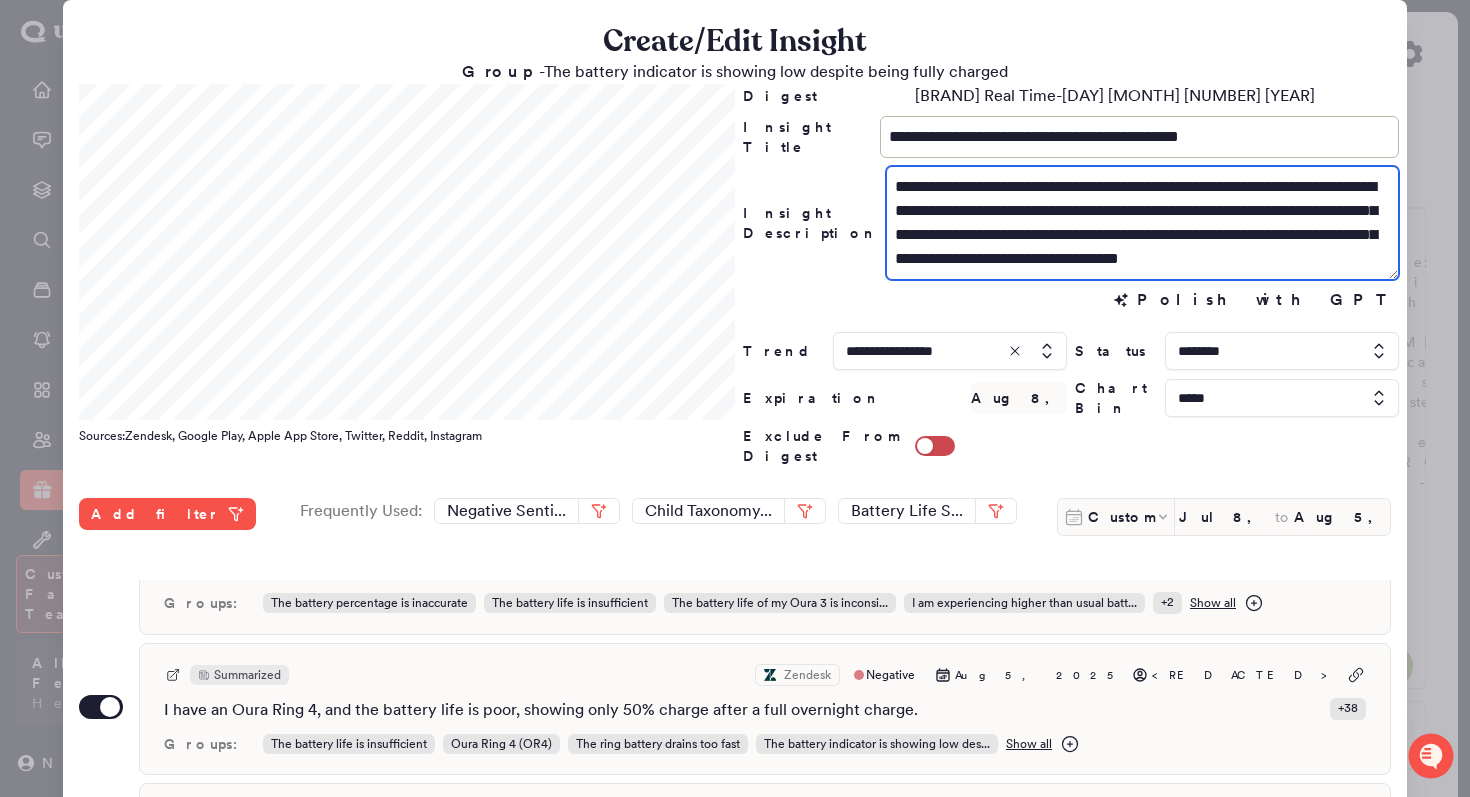 click on "**********" at bounding box center [1142, 223] 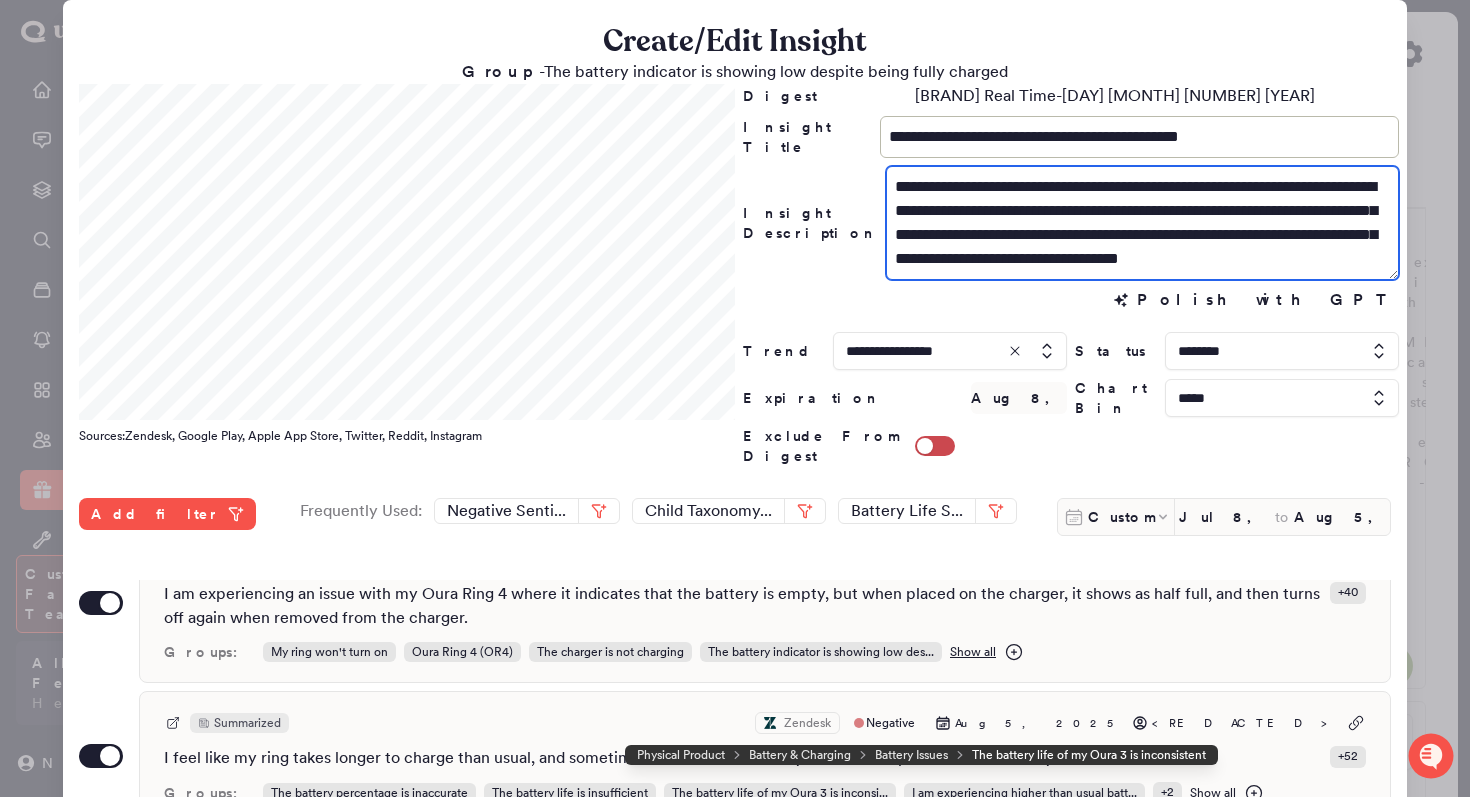 scroll, scrollTop: 0, scrollLeft: 0, axis: both 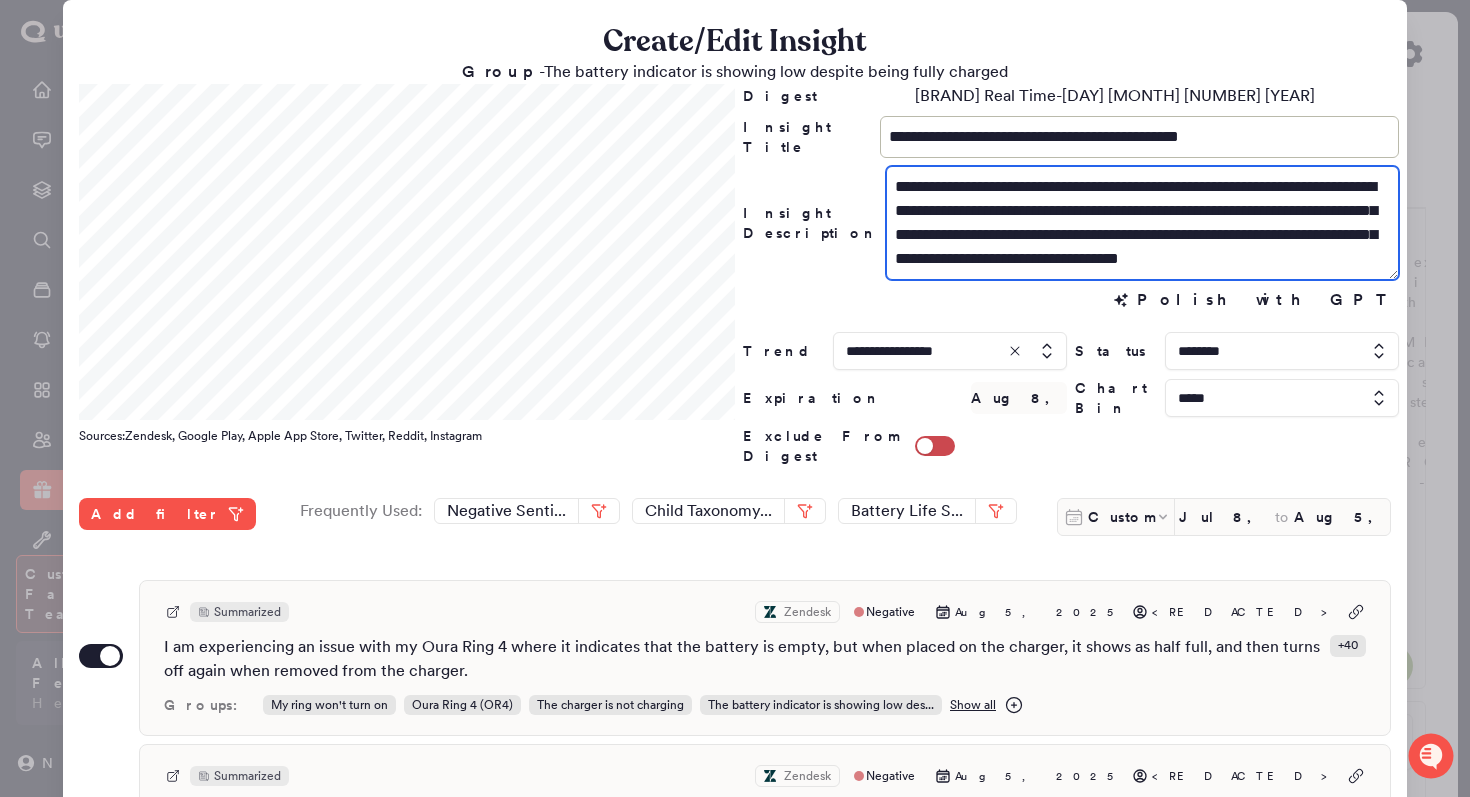 click on "**********" at bounding box center [1142, 223] 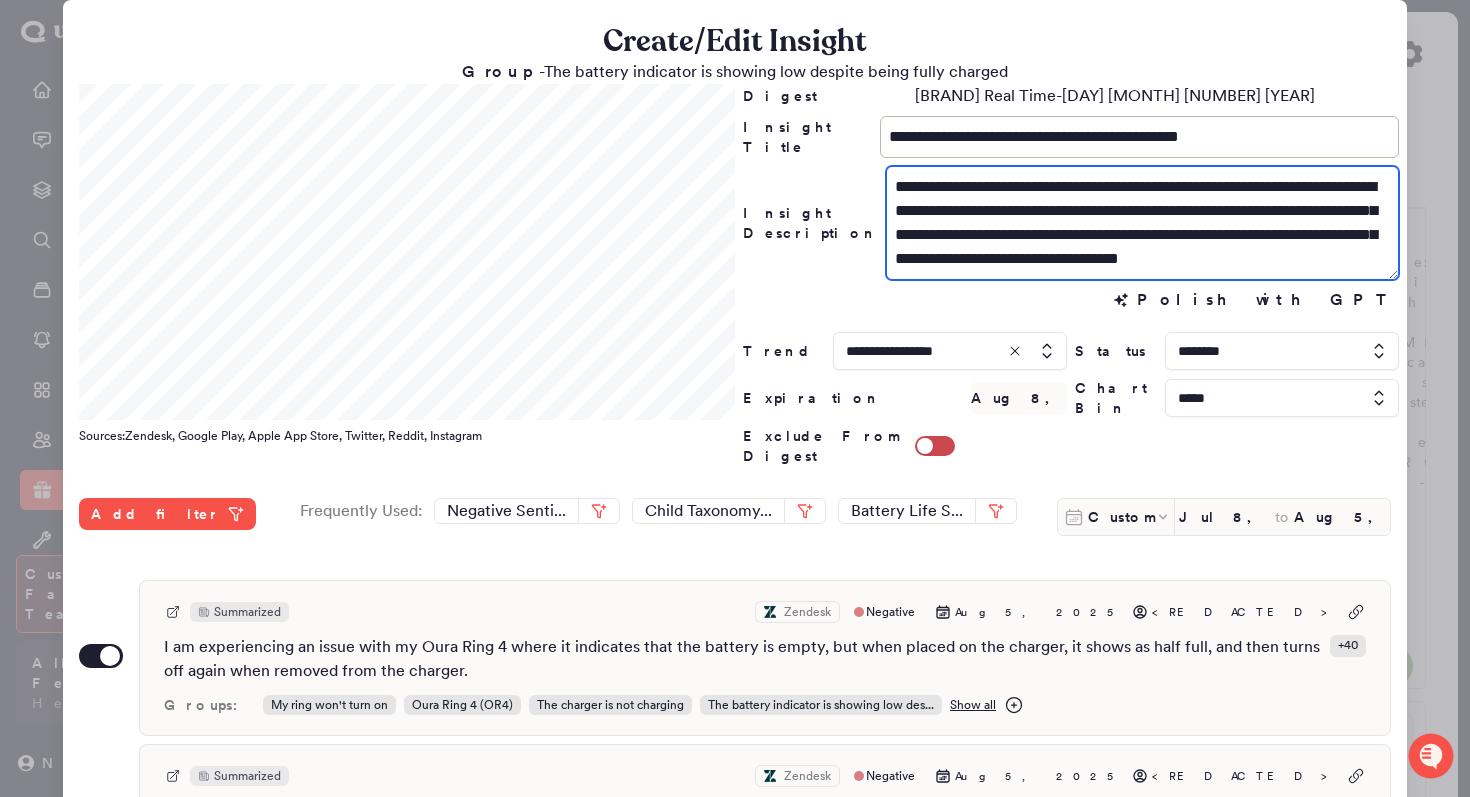 drag, startPoint x: 1174, startPoint y: 257, endPoint x: 1087, endPoint y: 232, distance: 90.52071 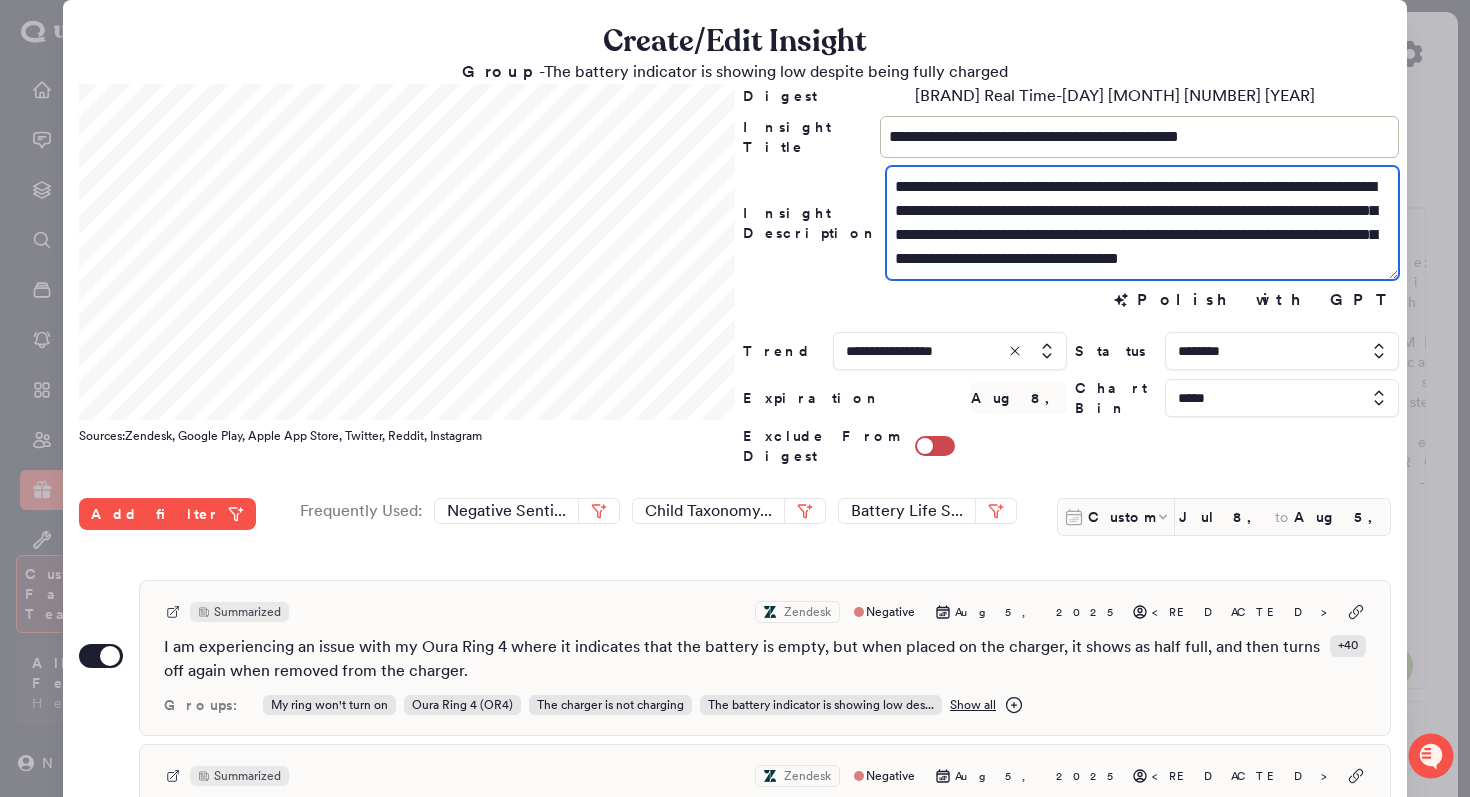 click on "**********" at bounding box center (1142, 223) 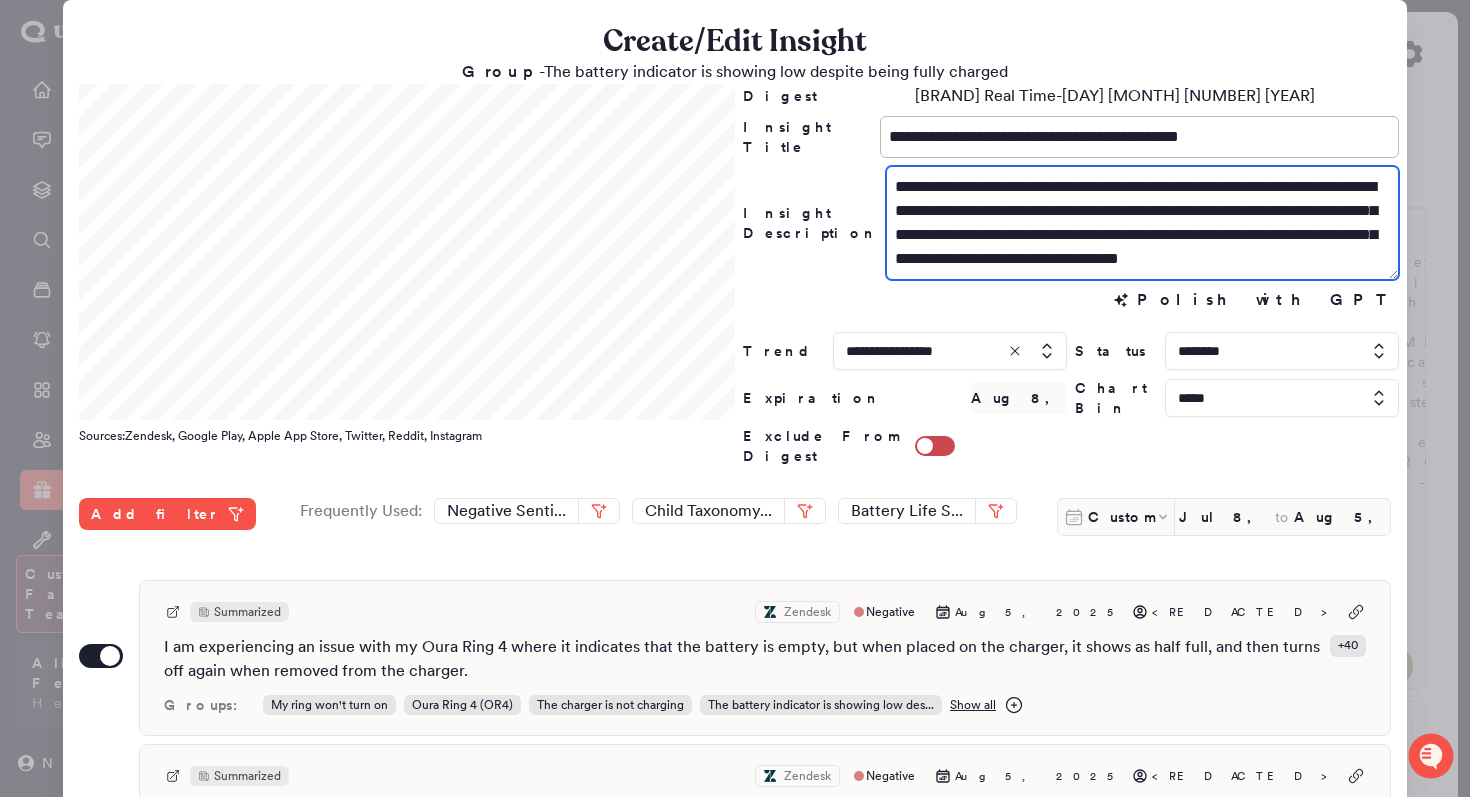 scroll, scrollTop: 75, scrollLeft: 0, axis: vertical 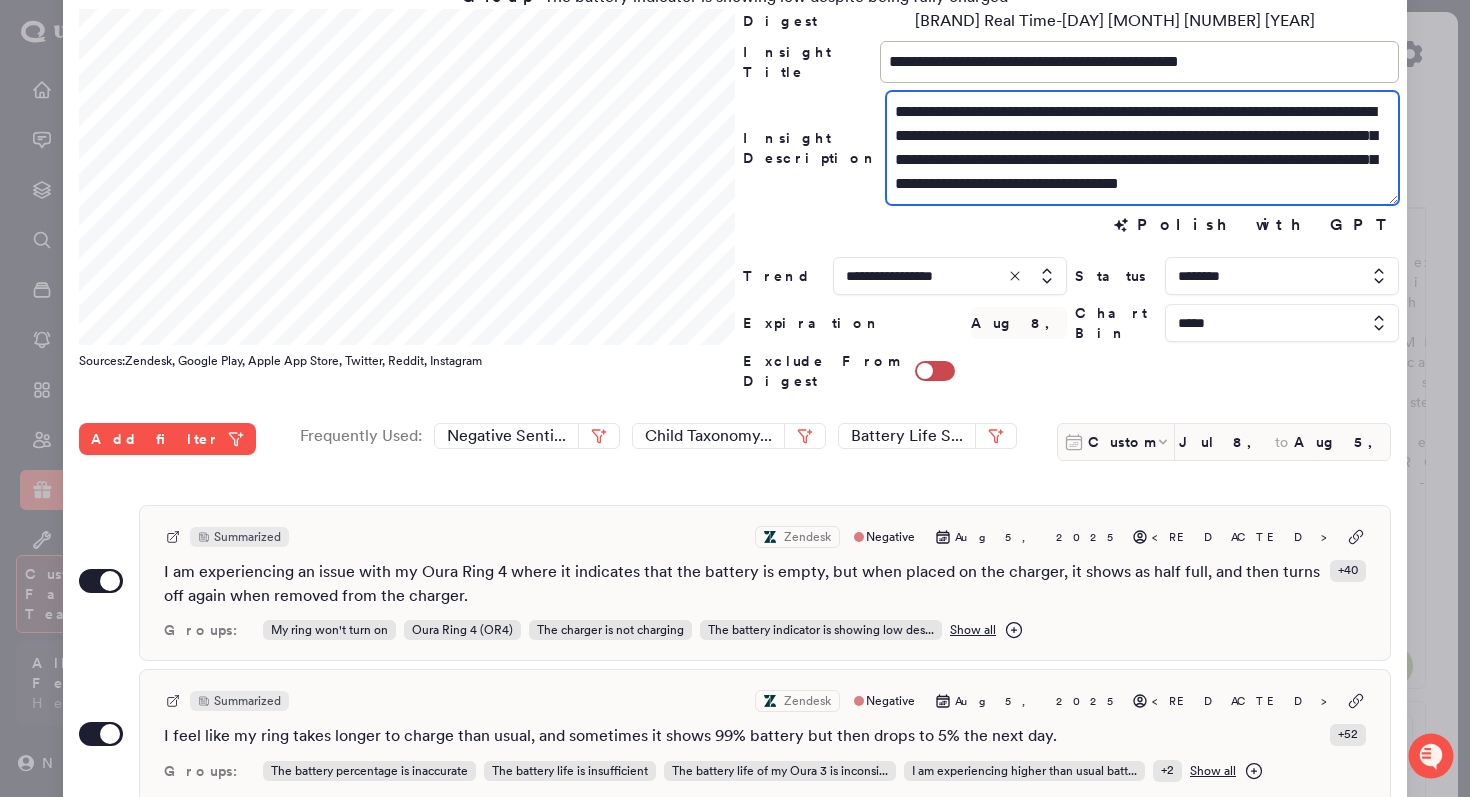 click on "**********" at bounding box center [1142, 148] 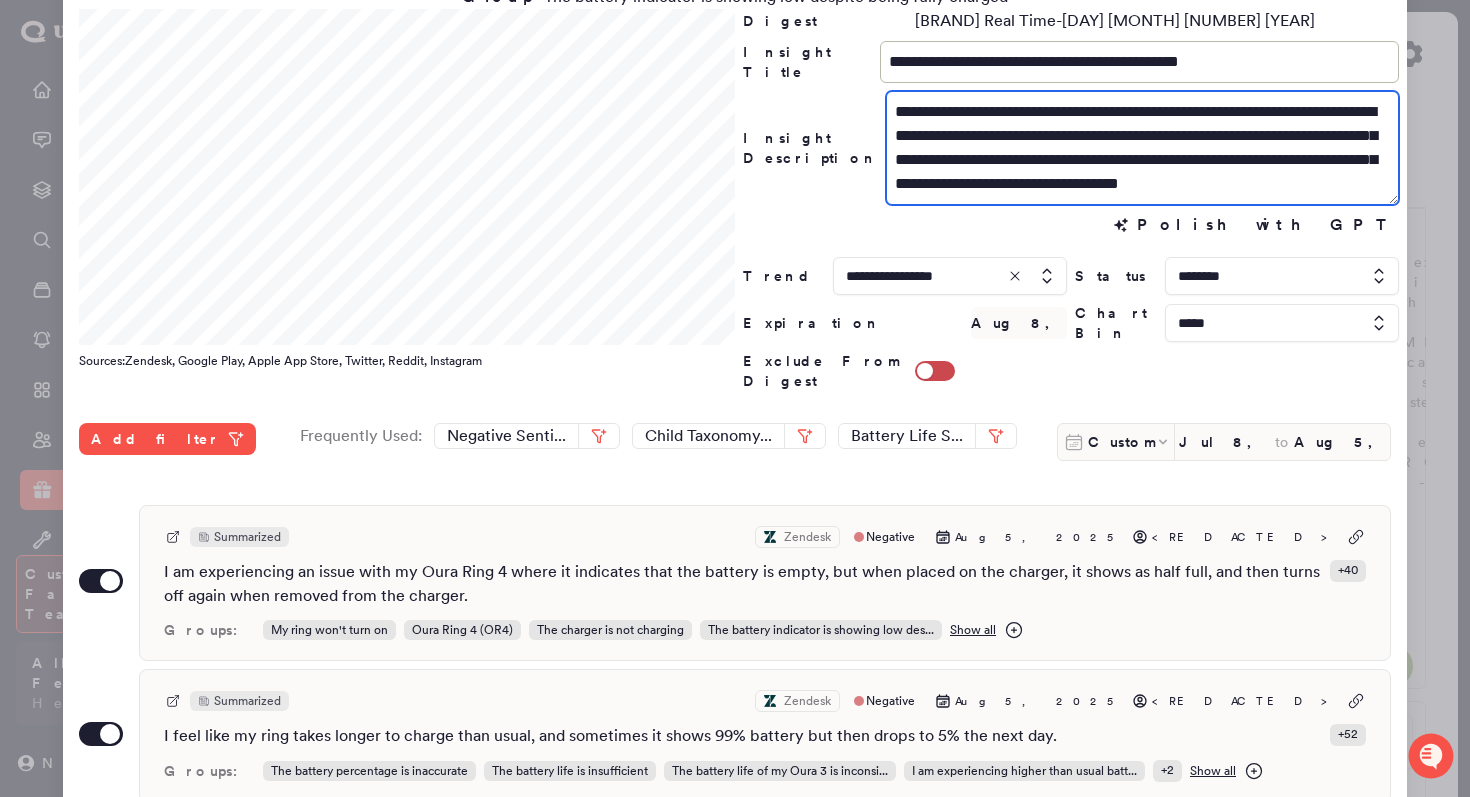 drag, startPoint x: 1061, startPoint y: 186, endPoint x: 1312, endPoint y: 130, distance: 257.17114 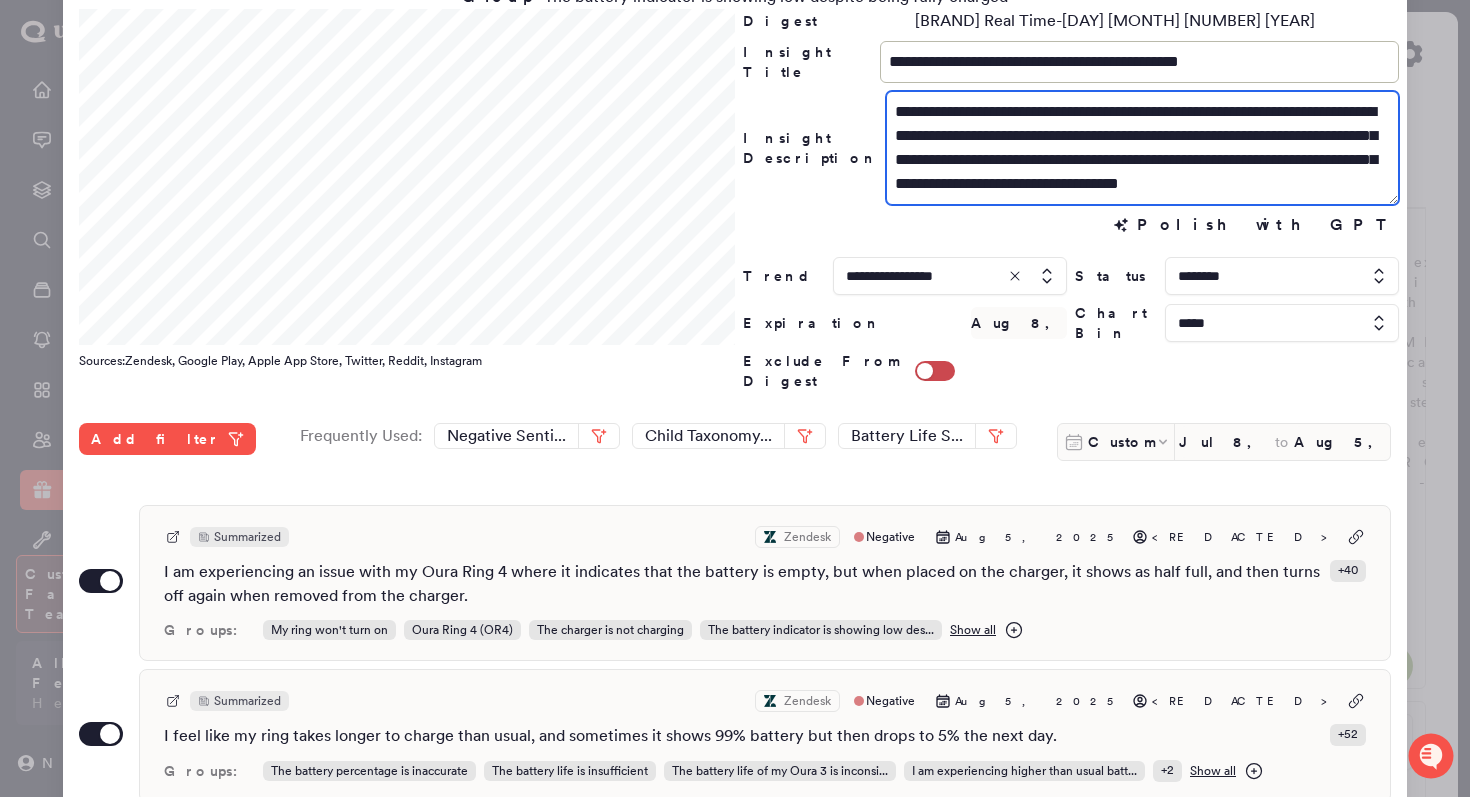 click on "**********" at bounding box center (1142, 148) 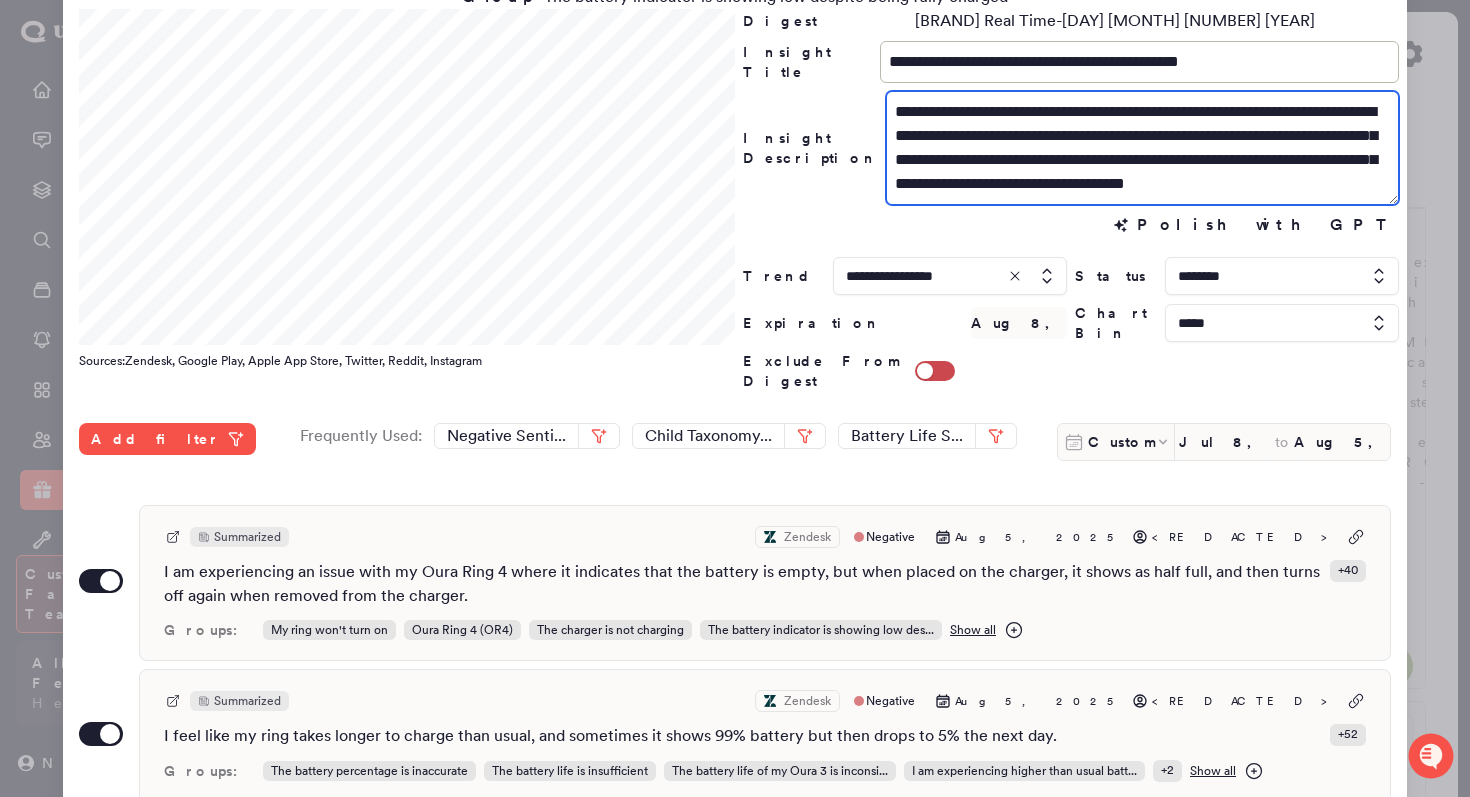 drag, startPoint x: 1155, startPoint y: 163, endPoint x: 1056, endPoint y: 163, distance: 99 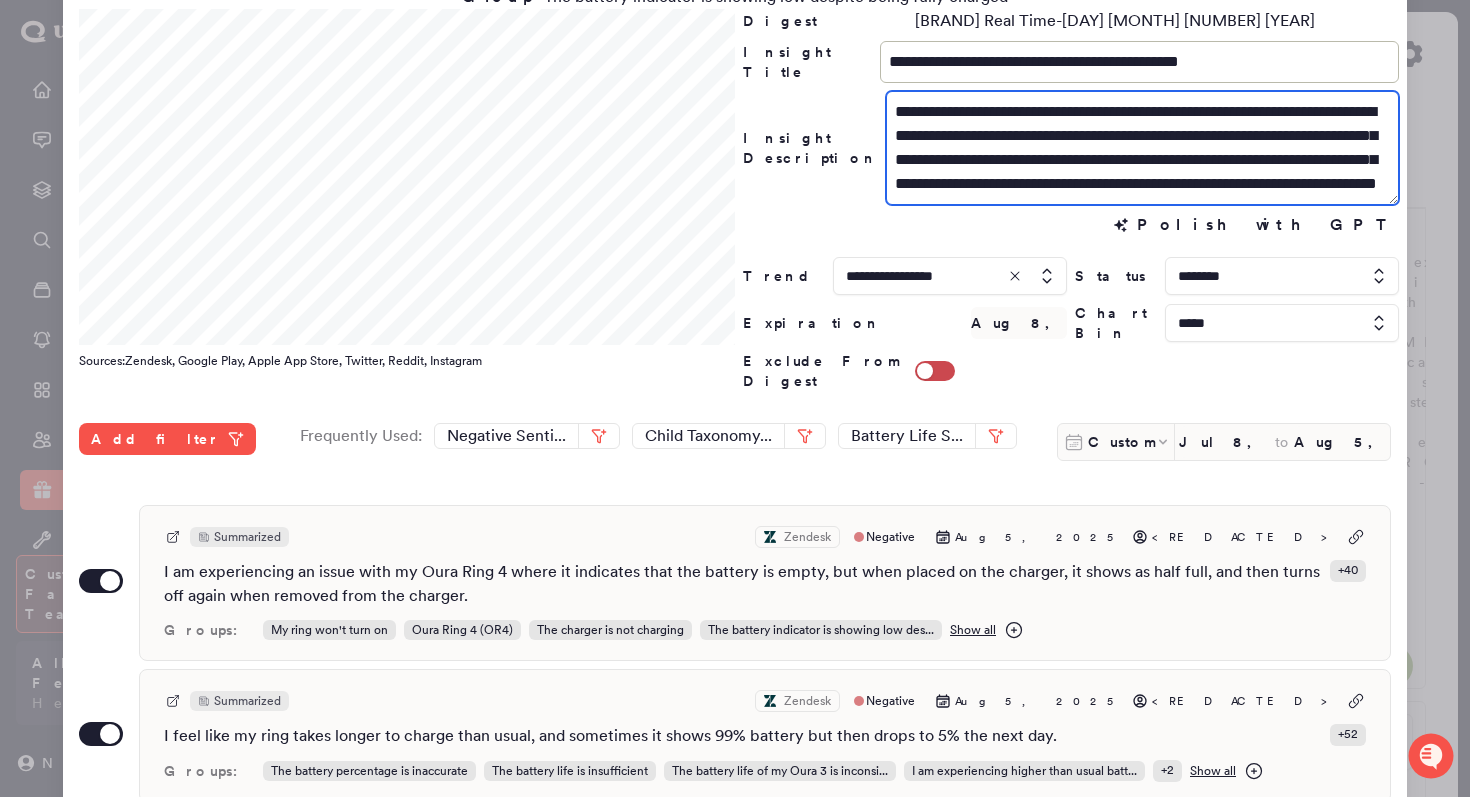 drag, startPoint x: 1003, startPoint y: 184, endPoint x: 1275, endPoint y: 189, distance: 272.04596 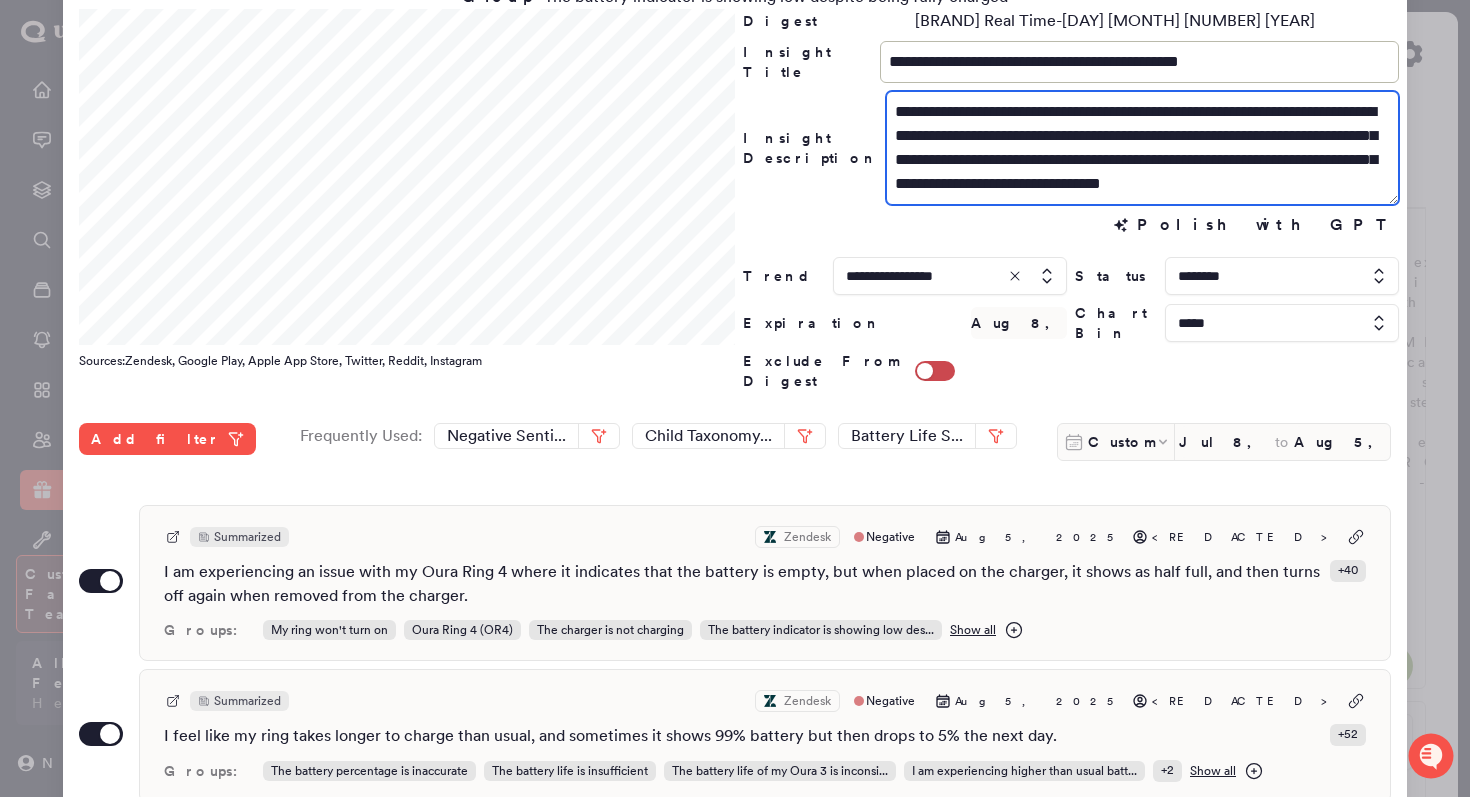 click on "**********" at bounding box center [1142, 148] 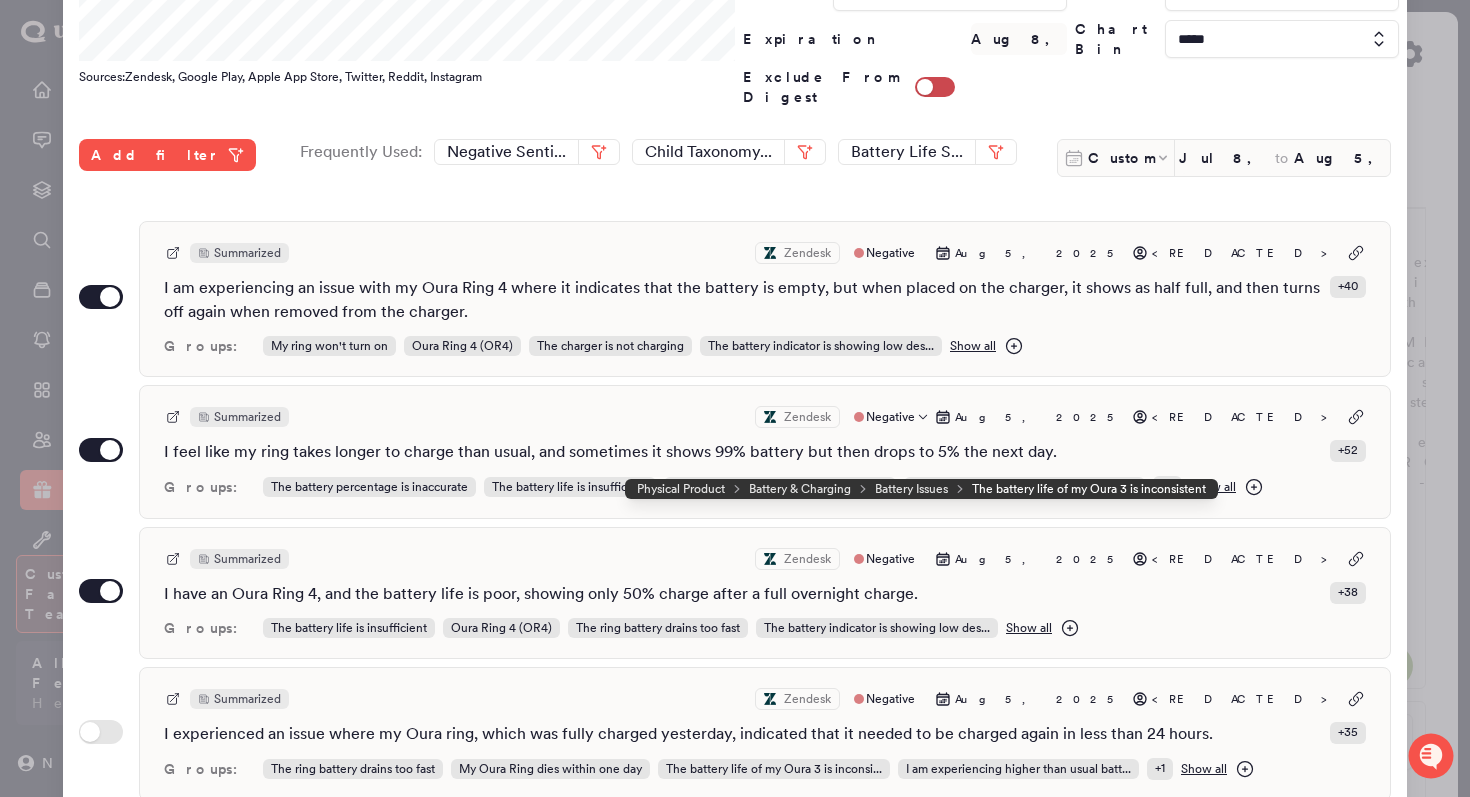scroll, scrollTop: 369, scrollLeft: 0, axis: vertical 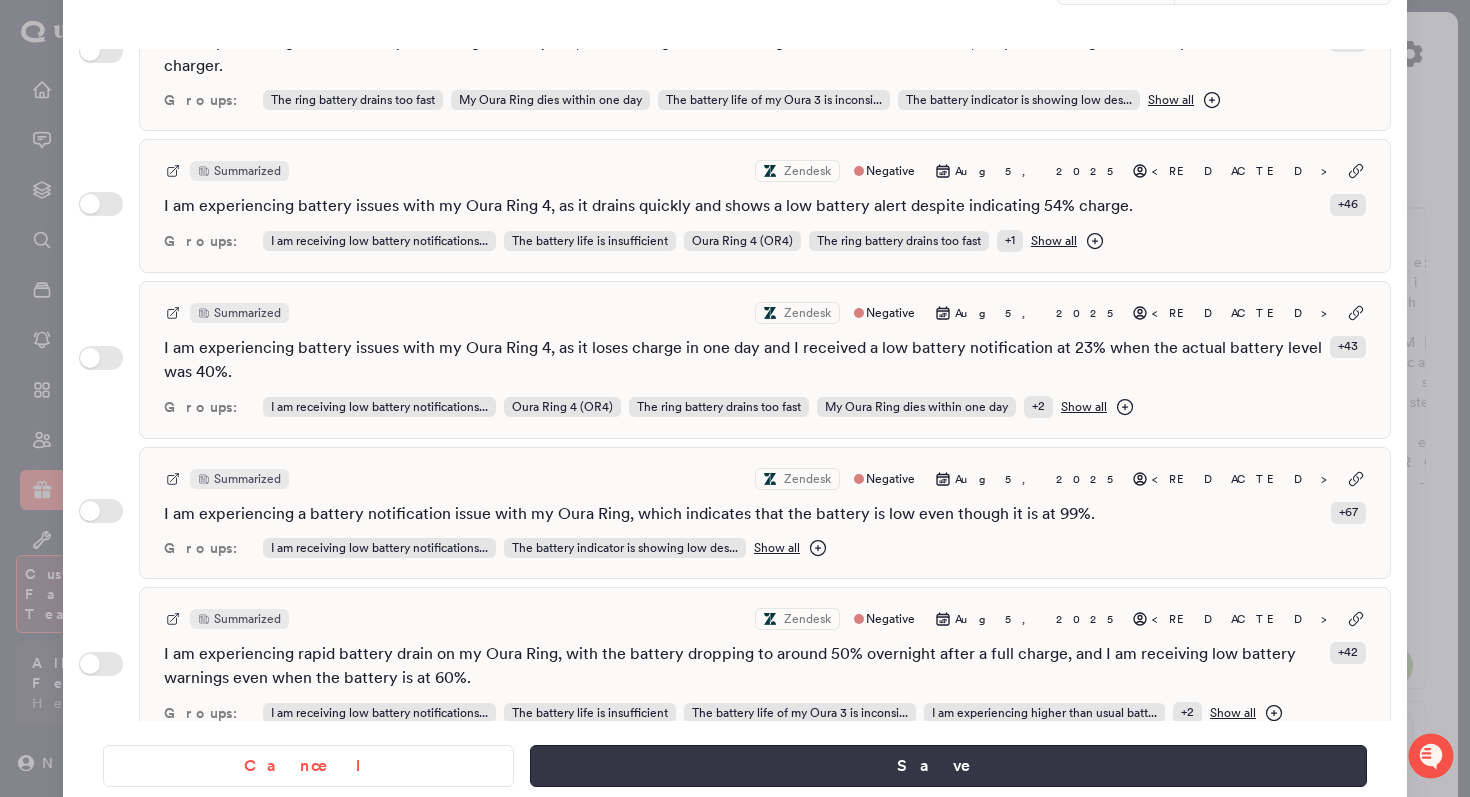 type on "**********" 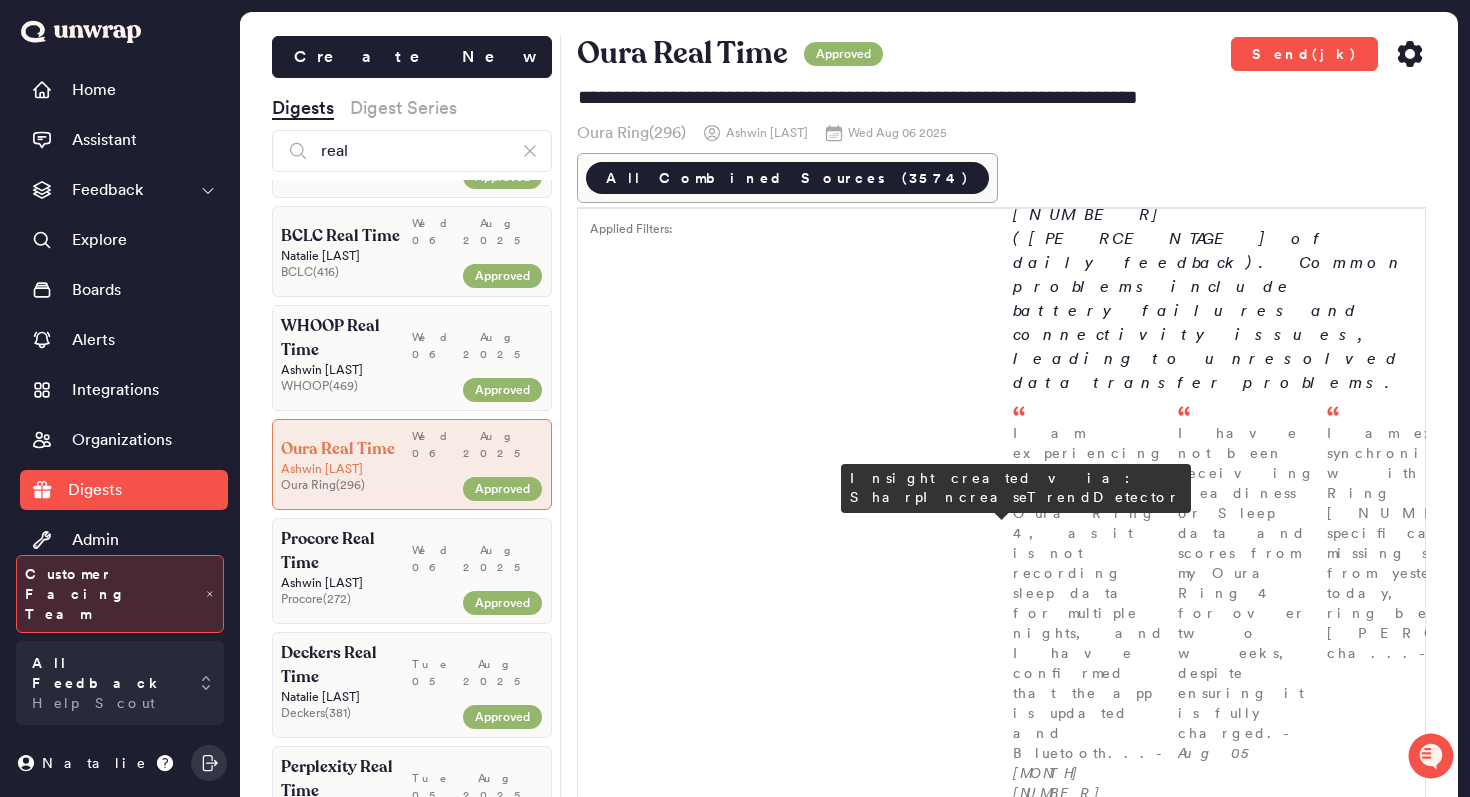 scroll, scrollTop: 149, scrollLeft: 0, axis: vertical 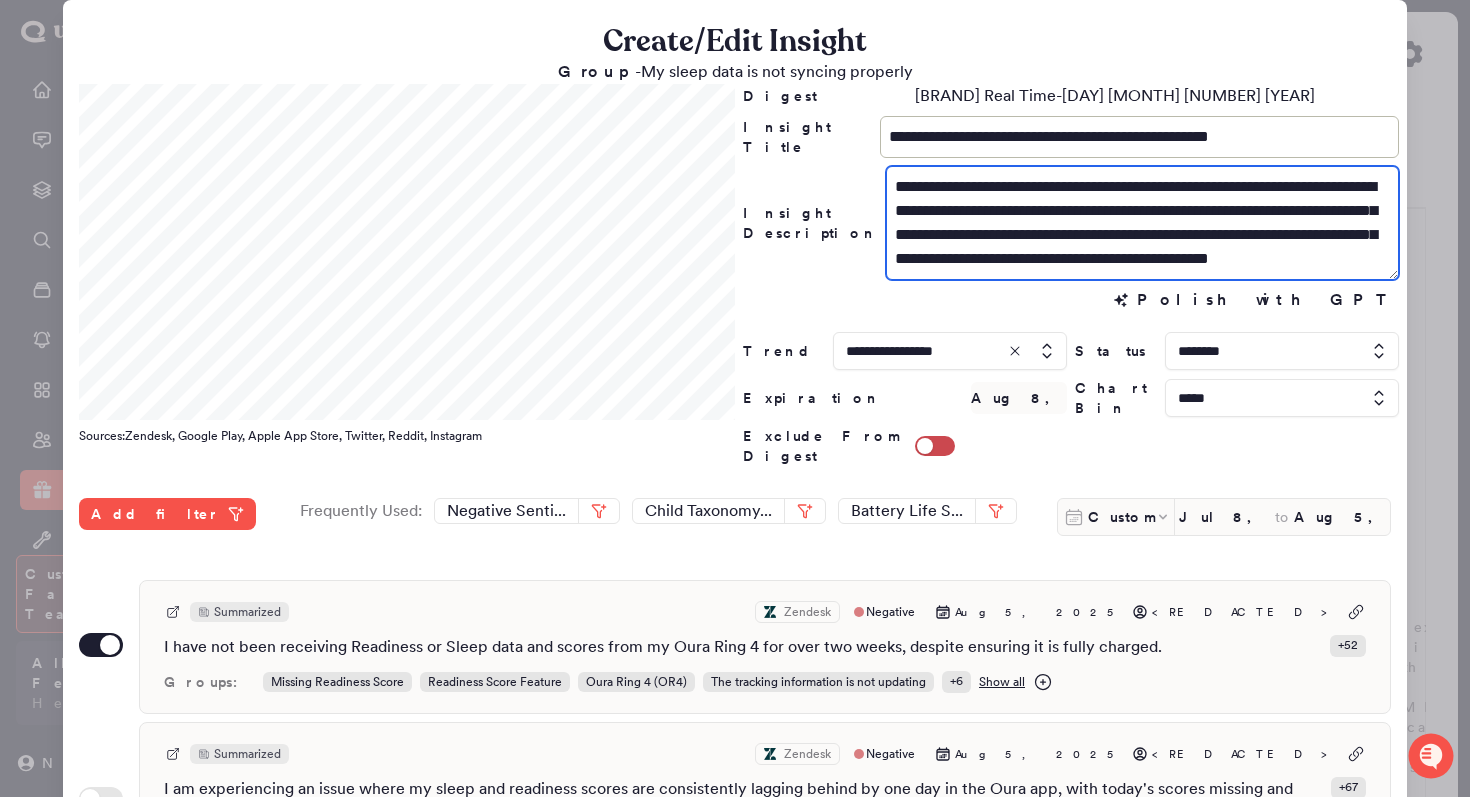 click on "**********" at bounding box center (1142, 223) 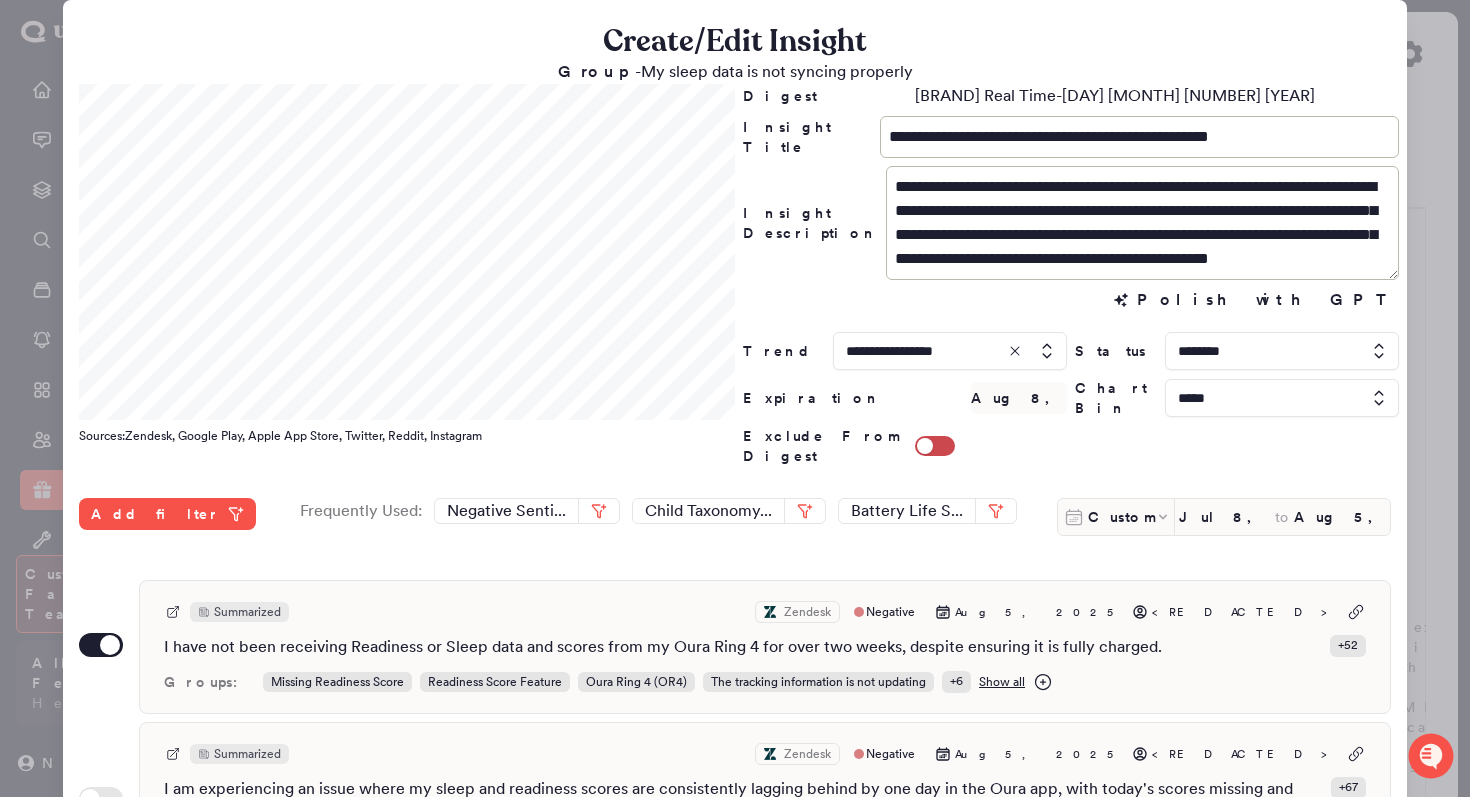click at bounding box center (1282, 351) 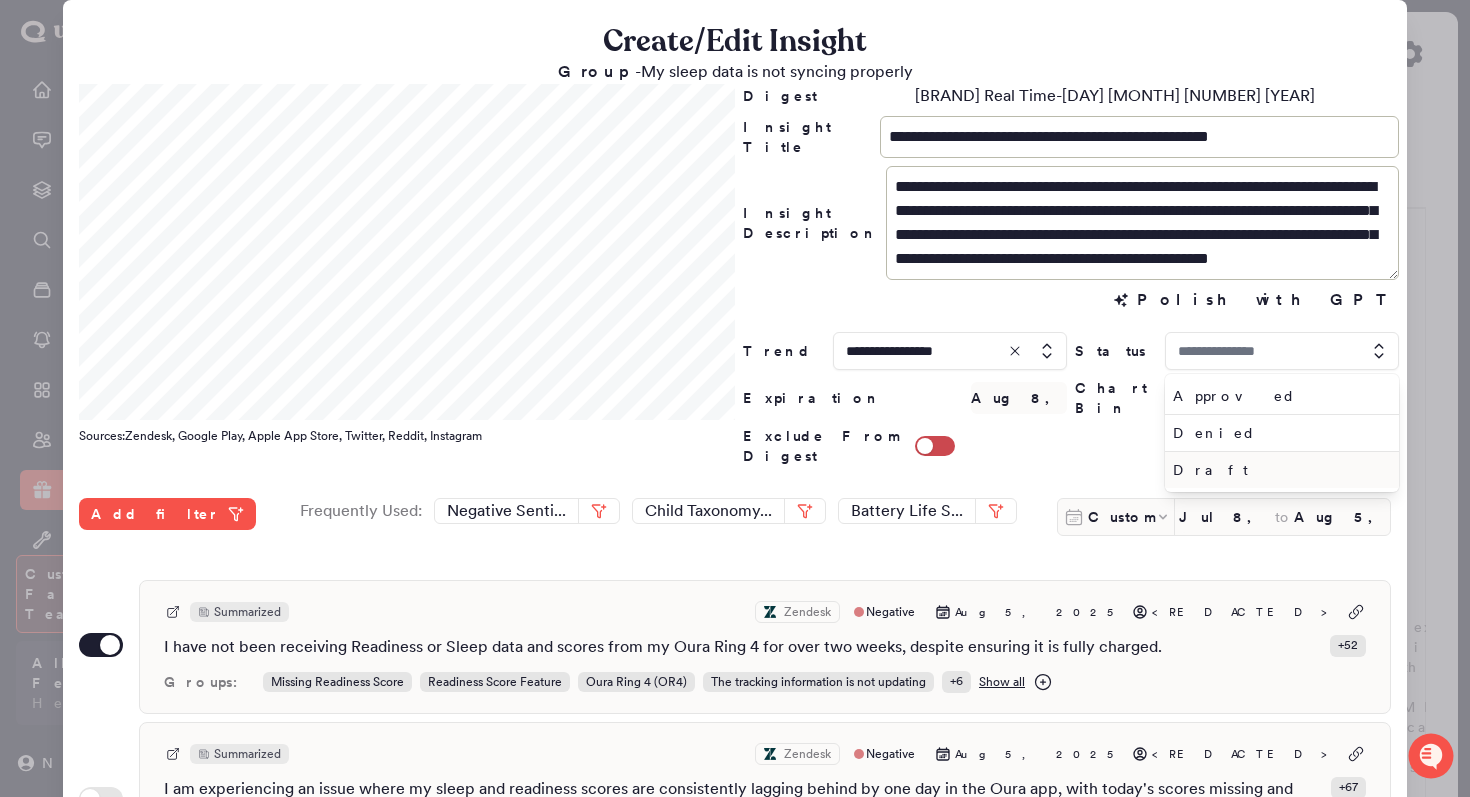 type on "********" 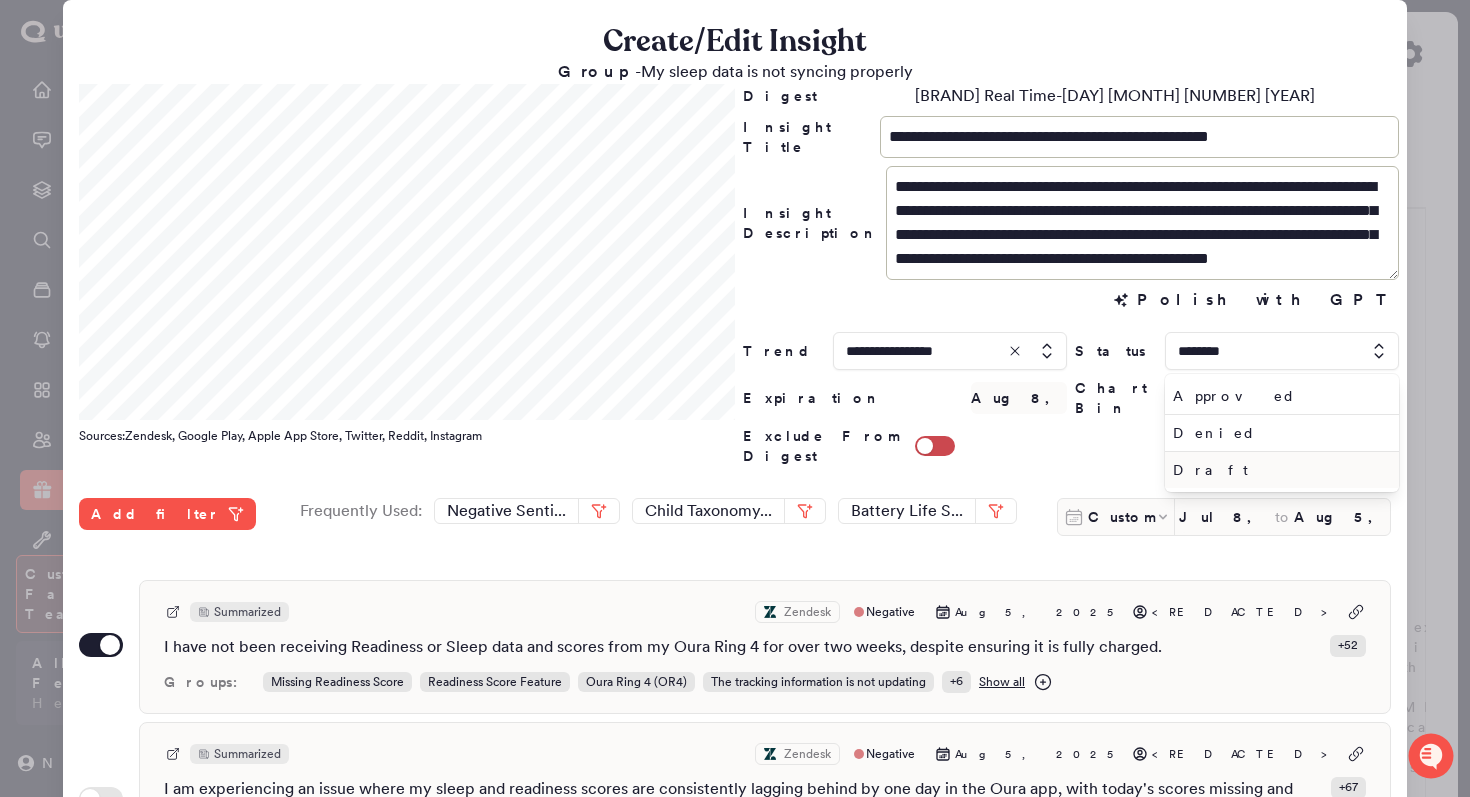 click on "Draft" at bounding box center [1278, 470] 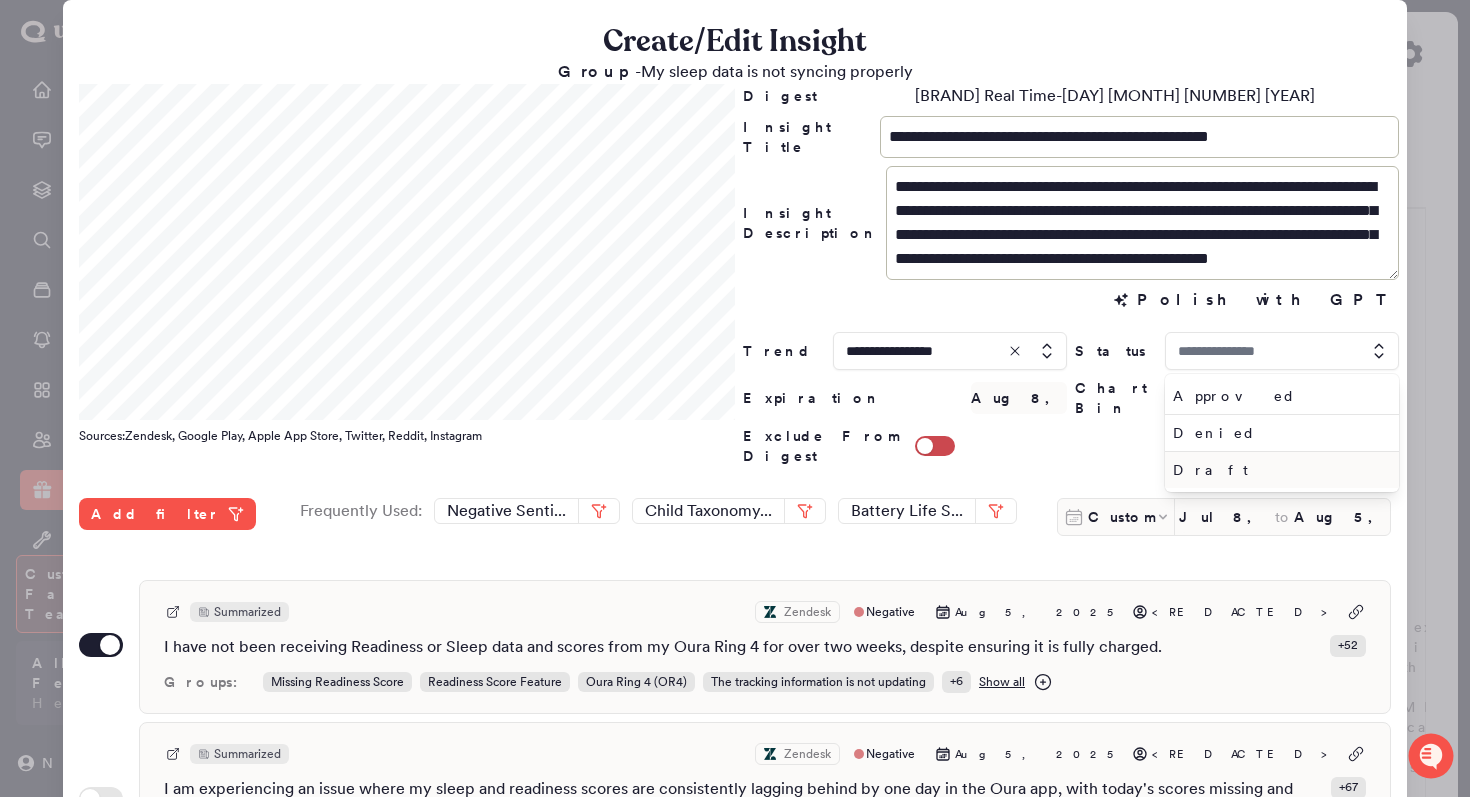 type on "*****" 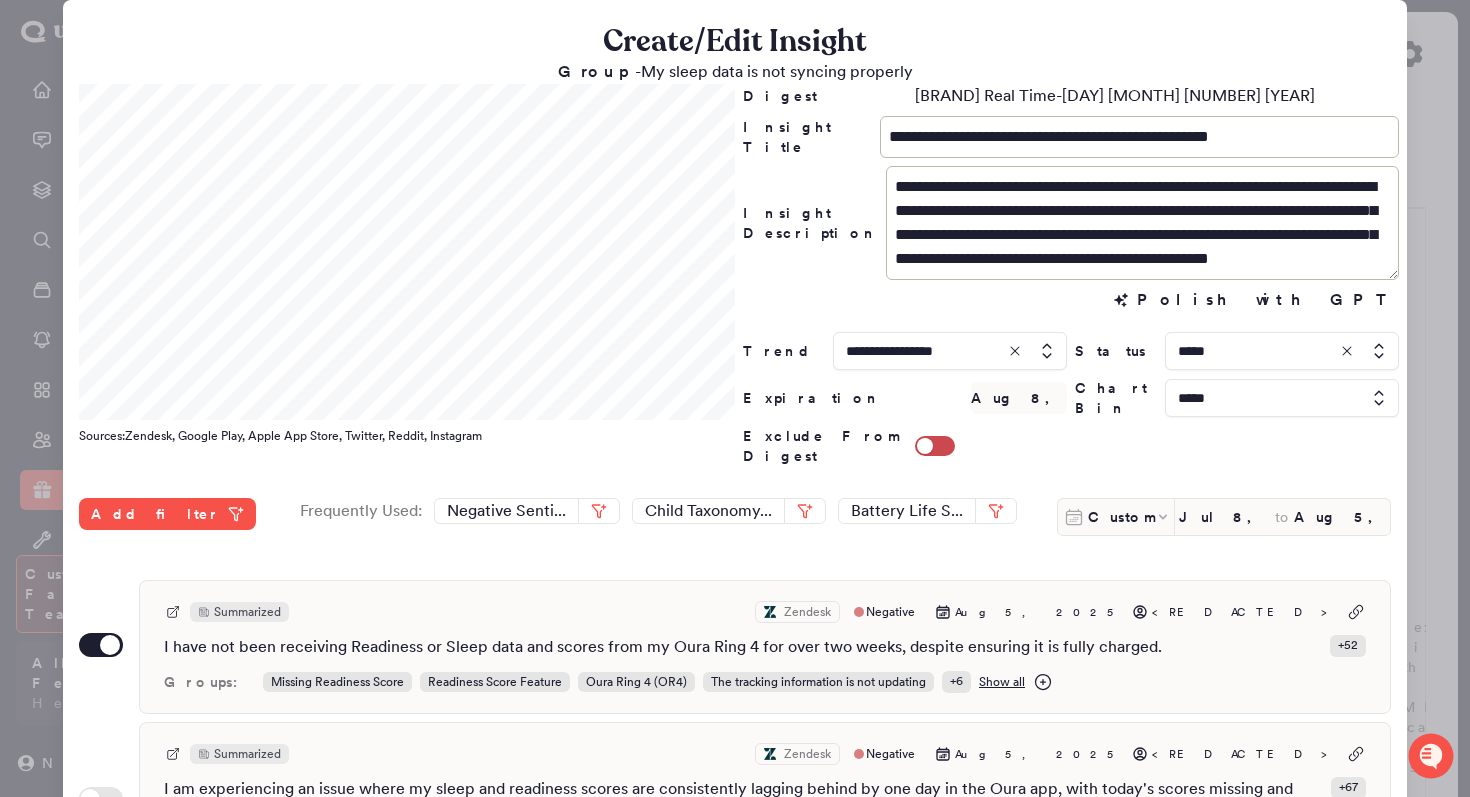 scroll, scrollTop: 531, scrollLeft: 0, axis: vertical 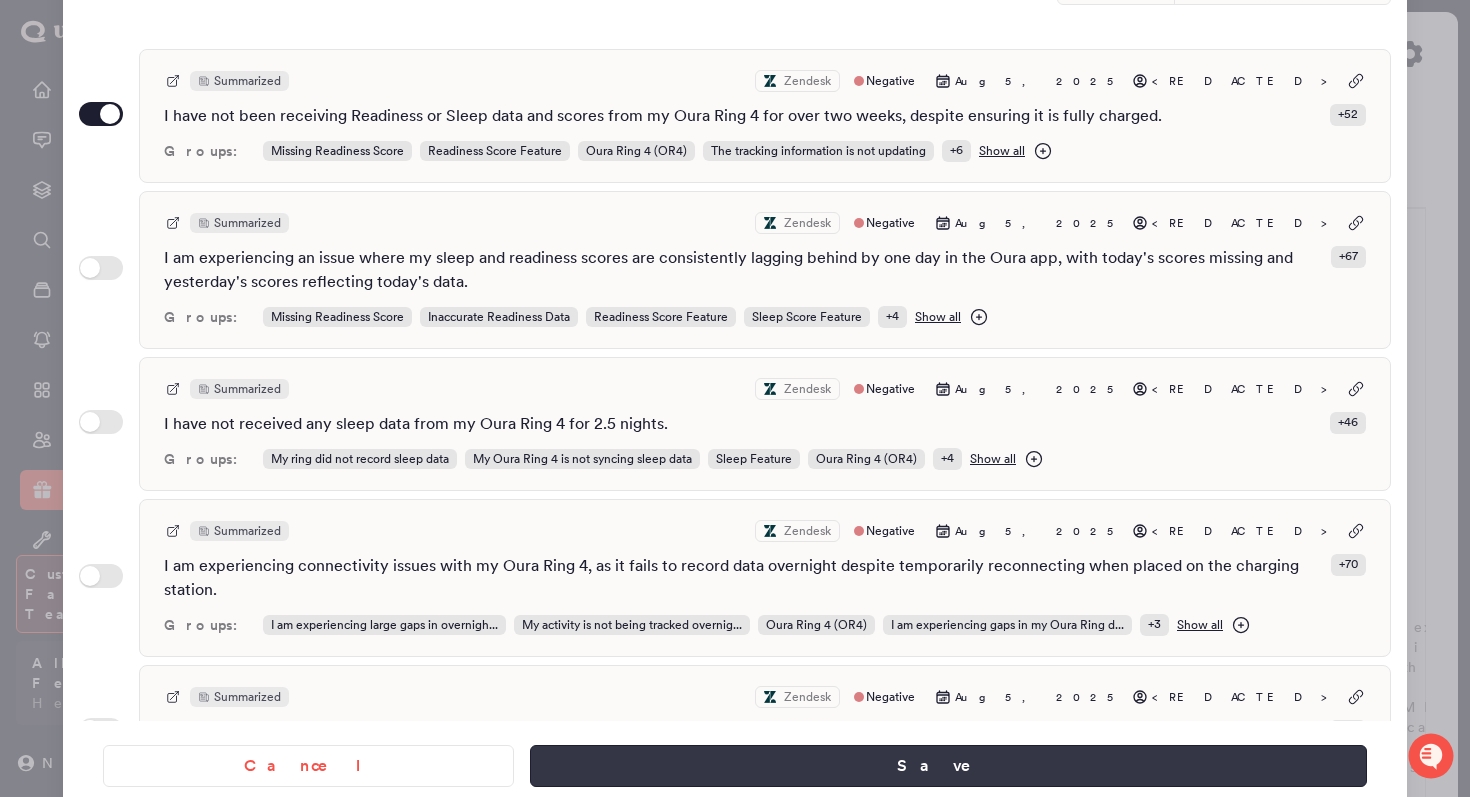 click on "Save" at bounding box center [948, 766] 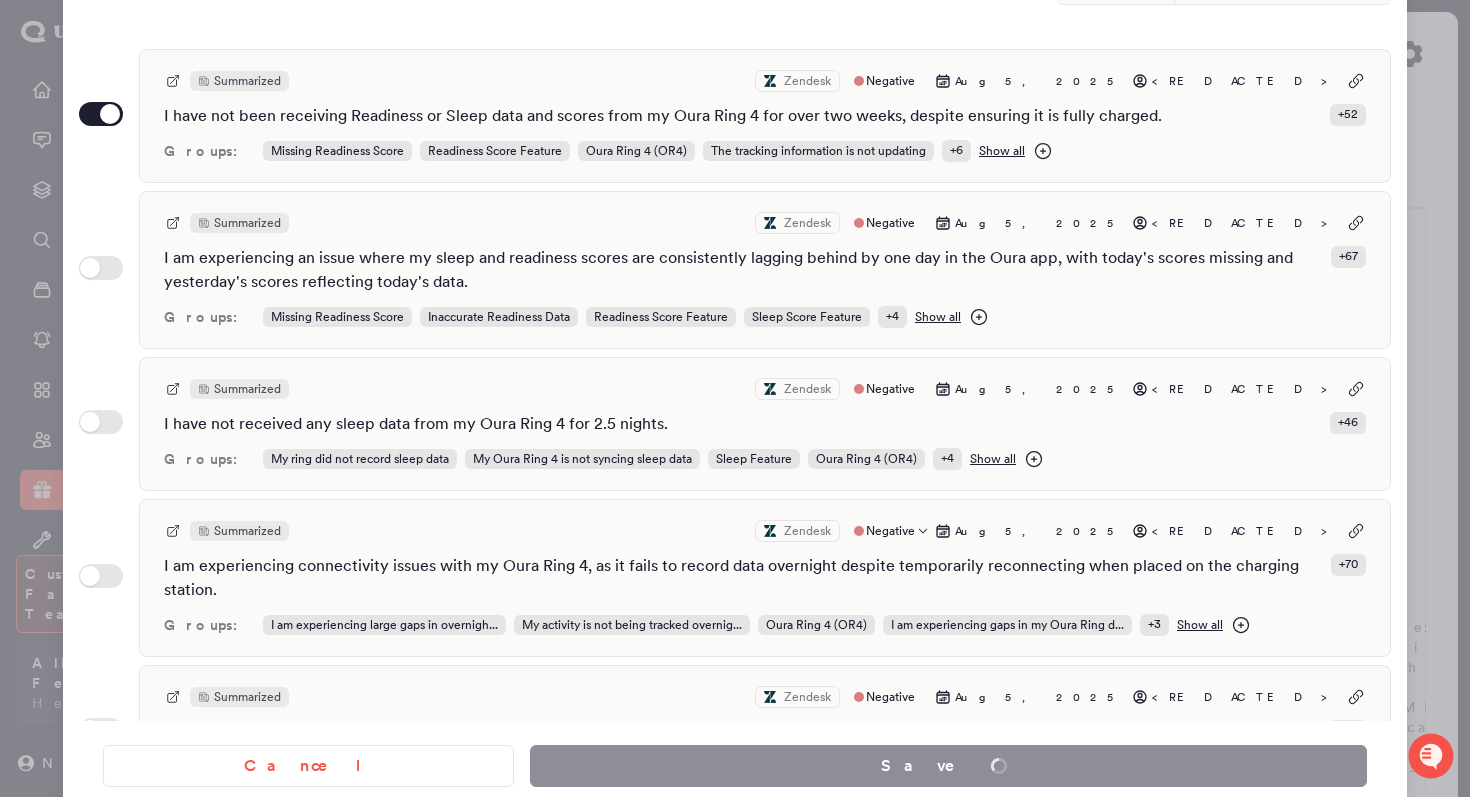 scroll, scrollTop: 0, scrollLeft: 0, axis: both 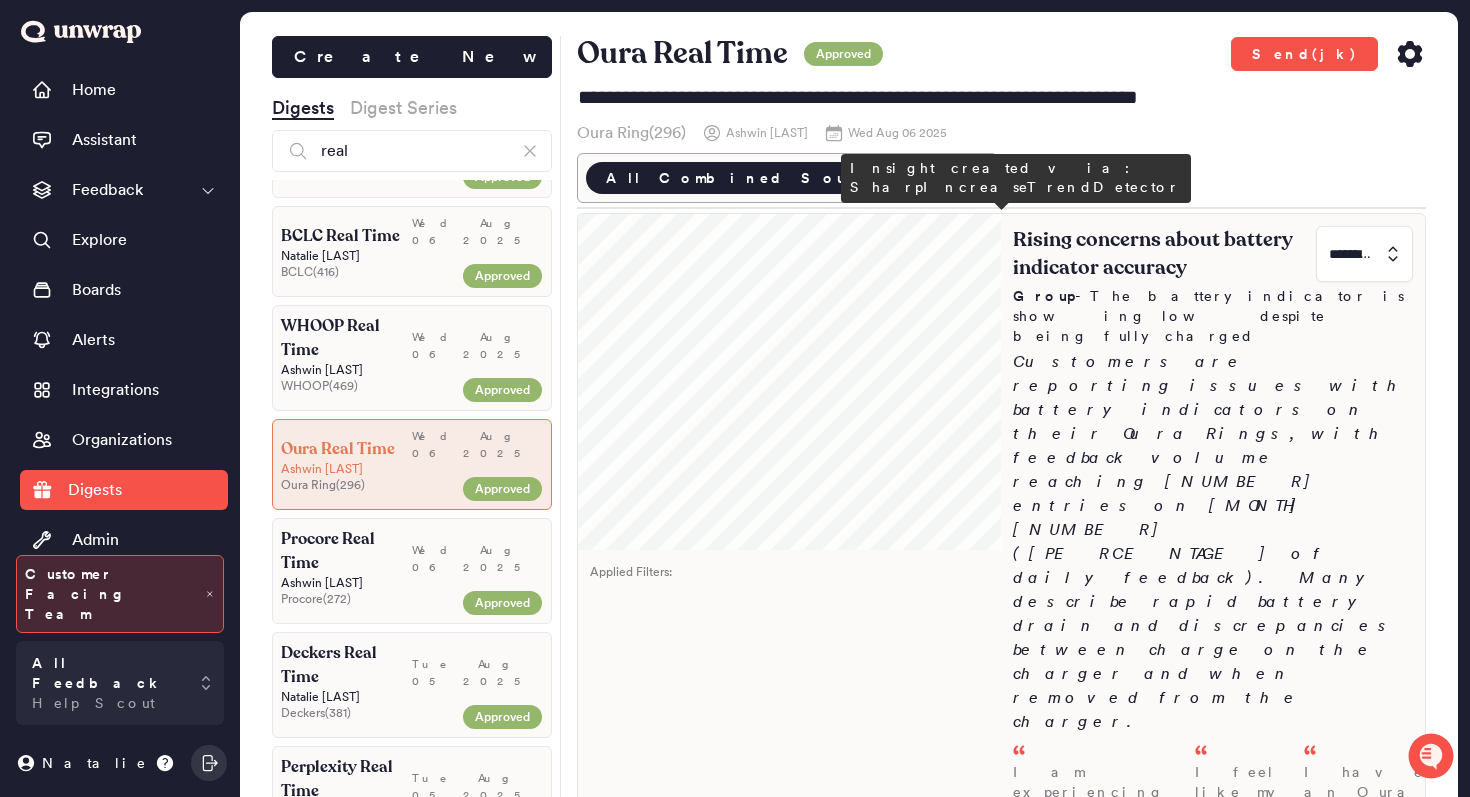 click on "Rising concerns about battery indicator accuracy" at bounding box center [1162, 254] 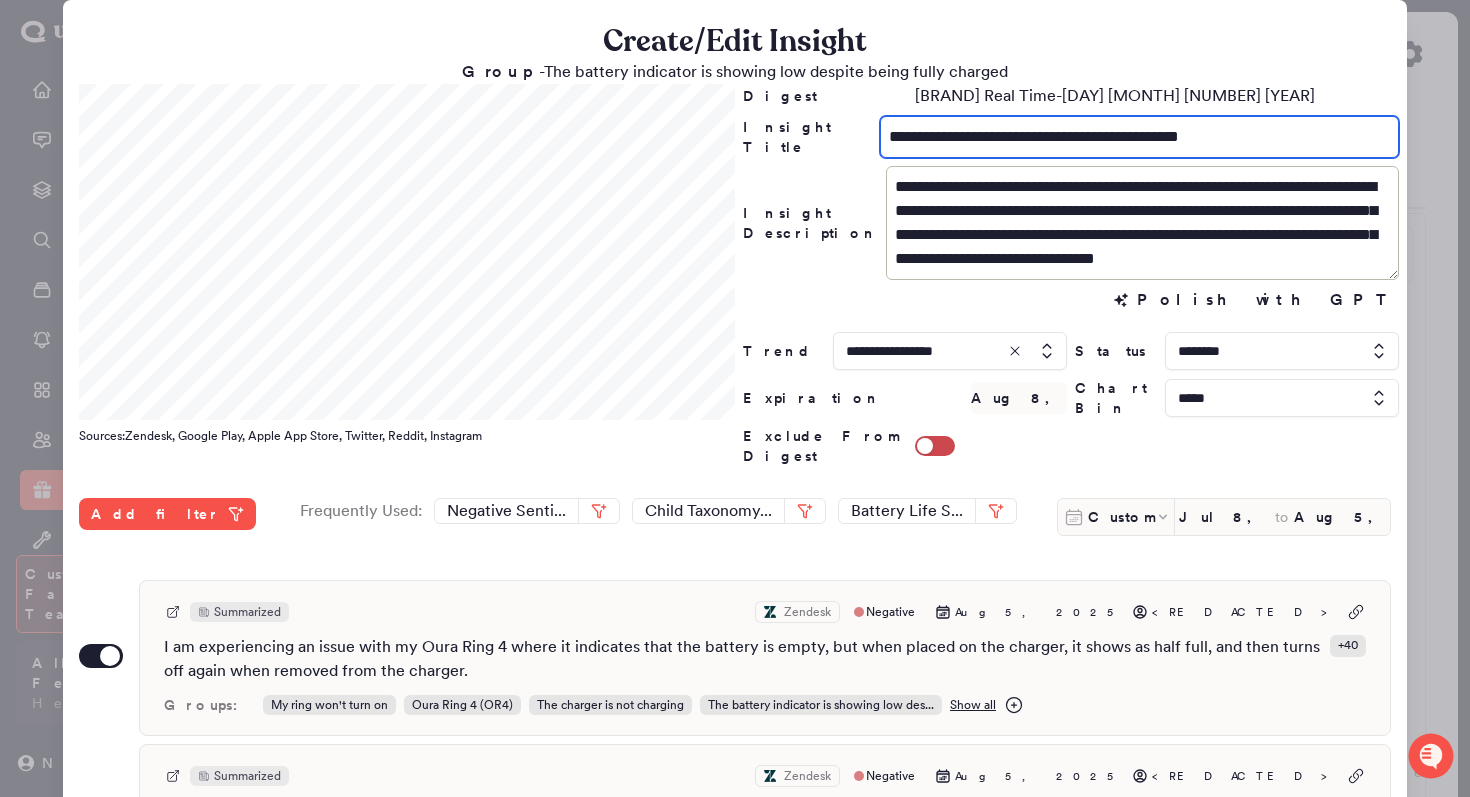 click on "**********" at bounding box center (1139, 137) 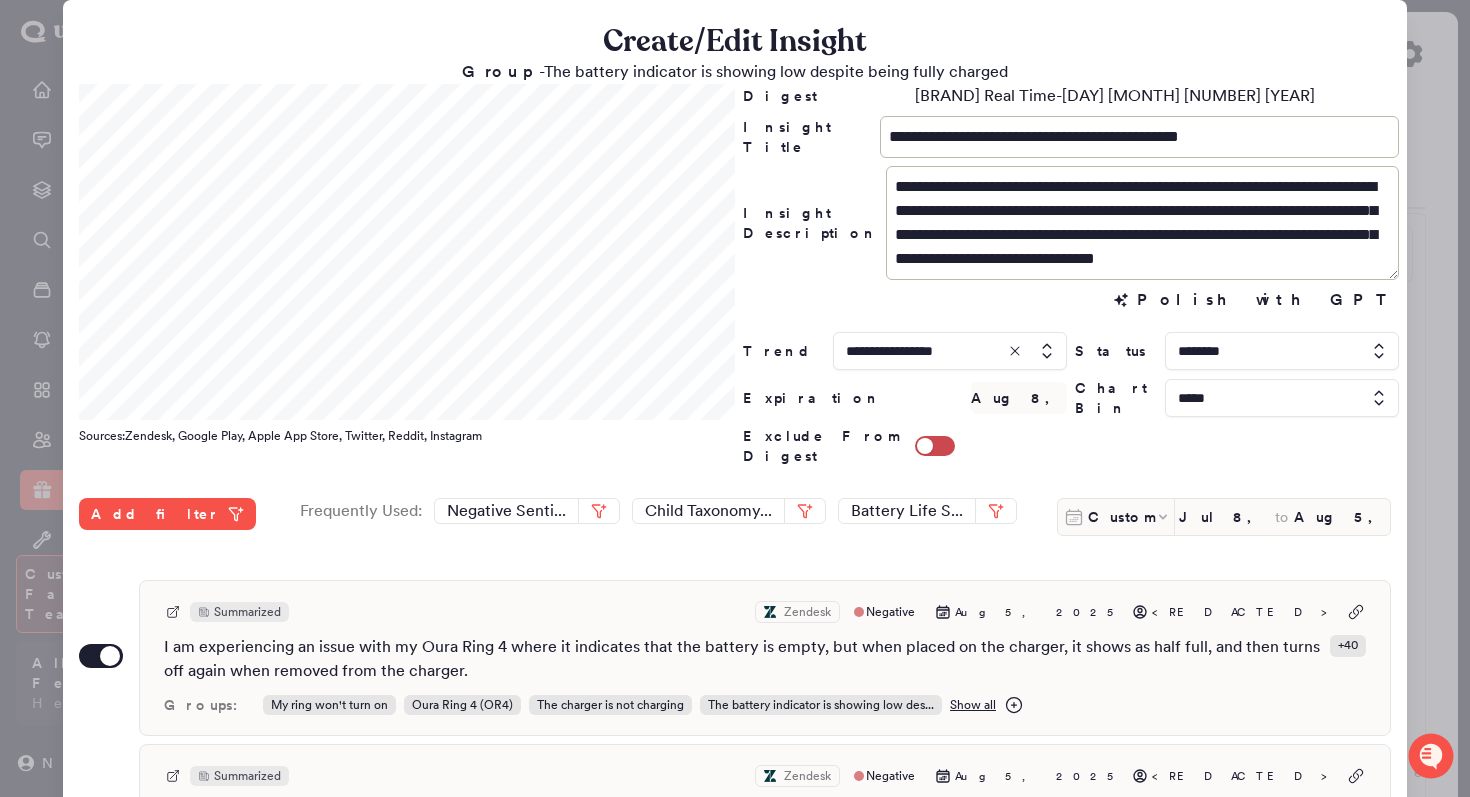 click at bounding box center [735, 398] 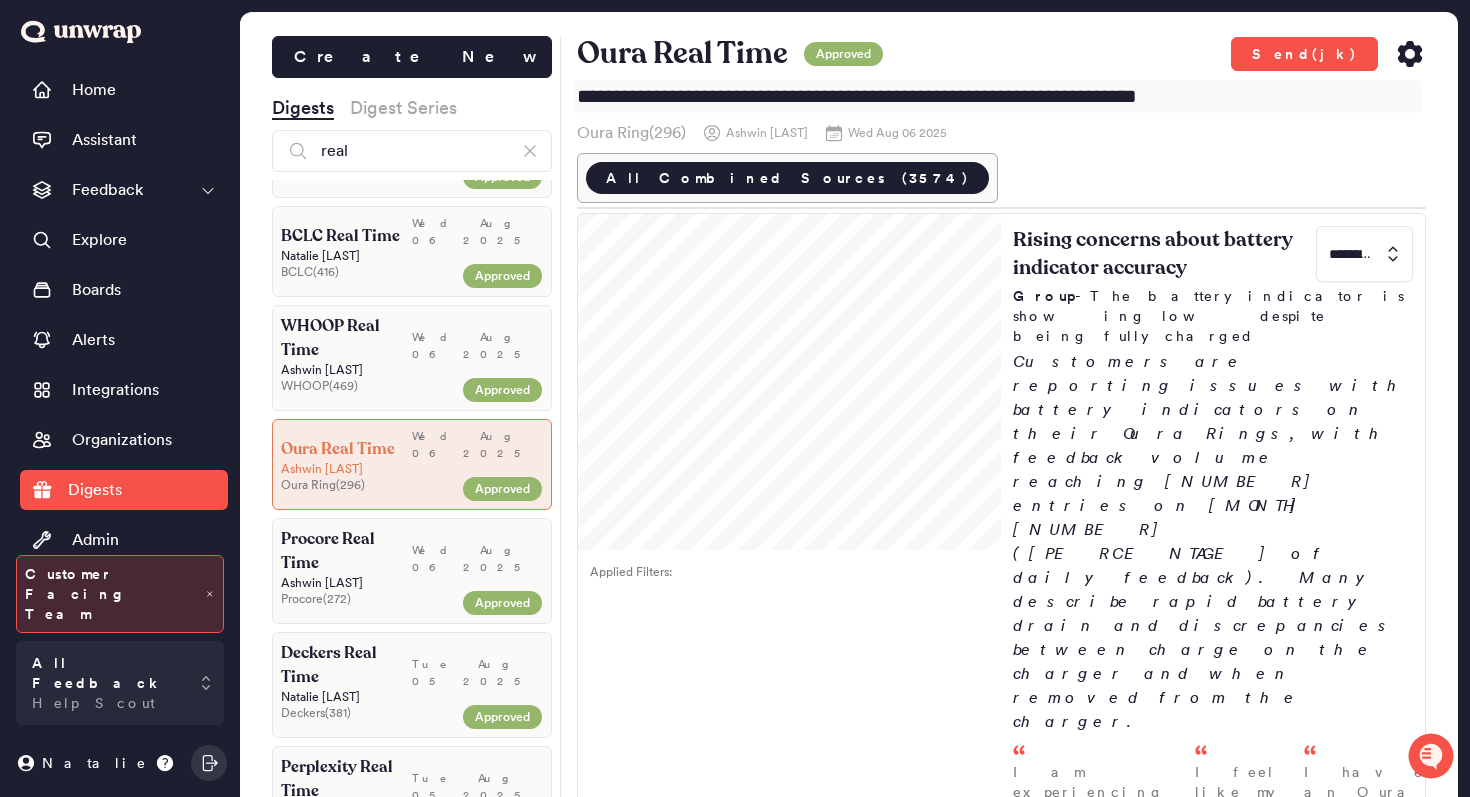 click on "**********" at bounding box center (998, 96) 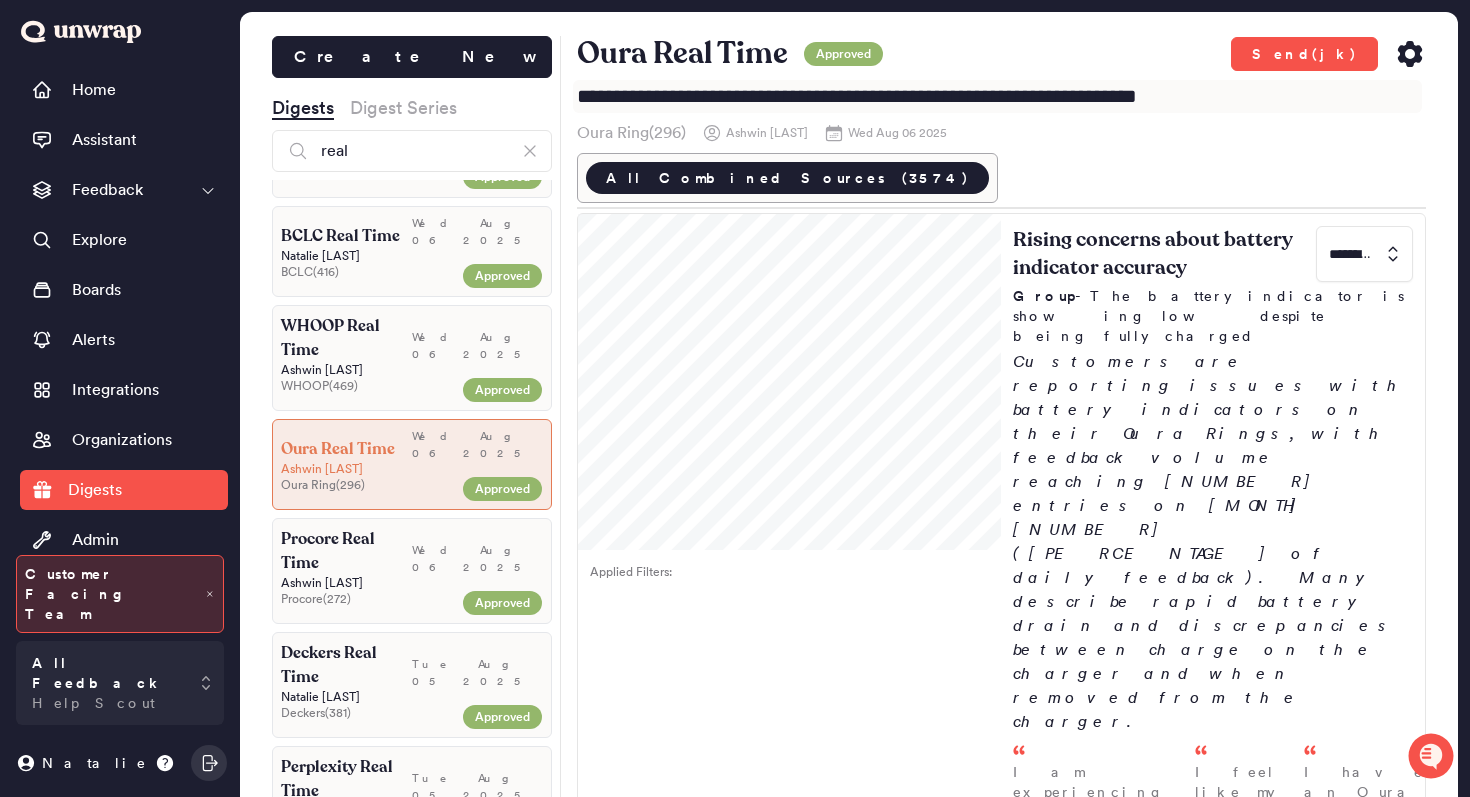 drag, startPoint x: 1238, startPoint y: 96, endPoint x: 725, endPoint y: 102, distance: 513.0351 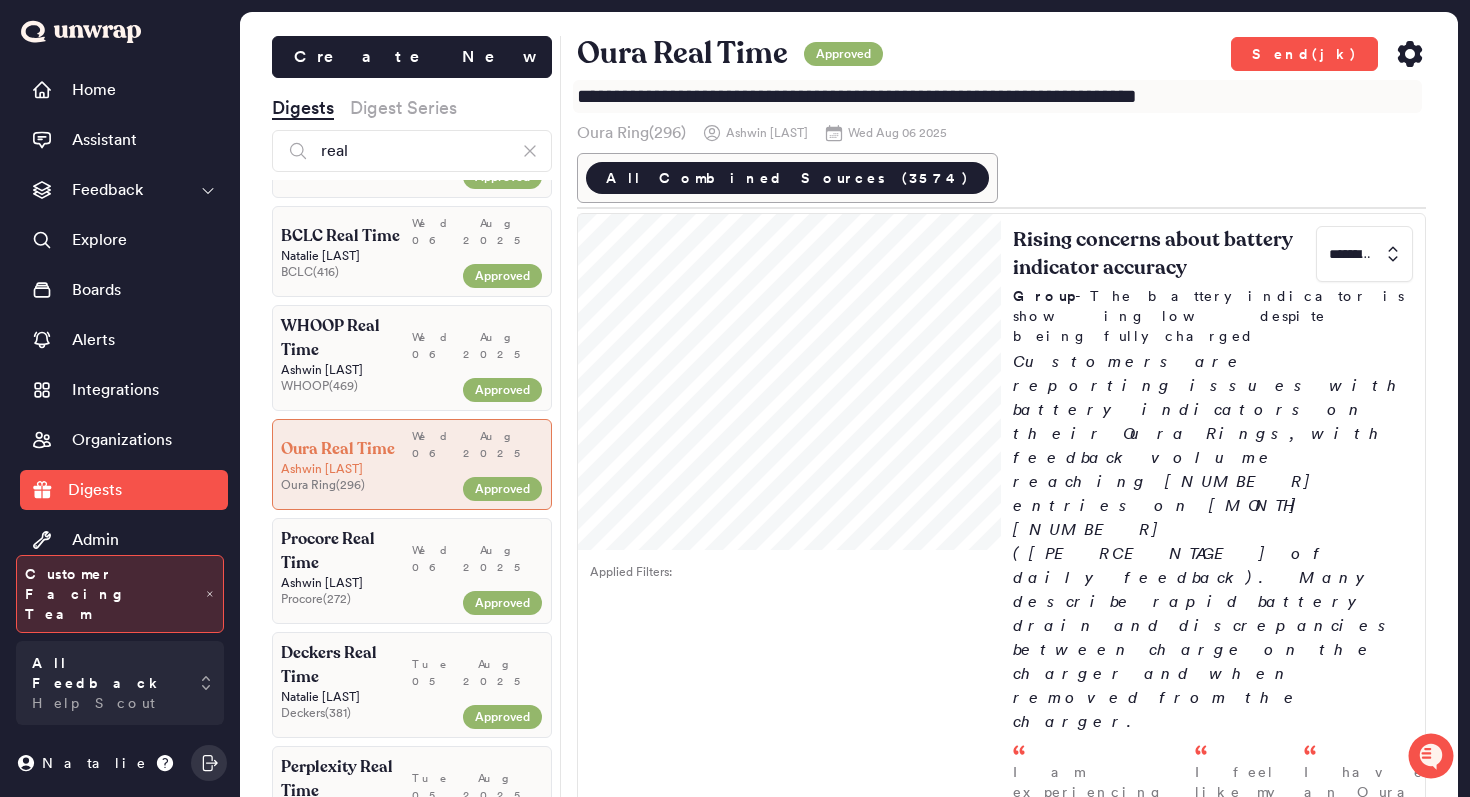 click on "**********" at bounding box center [998, 96] 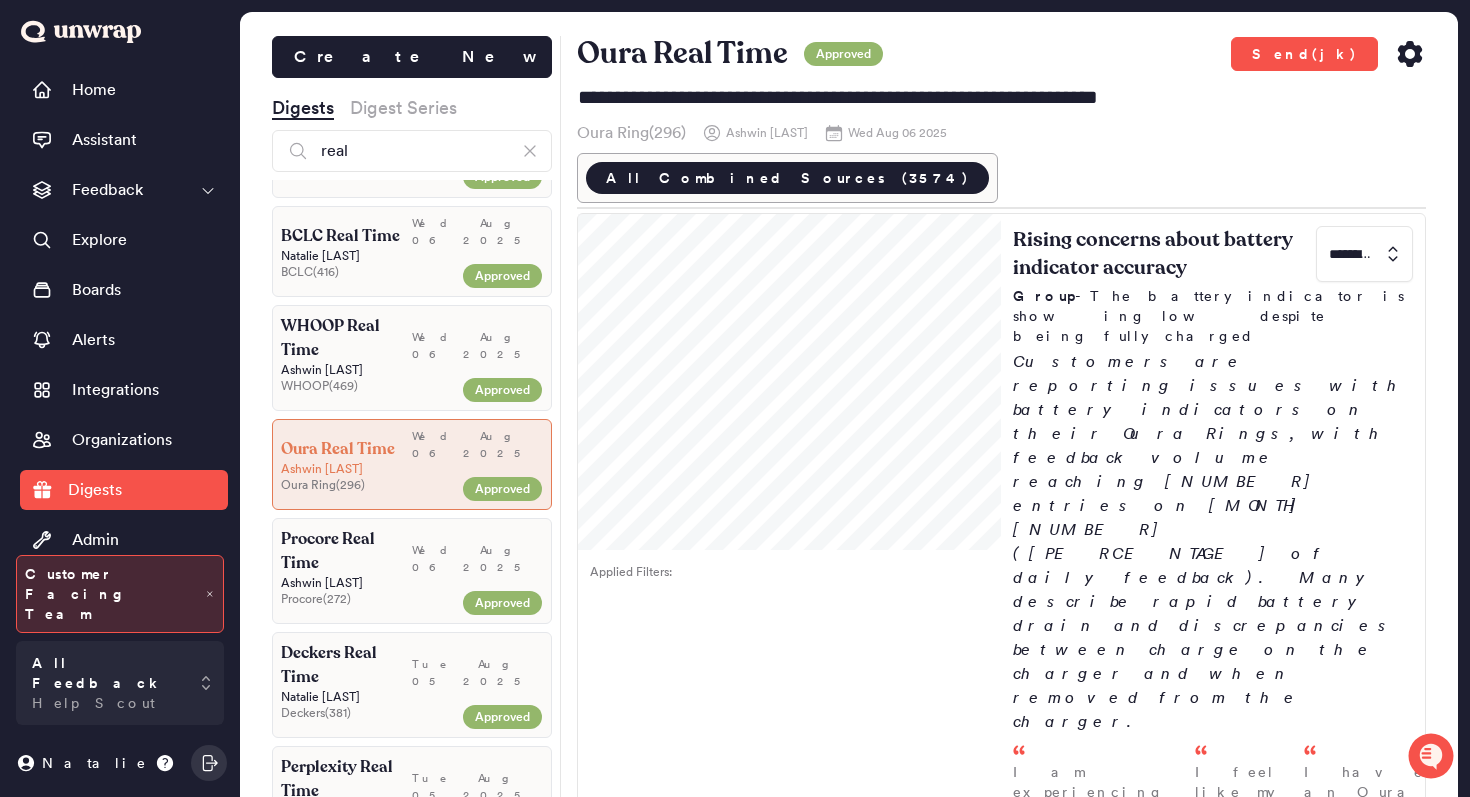 click on "Oura Real Time Approved Send(jk)" at bounding box center (1002, 54) 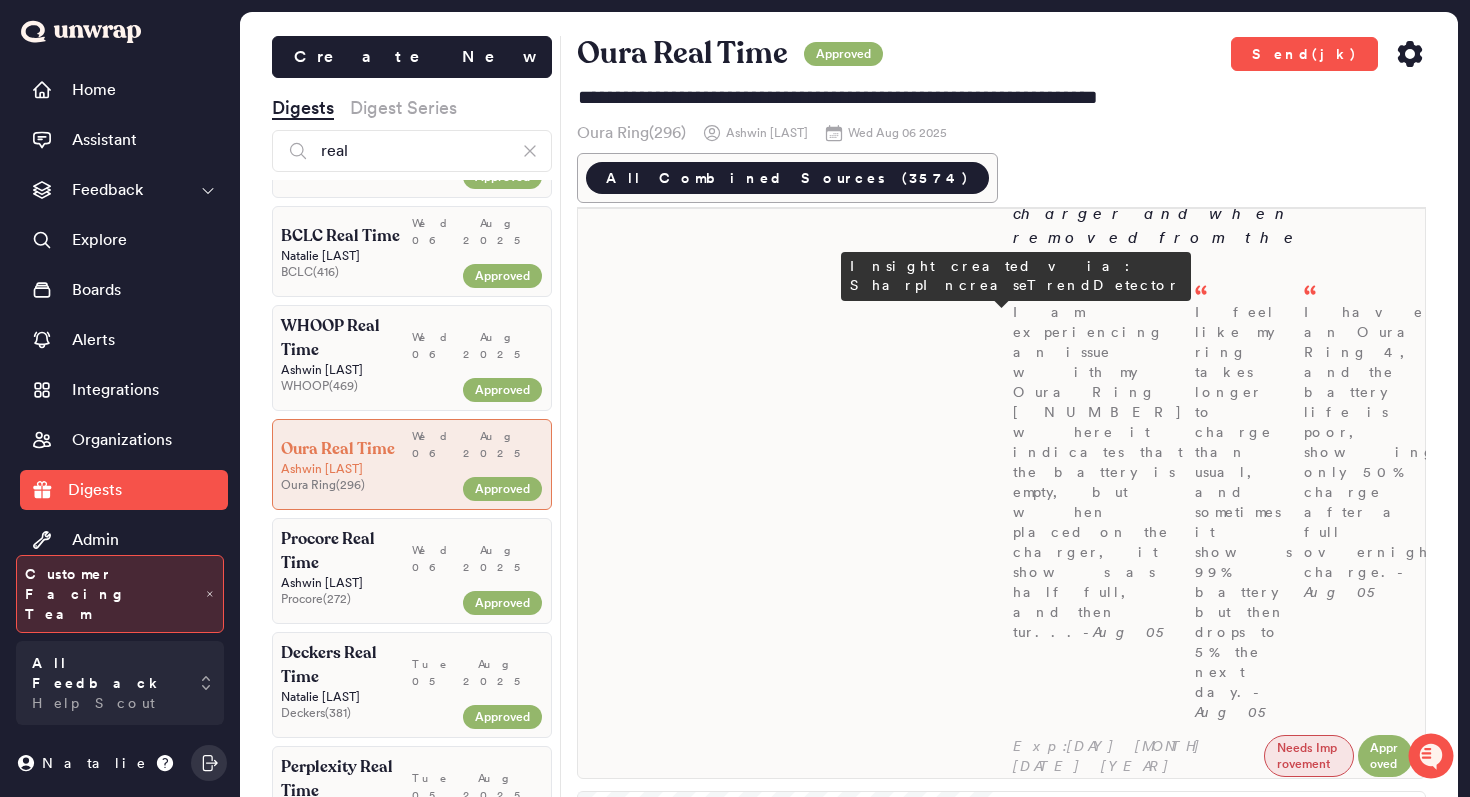scroll, scrollTop: 0, scrollLeft: 0, axis: both 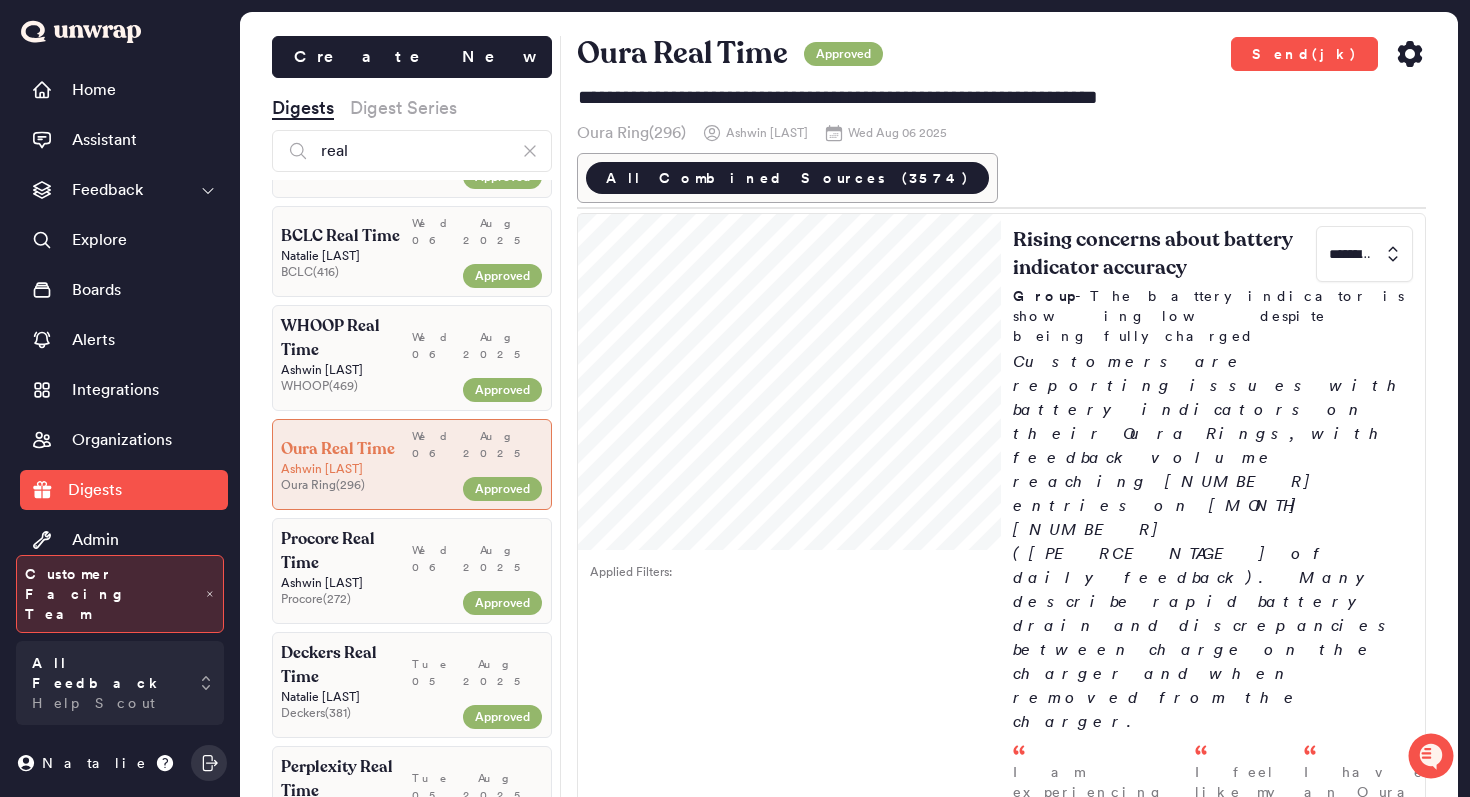 click 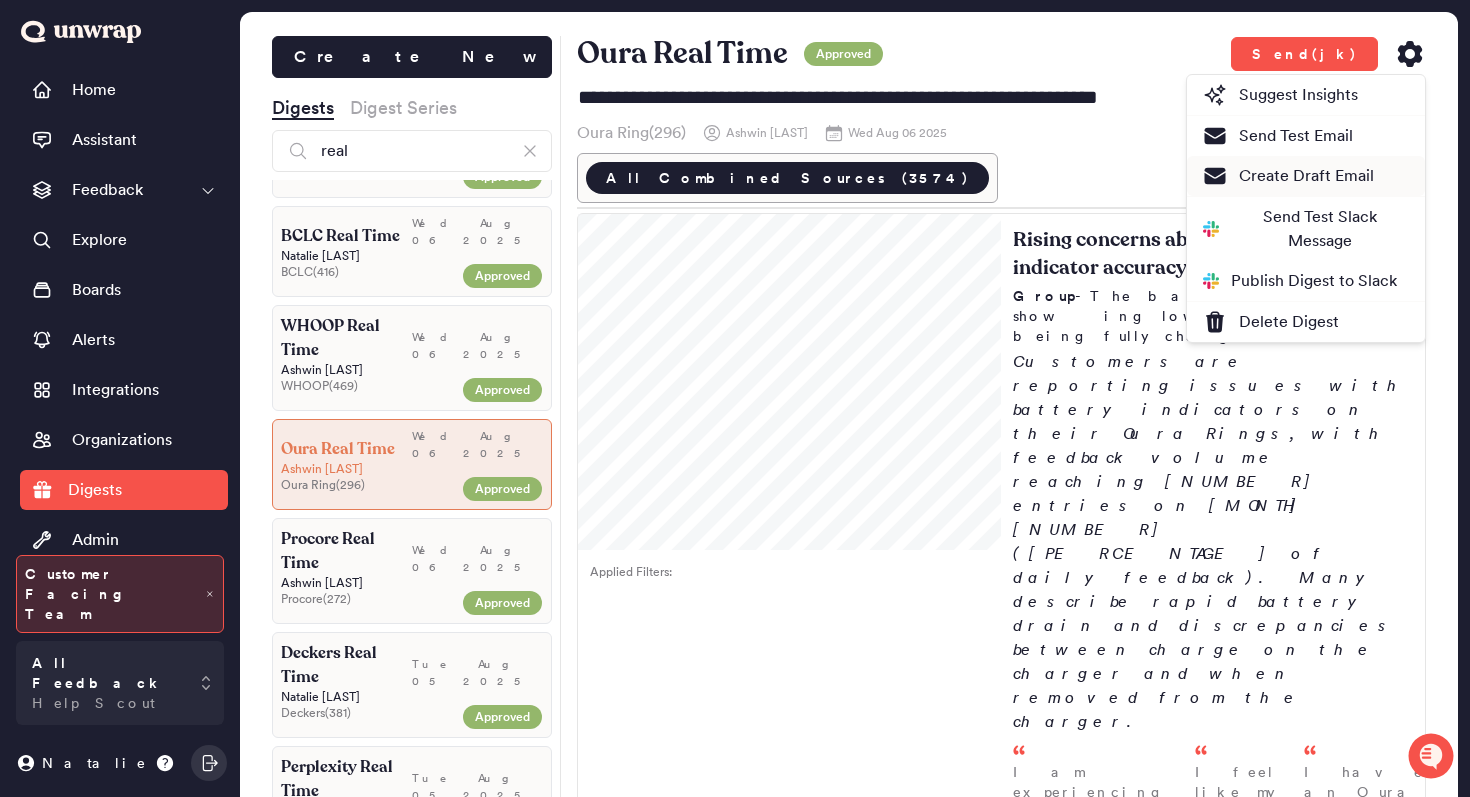 click on "Create Draft Email" at bounding box center (1288, 176) 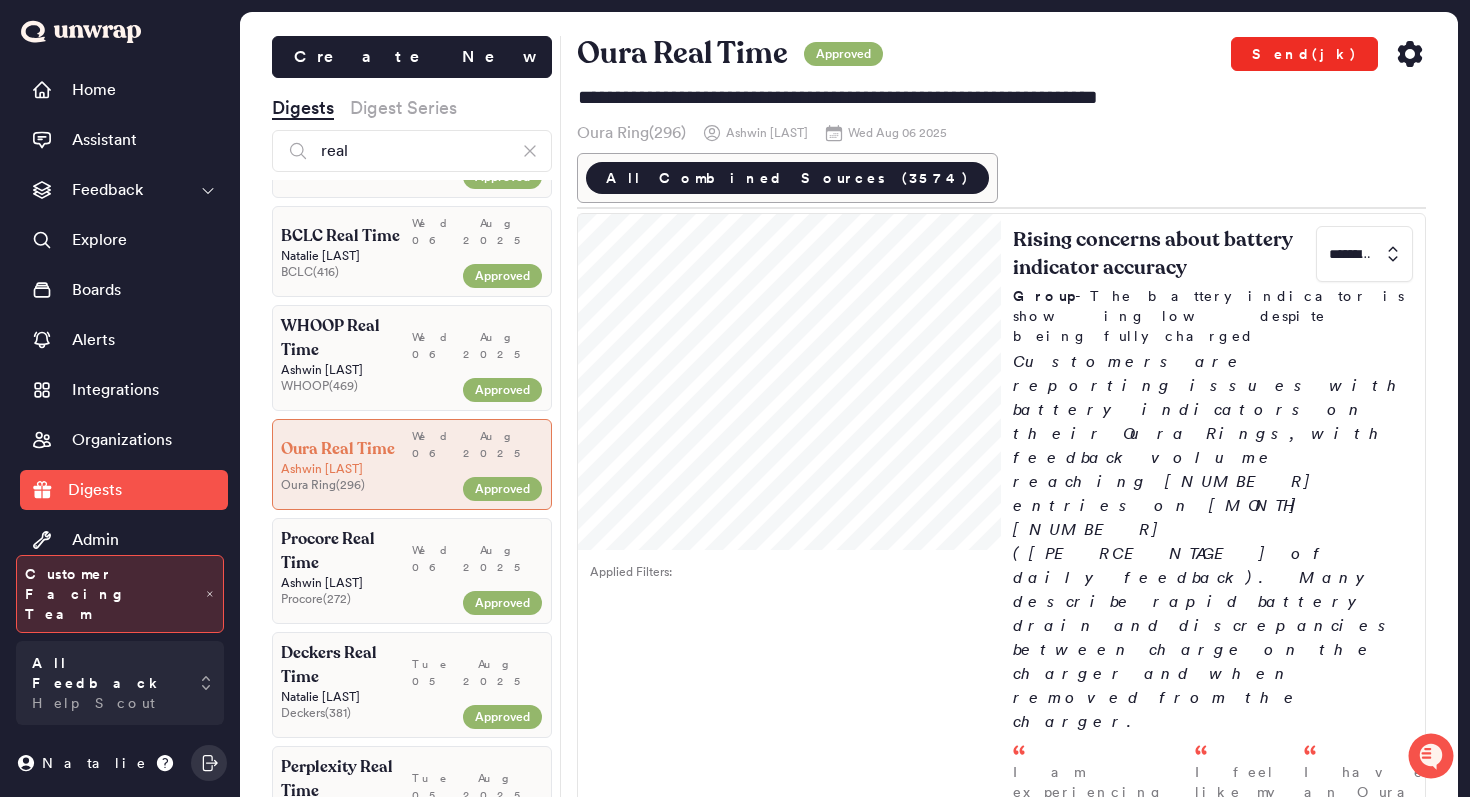 click on "Send(jk)" at bounding box center [1304, 54] 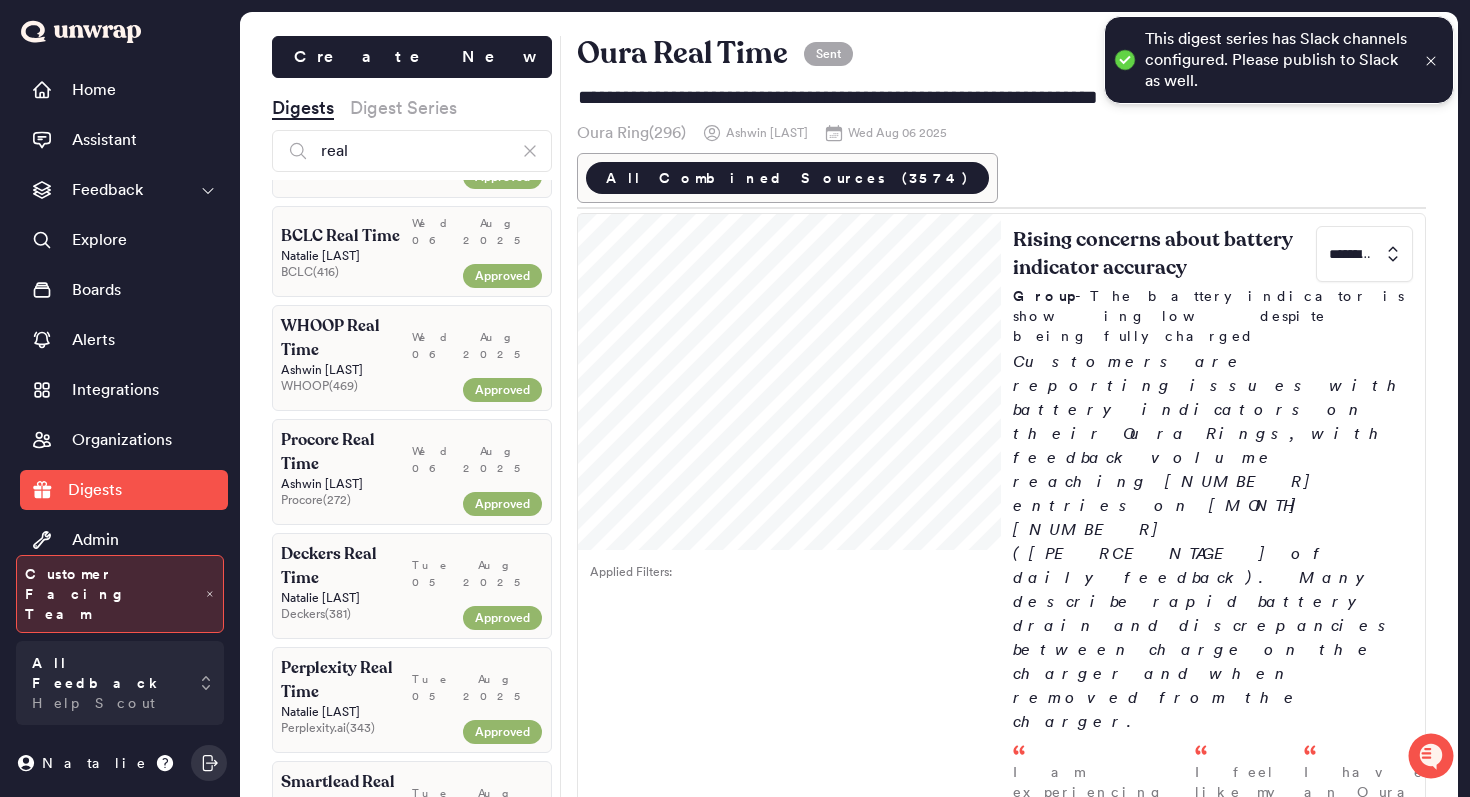 click at bounding box center [1431, 60] 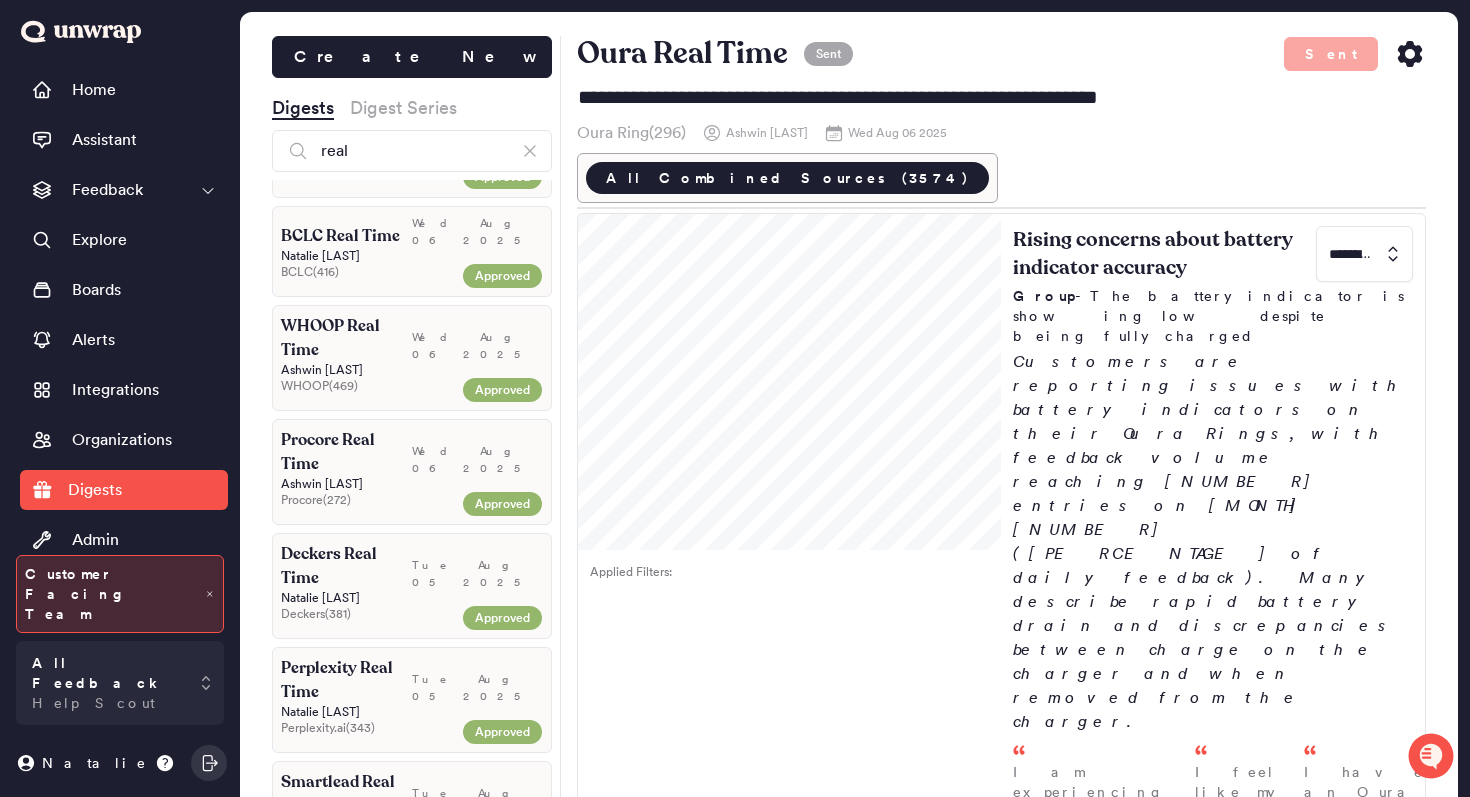 click 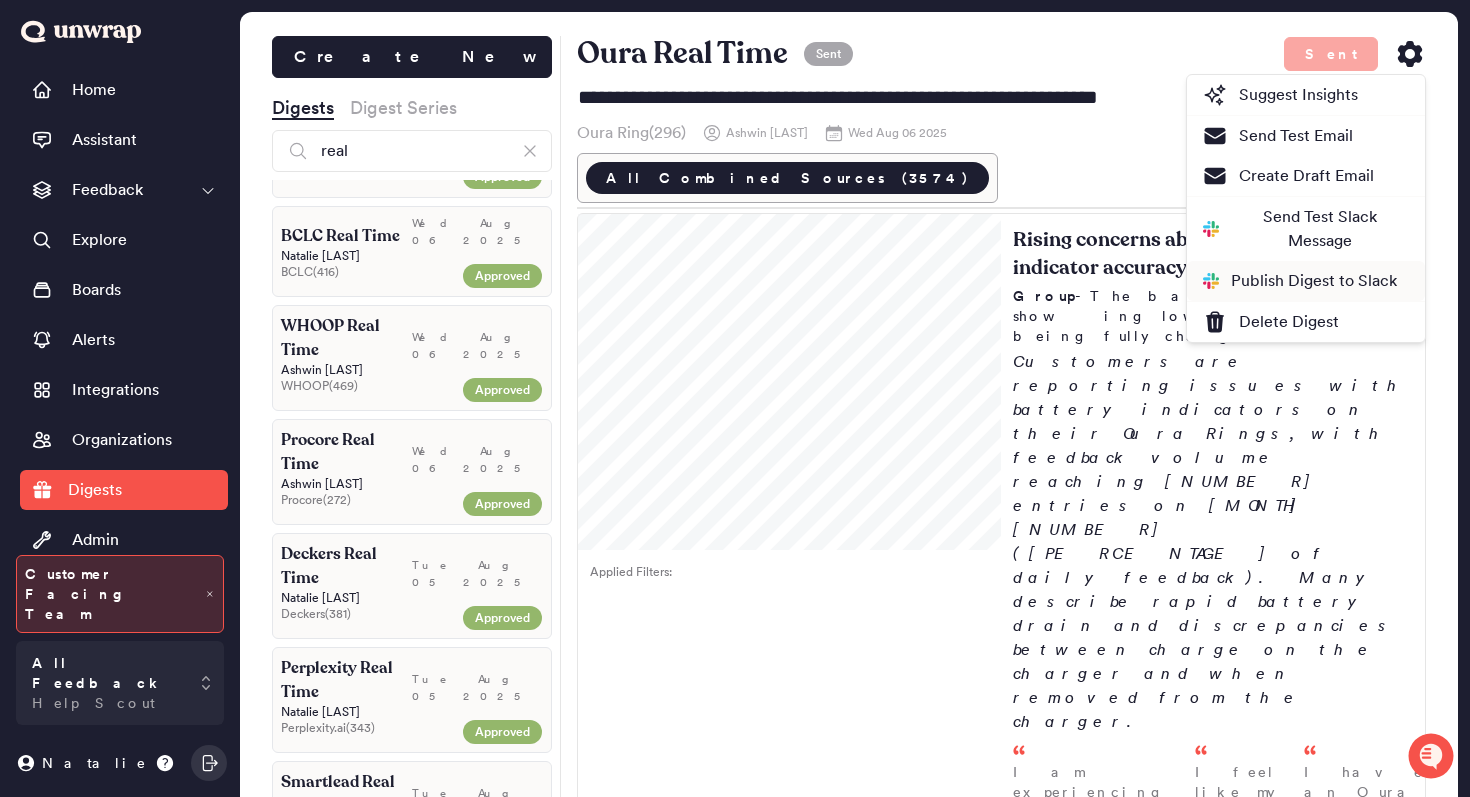 click on "Publish Digest to Slack" at bounding box center [1300, 281] 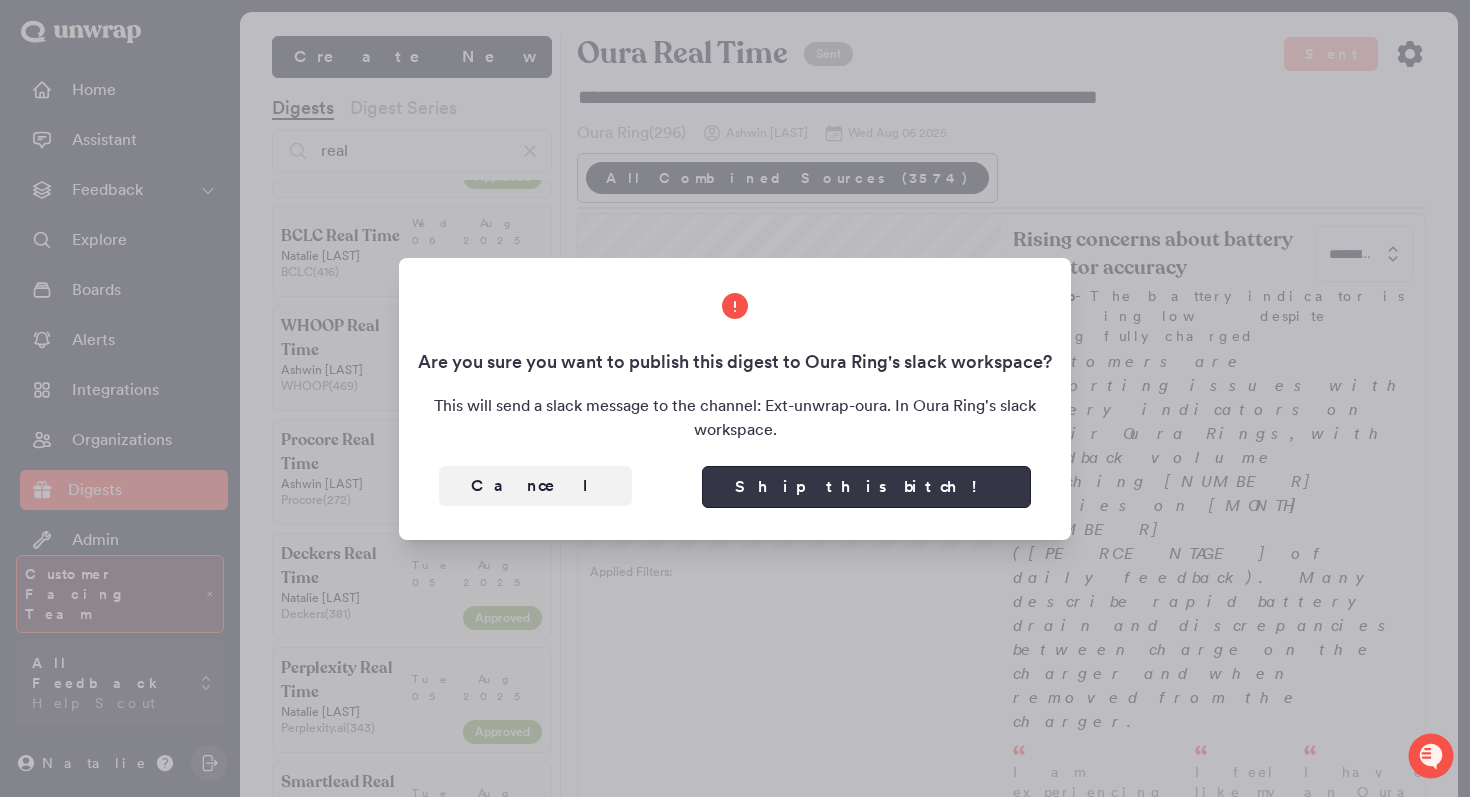 click on "Ship this bitch!" at bounding box center [866, 487] 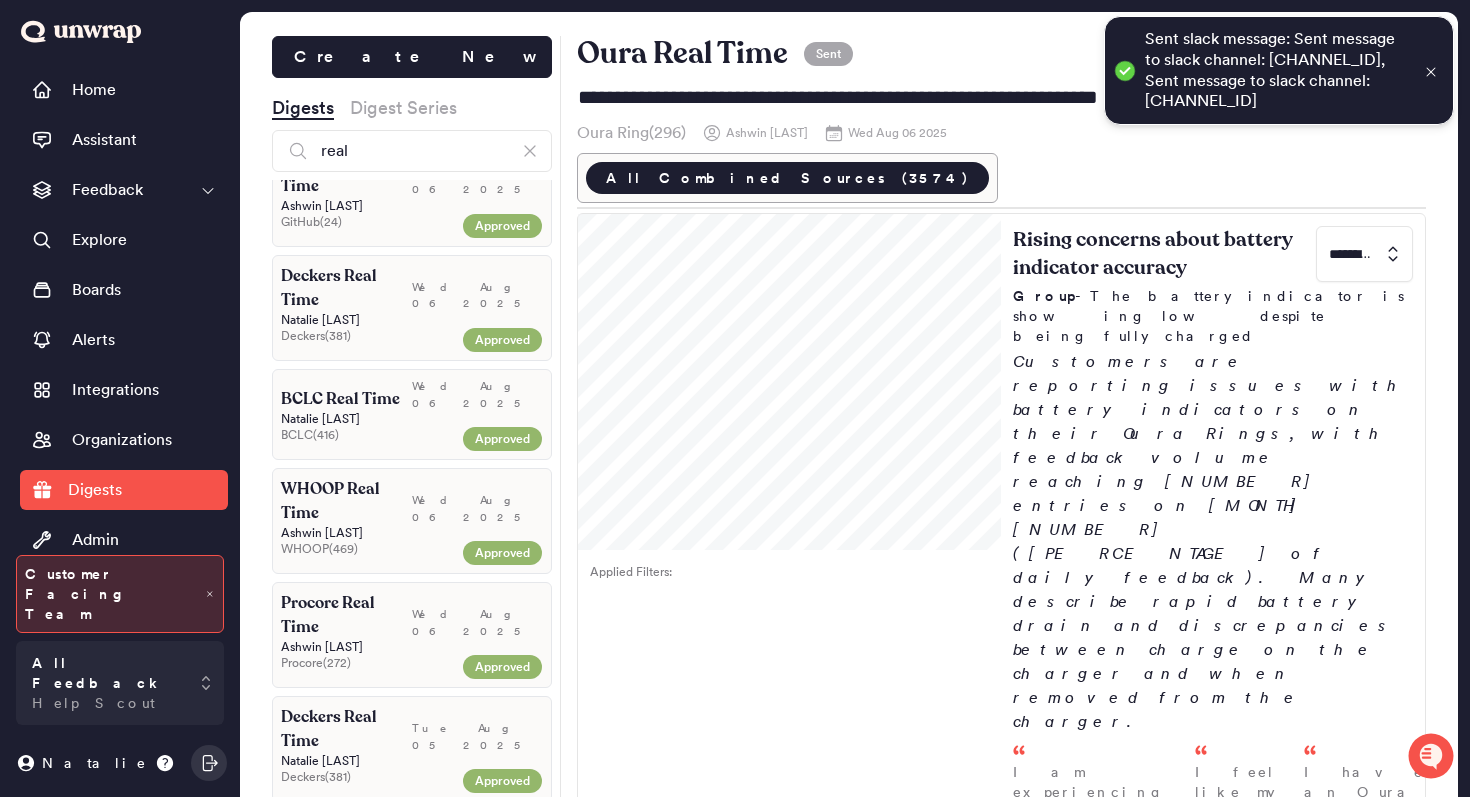 scroll, scrollTop: 29, scrollLeft: 0, axis: vertical 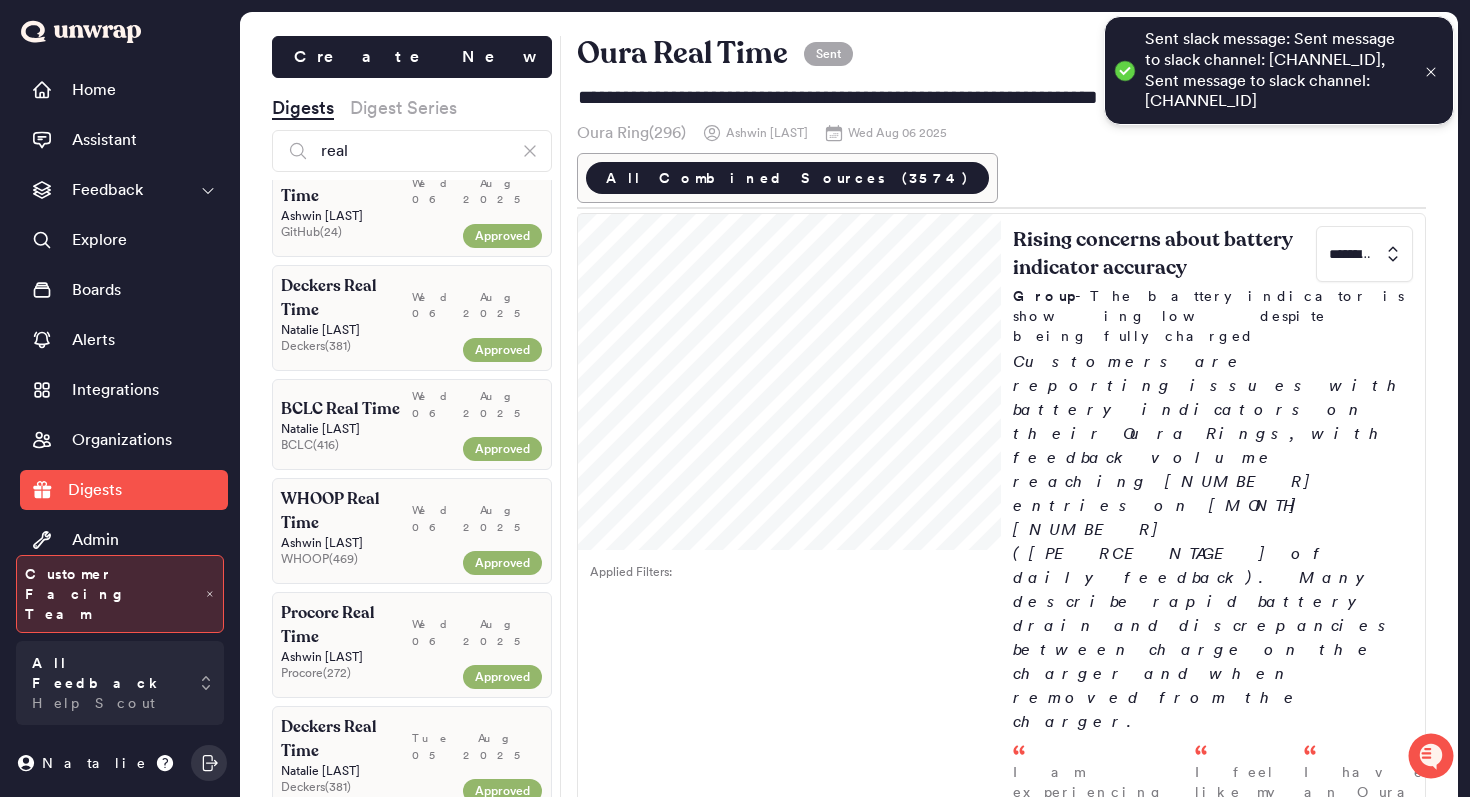 click on "WHOOP Real Time" at bounding box center [346, 511] 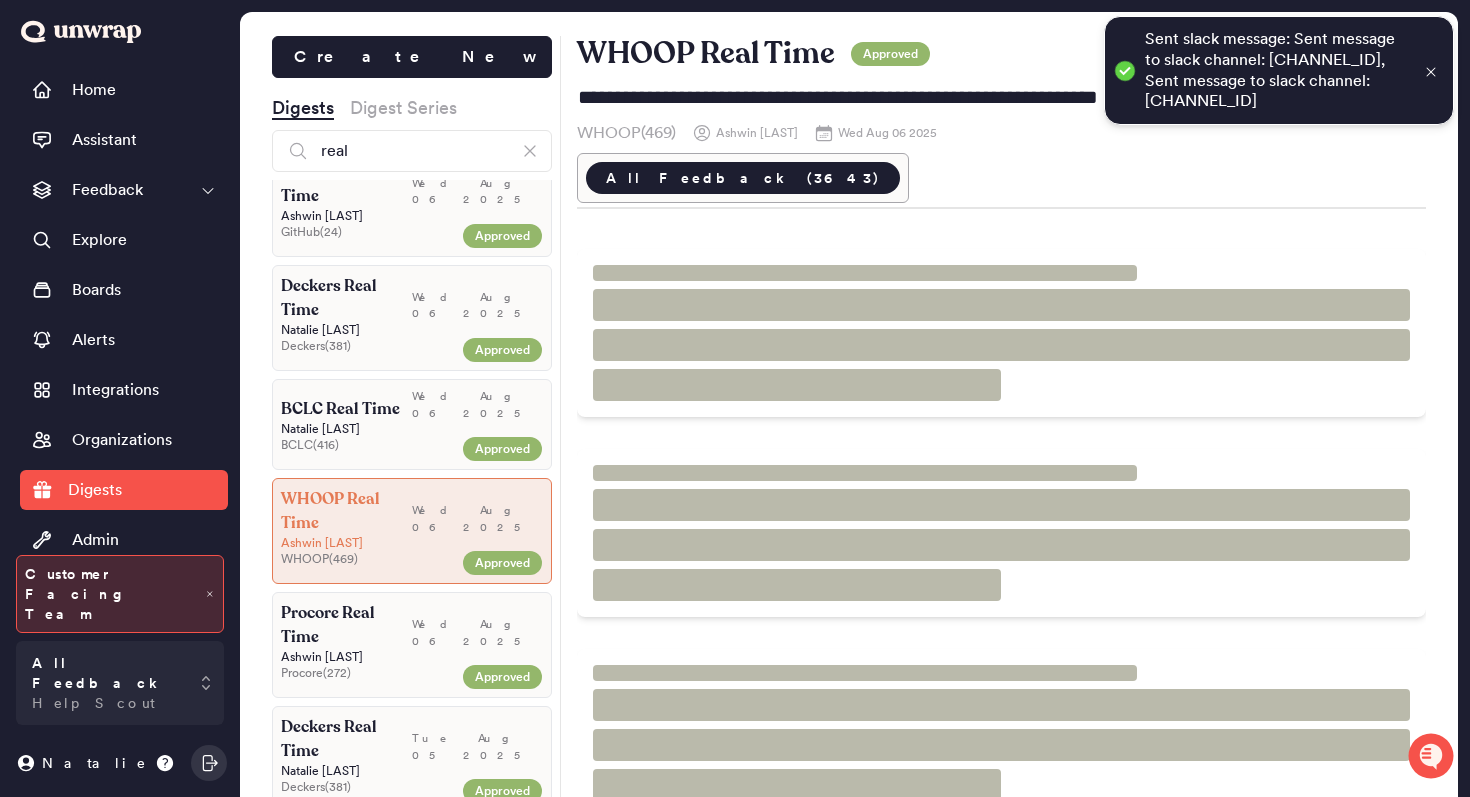 scroll, scrollTop: 0, scrollLeft: 0, axis: both 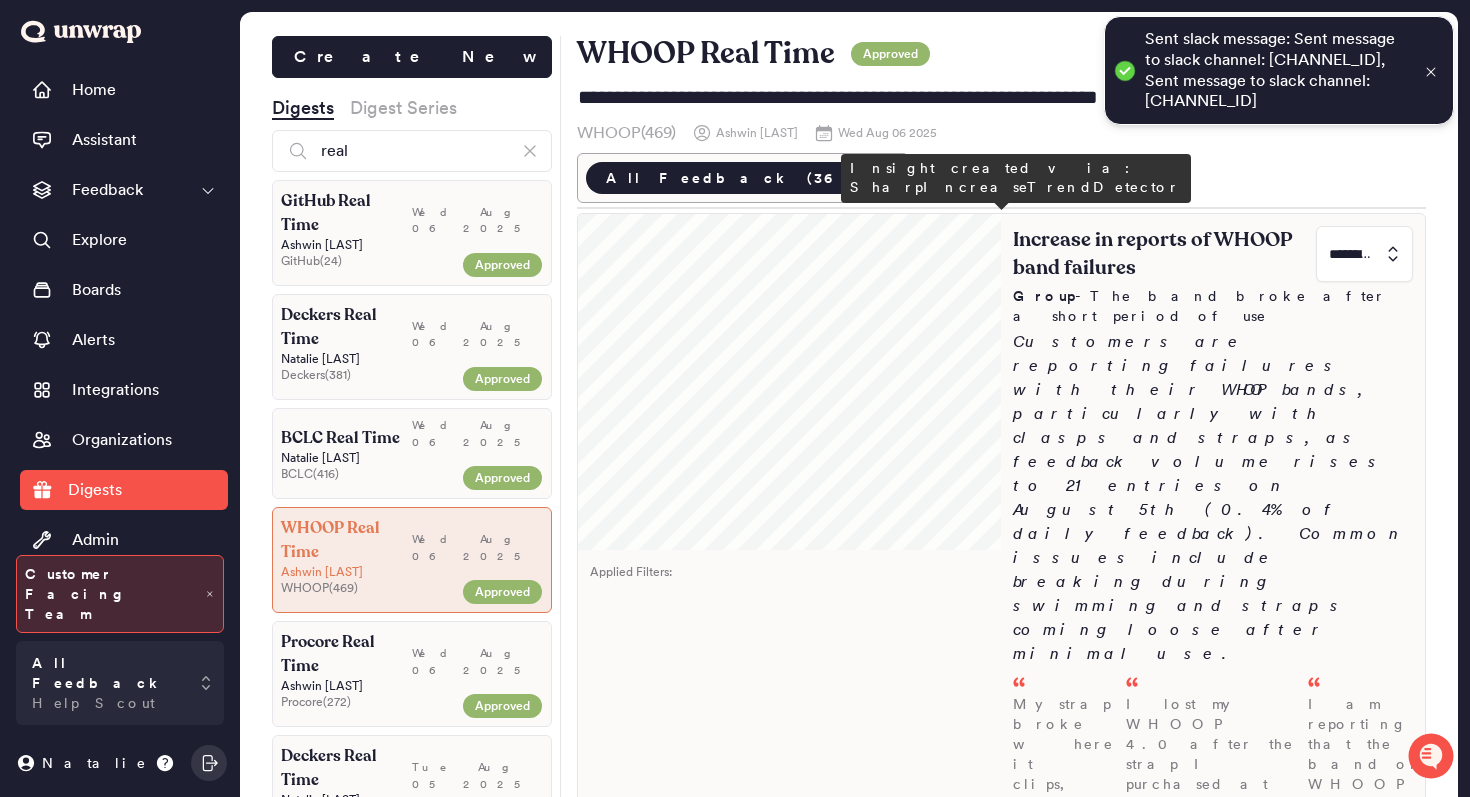 click on "Increase in reports of WHOOP band failures ********* Group  -  The band broke after a short period of use Customers are reporting failures with their WHOOP bands, particularly with clasps and straps, as feedback volume rises to 21 entries on August 5th (0.4% of daily feedback). Common issues include breaking during swimming and straps coming loose after minimal use. My strap broke where it clips, and the fabric came out of the metal.  -  Aug 05 I lost my WHOOP 4.0 after the strap I purchased at Christmas split while I was open water swimming.  -  Aug 05 I am reporting that the band on my WHOOP device has started tearing after only 10 days of use and I am seeking advice on a possible replacement or warranty supp...  -  Aug 05" at bounding box center (1213, 650) 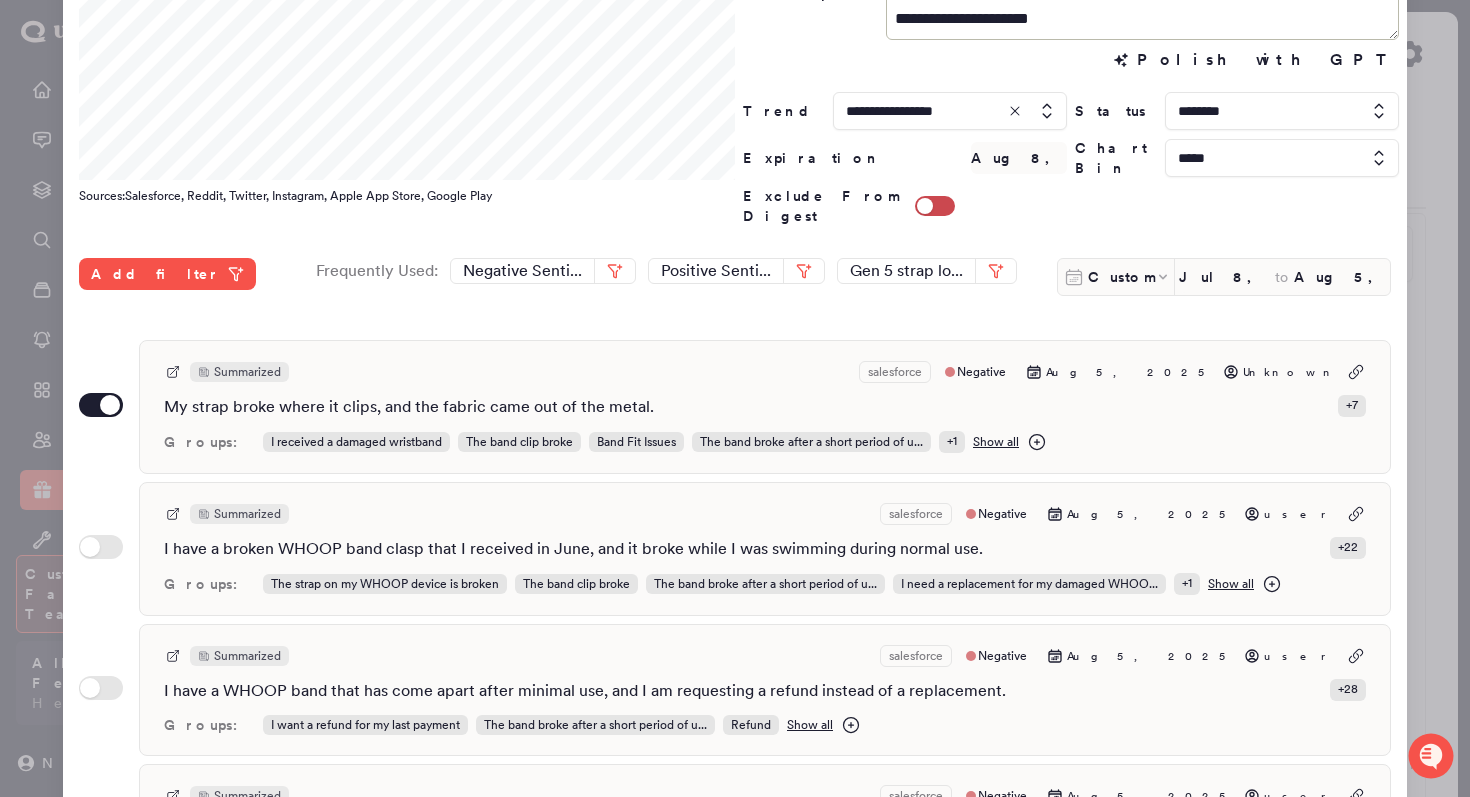scroll, scrollTop: 243, scrollLeft: 0, axis: vertical 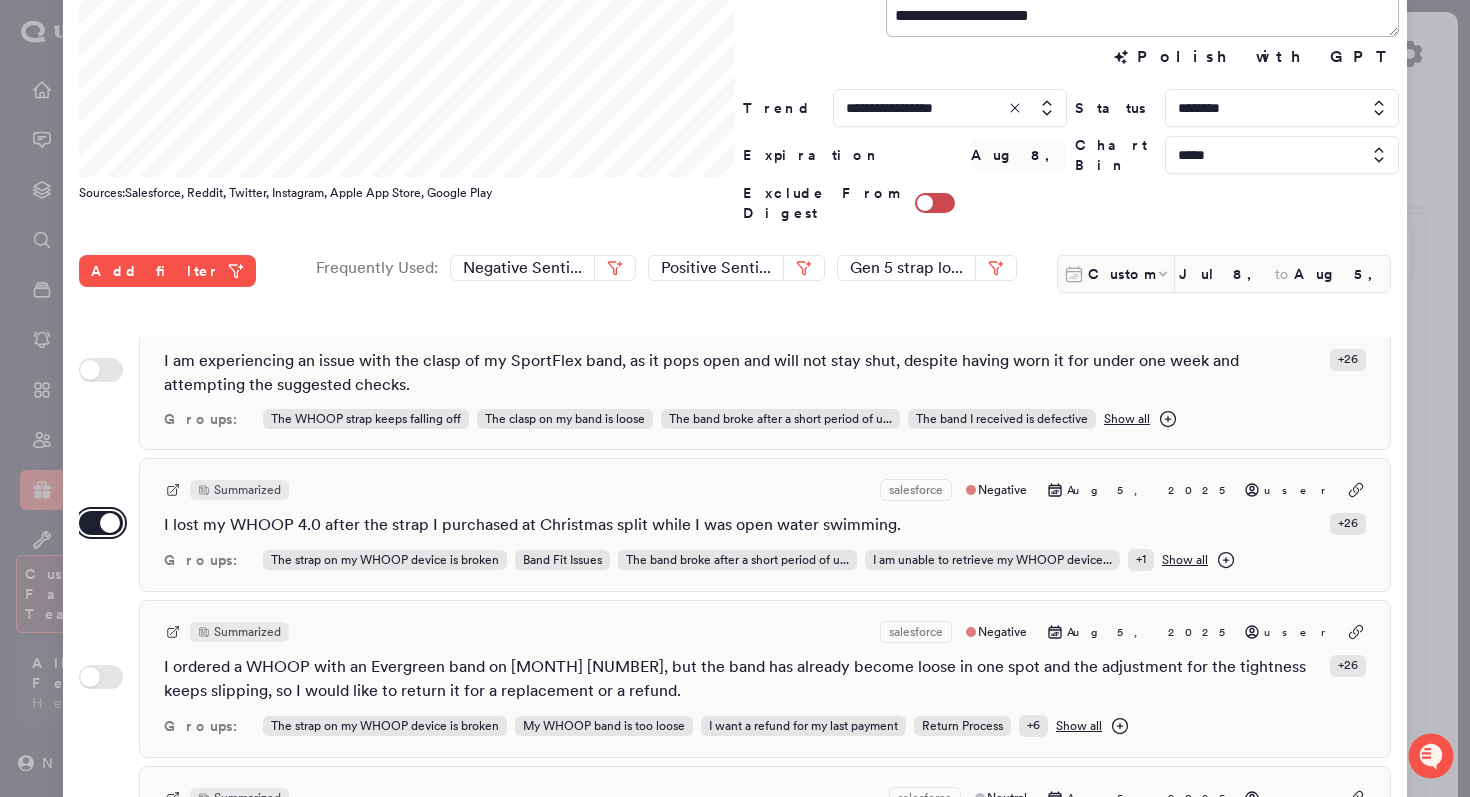 click on "Use setting" at bounding box center [101, 523] 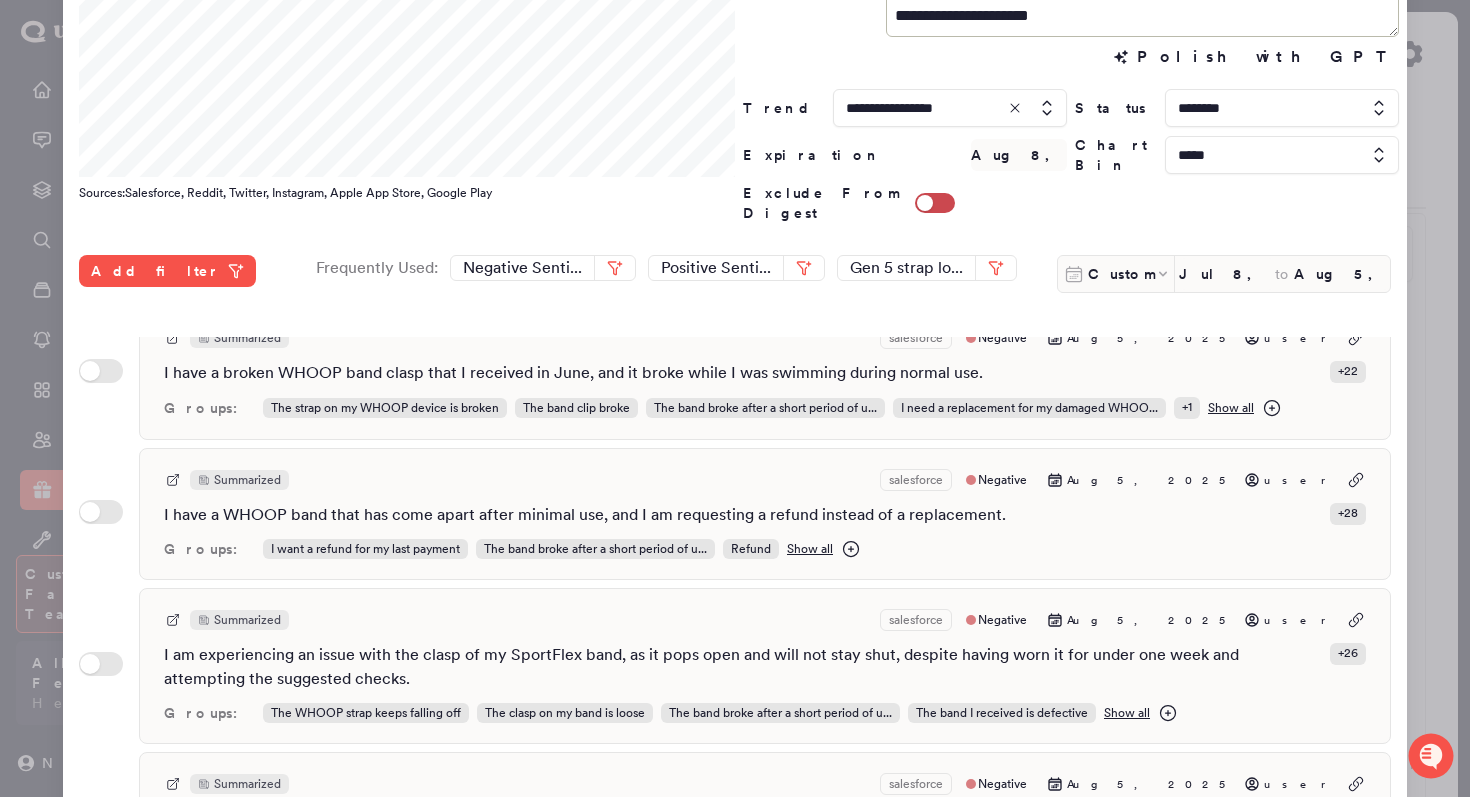 scroll, scrollTop: 132, scrollLeft: 0, axis: vertical 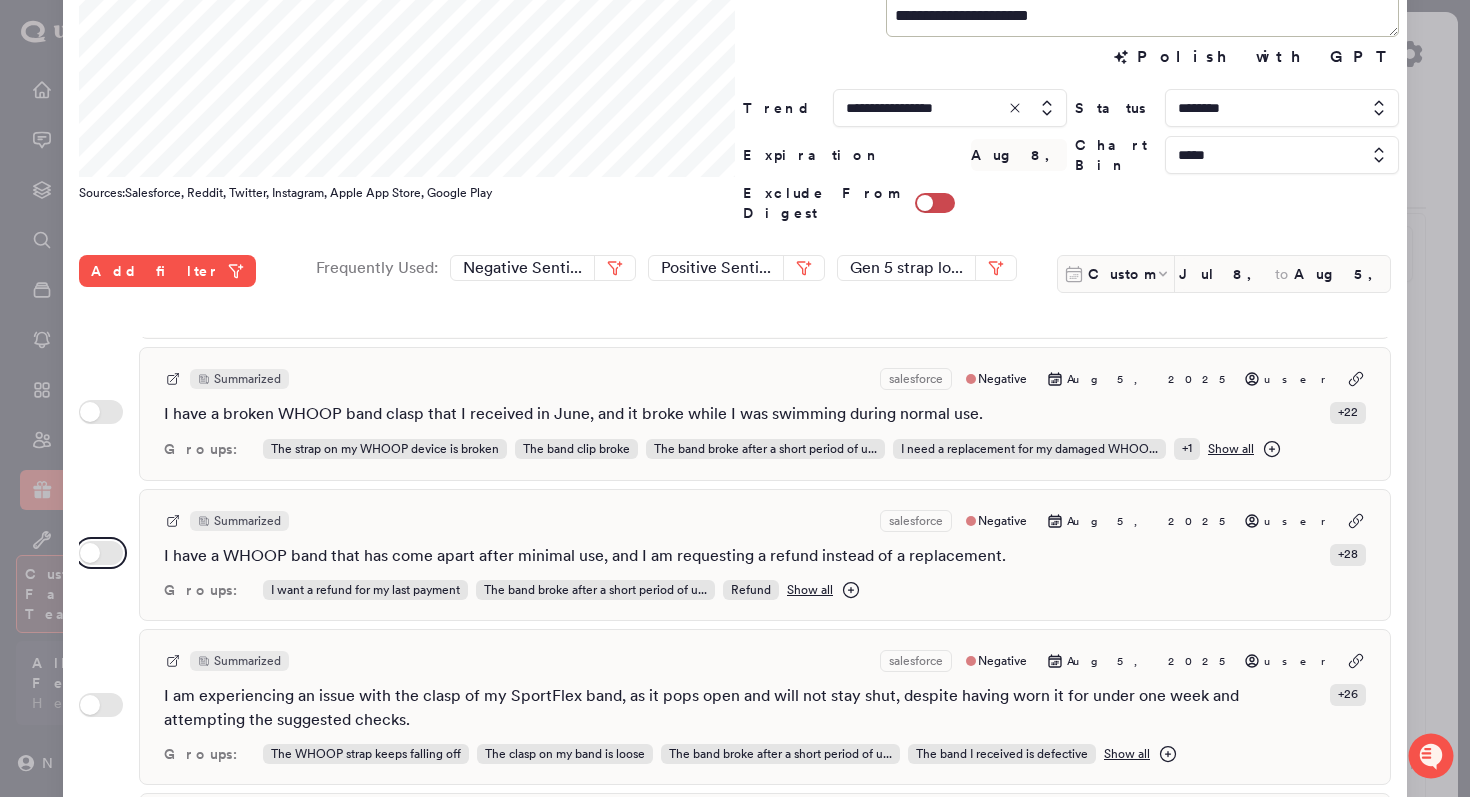 click on "Use setting" at bounding box center (101, 553) 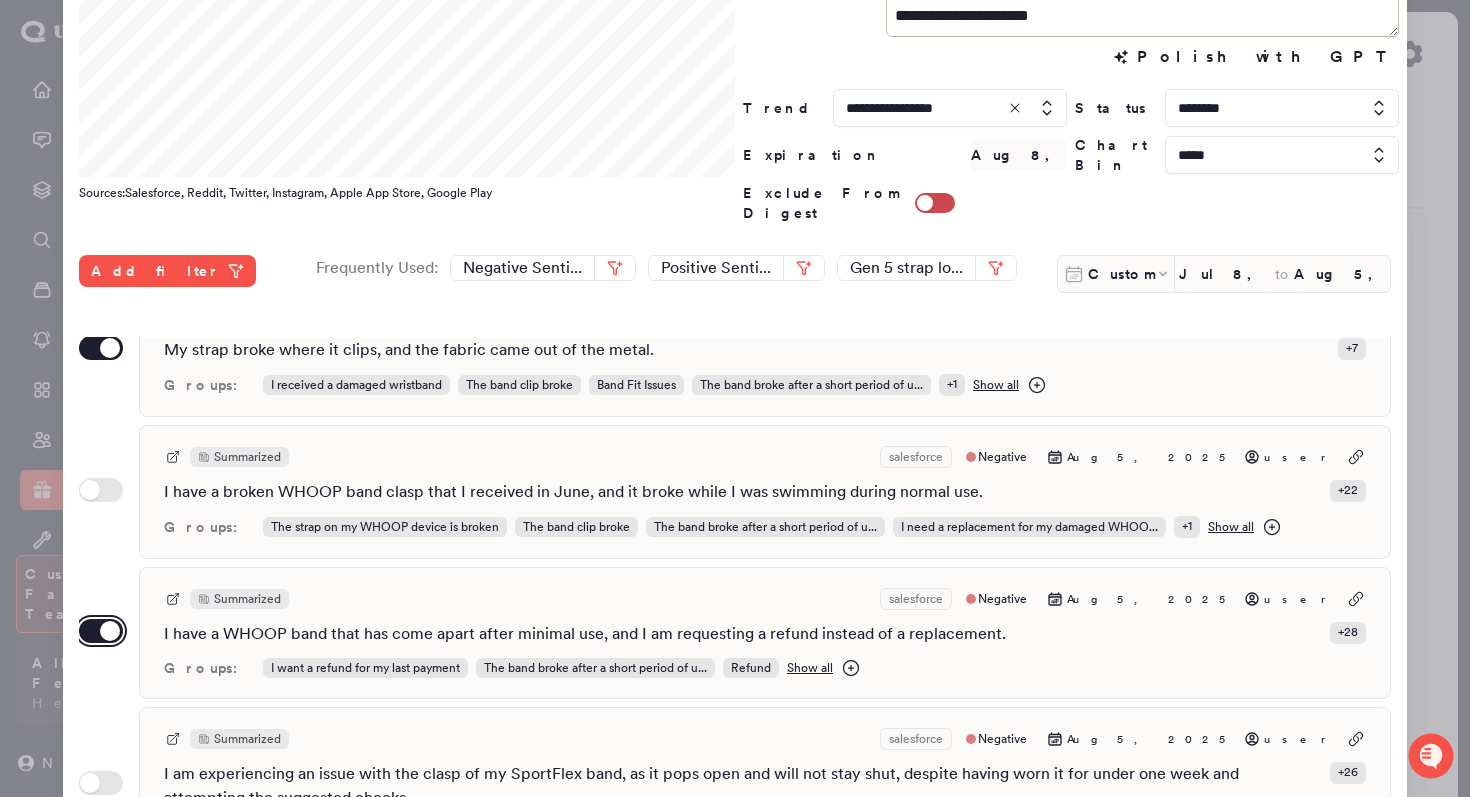 scroll, scrollTop: 55, scrollLeft: 0, axis: vertical 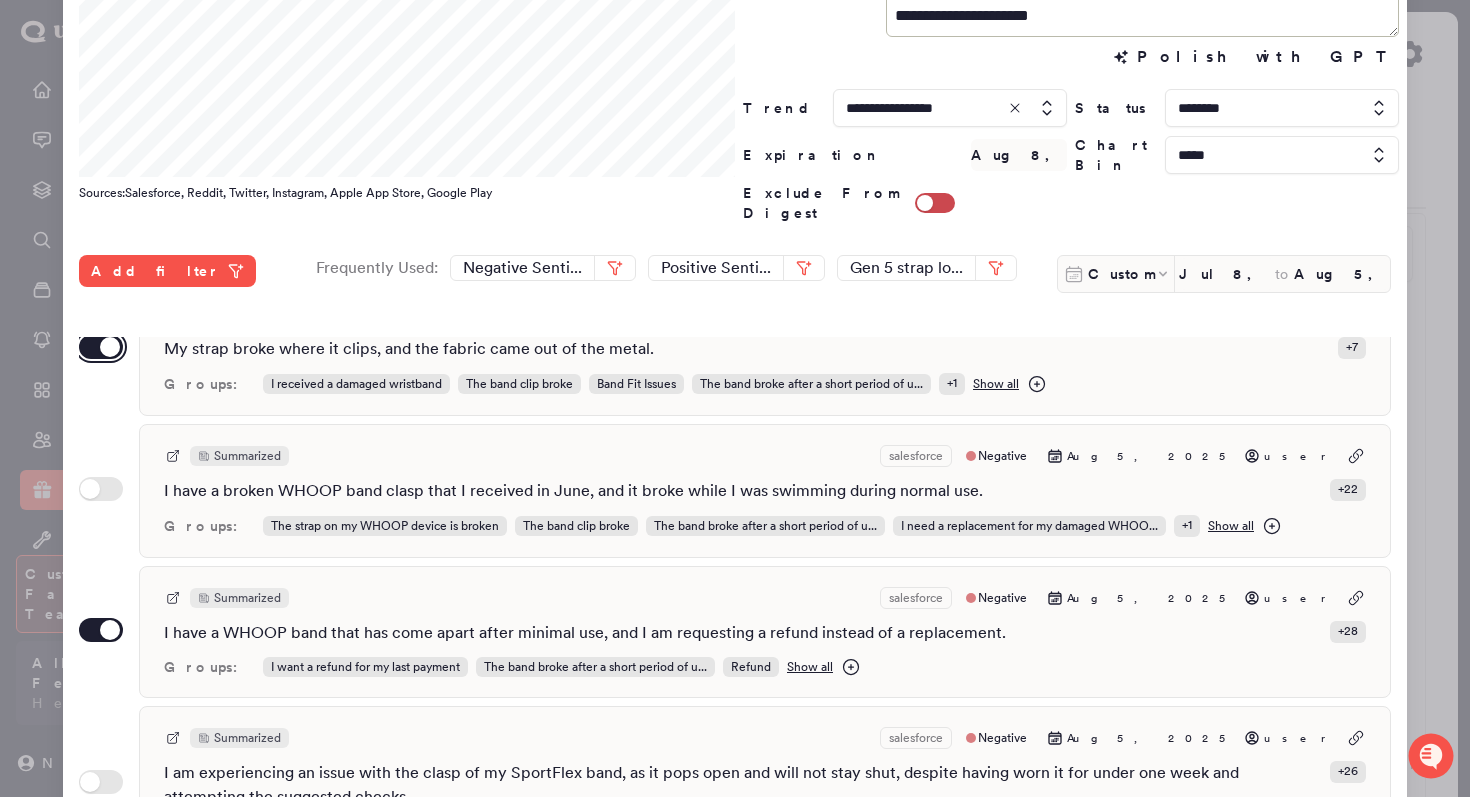 click on "Use setting" at bounding box center (101, 347) 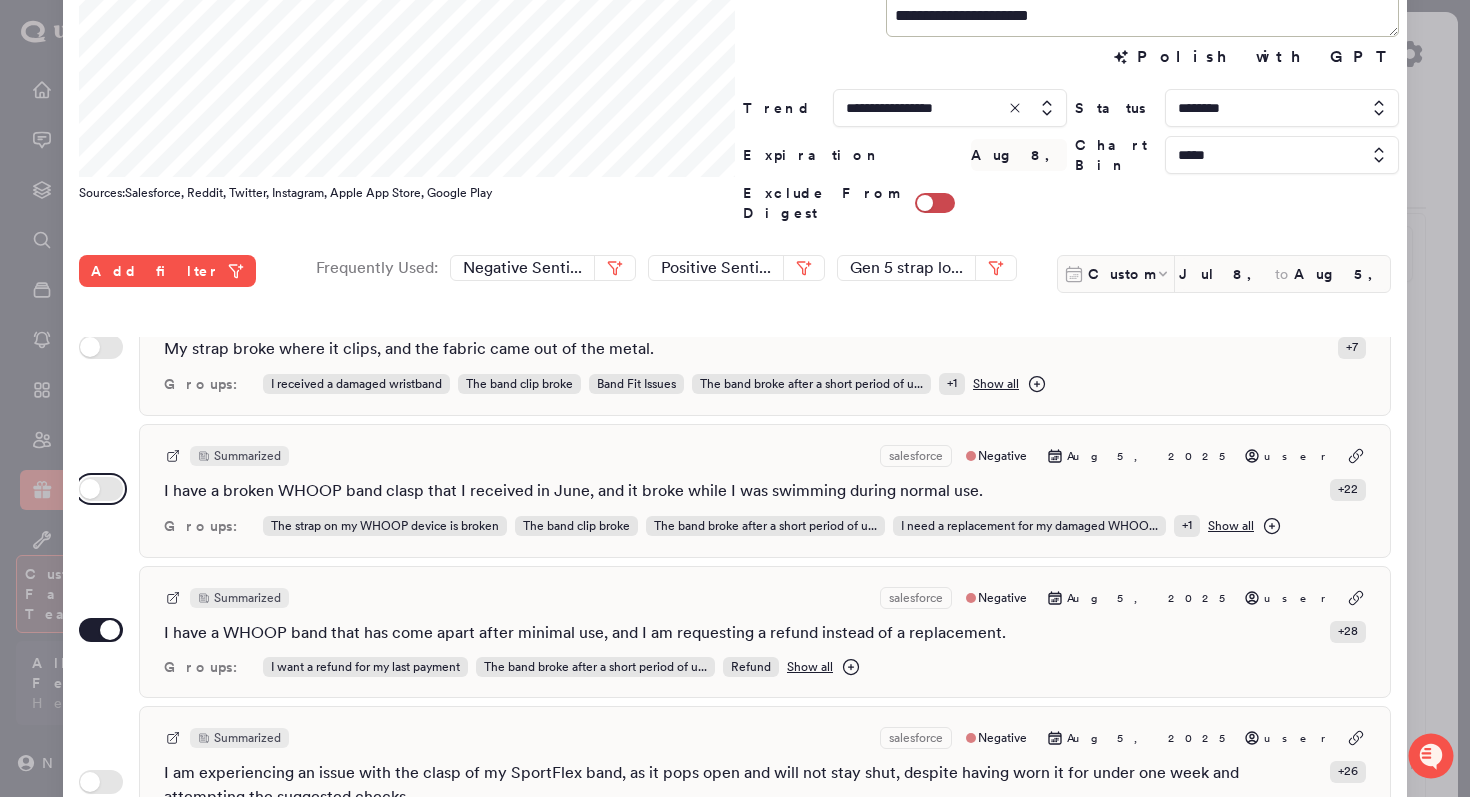 click on "Use setting" at bounding box center [101, 489] 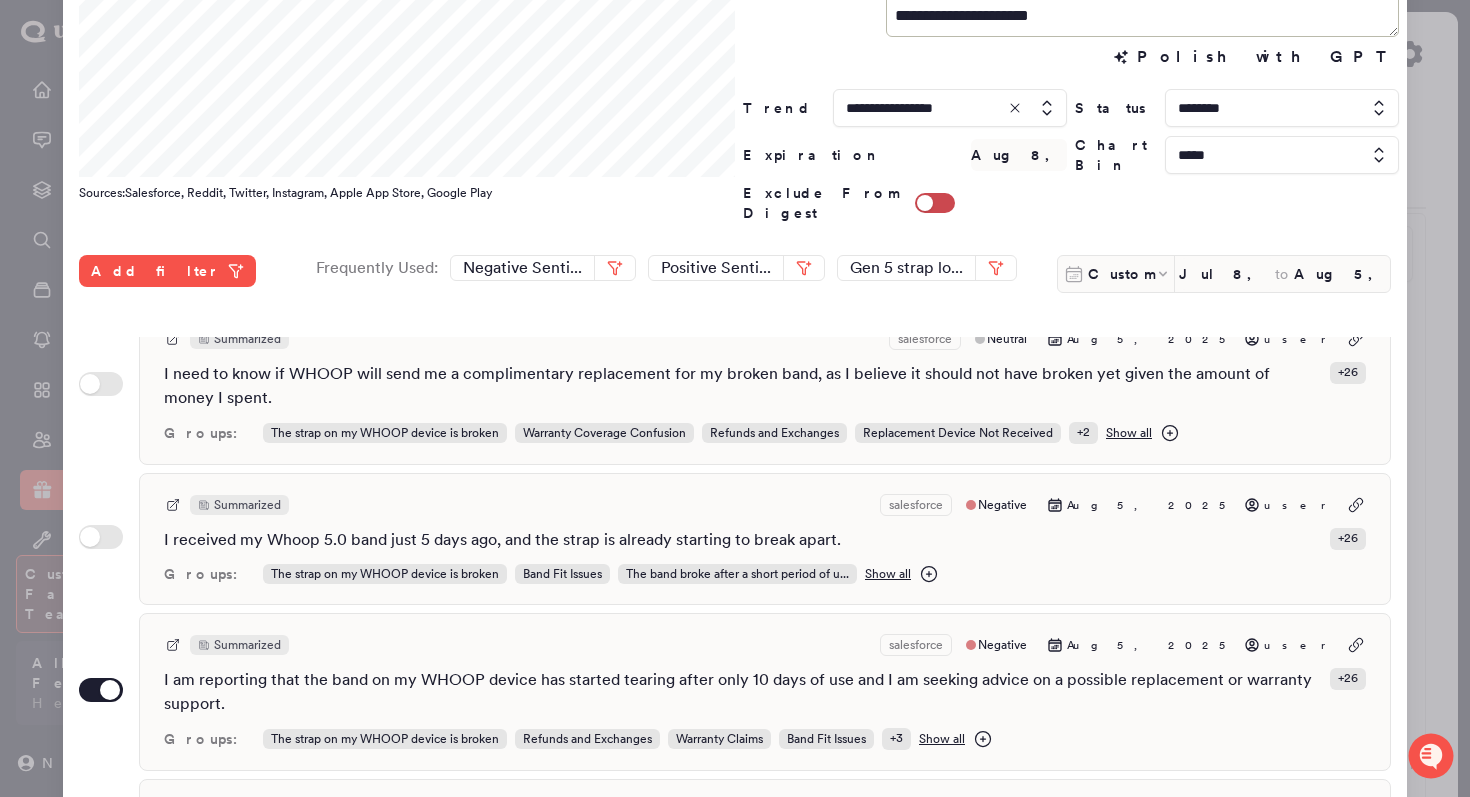 scroll, scrollTop: 930, scrollLeft: 0, axis: vertical 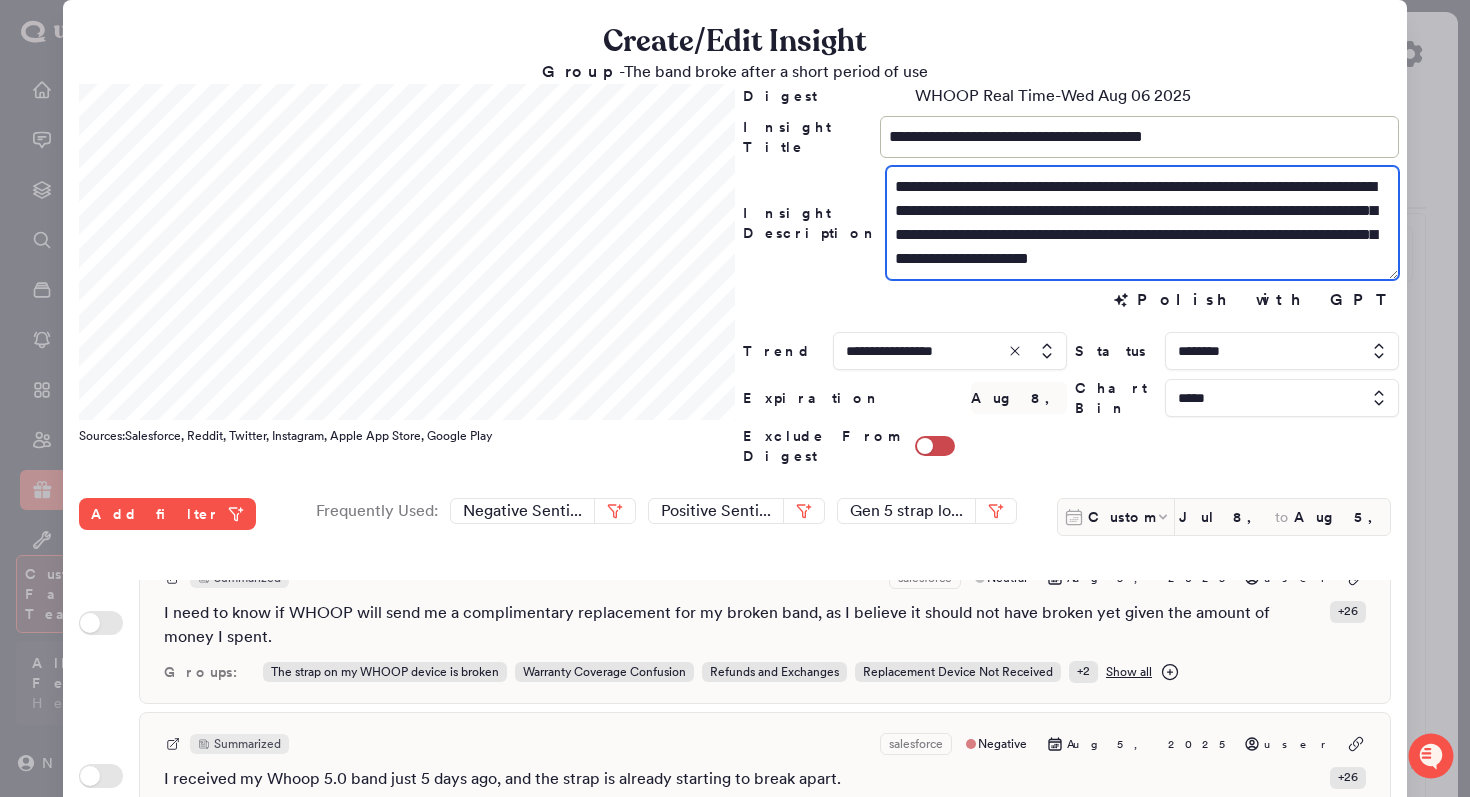 drag, startPoint x: 1116, startPoint y: 191, endPoint x: 1067, endPoint y: 191, distance: 49 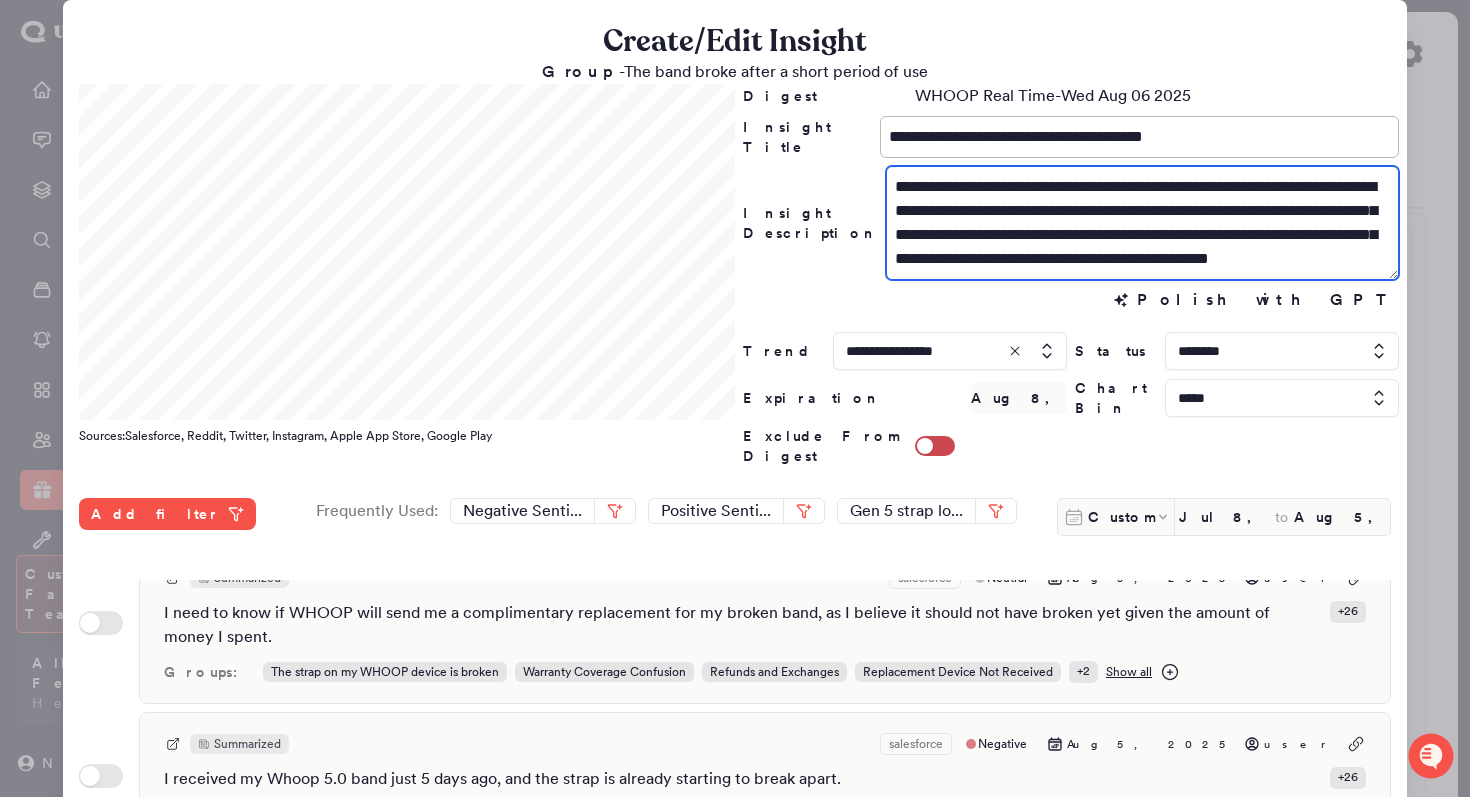 drag, startPoint x: 1032, startPoint y: 209, endPoint x: 1339, endPoint y: 178, distance: 308.5612 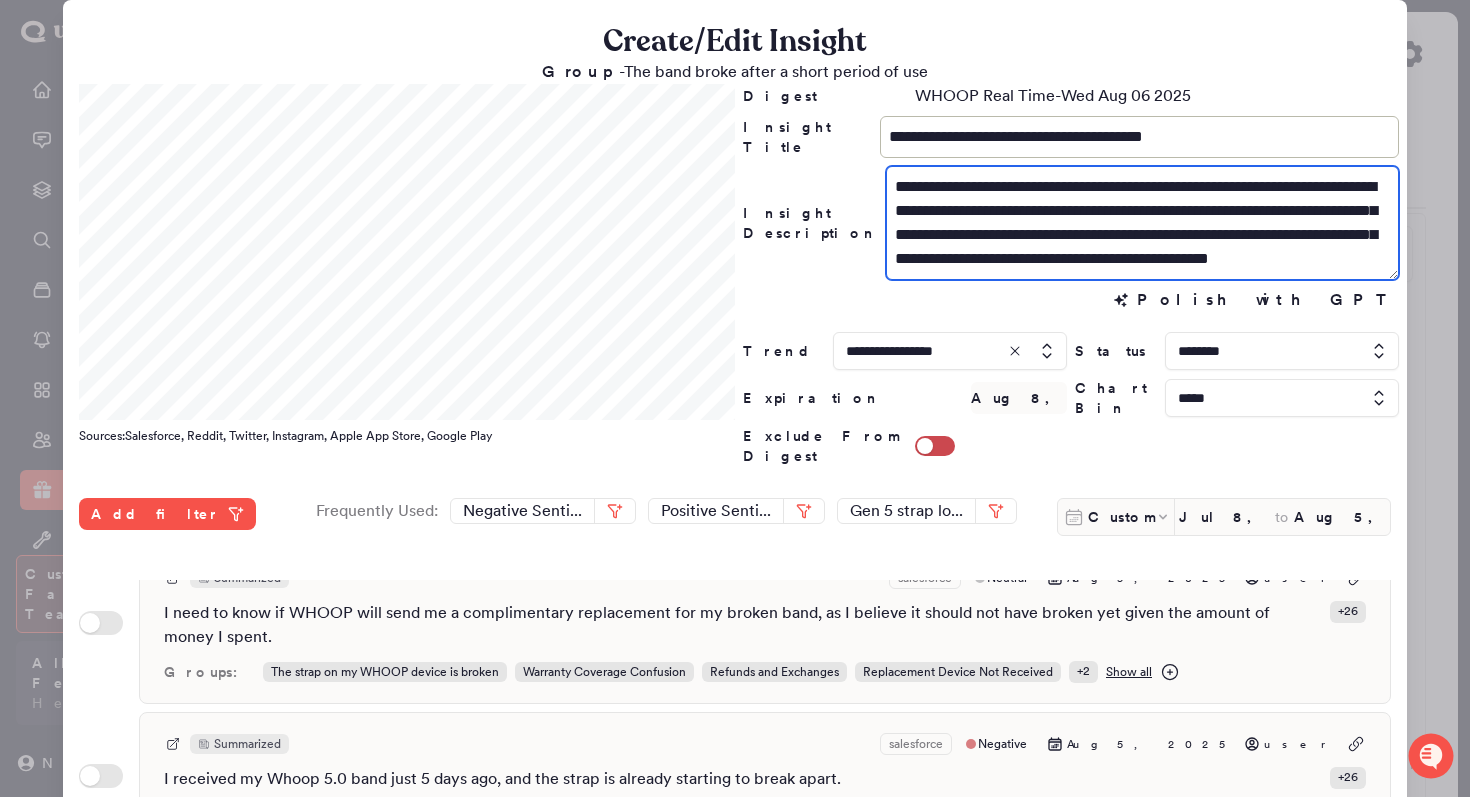 click on "**********" at bounding box center (1142, 223) 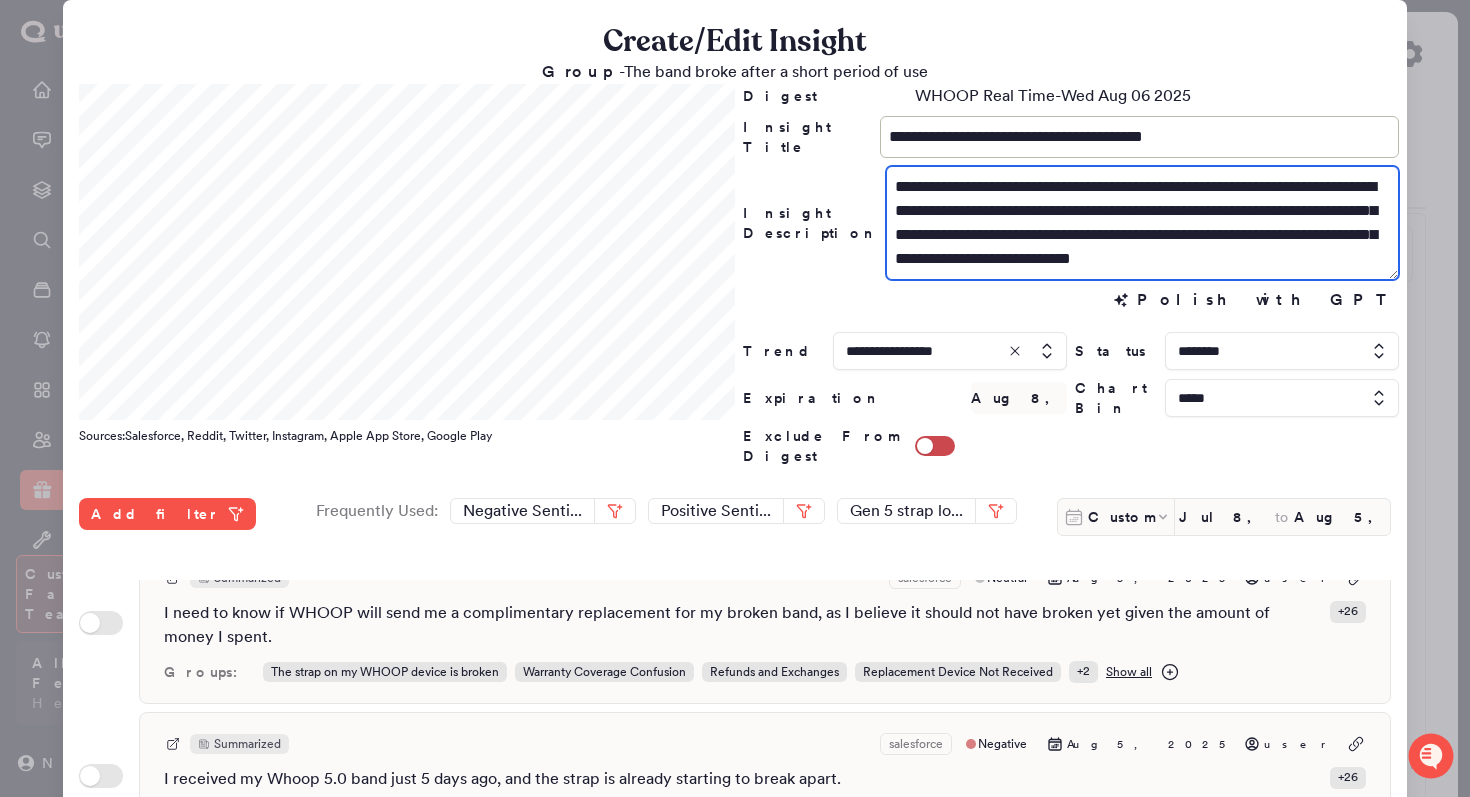 drag, startPoint x: 1155, startPoint y: 213, endPoint x: 1352, endPoint y: 188, distance: 198.57996 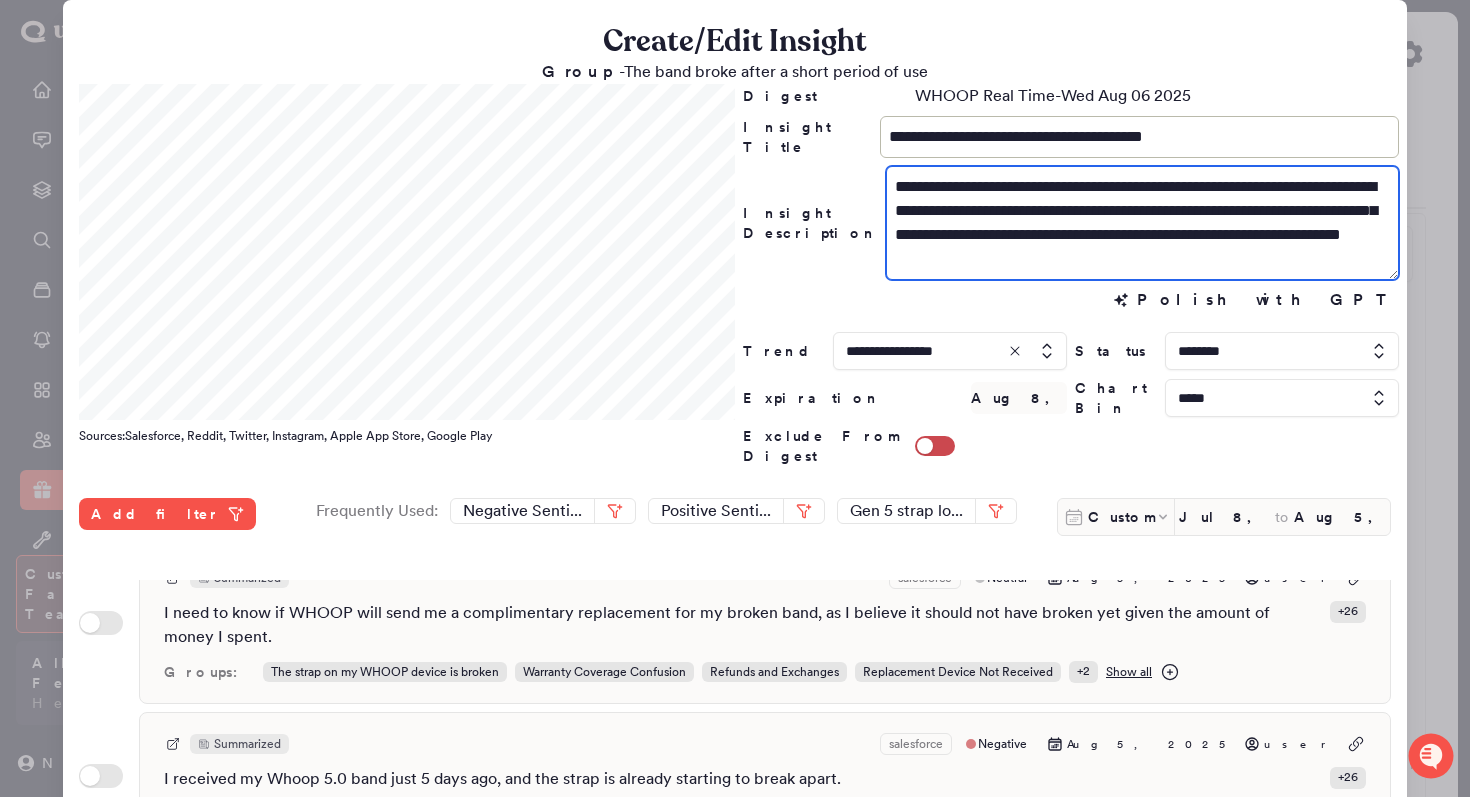 click on "**********" at bounding box center [1142, 223] 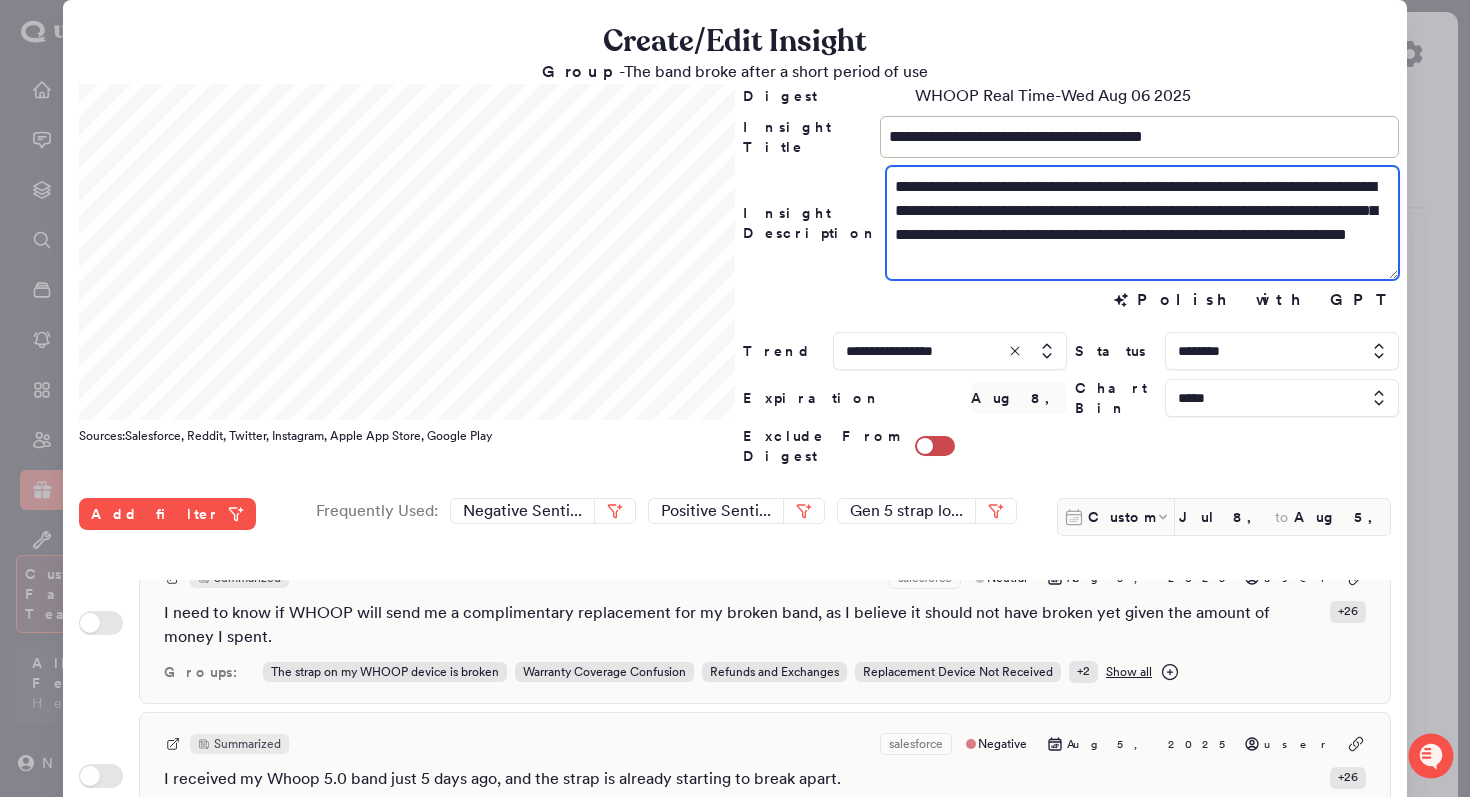 click on "**********" at bounding box center [1142, 223] 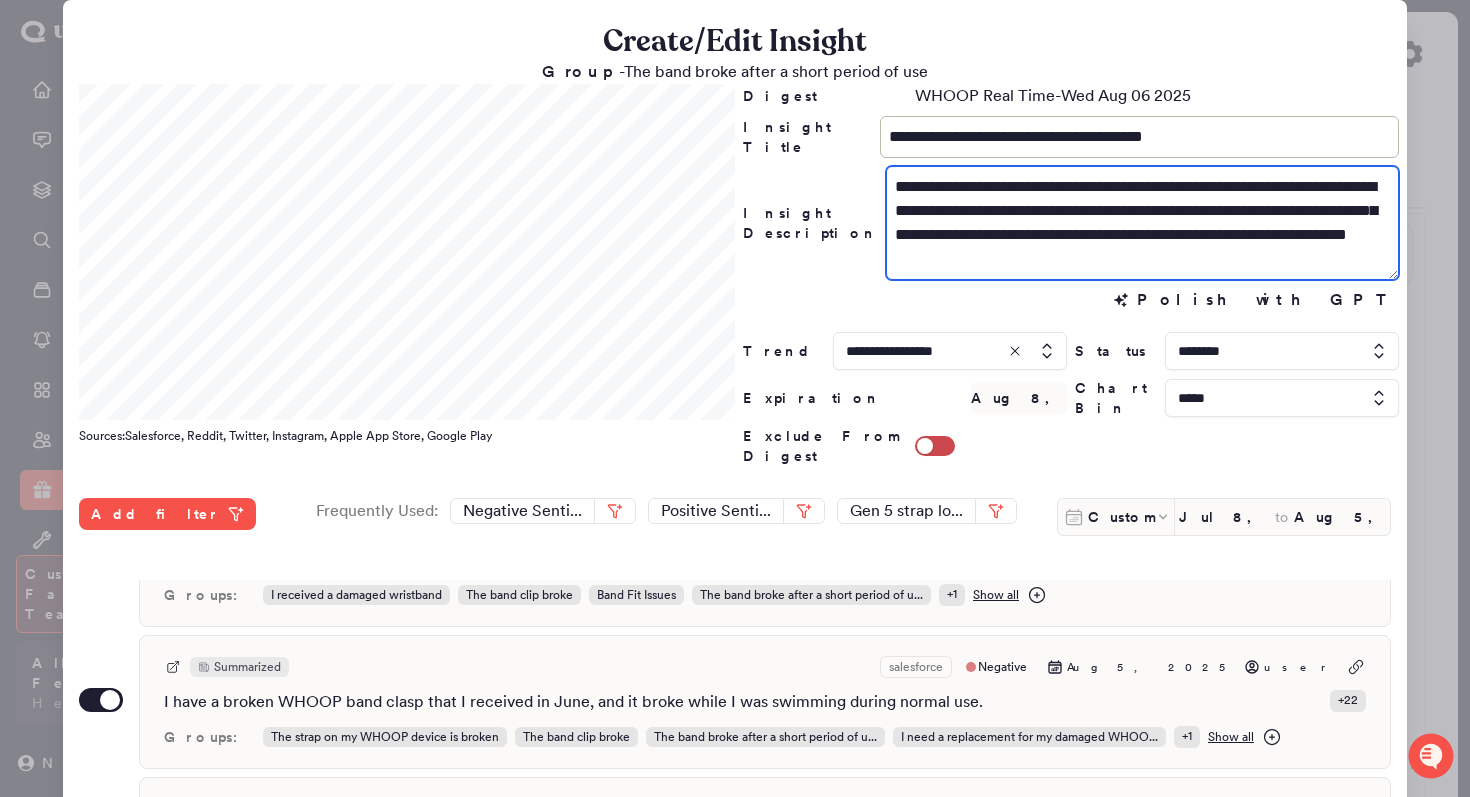 scroll, scrollTop: 61, scrollLeft: 0, axis: vertical 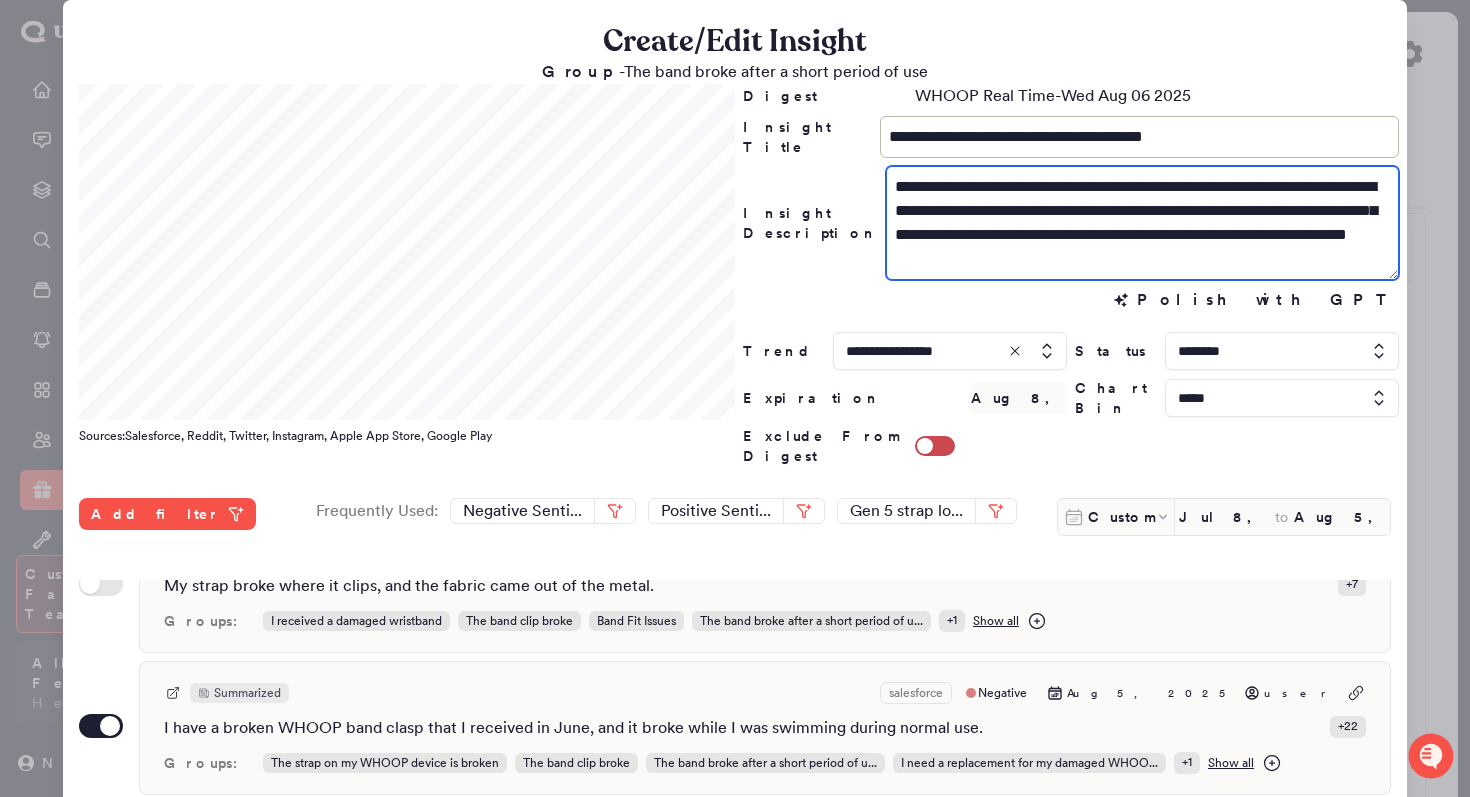 click on "**********" at bounding box center (1142, 223) 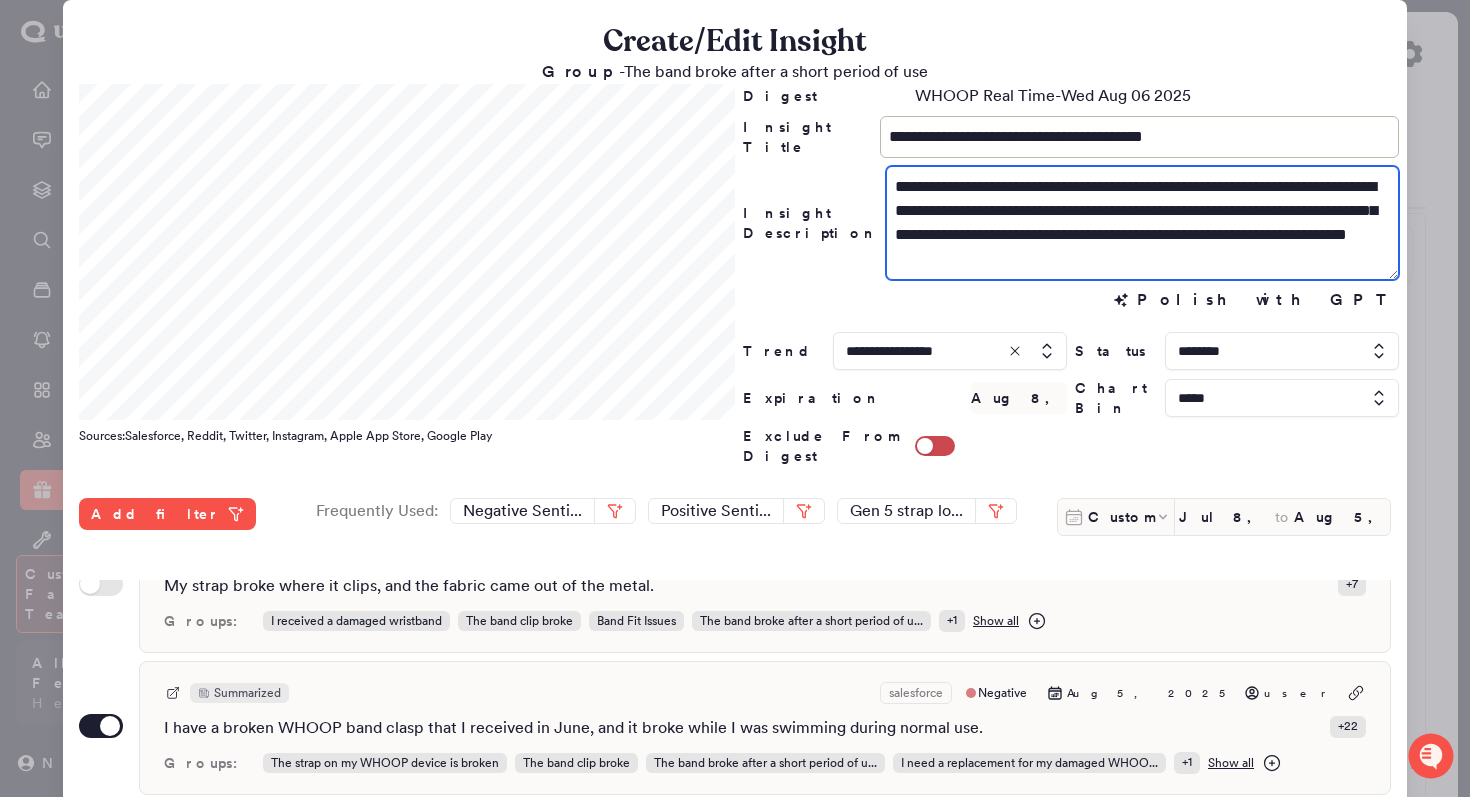 click on "**********" at bounding box center [1142, 223] 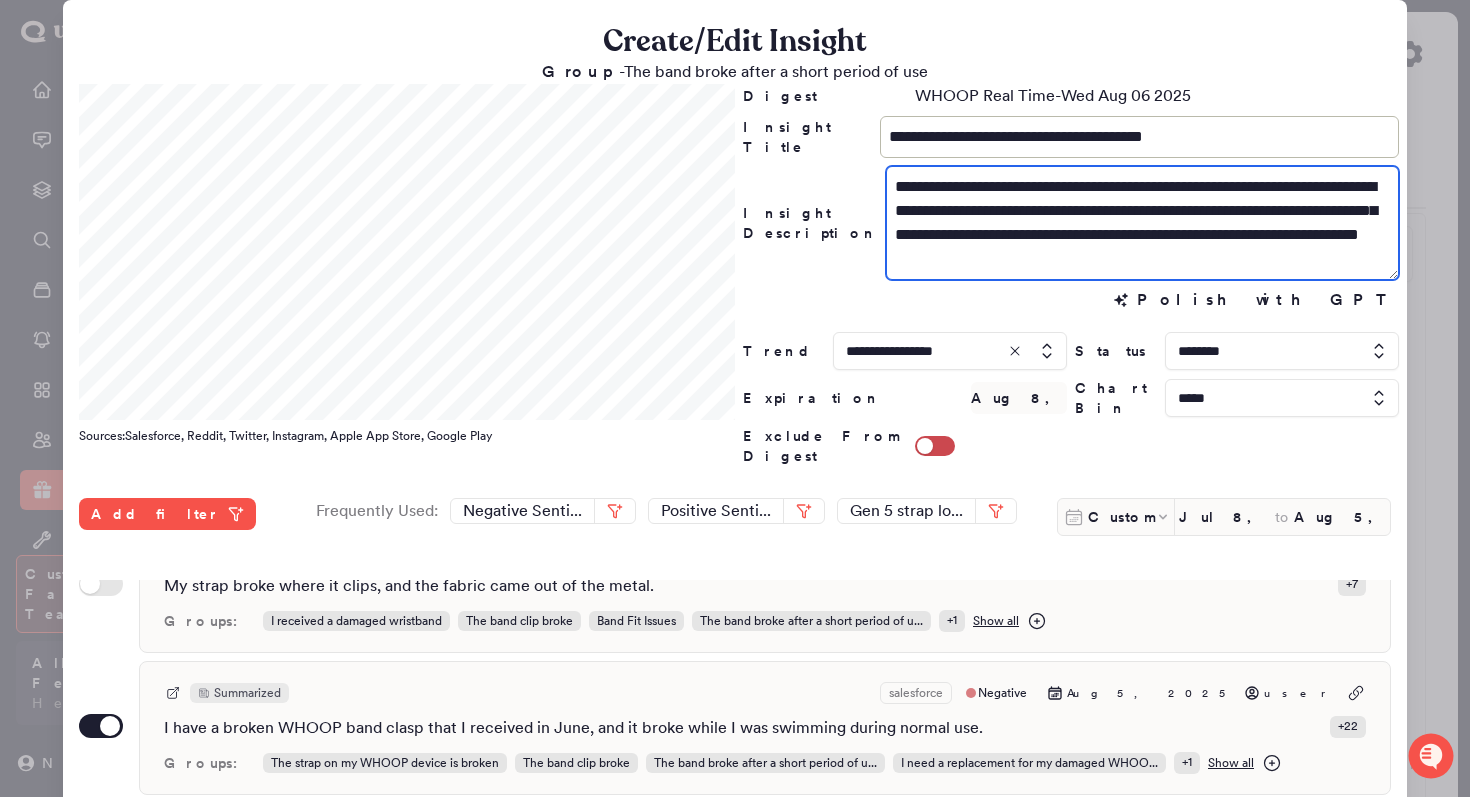 click on "**********" at bounding box center (1142, 223) 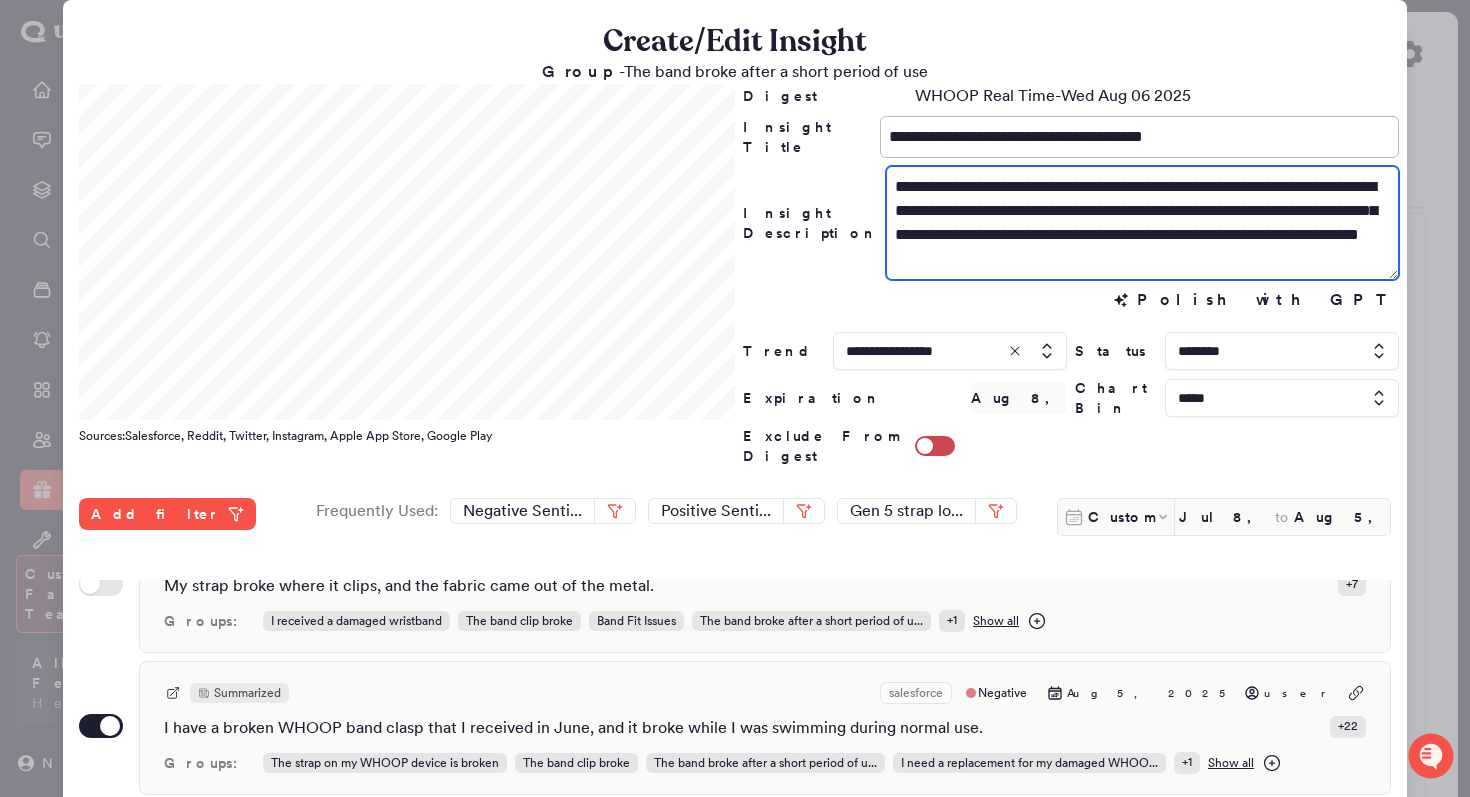 drag, startPoint x: 1340, startPoint y: 179, endPoint x: 1219, endPoint y: 183, distance: 121.0661 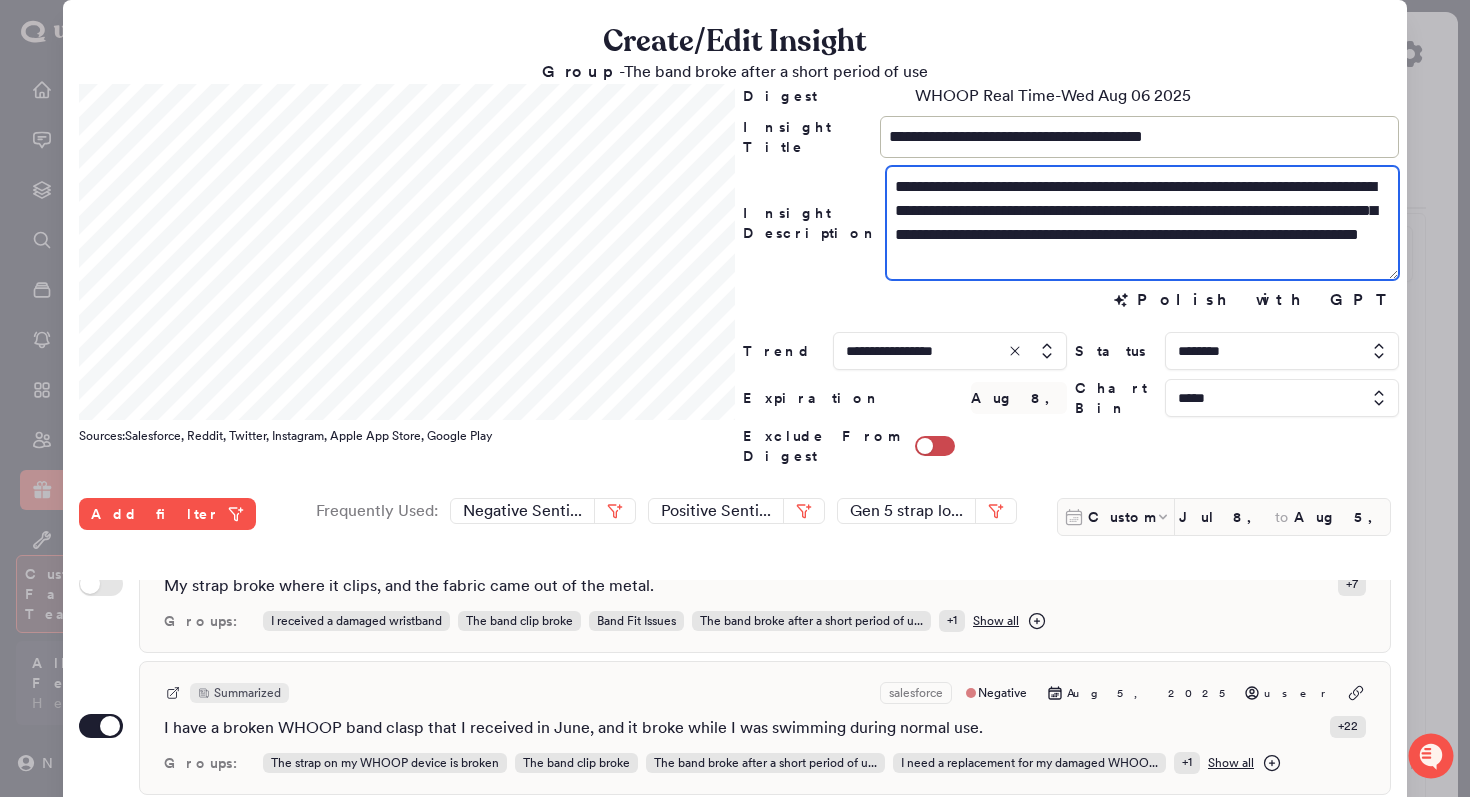 click on "**********" at bounding box center [1142, 223] 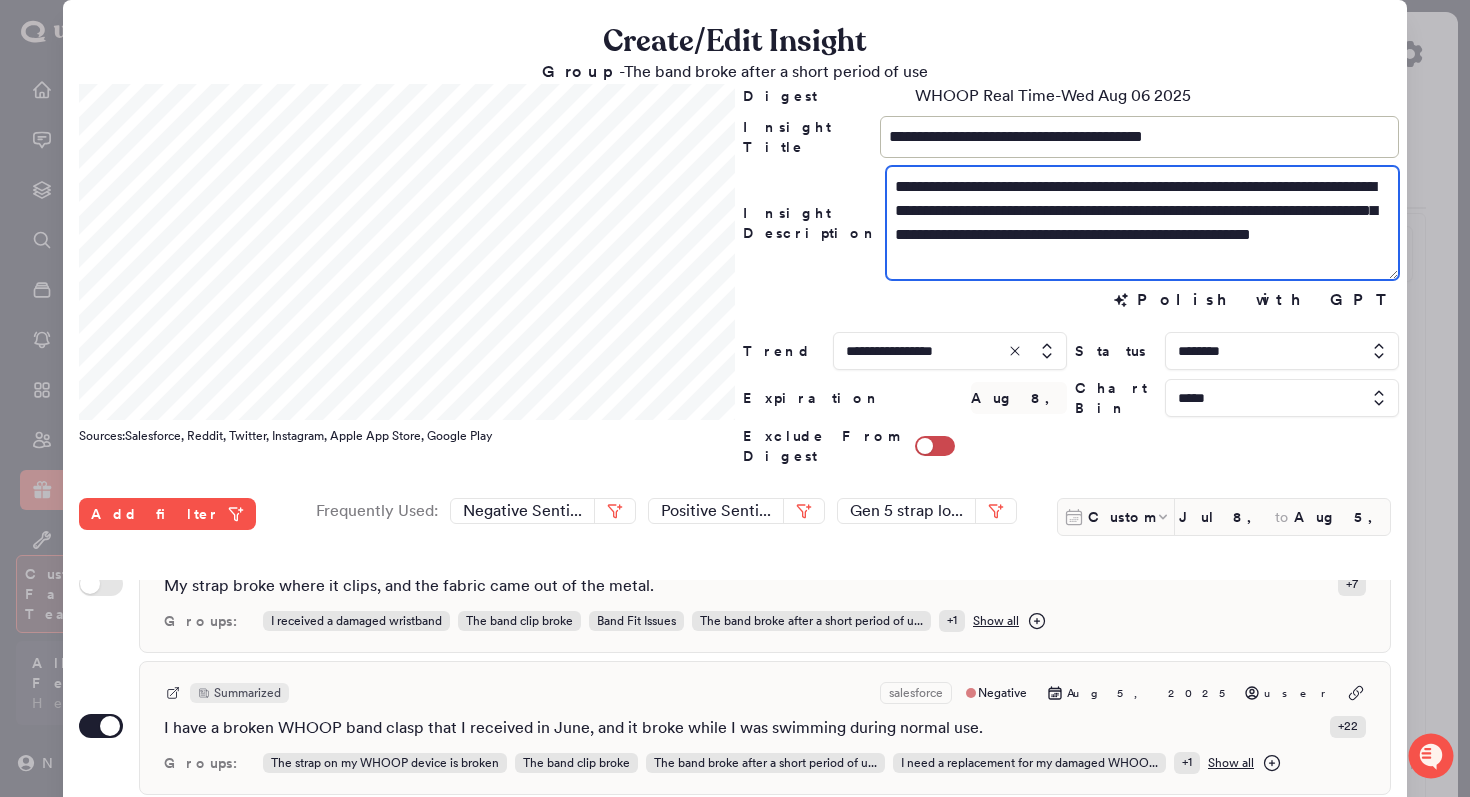 click on "**********" at bounding box center (1142, 223) 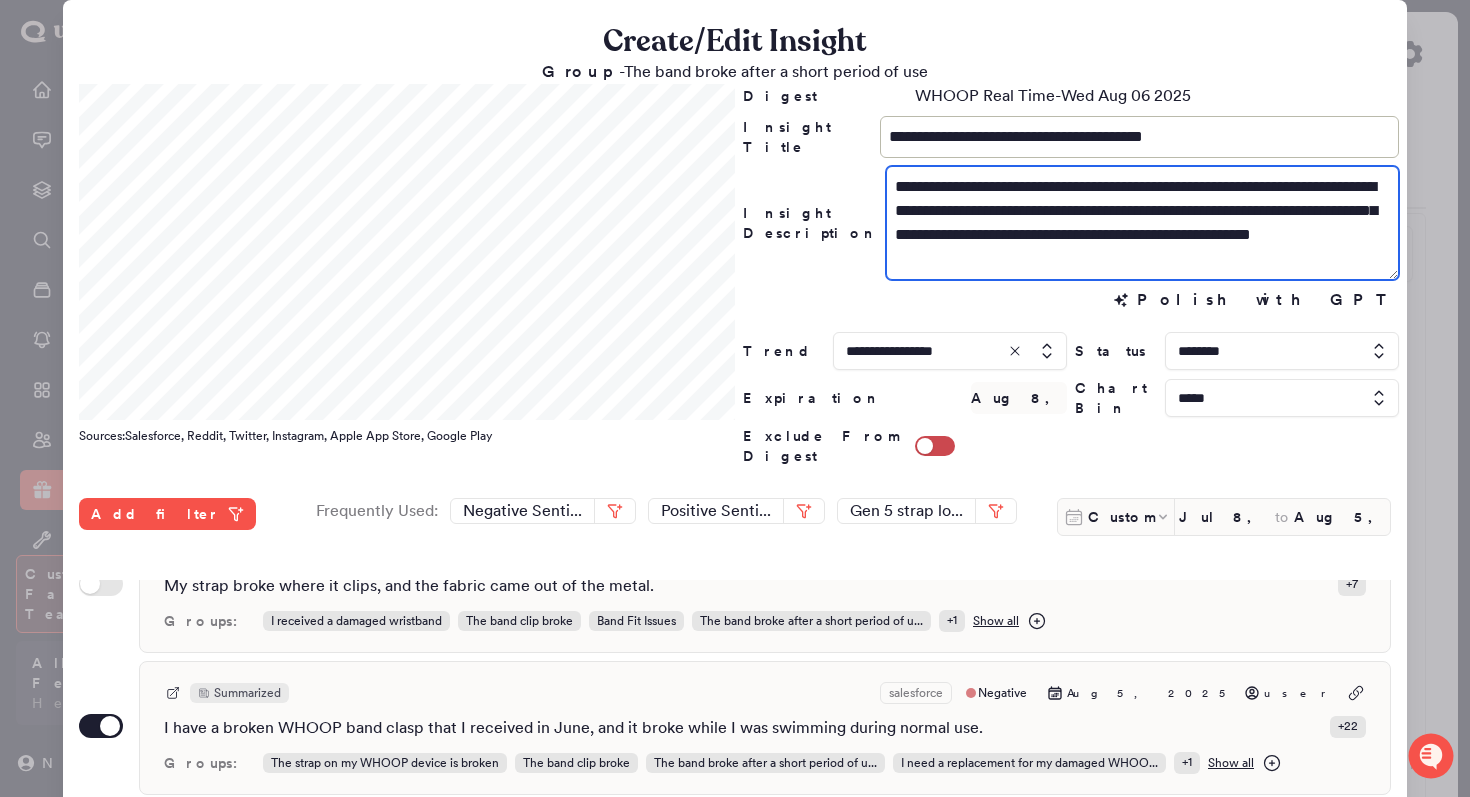 scroll, scrollTop: 531, scrollLeft: 0, axis: vertical 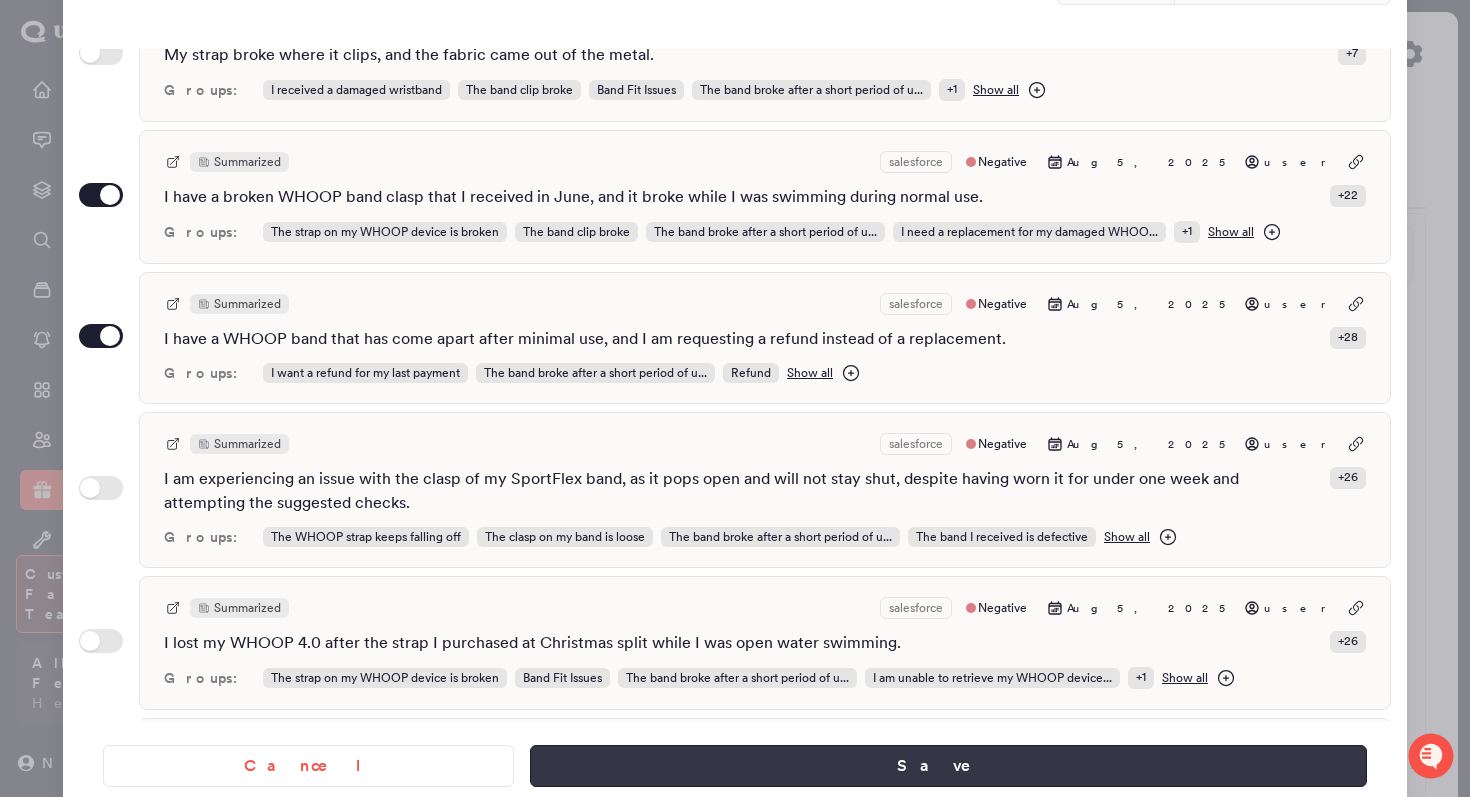 type on "**********" 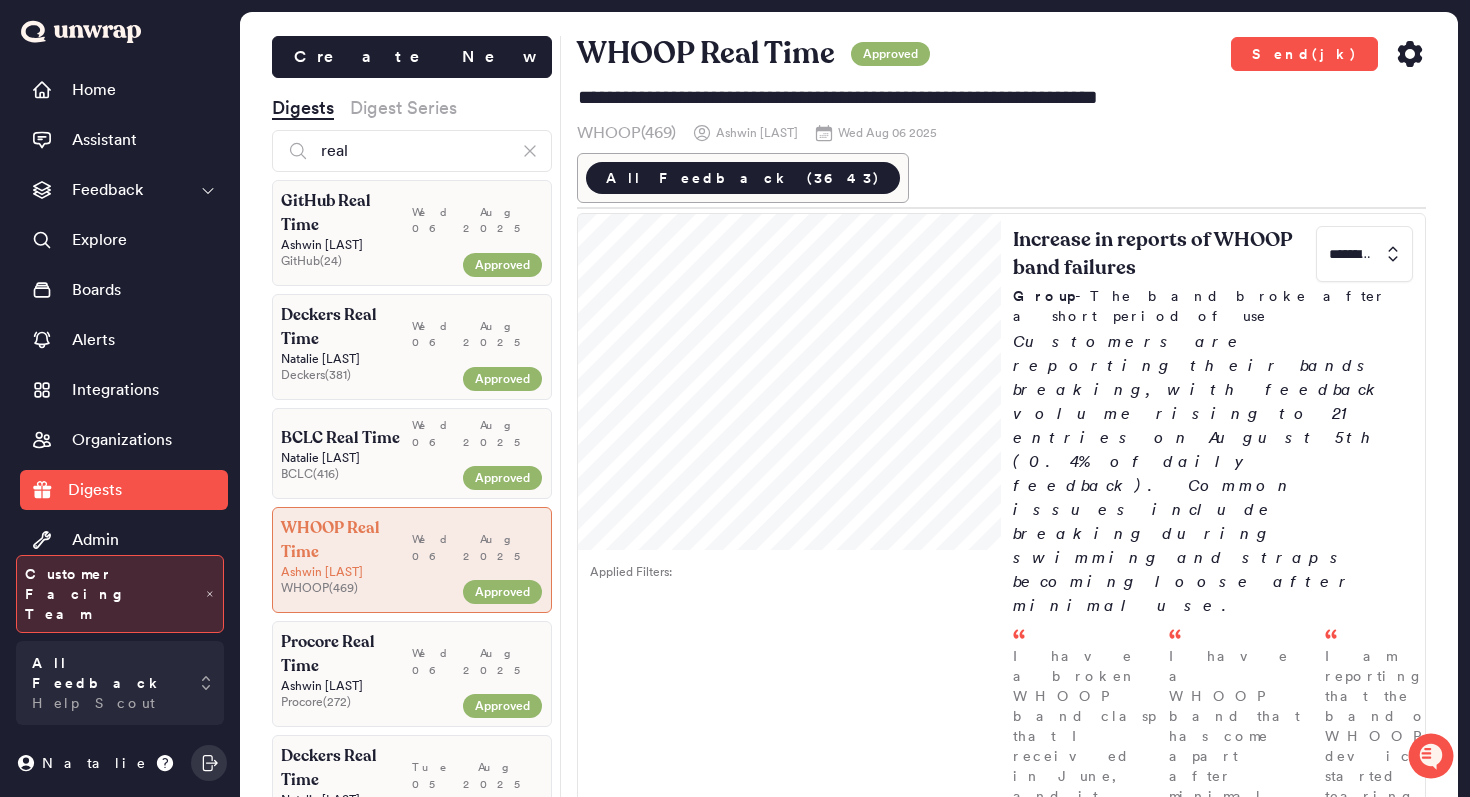 click 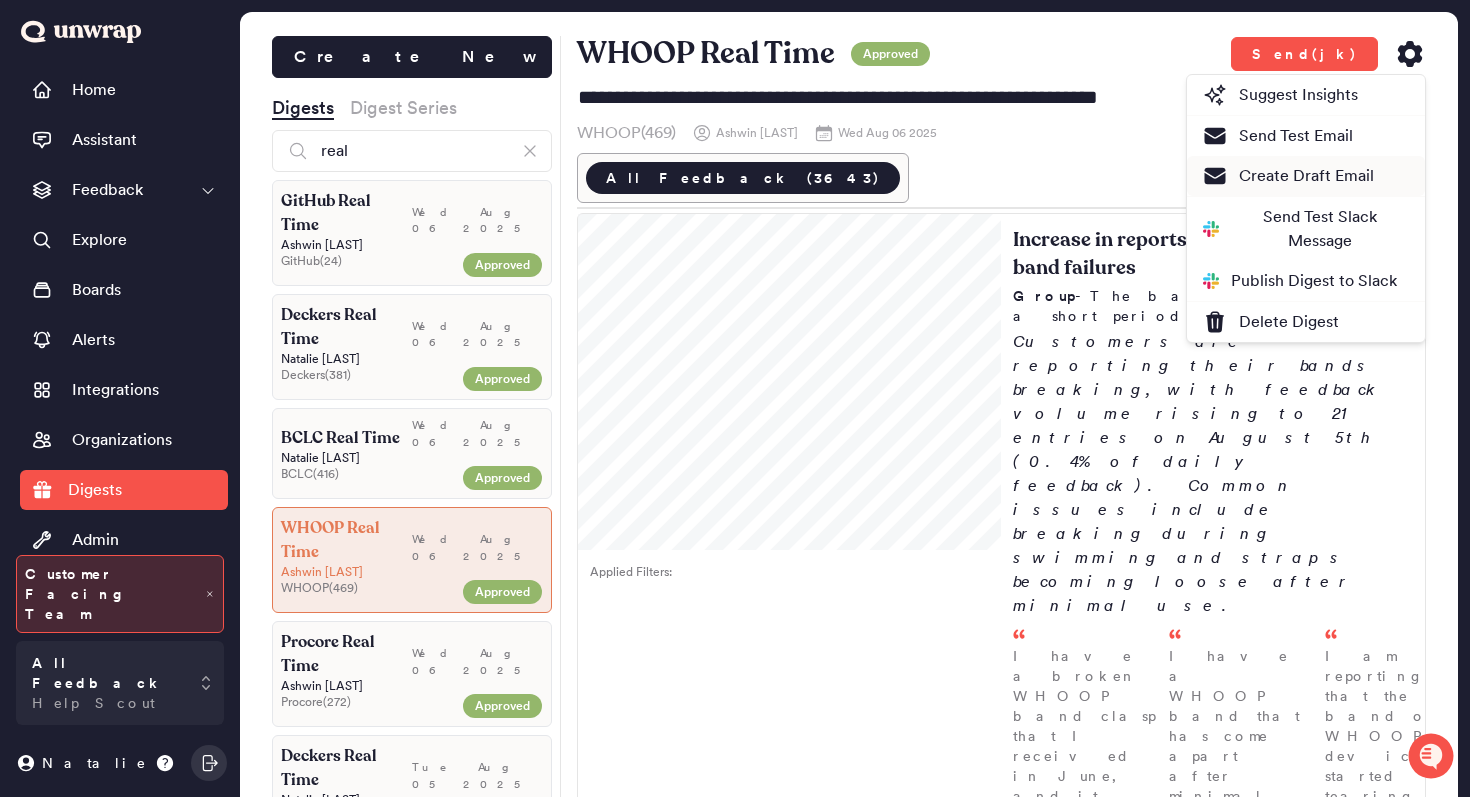 click on "Create Draft Email" at bounding box center (1288, 176) 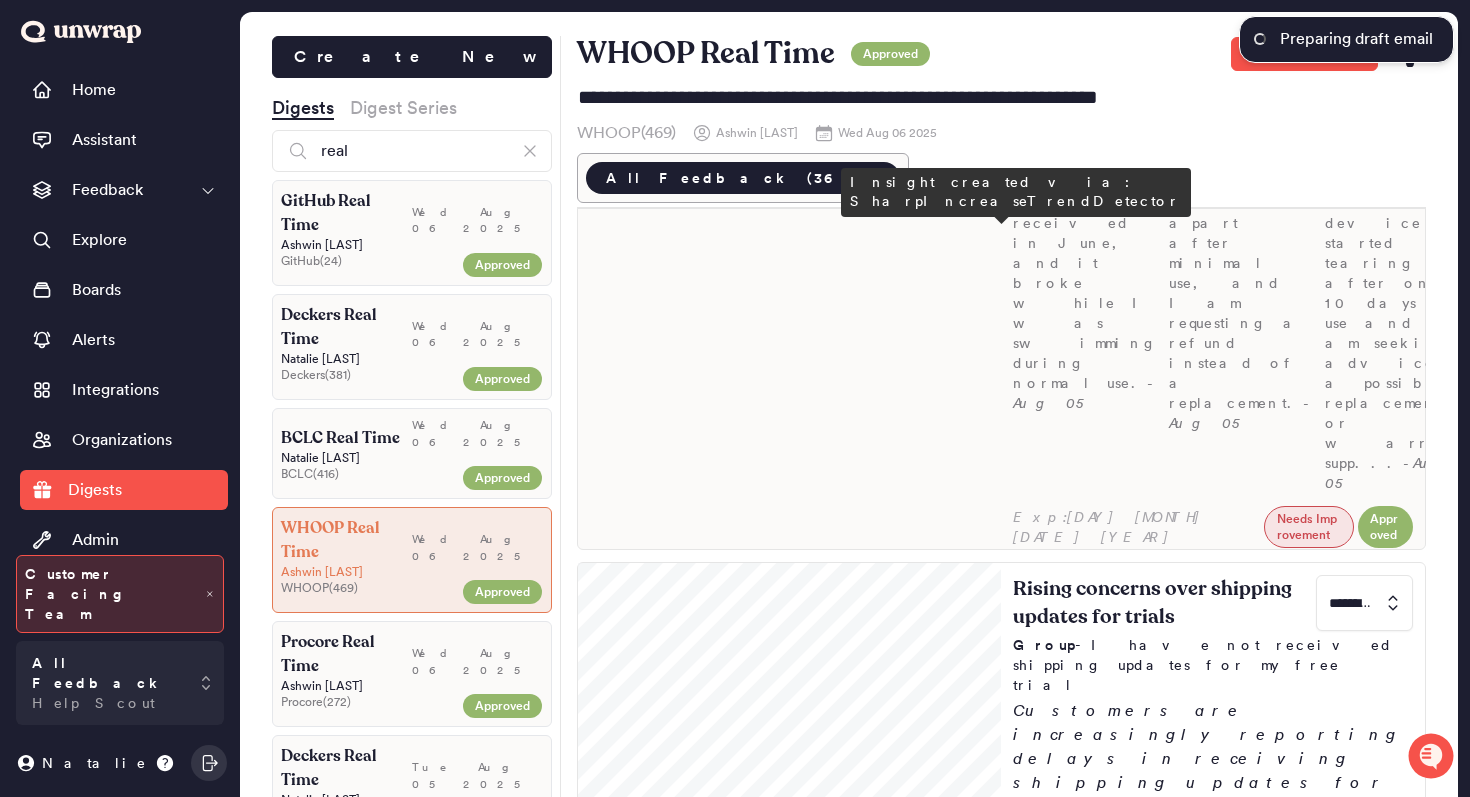scroll, scrollTop: 537, scrollLeft: 0, axis: vertical 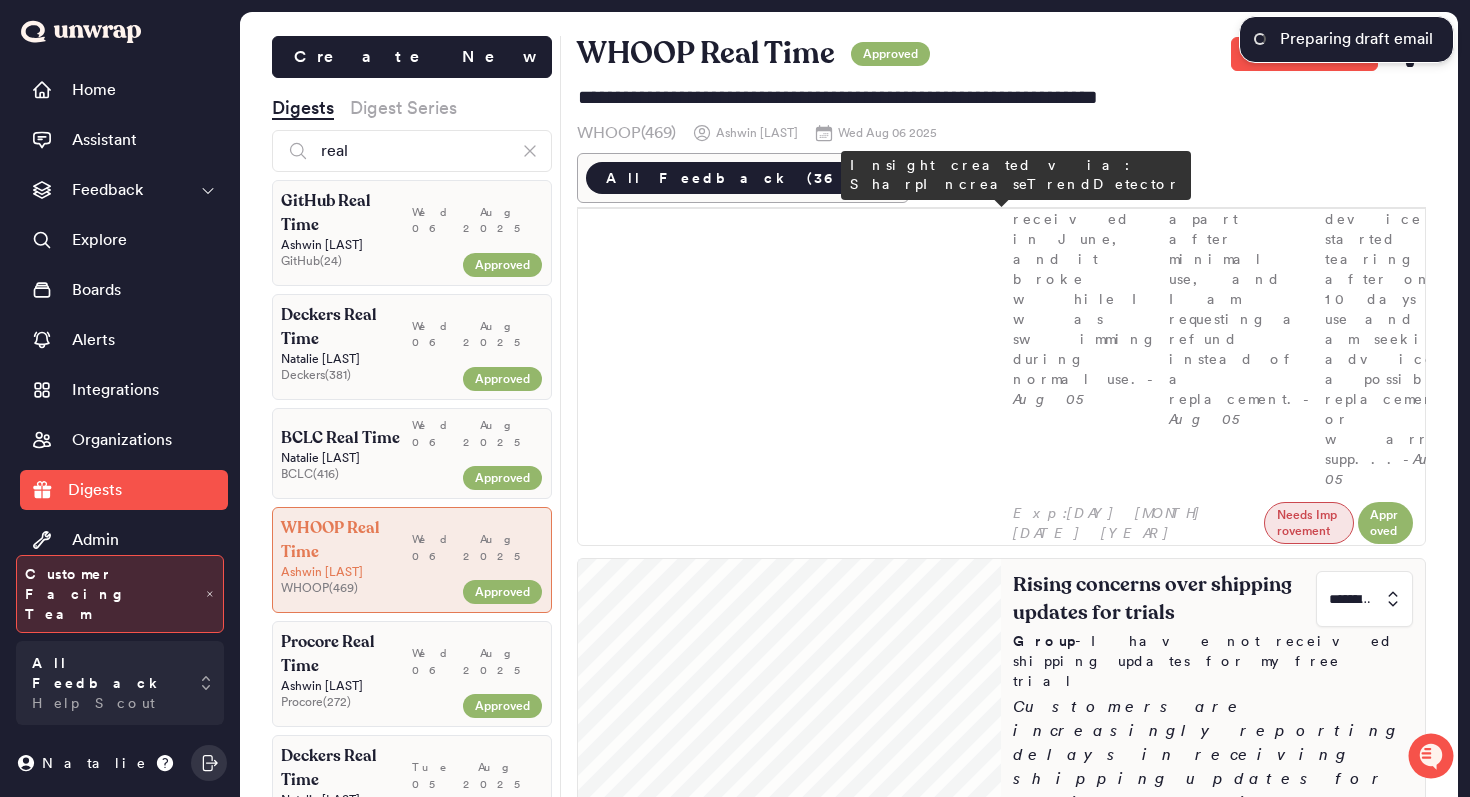 click on "Rising concerns over shipping updates for trials ********* Group - I have not received shipping updates for my free trial Customers are increasingly reporting delays in receiving shipping updates for their free trial orders, with feedback volume reaching 43 entries on [MONTH] [DAY] ([PERCENTAGE] of daily feedback). Many express frustration over orders stuck in 'Processing' status and lack of tracking information. I ordered a free trial of the WHOOP 4.0, and my order number B48734457 is still marked as waiting to be processed after six days. - [MONTH] [DAY] I ordered a free trial of the WHOOP 4.0 on [MONTH] [DAY], paid €10 for shipping, and have not received any updates on my order for three weeks. - [MONTH] [DAY] I have not received my WHOOP device for the free trial, and it has been over 14 days without any shipping updates. - [MONTH] [DAY]" at bounding box center [1213, 1027] 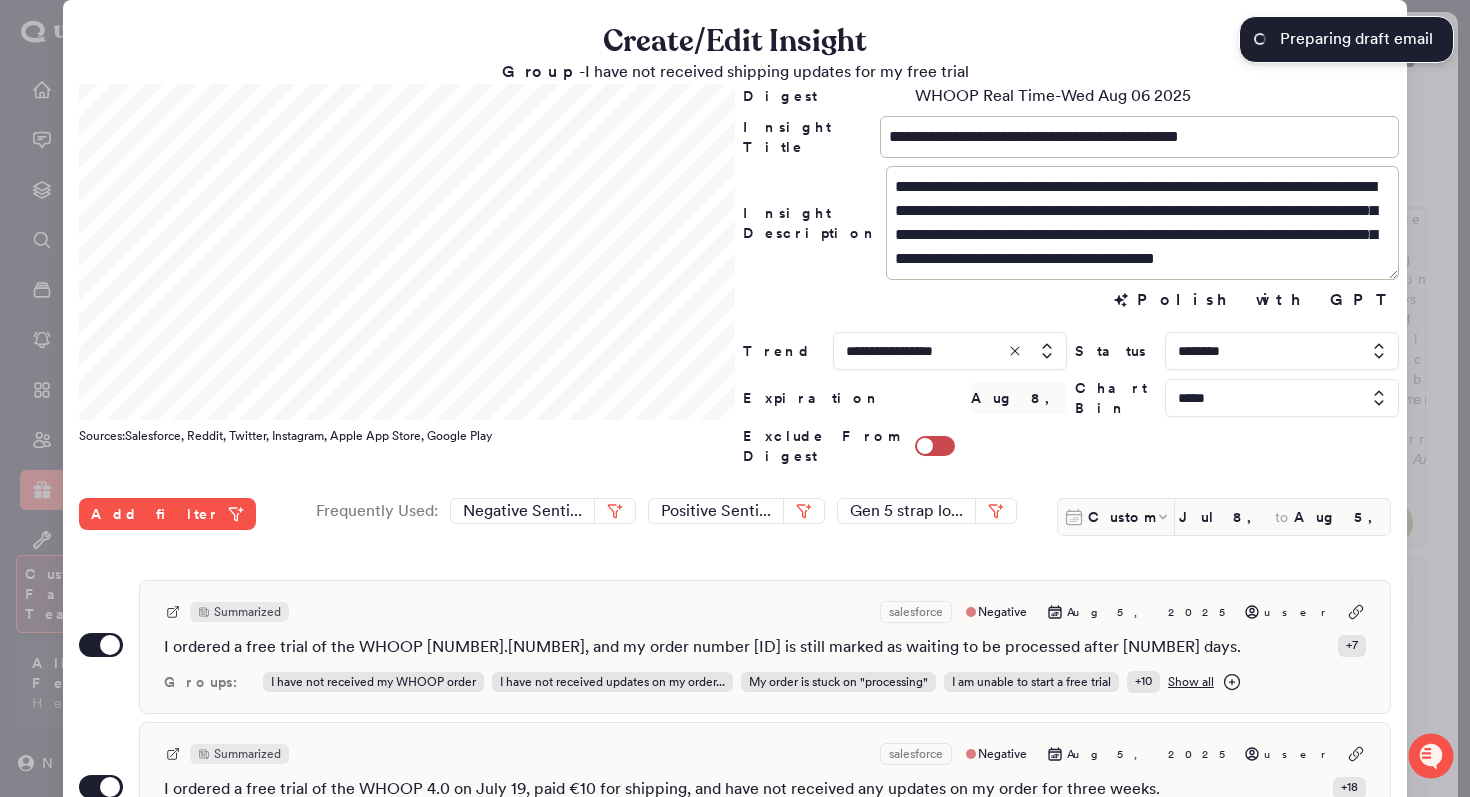 click at bounding box center (1282, 351) 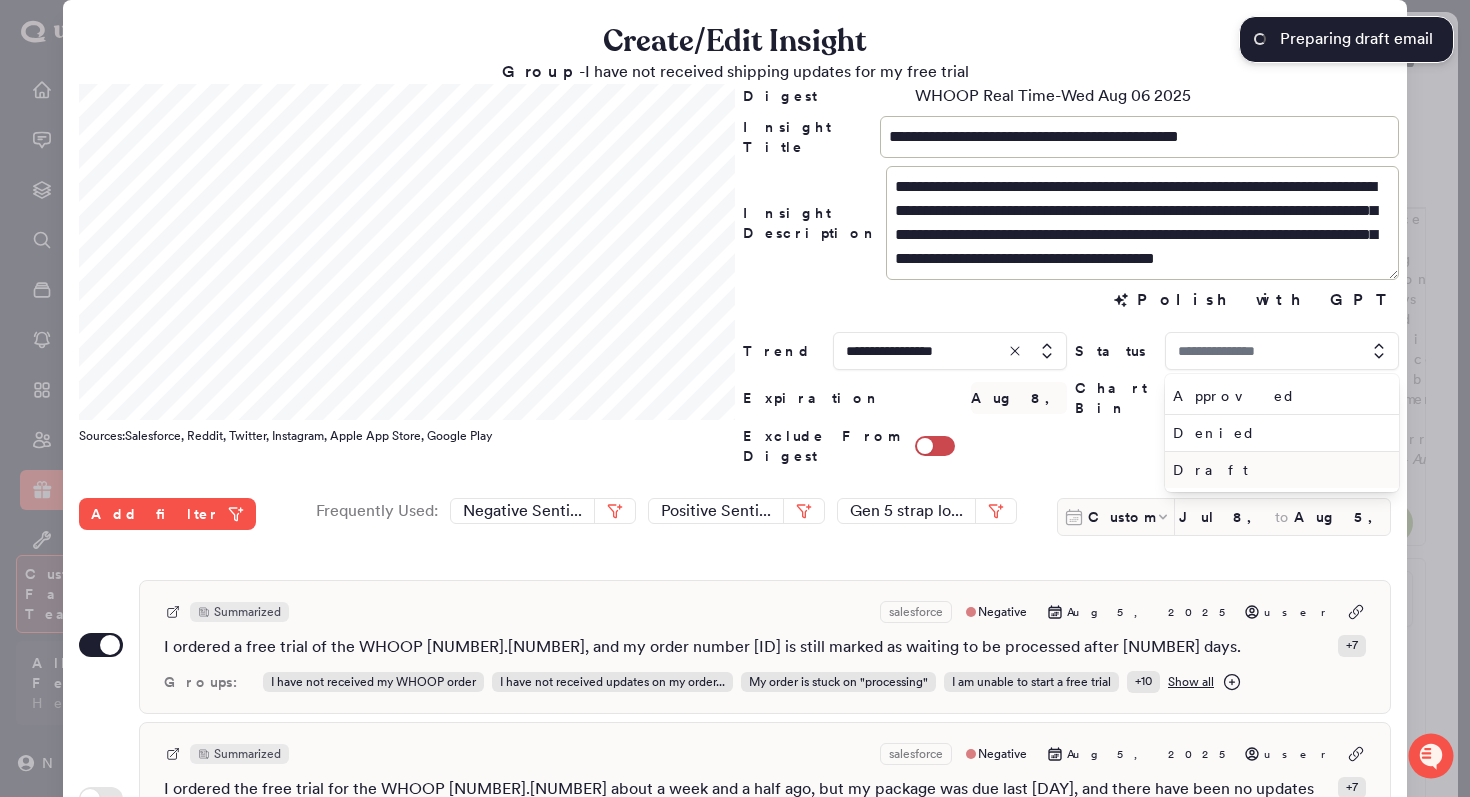 type on "********" 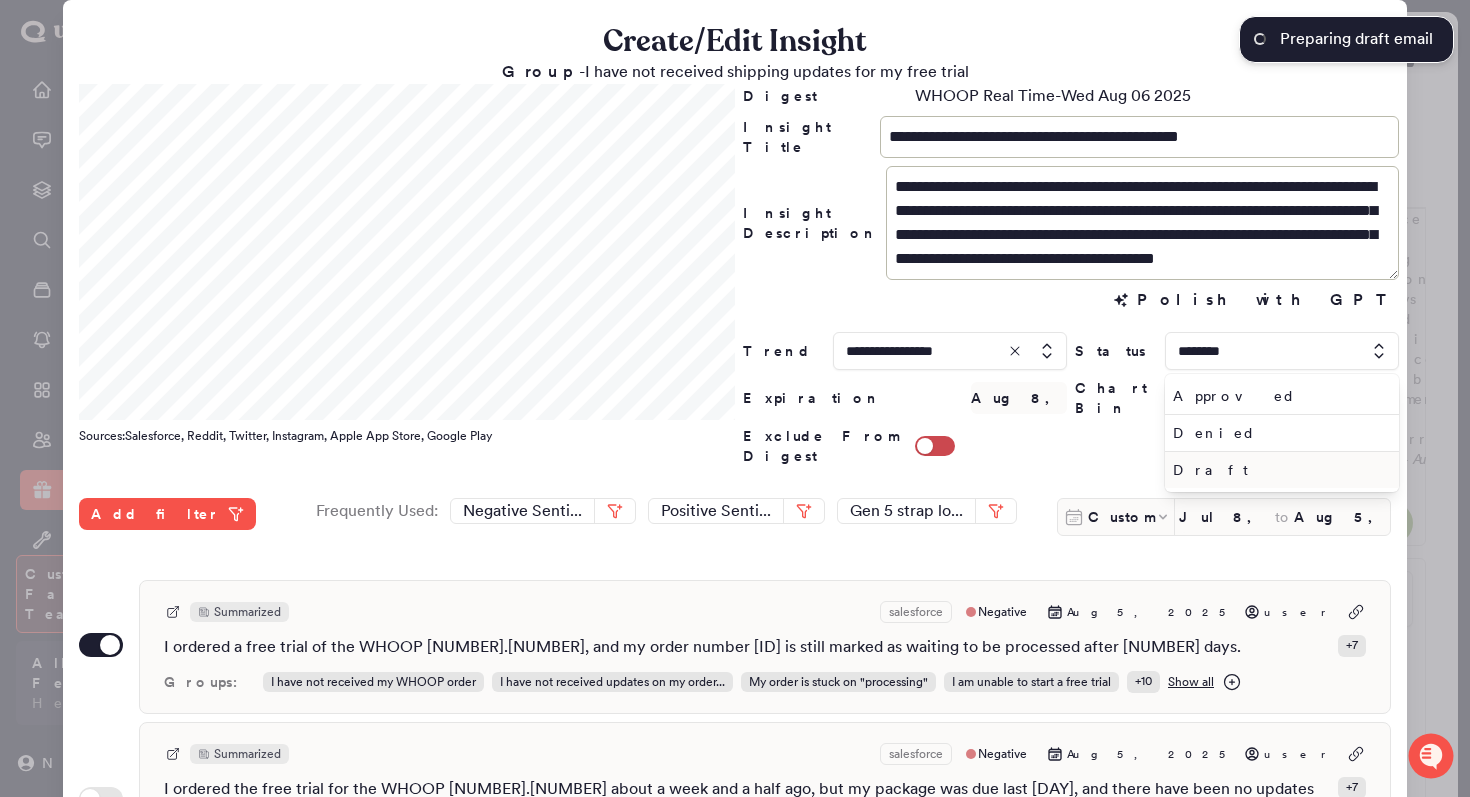 click on "Draft" at bounding box center (1278, 470) 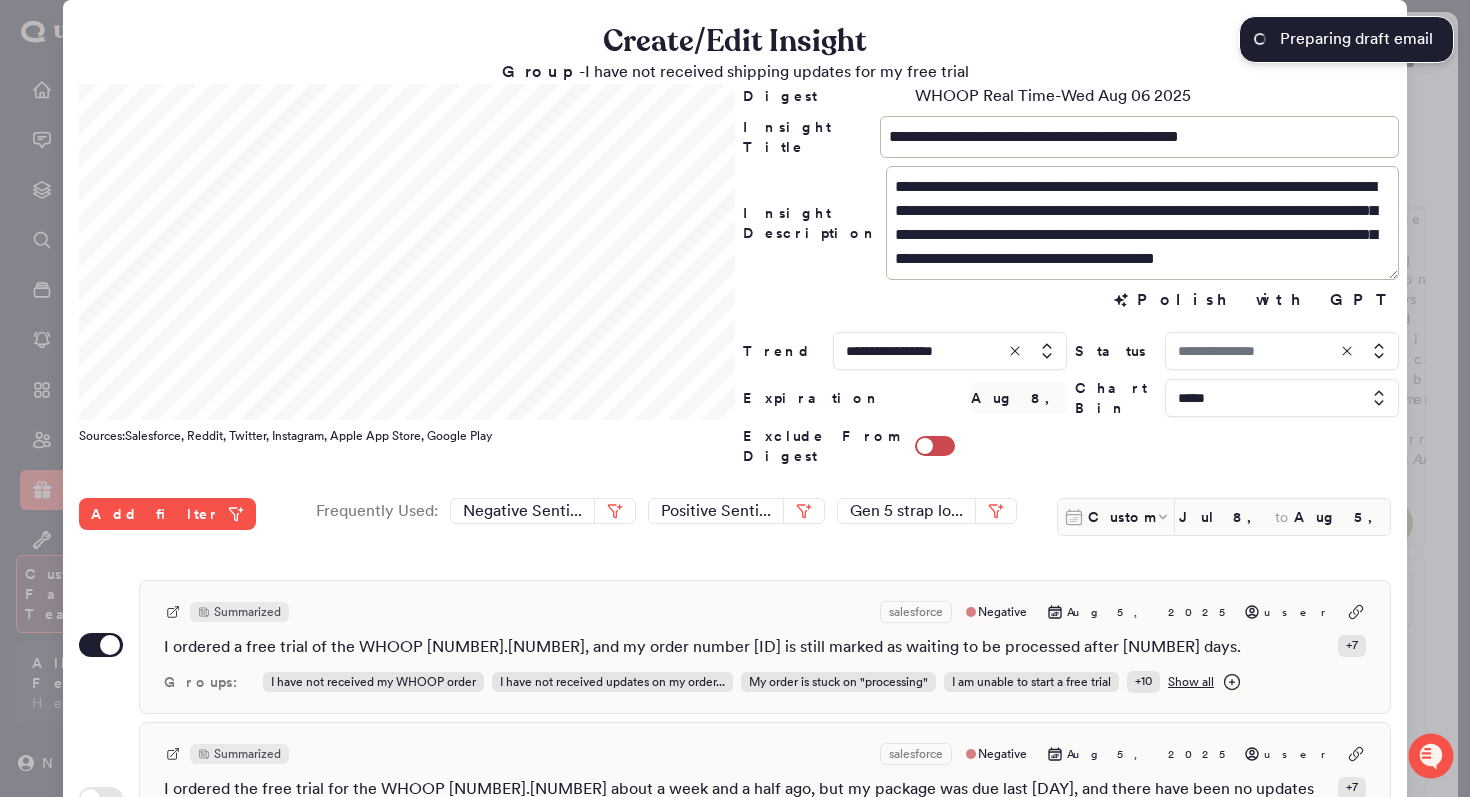 type on "*****" 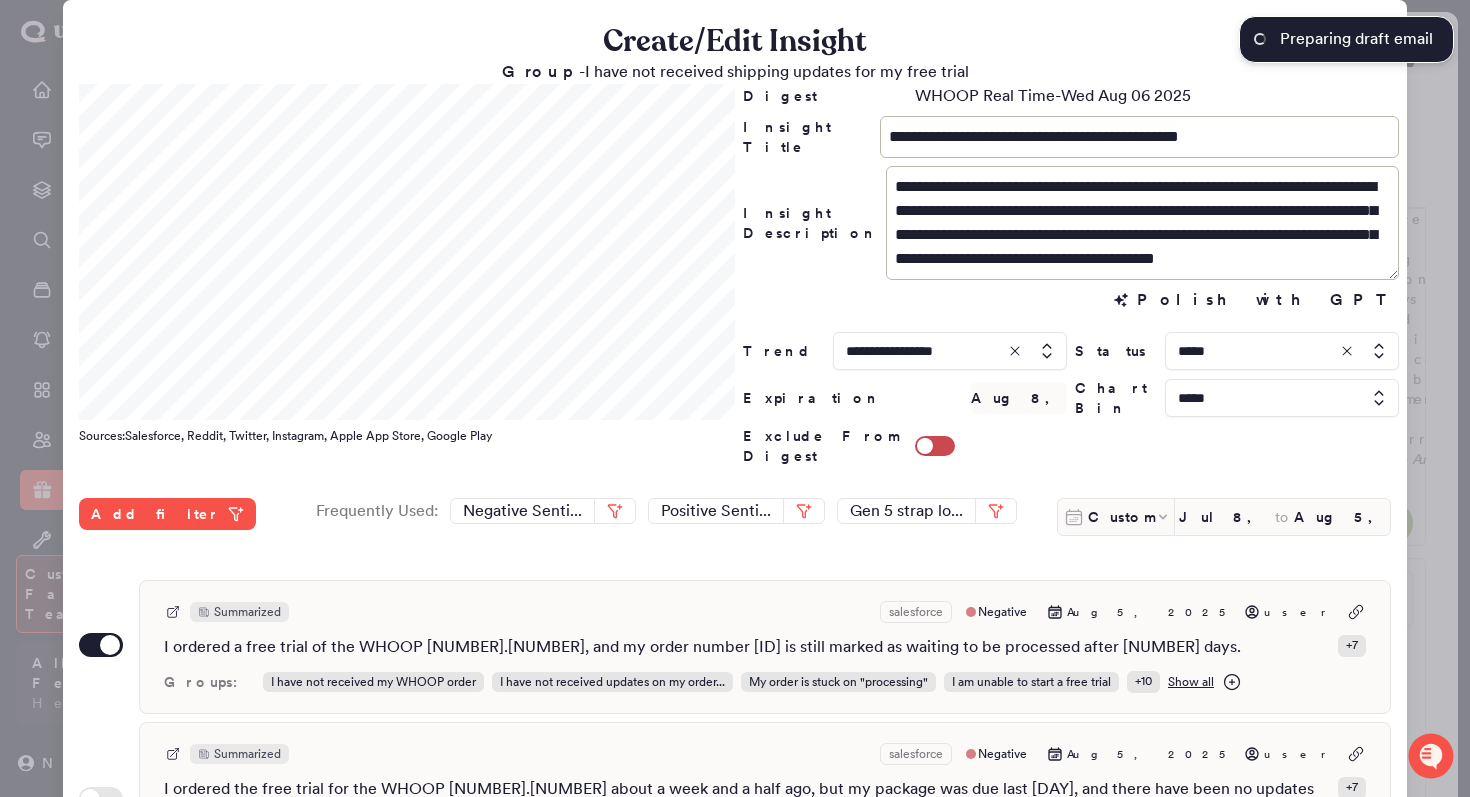 scroll, scrollTop: 210, scrollLeft: 0, axis: vertical 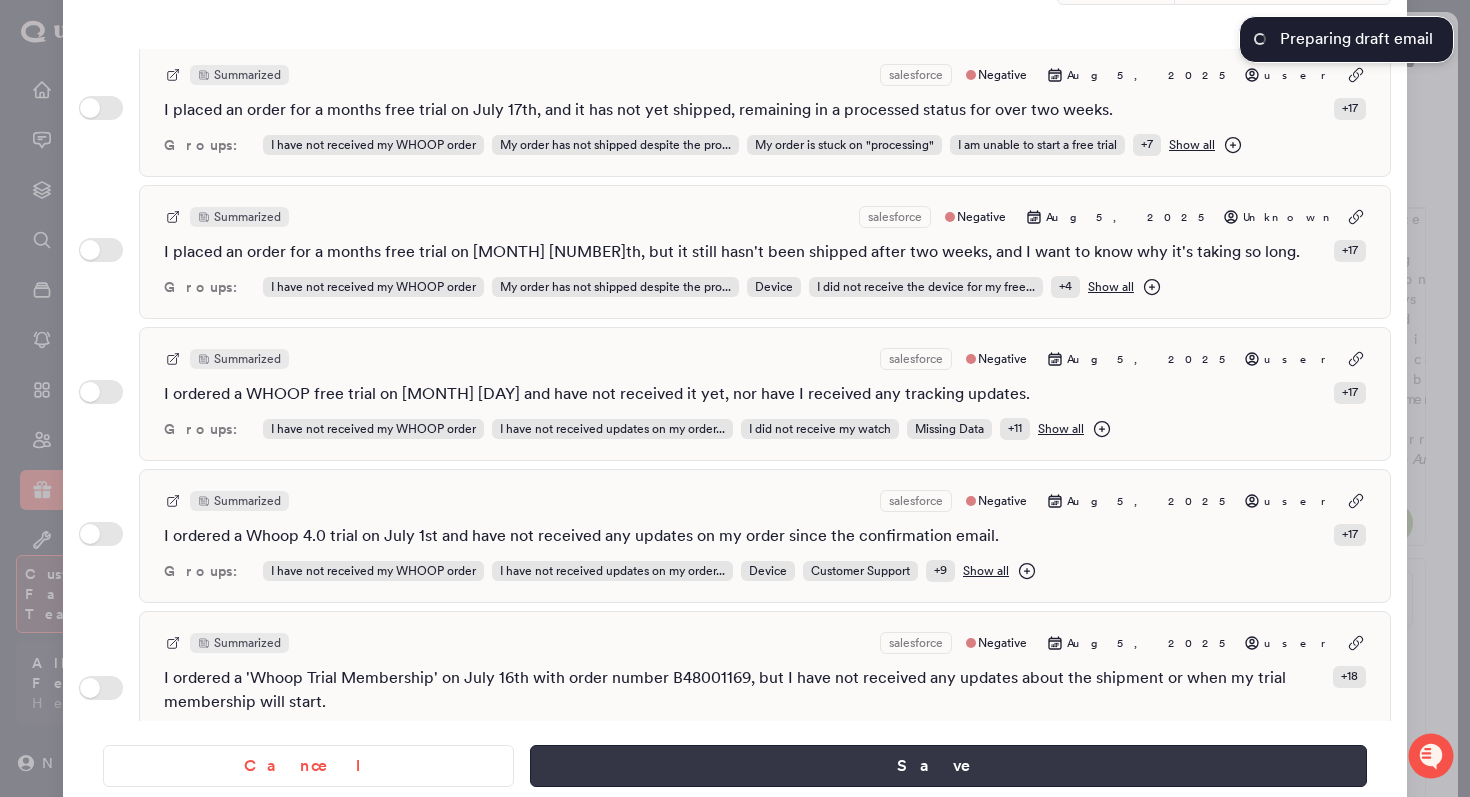 click on "Save" at bounding box center (948, 766) 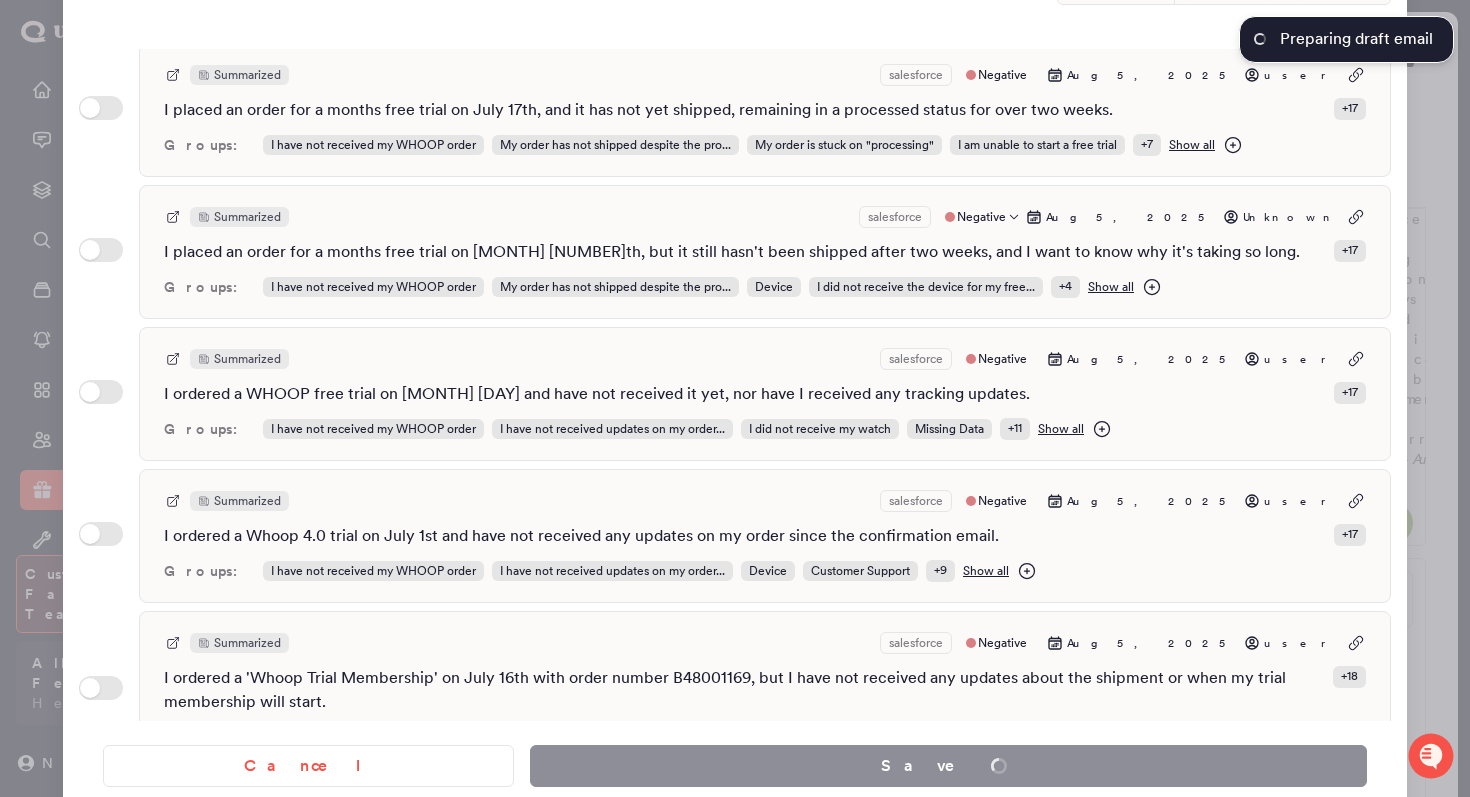 scroll, scrollTop: 39, scrollLeft: 0, axis: vertical 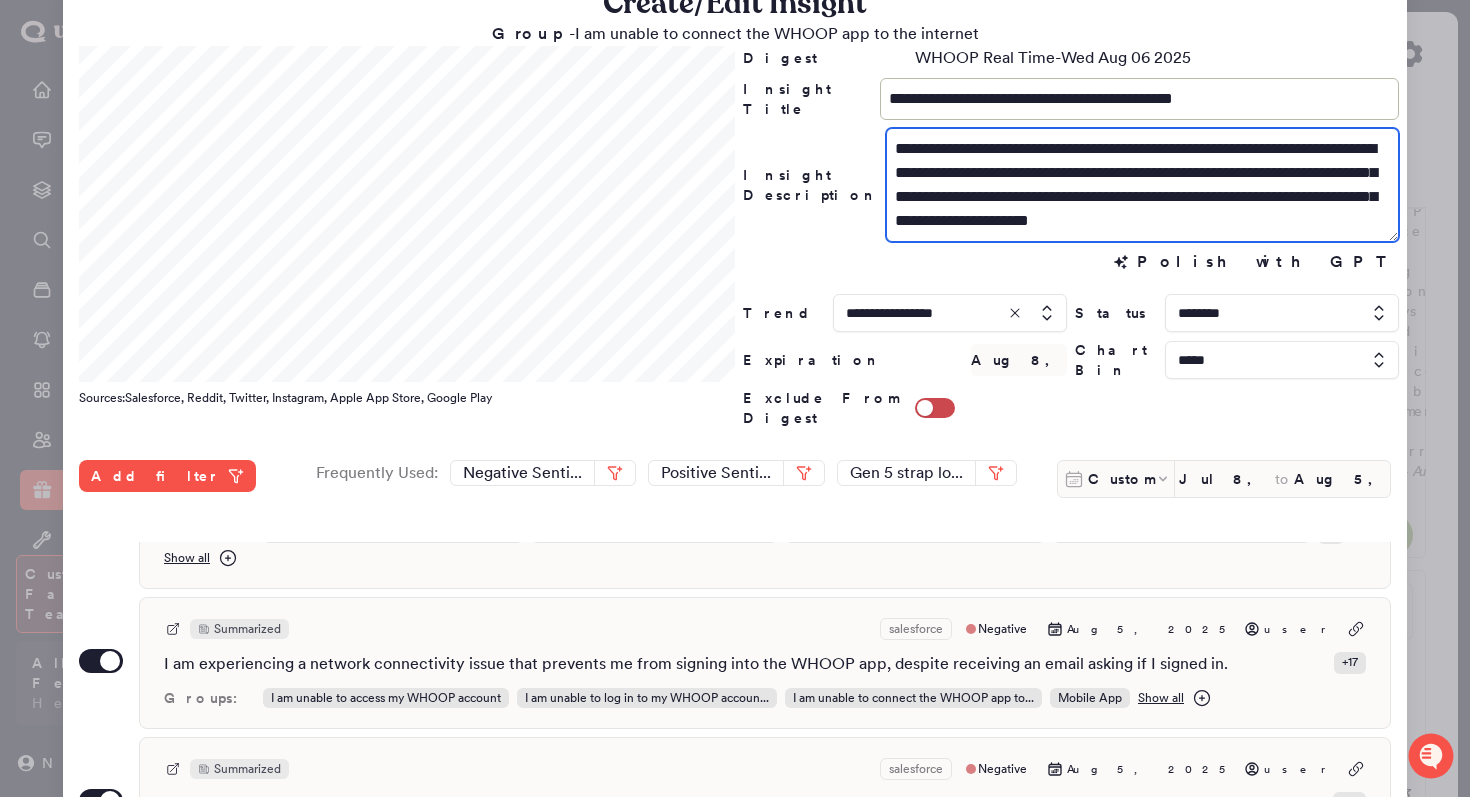 click on "**********" at bounding box center [1142, 185] 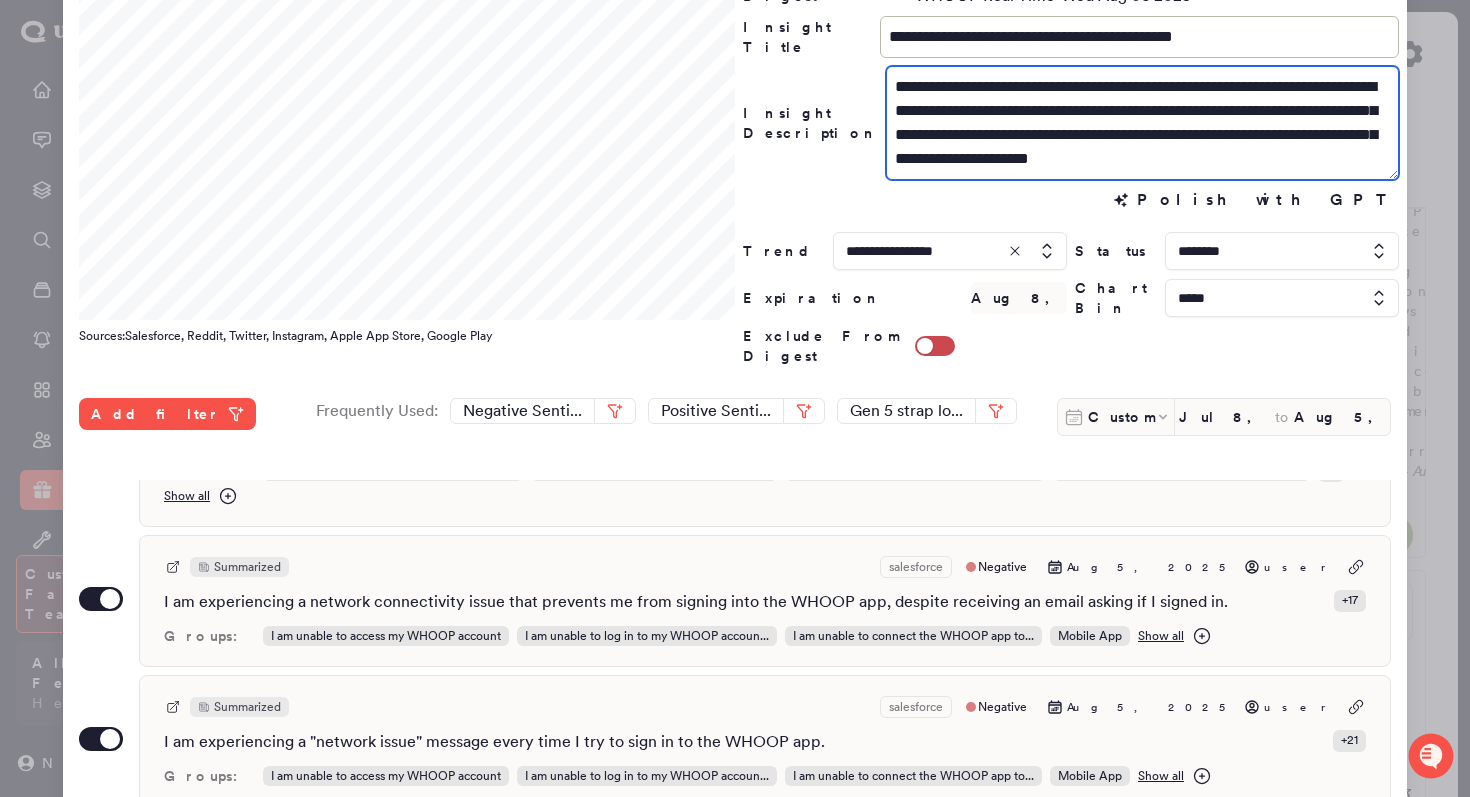 scroll, scrollTop: 140, scrollLeft: 0, axis: vertical 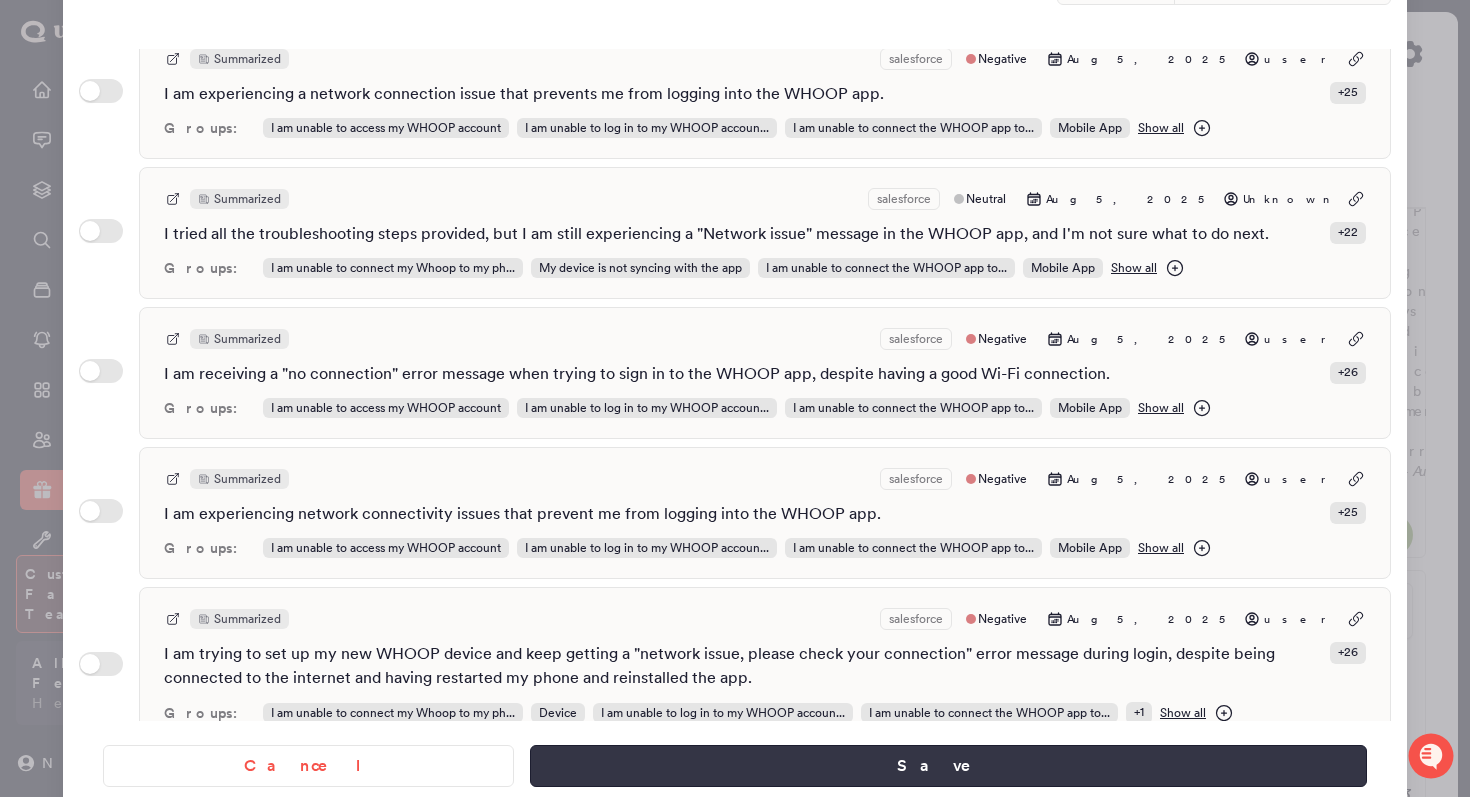 click on "Save" at bounding box center [948, 766] 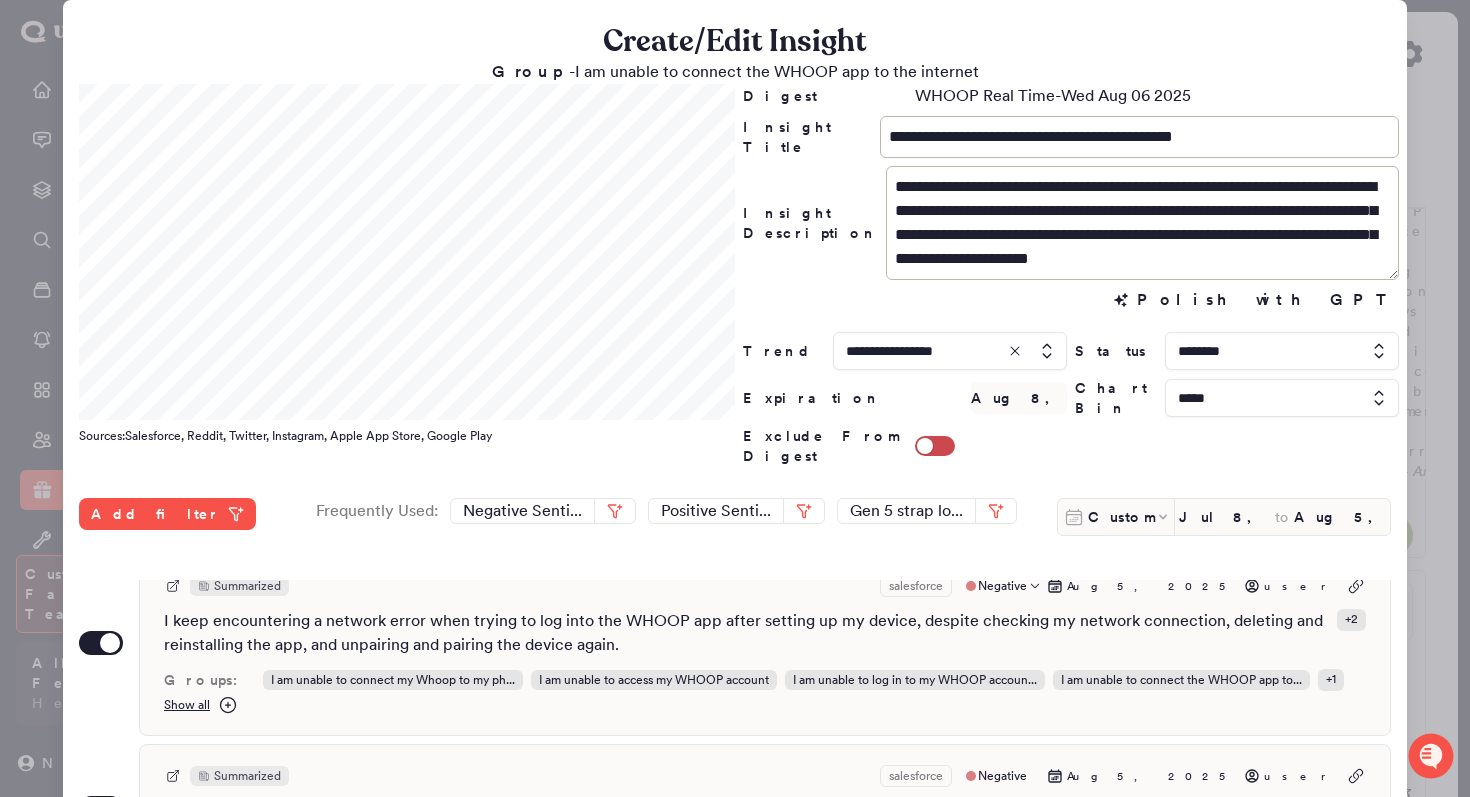 scroll, scrollTop: 0, scrollLeft: 0, axis: both 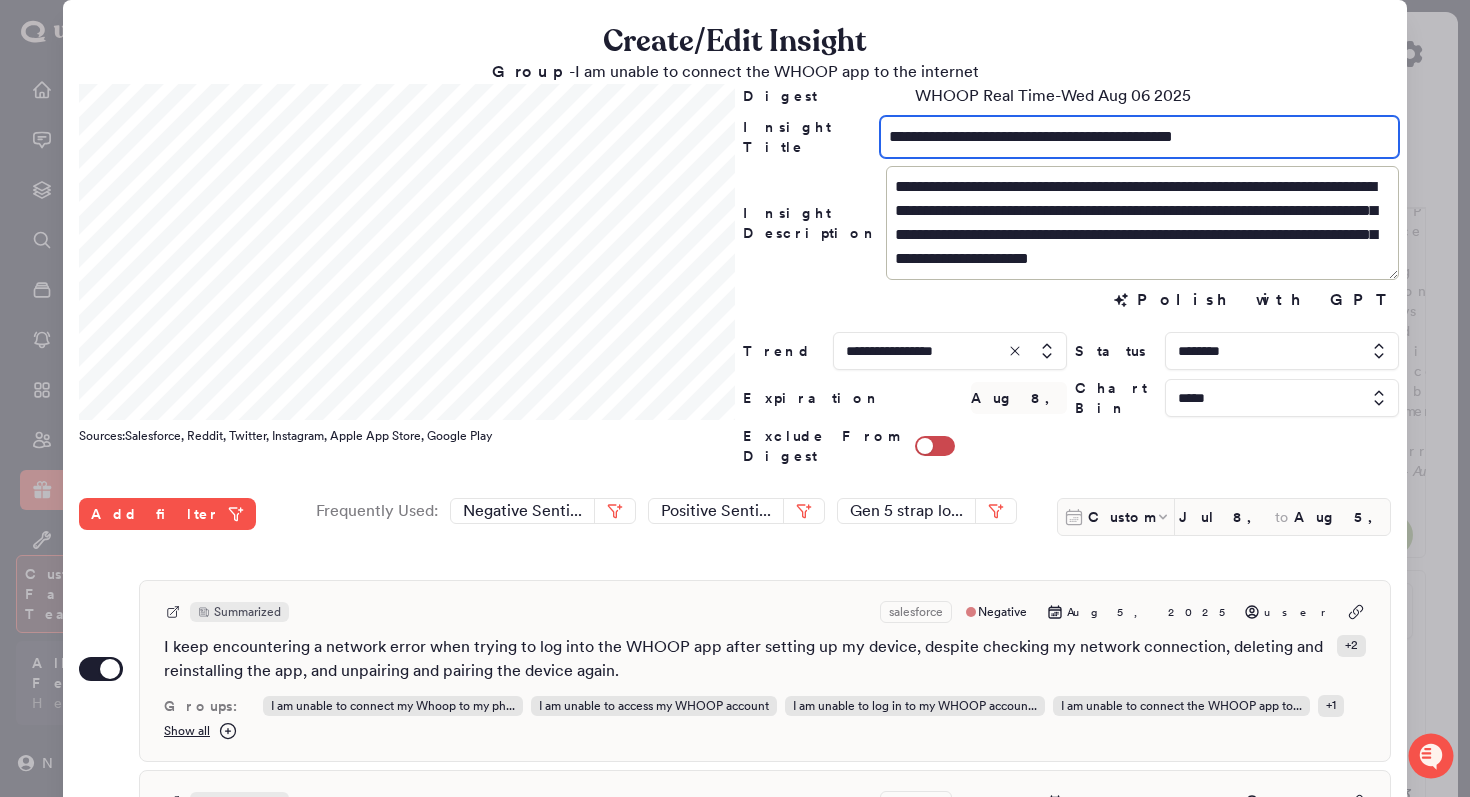 drag, startPoint x: 1251, startPoint y: 124, endPoint x: 1056, endPoint y: 124, distance: 195 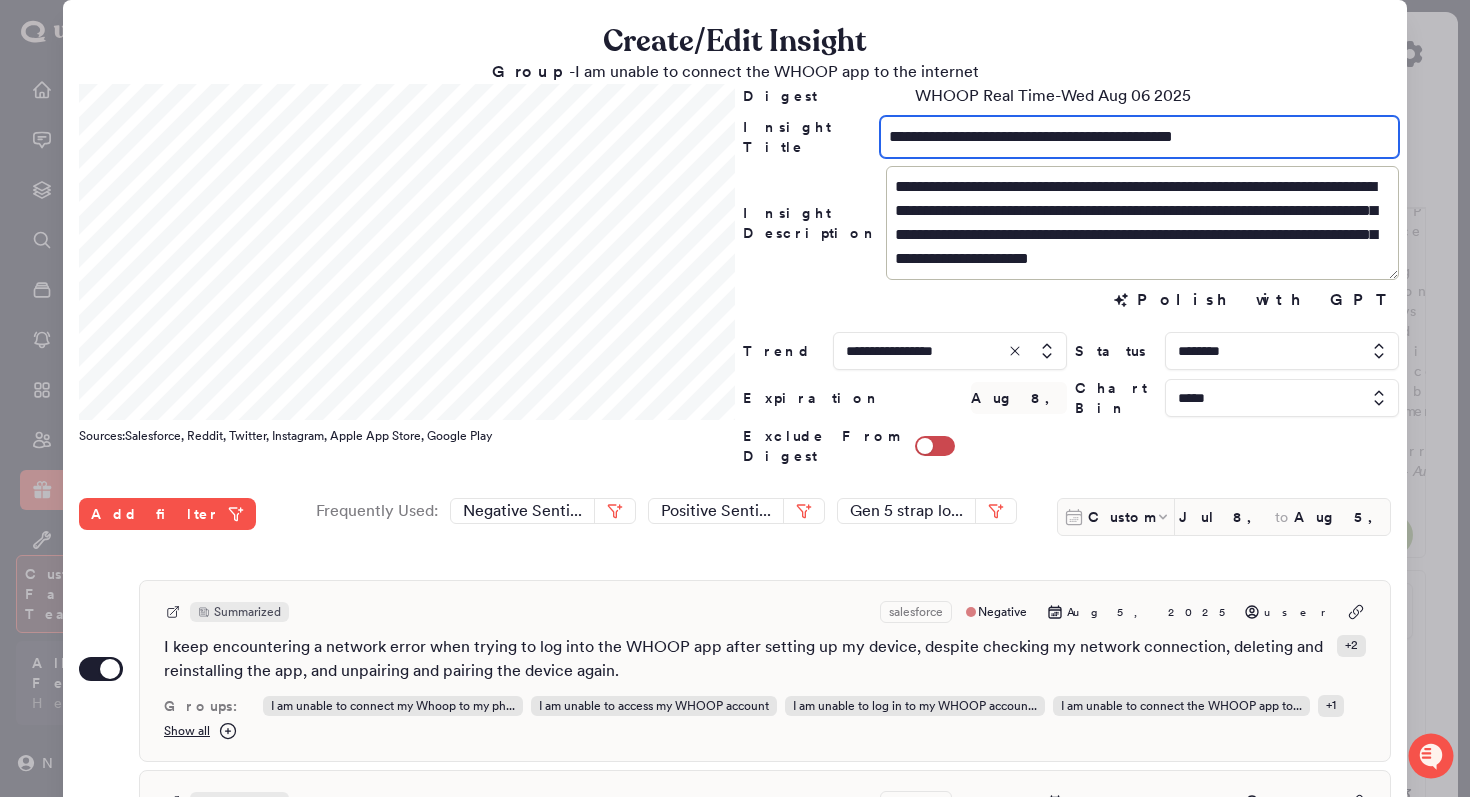 click on "**********" at bounding box center [1139, 137] 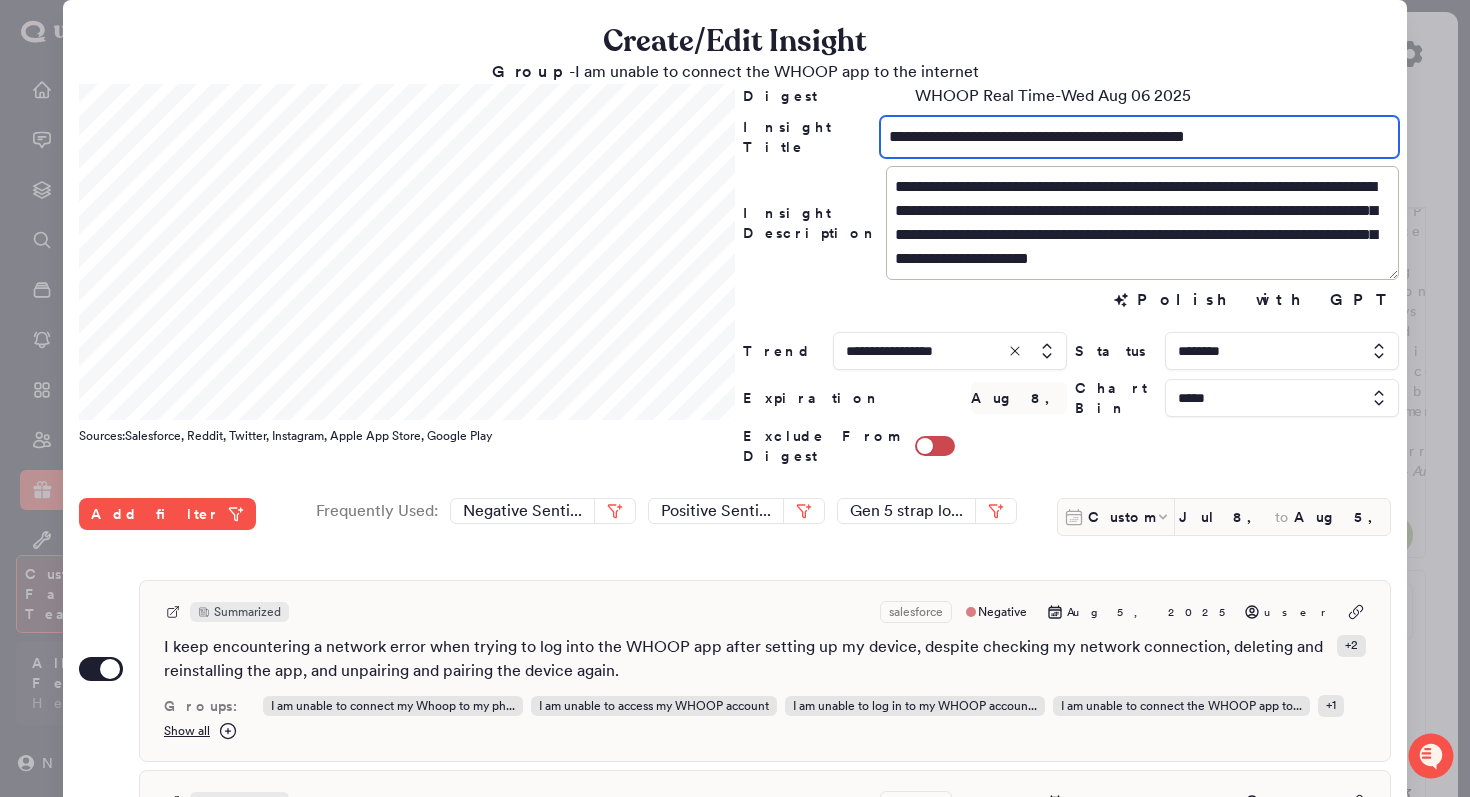 type on "**********" 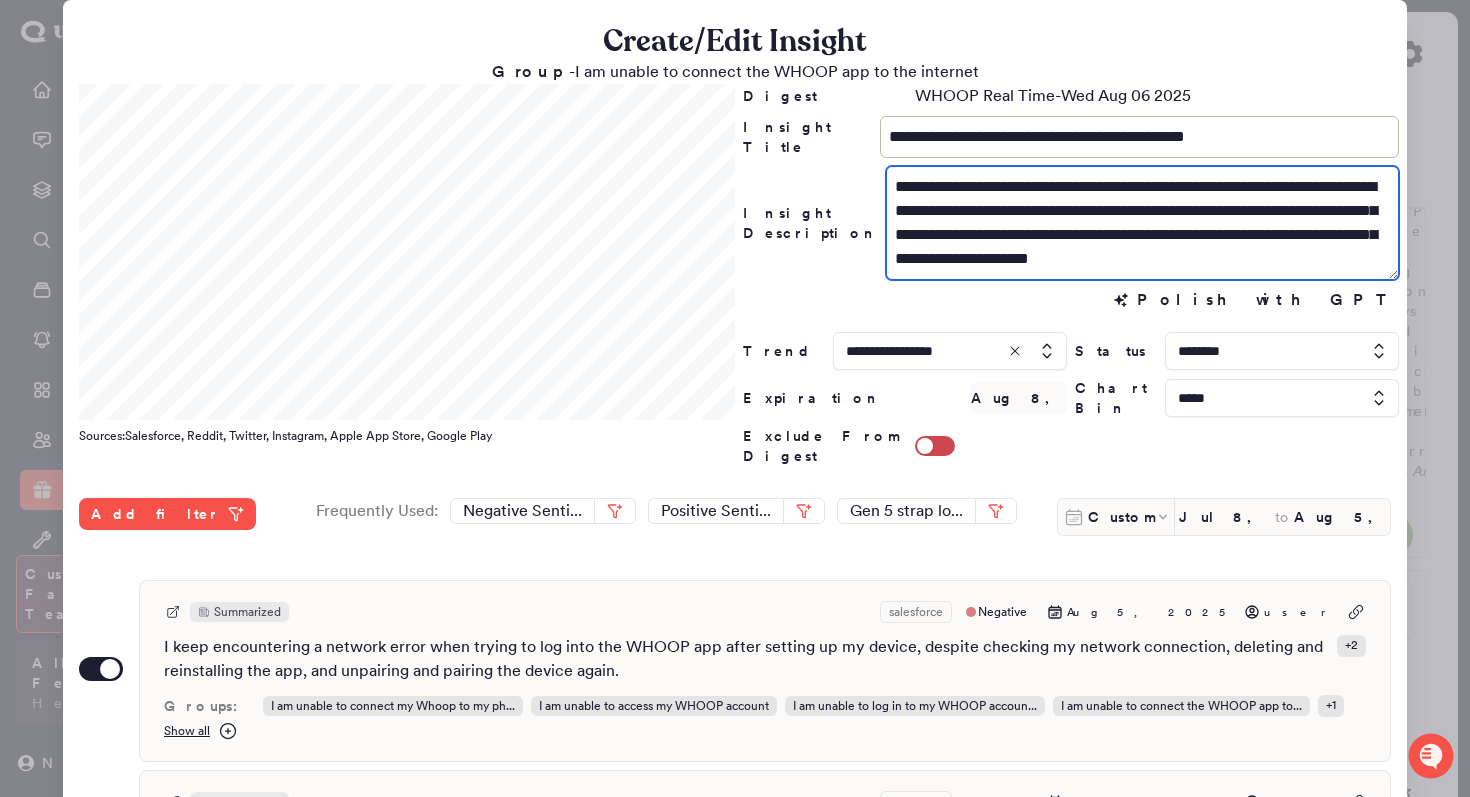 drag, startPoint x: 1067, startPoint y: 186, endPoint x: 1363, endPoint y: 186, distance: 296 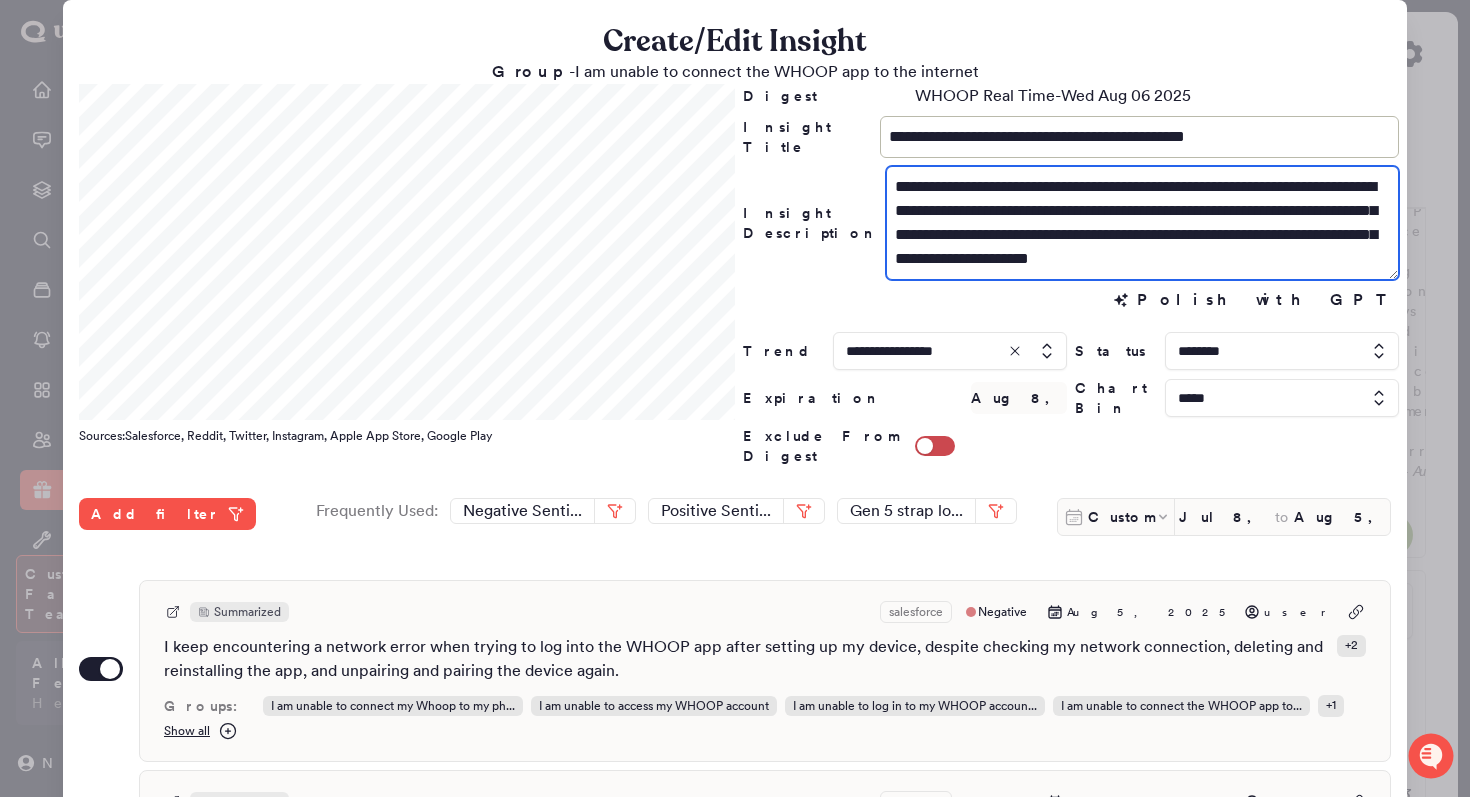 click on "**********" at bounding box center (1142, 223) 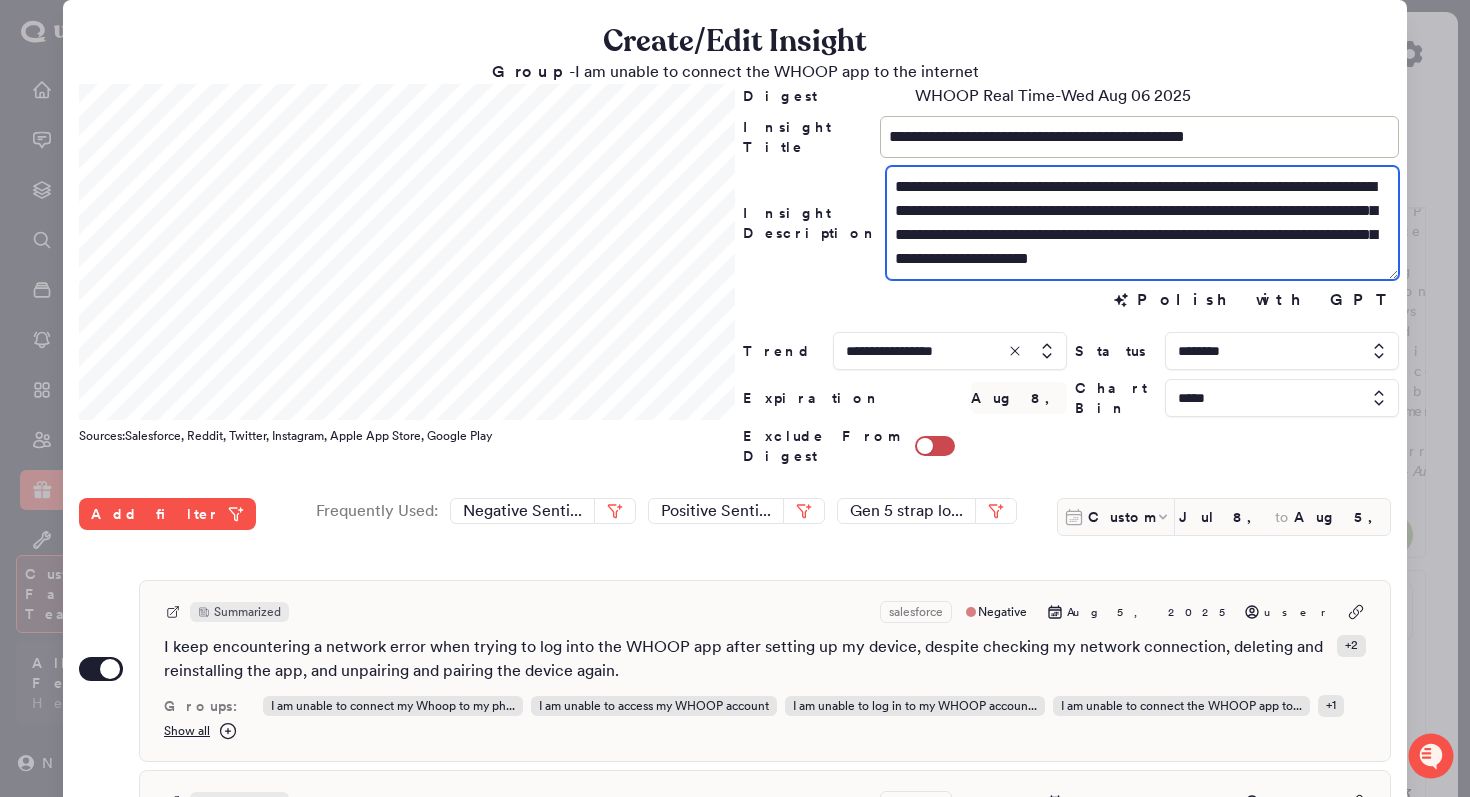 drag, startPoint x: 1240, startPoint y: 187, endPoint x: 1068, endPoint y: 191, distance: 172.04651 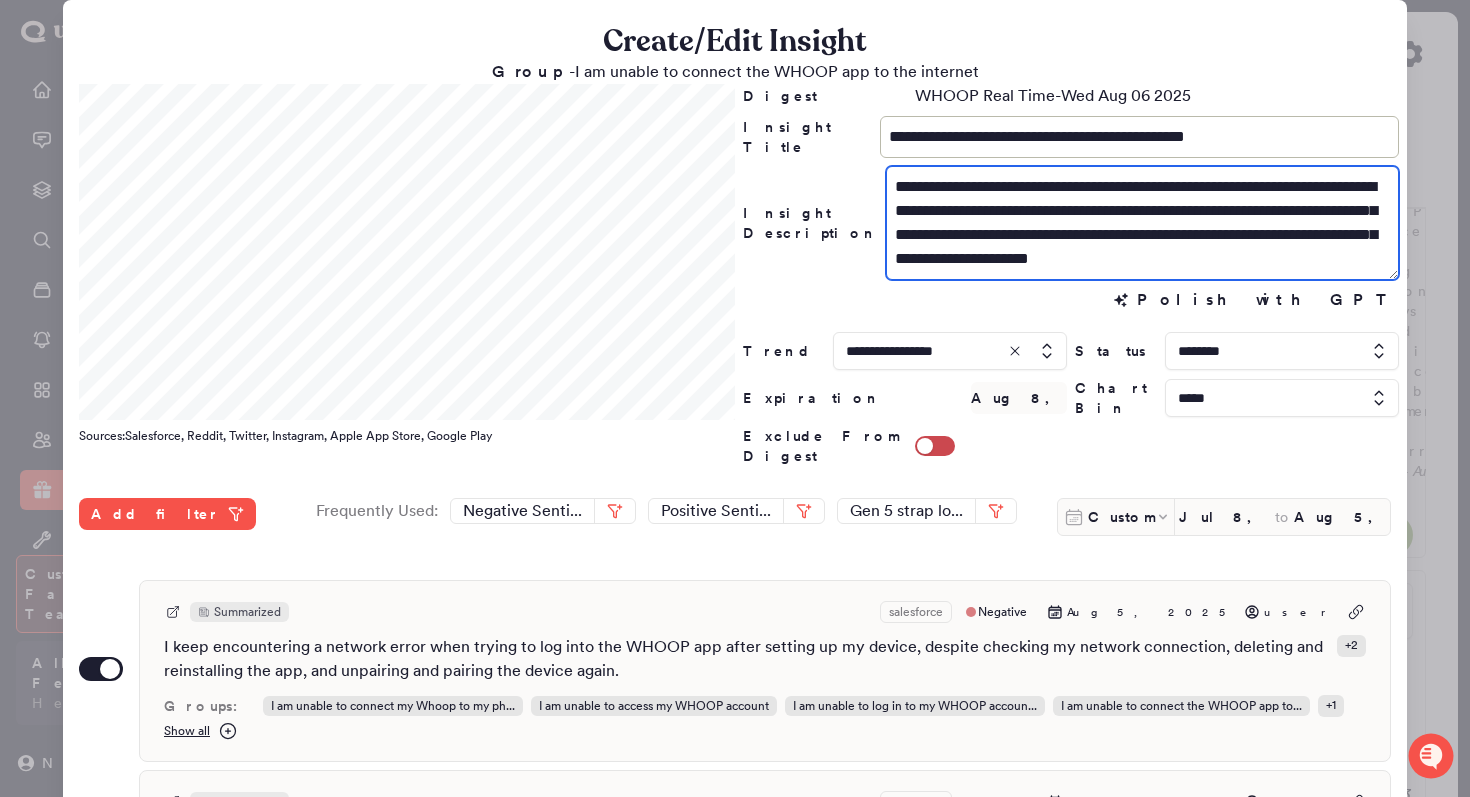 click on "**********" at bounding box center [1142, 223] 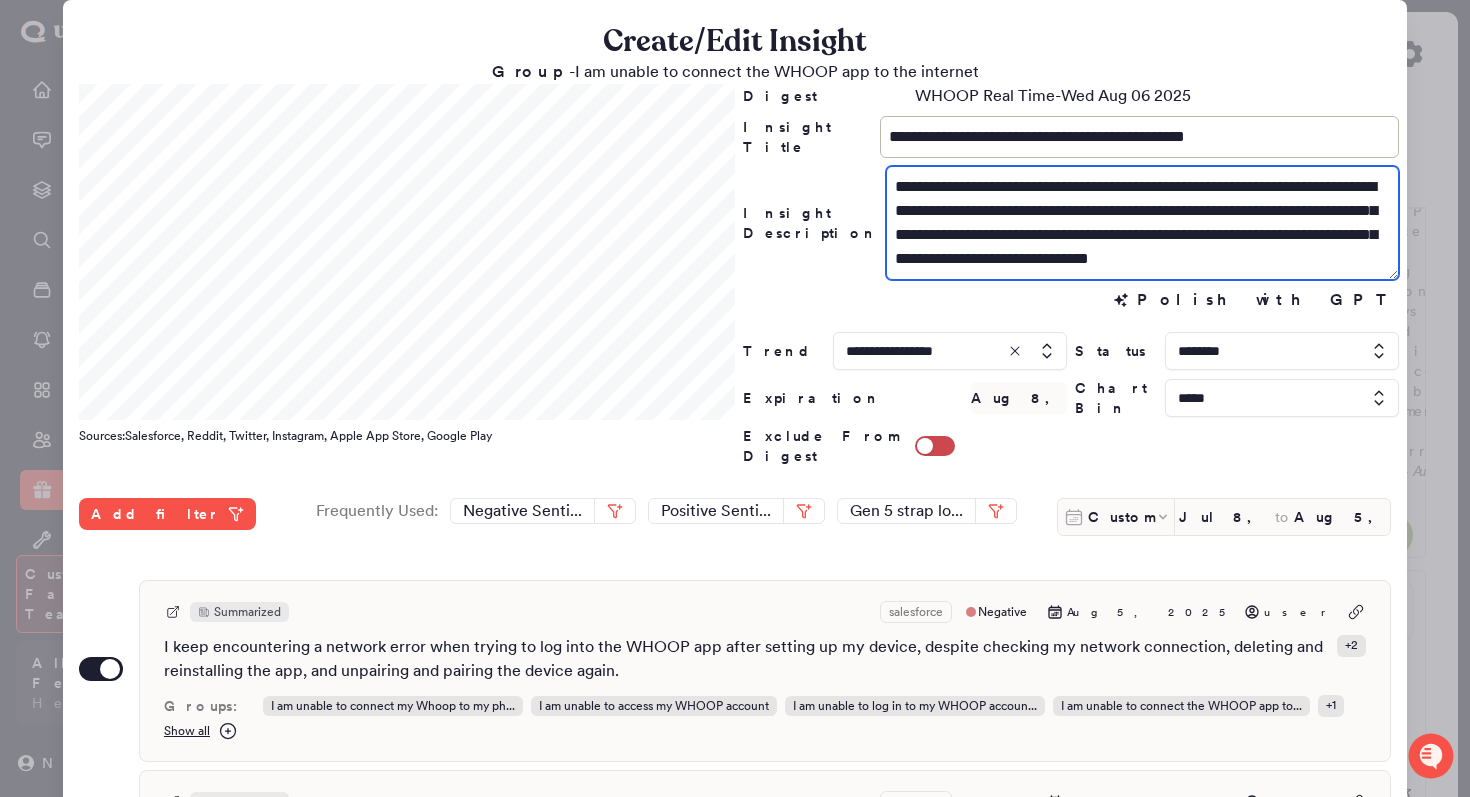 scroll, scrollTop: 24, scrollLeft: 0, axis: vertical 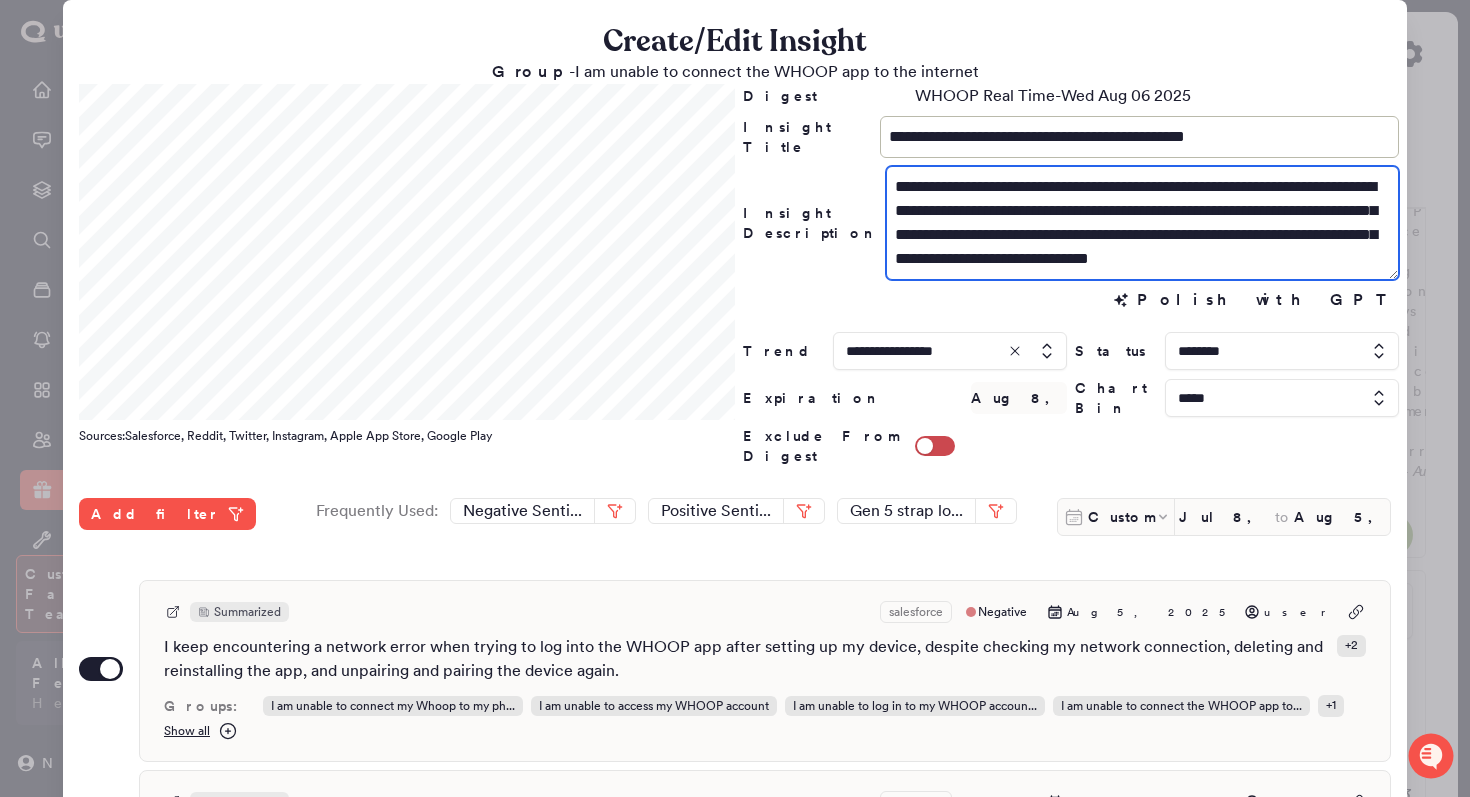 click on "**********" at bounding box center (1142, 223) 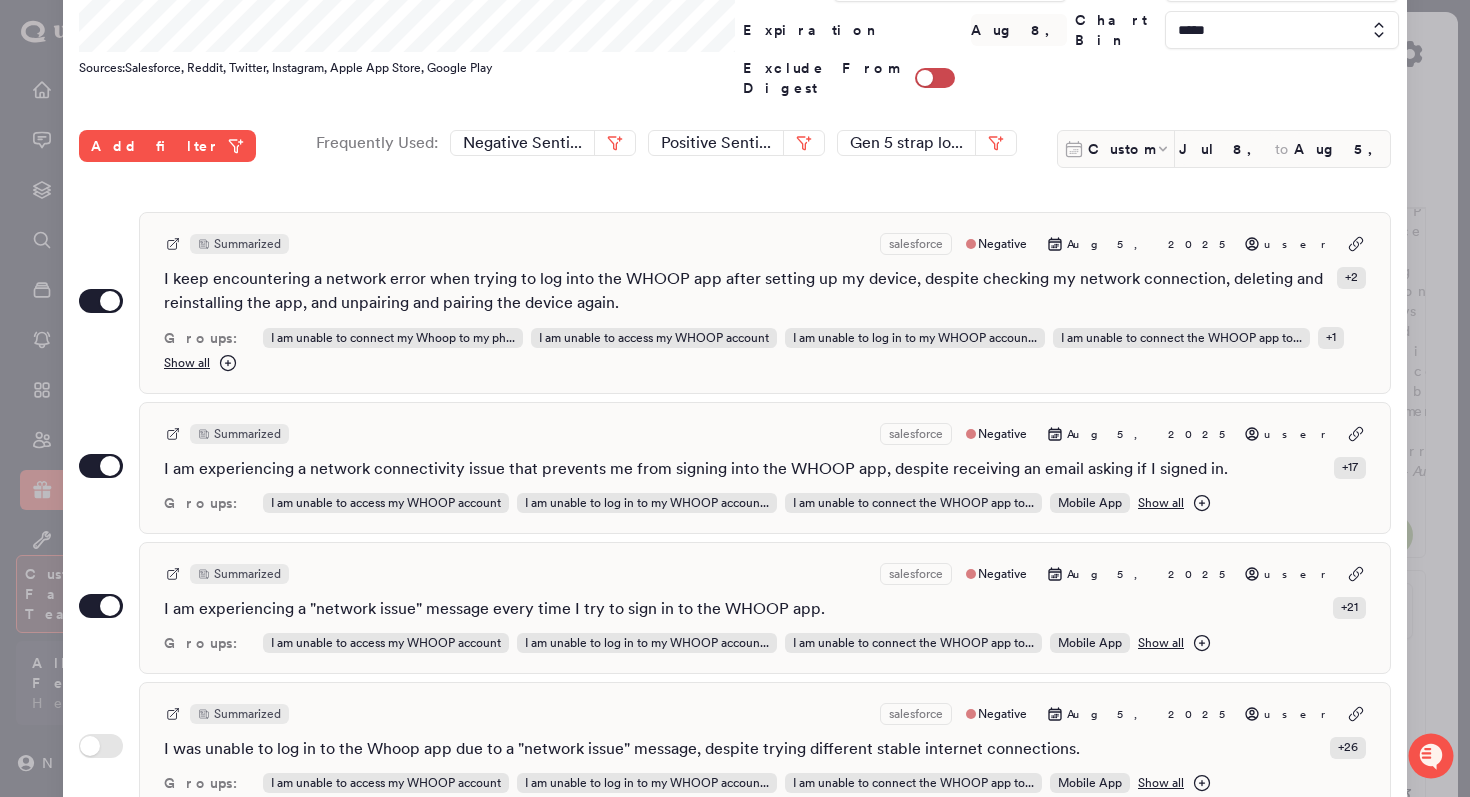 scroll, scrollTop: 531, scrollLeft: 0, axis: vertical 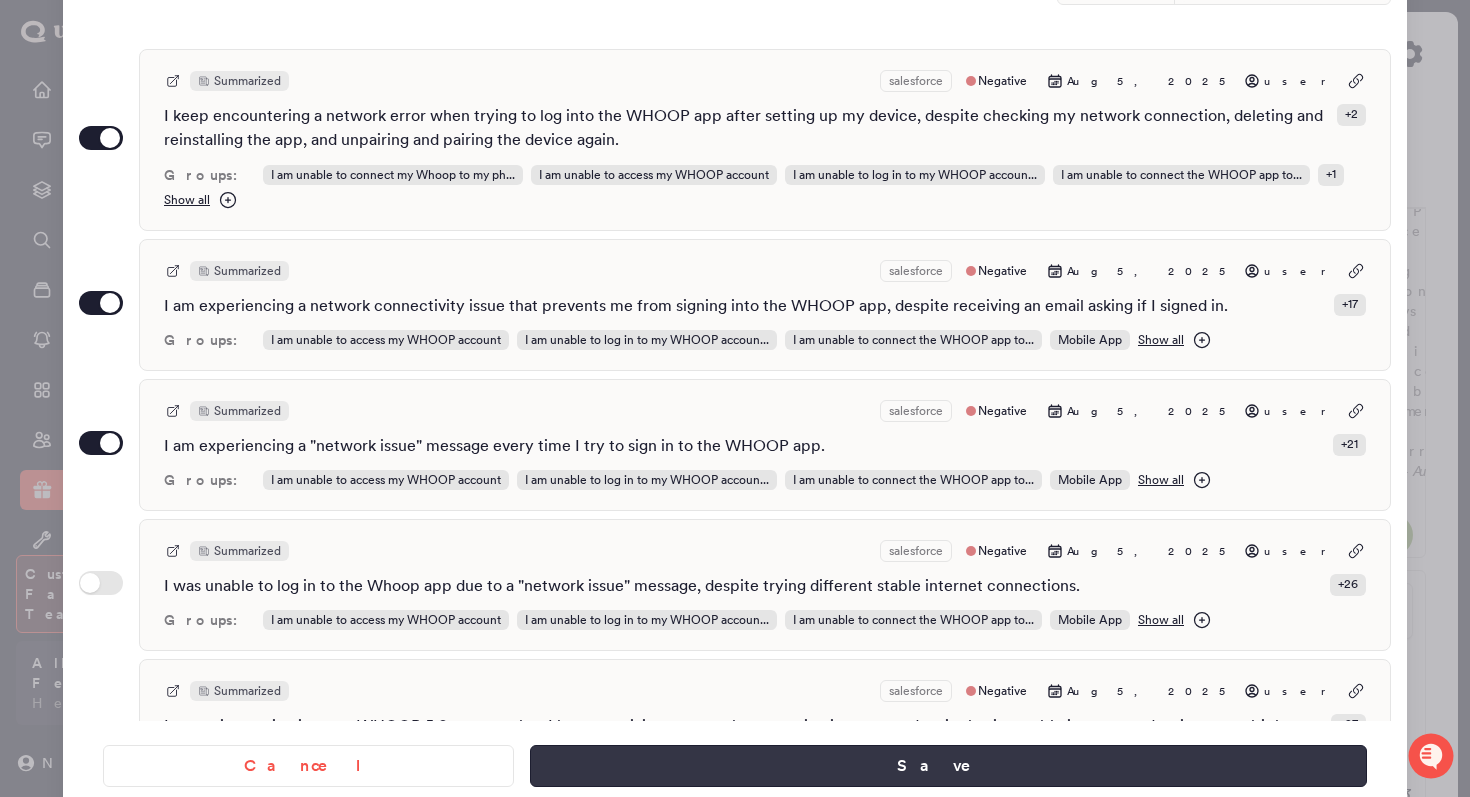 type on "**********" 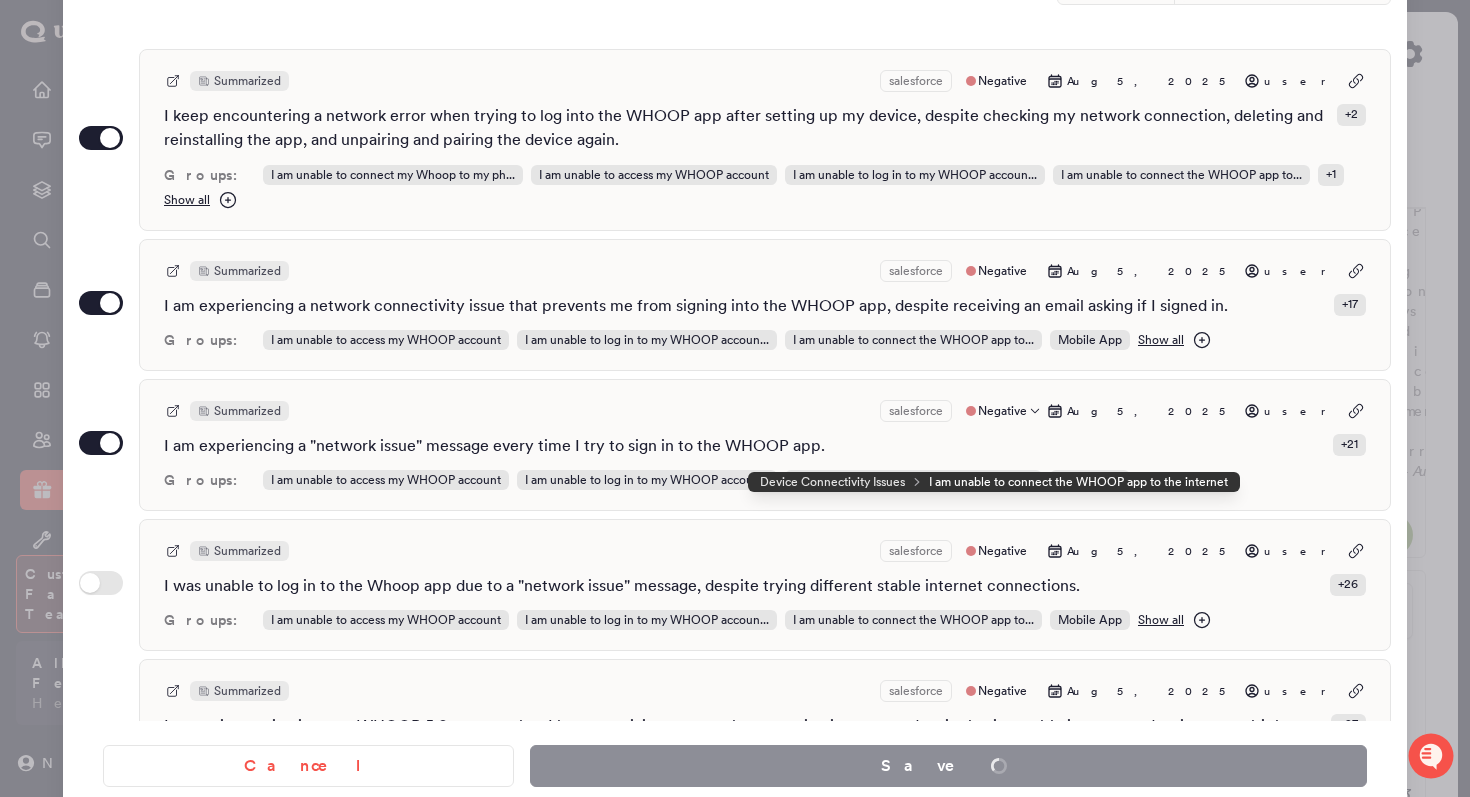 scroll, scrollTop: 0, scrollLeft: 0, axis: both 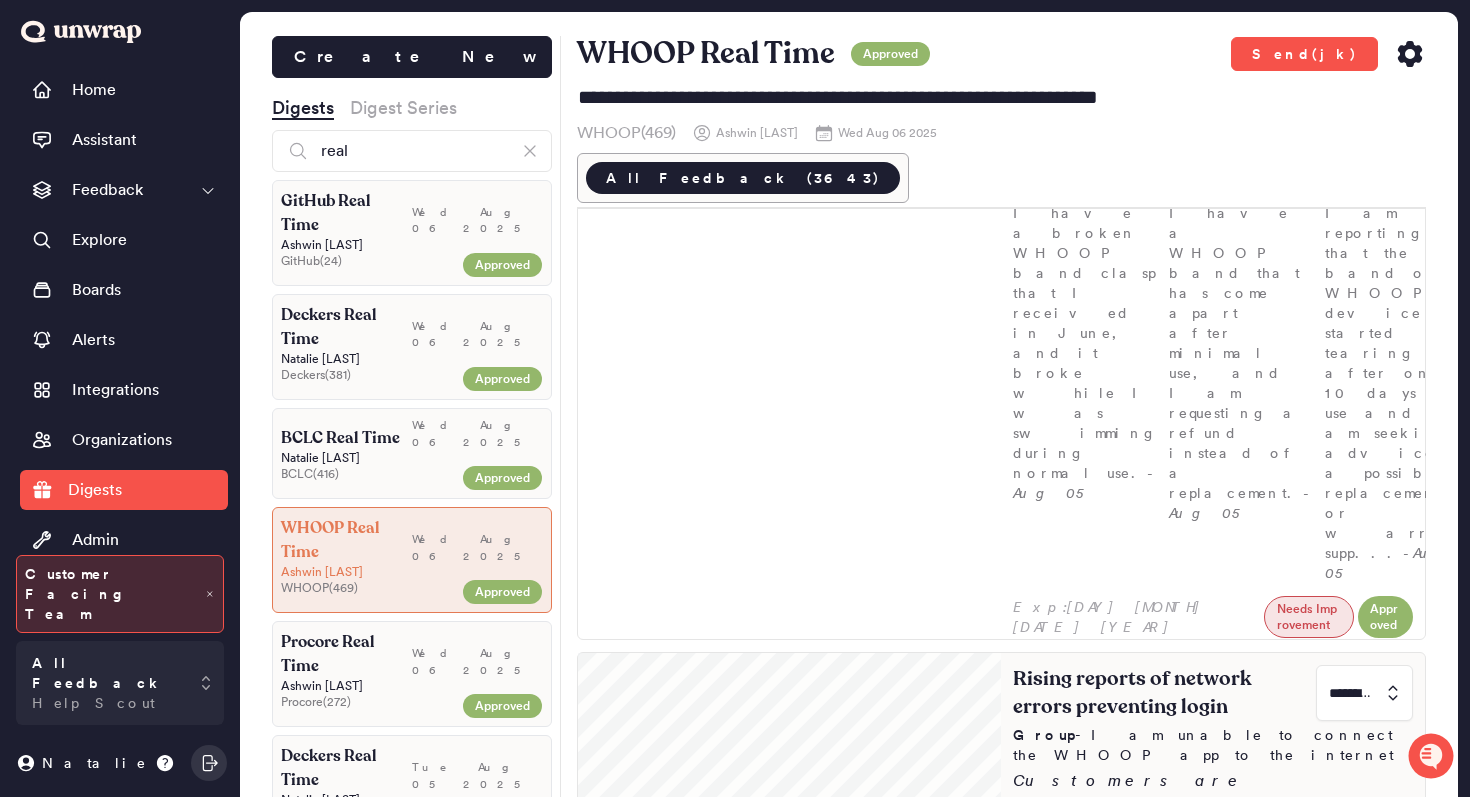 click at bounding box center [1364, 693] 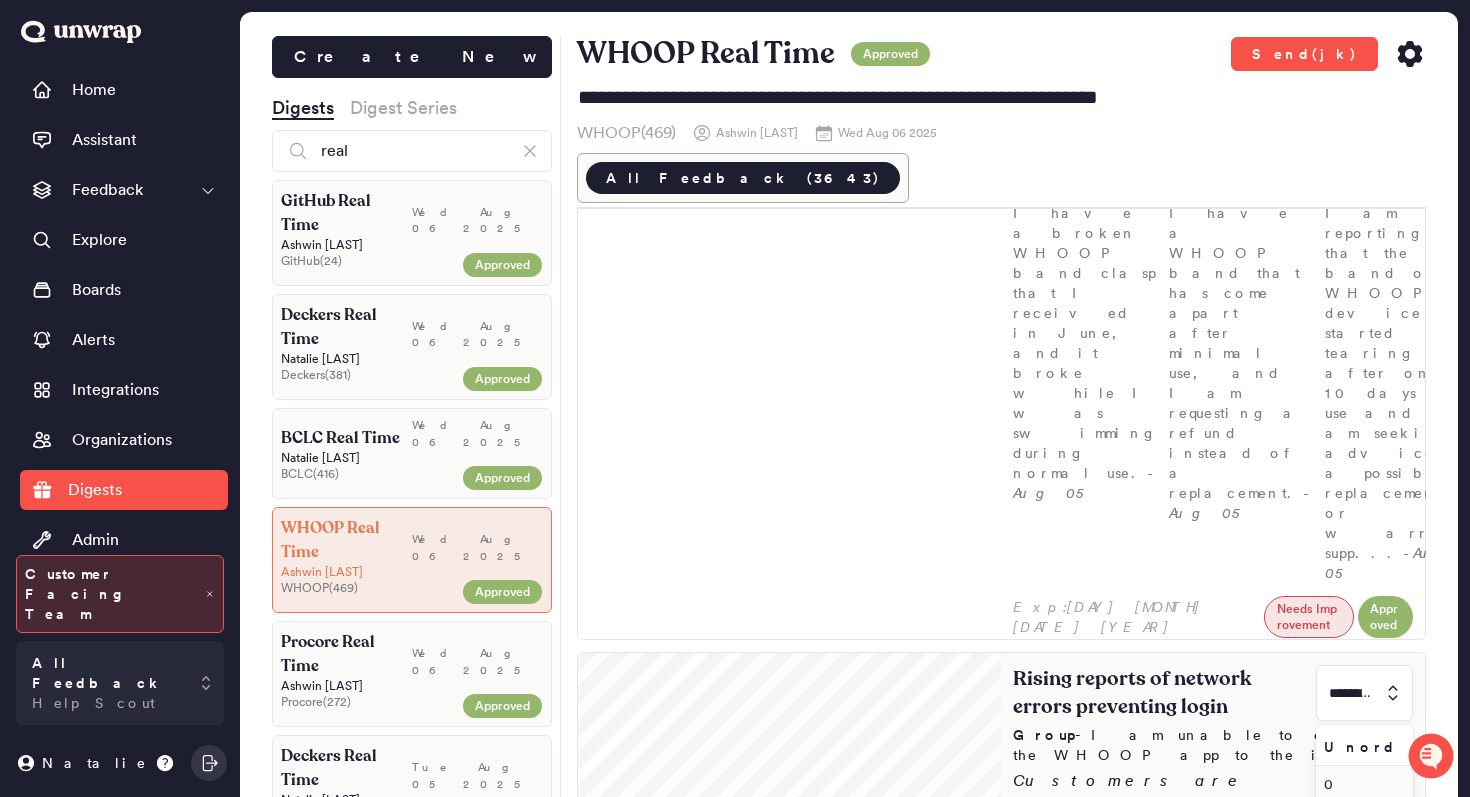 click on "0" at bounding box center [1360, 784] 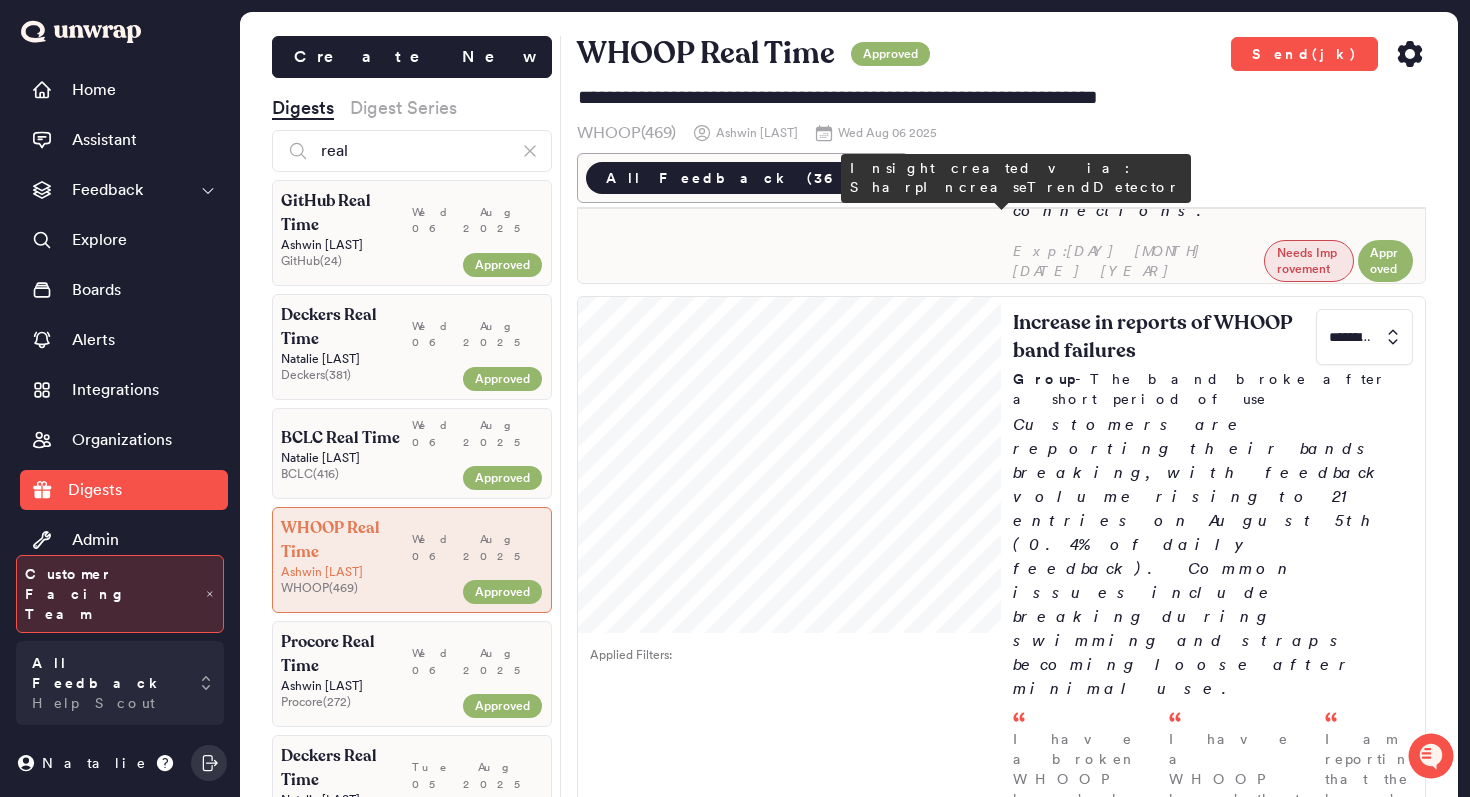 type on "*" 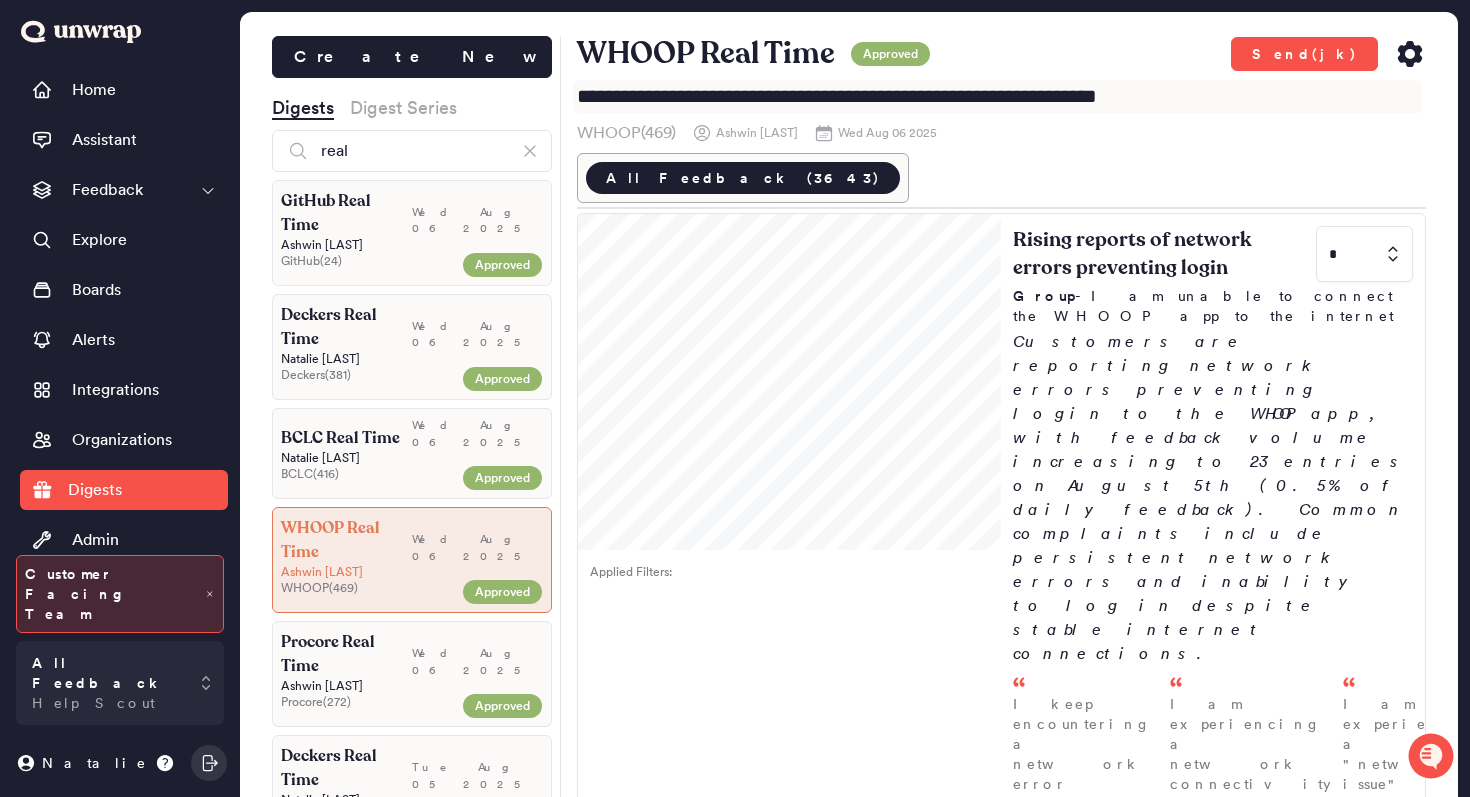 drag, startPoint x: 1166, startPoint y: 97, endPoint x: 796, endPoint y: 98, distance: 370.00134 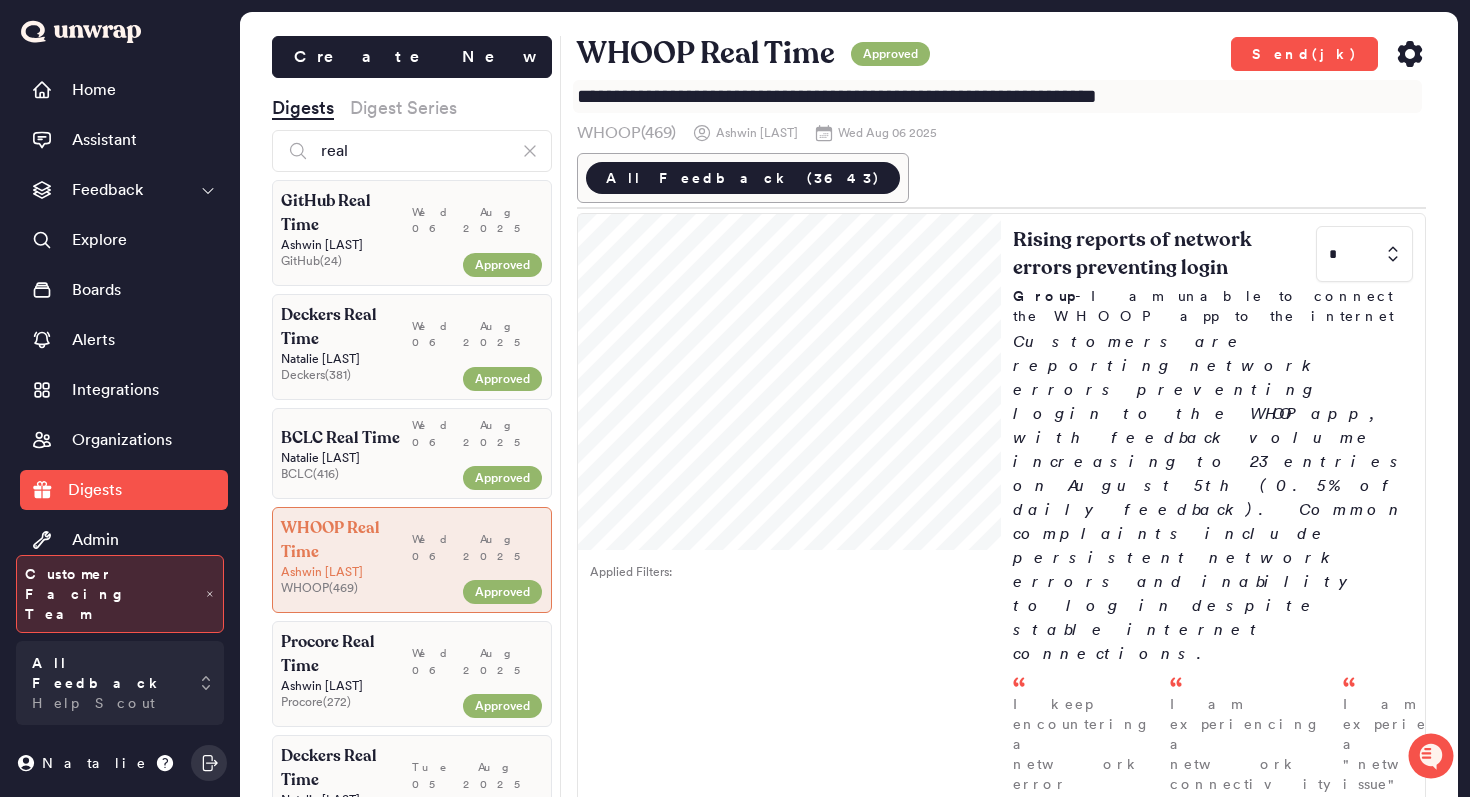 click on "**********" at bounding box center (998, 96) 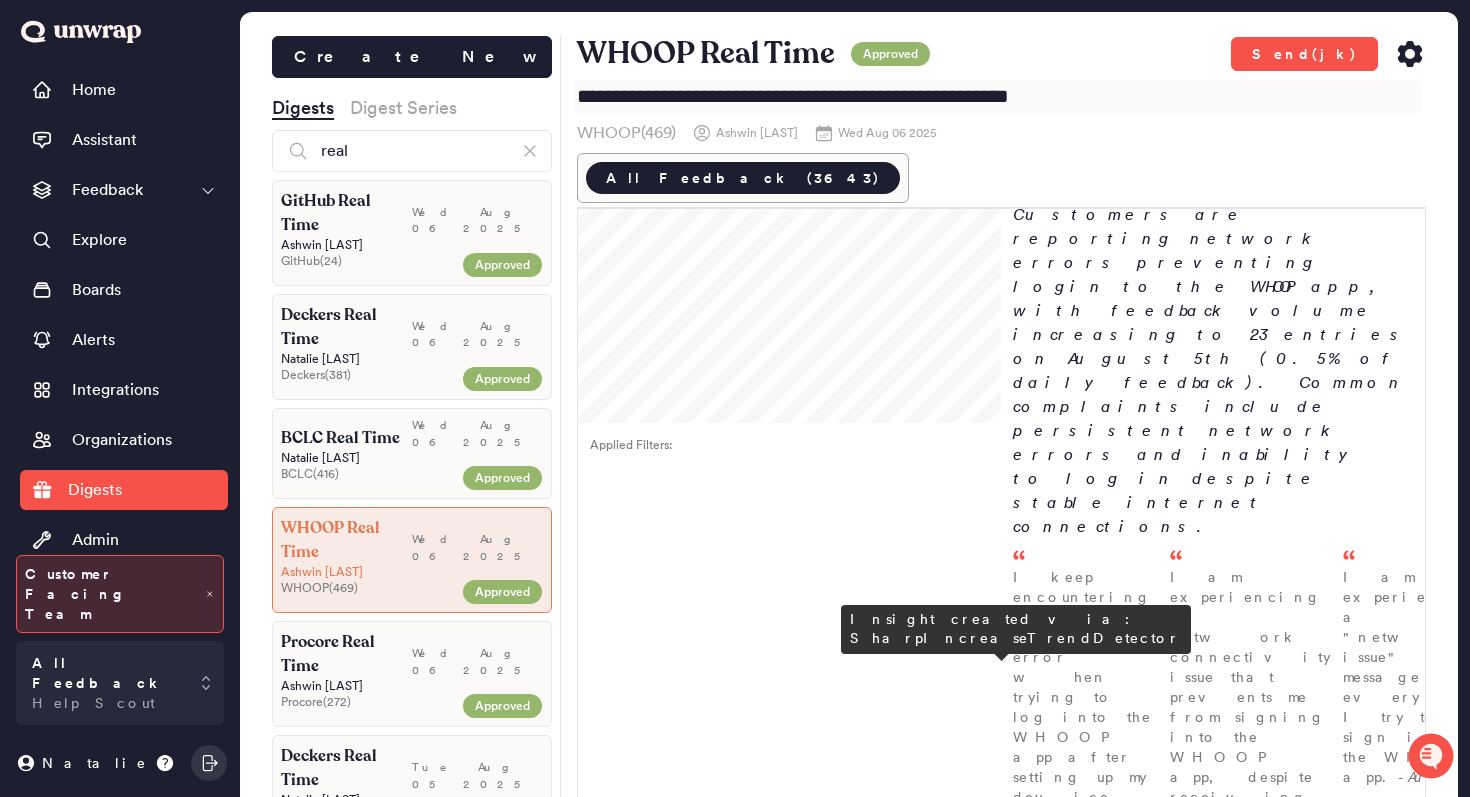 scroll, scrollTop: 0, scrollLeft: 0, axis: both 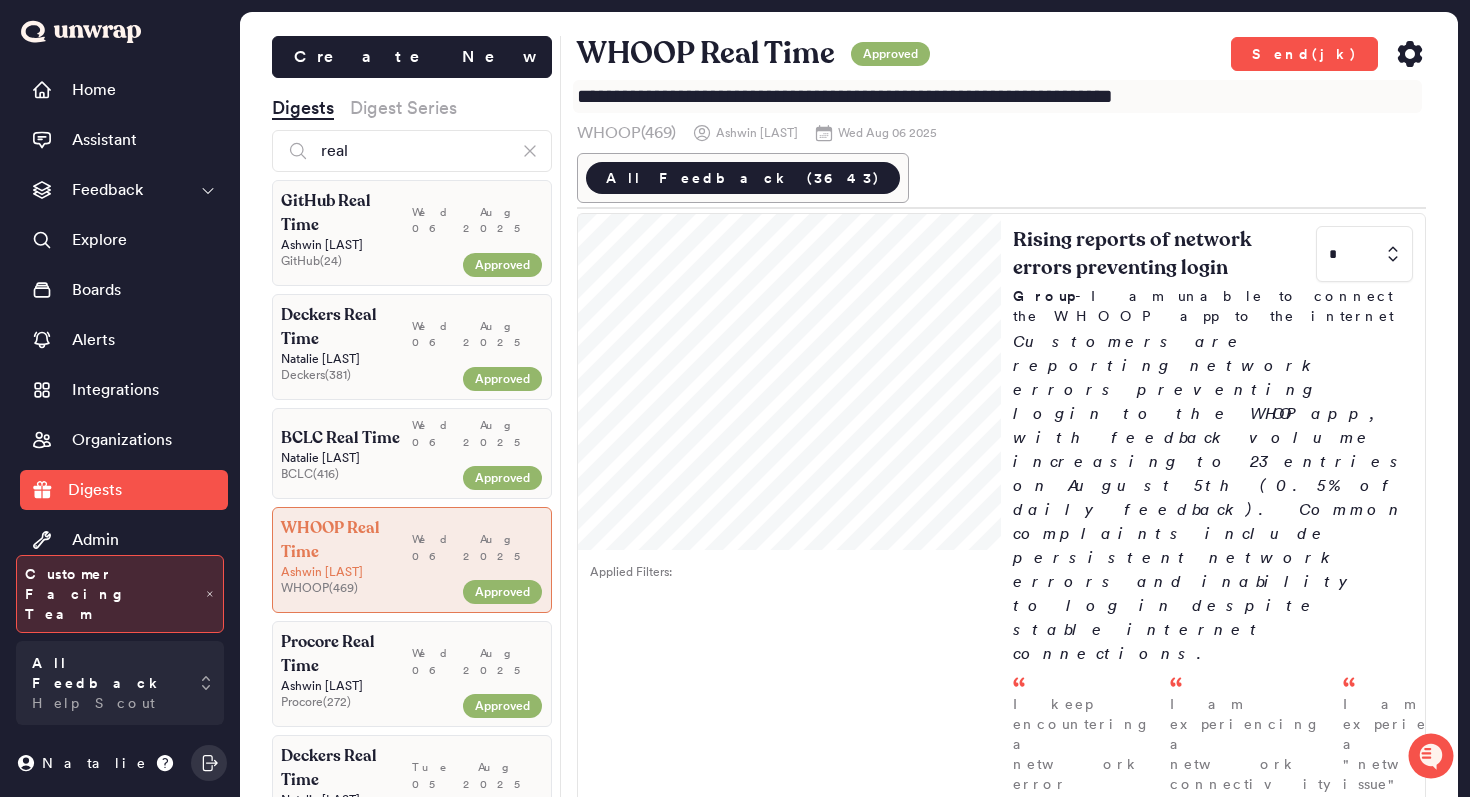 type on "**********" 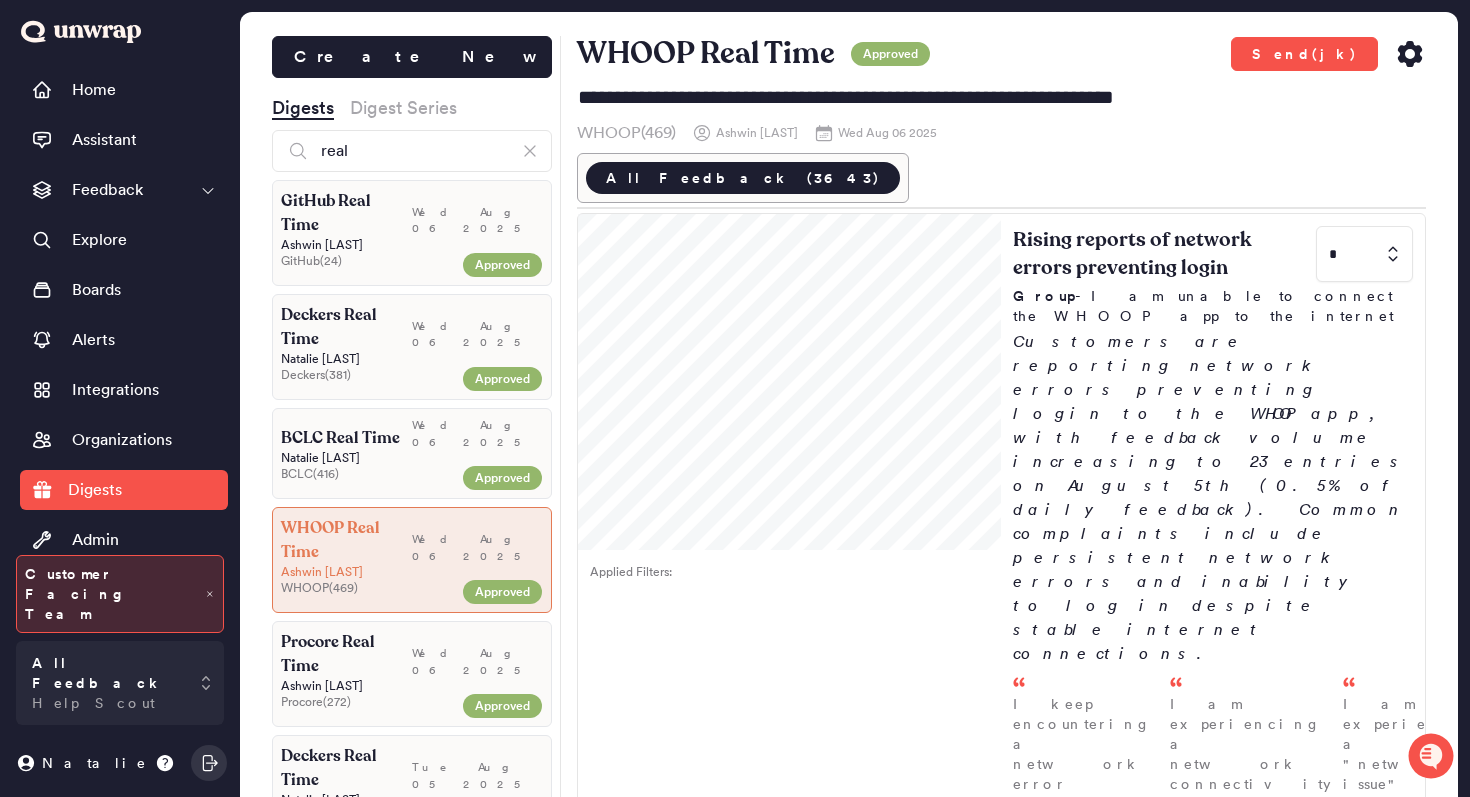 click 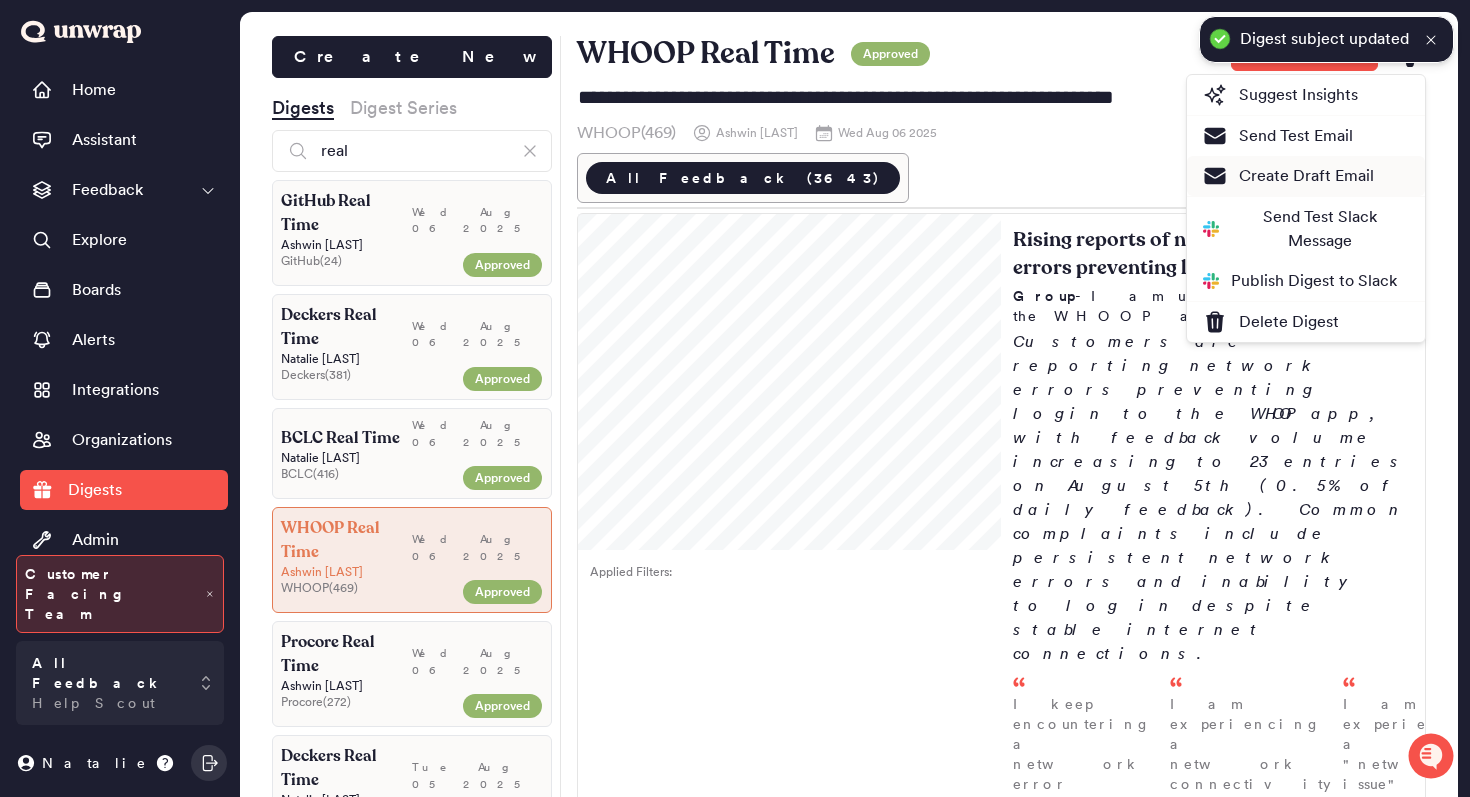 click on "Create Draft Email" at bounding box center (1288, 176) 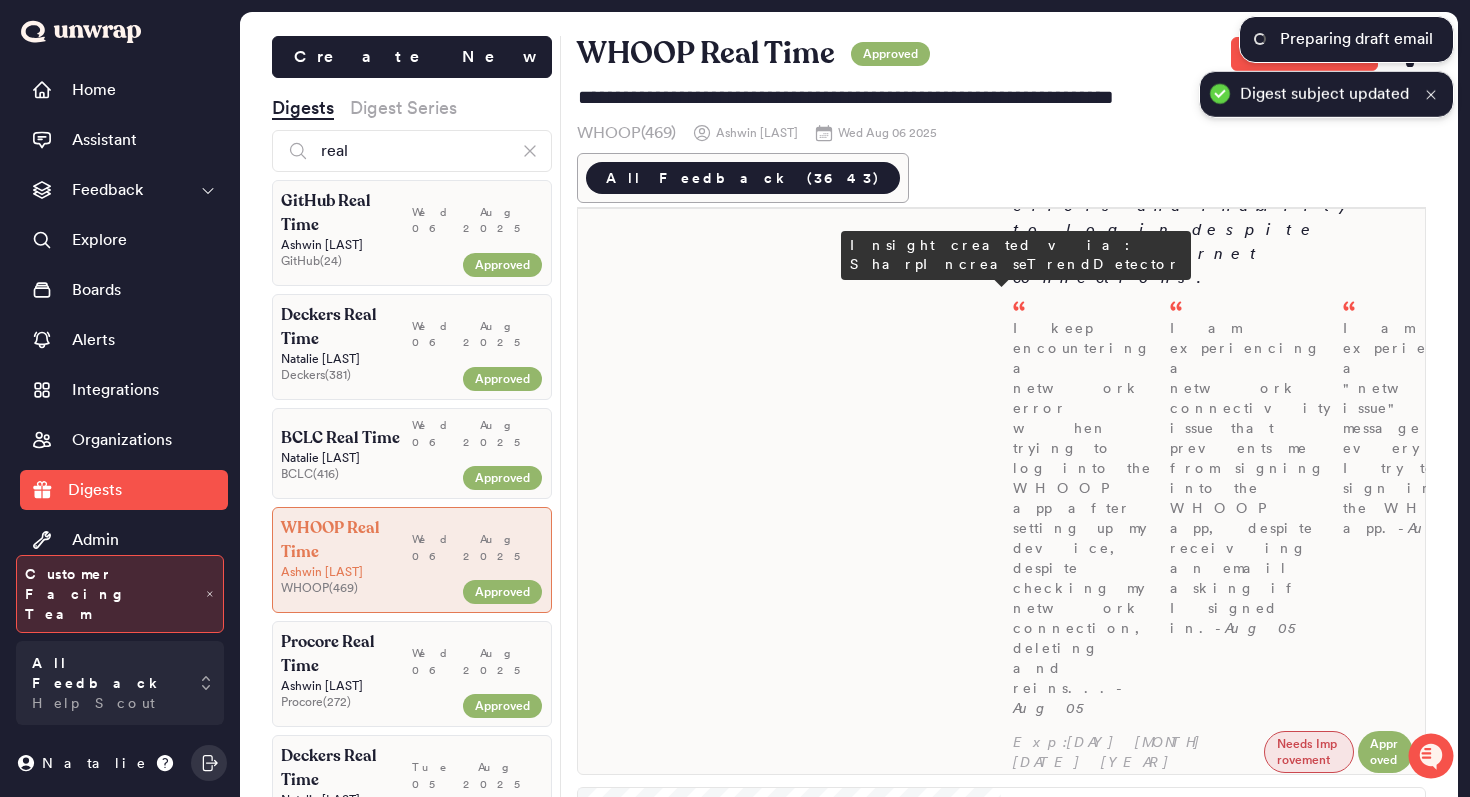 scroll, scrollTop: 626, scrollLeft: 0, axis: vertical 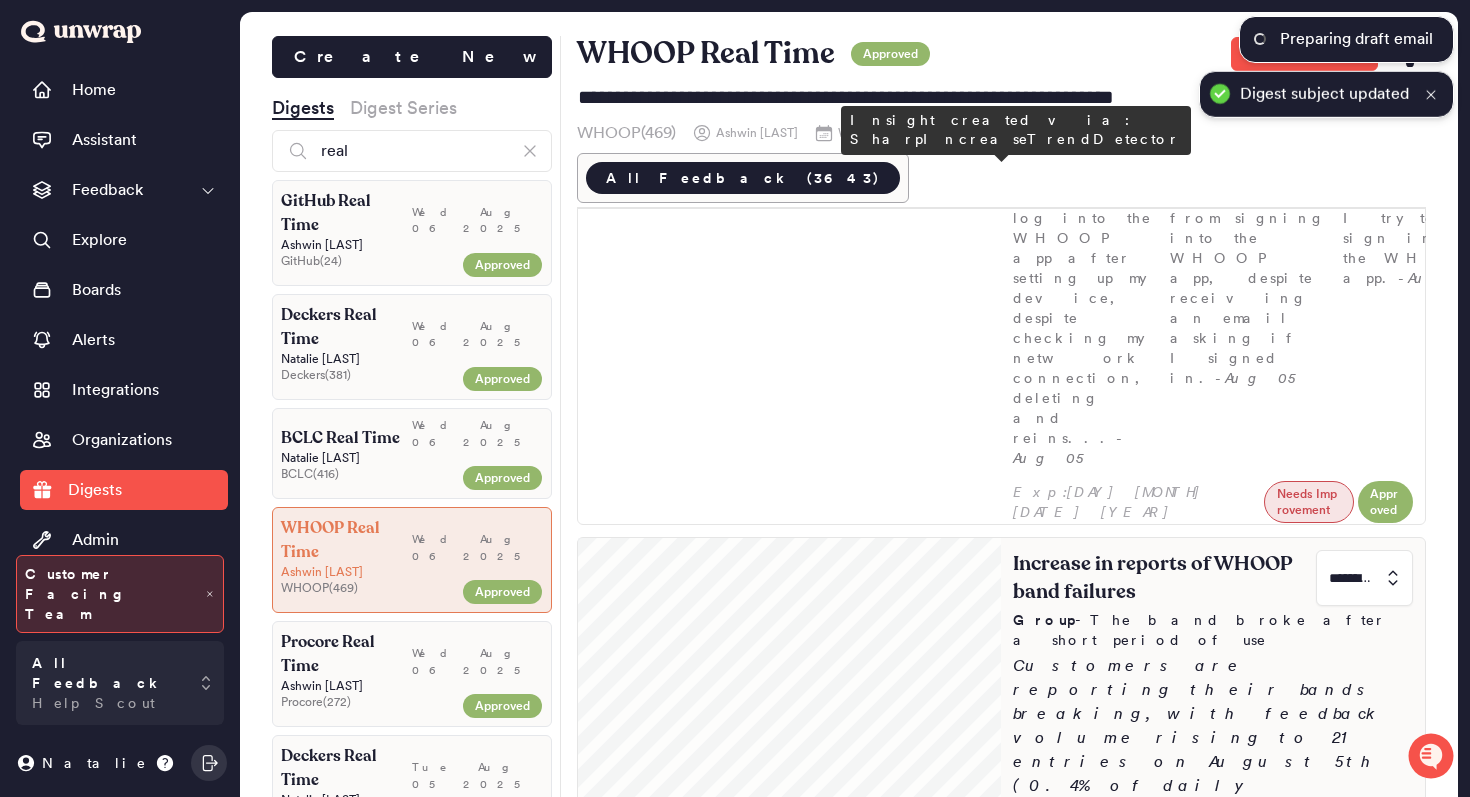 click at bounding box center (1364, 578) 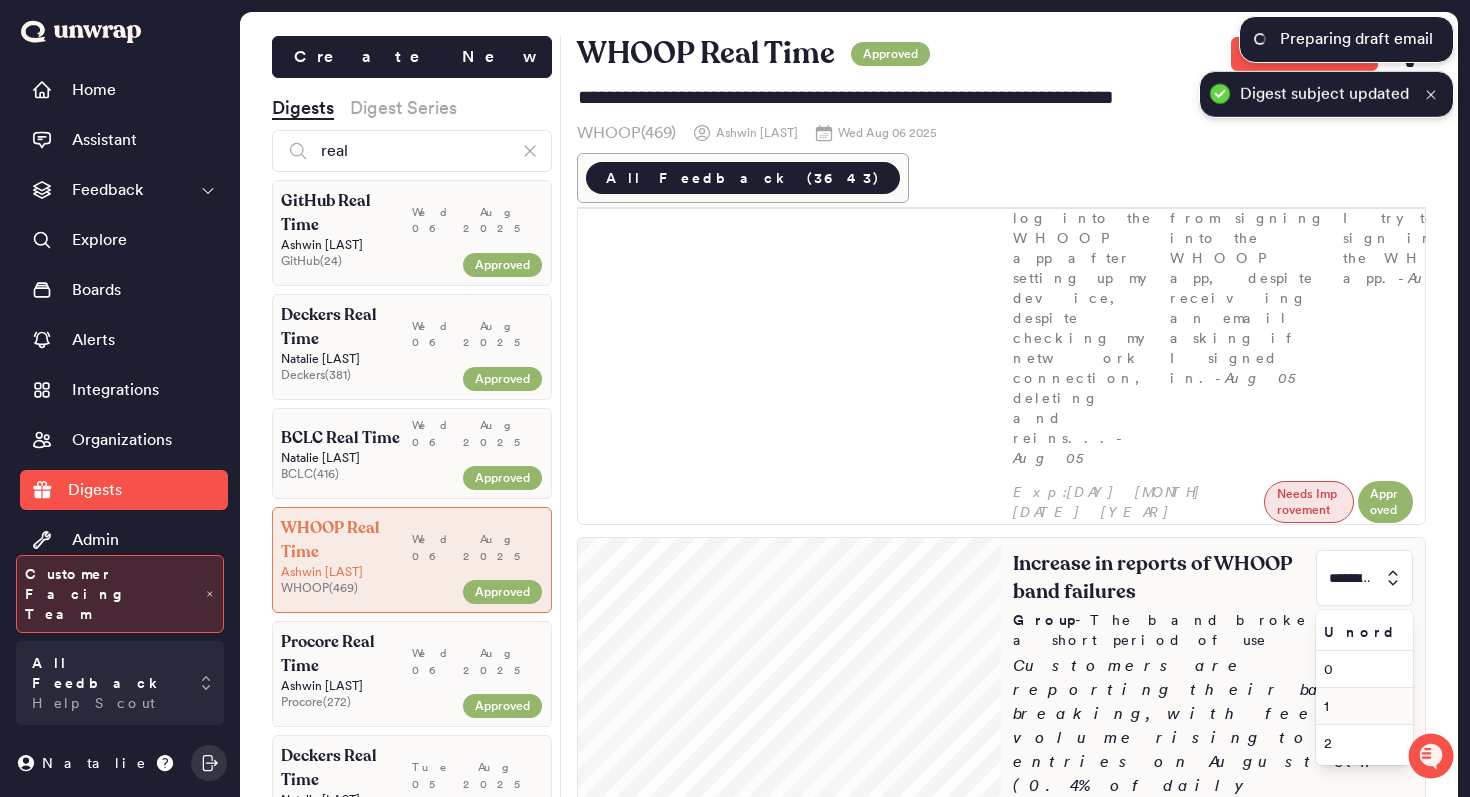 click on "1" at bounding box center (1360, 706) 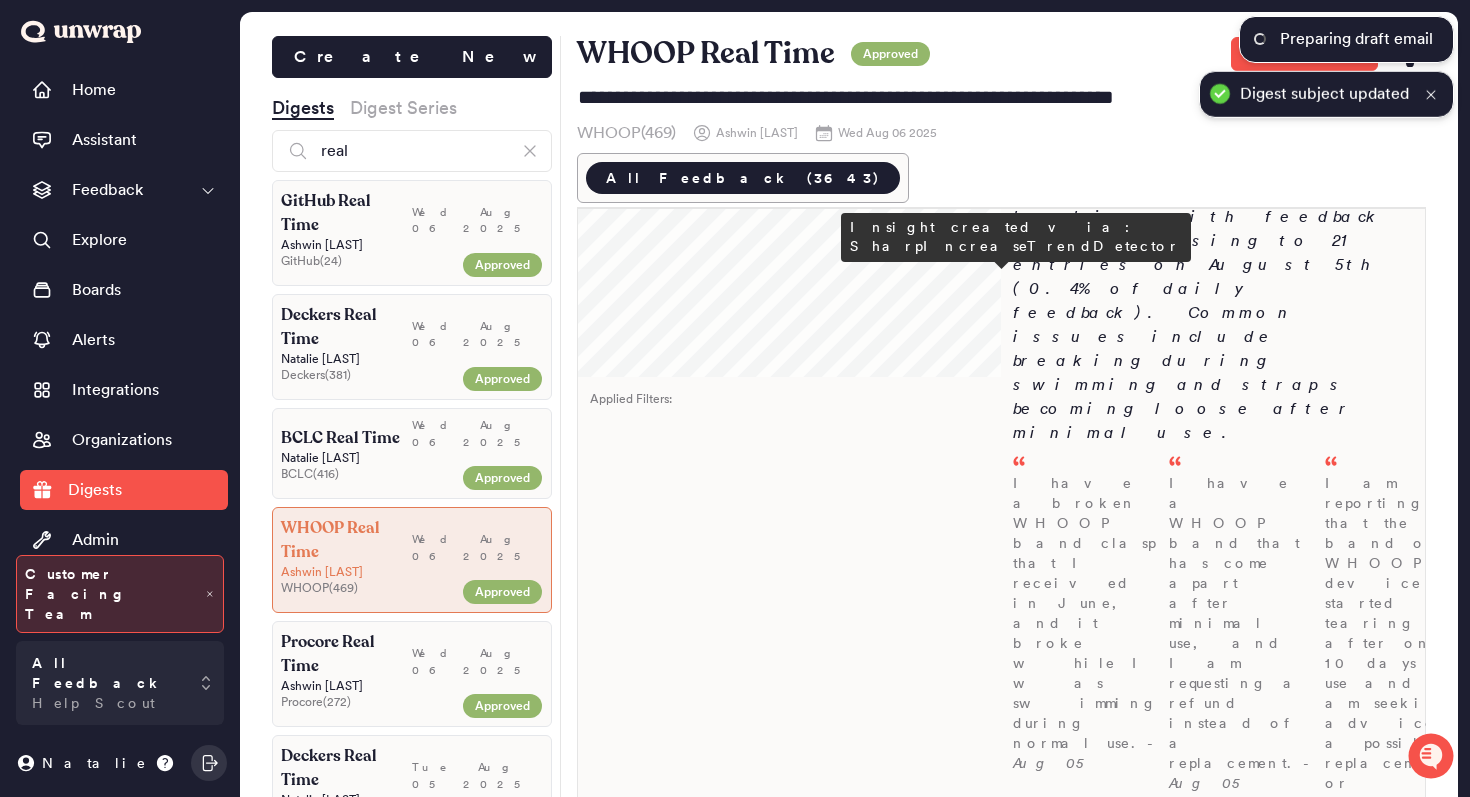 type on "*" 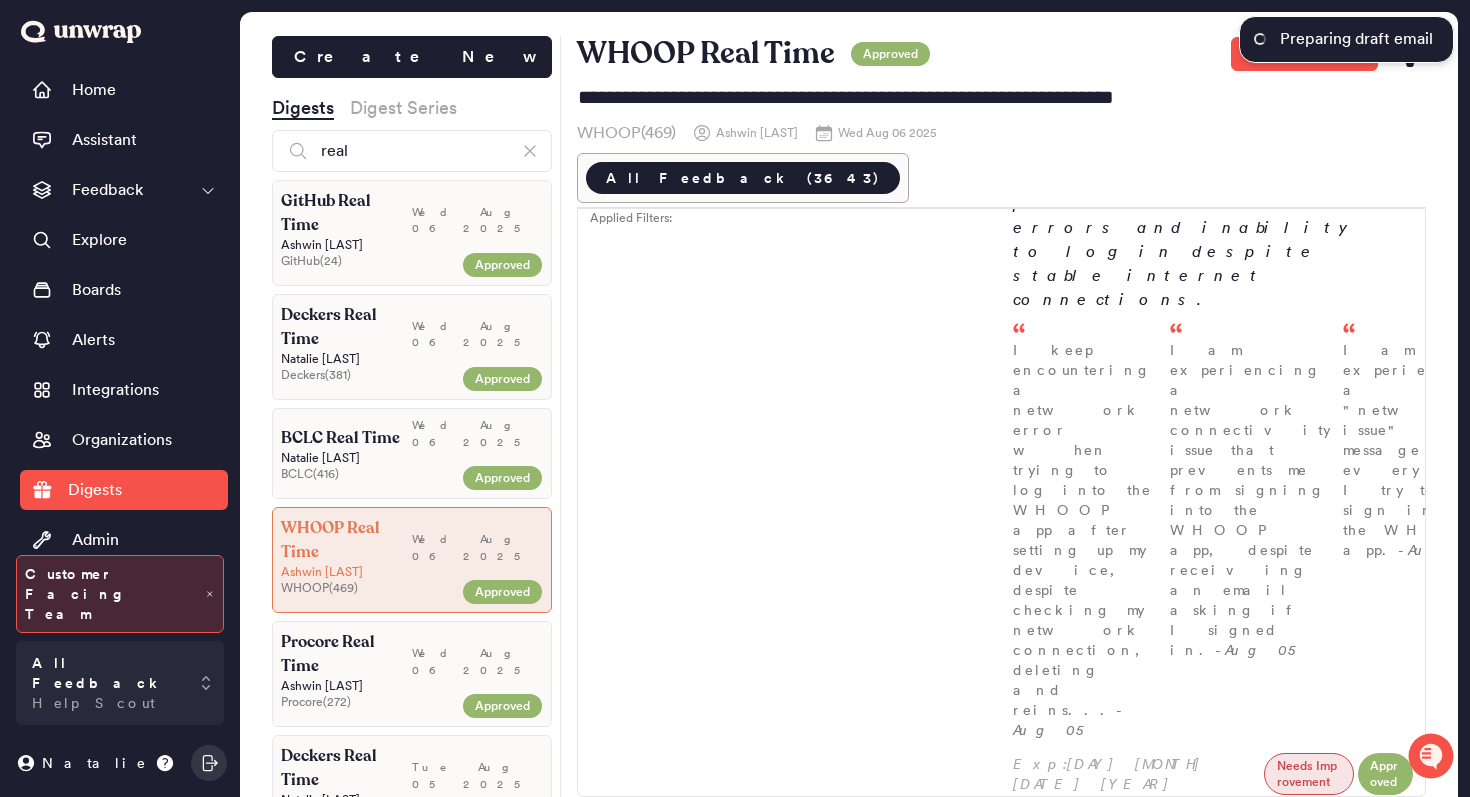 scroll, scrollTop: 0, scrollLeft: 0, axis: both 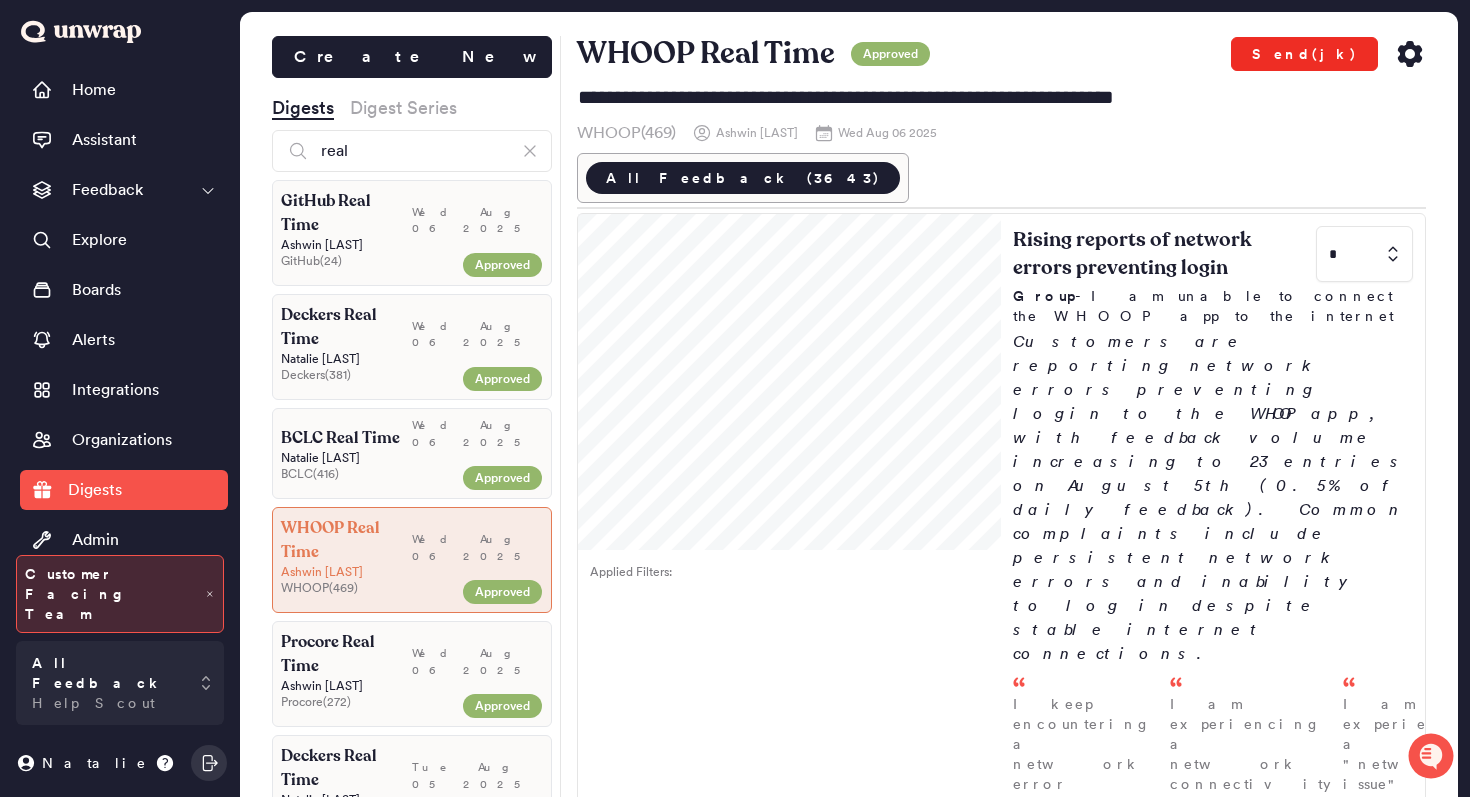 click on "Send(jk)" at bounding box center [1304, 54] 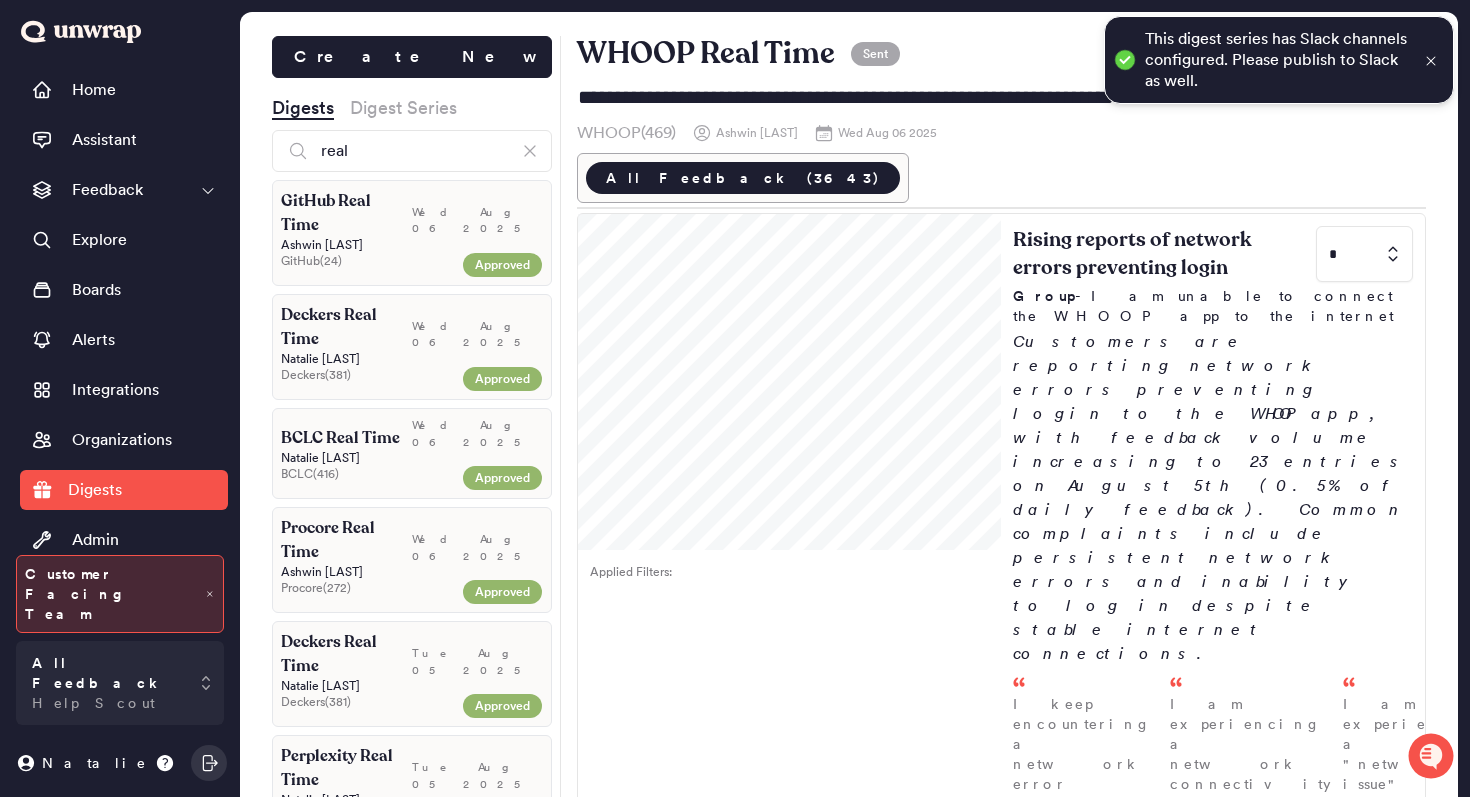 click 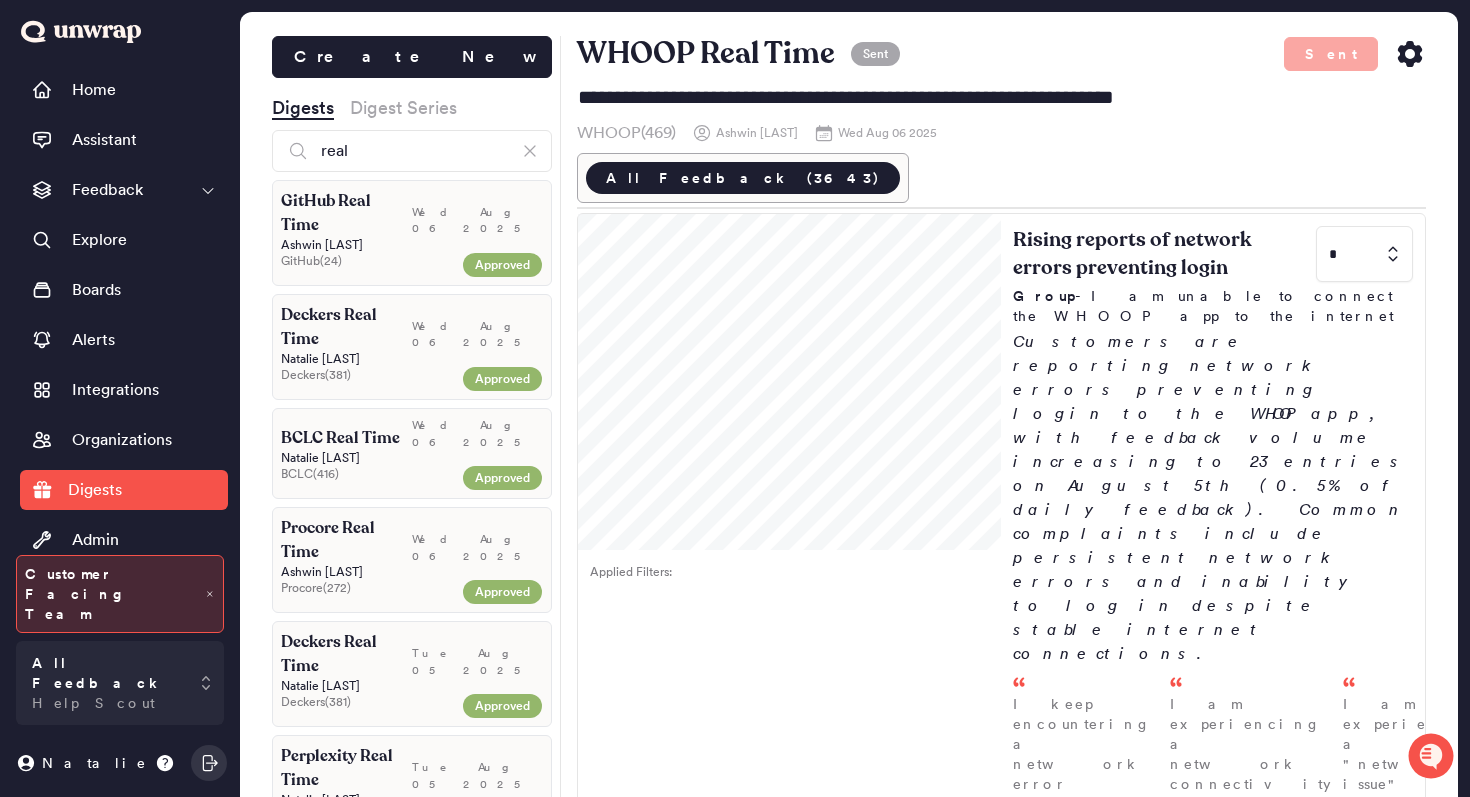 drag, startPoint x: 1409, startPoint y: 53, endPoint x: 1409, endPoint y: 65, distance: 12 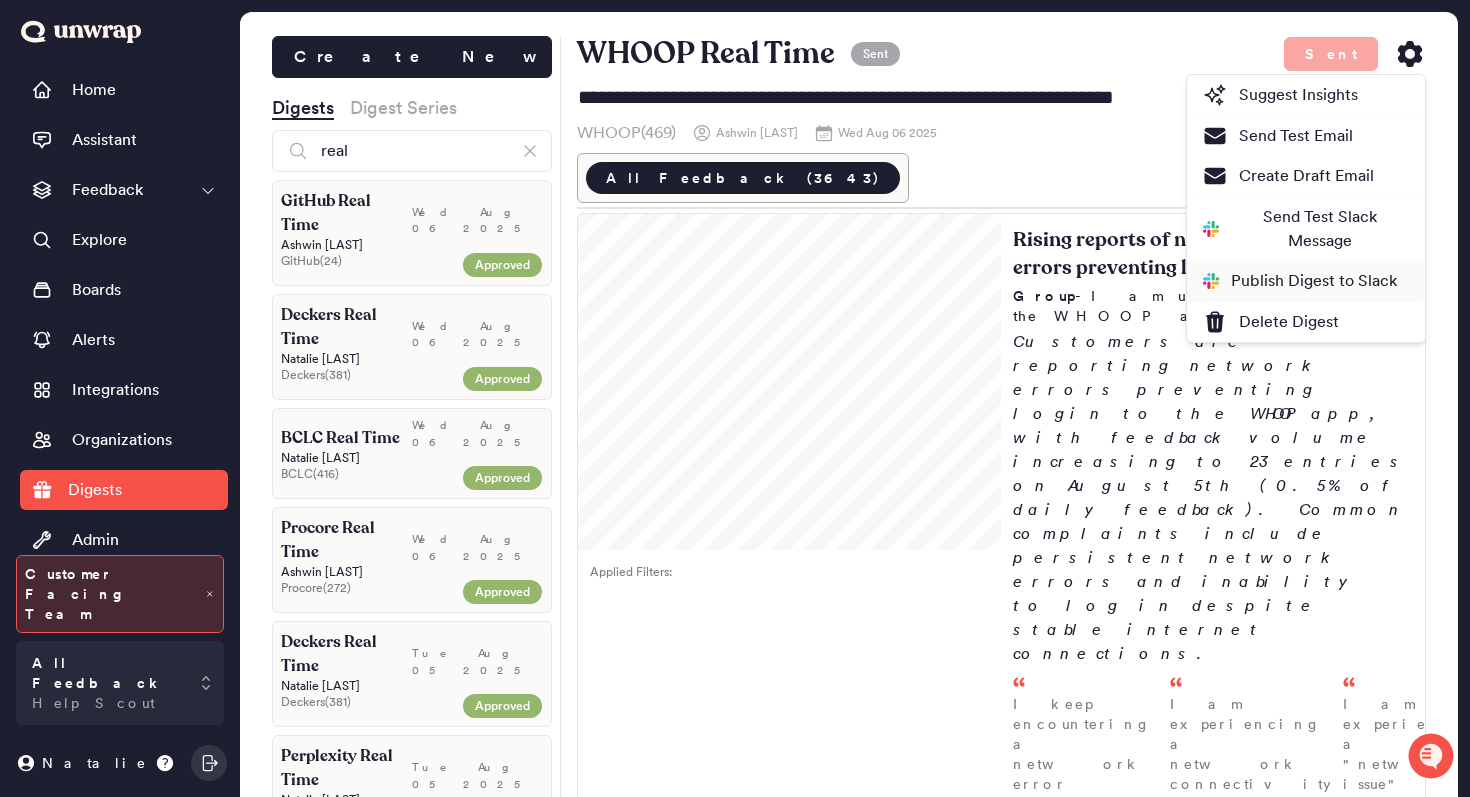 click on "Publish Digest to Slack" at bounding box center (1300, 281) 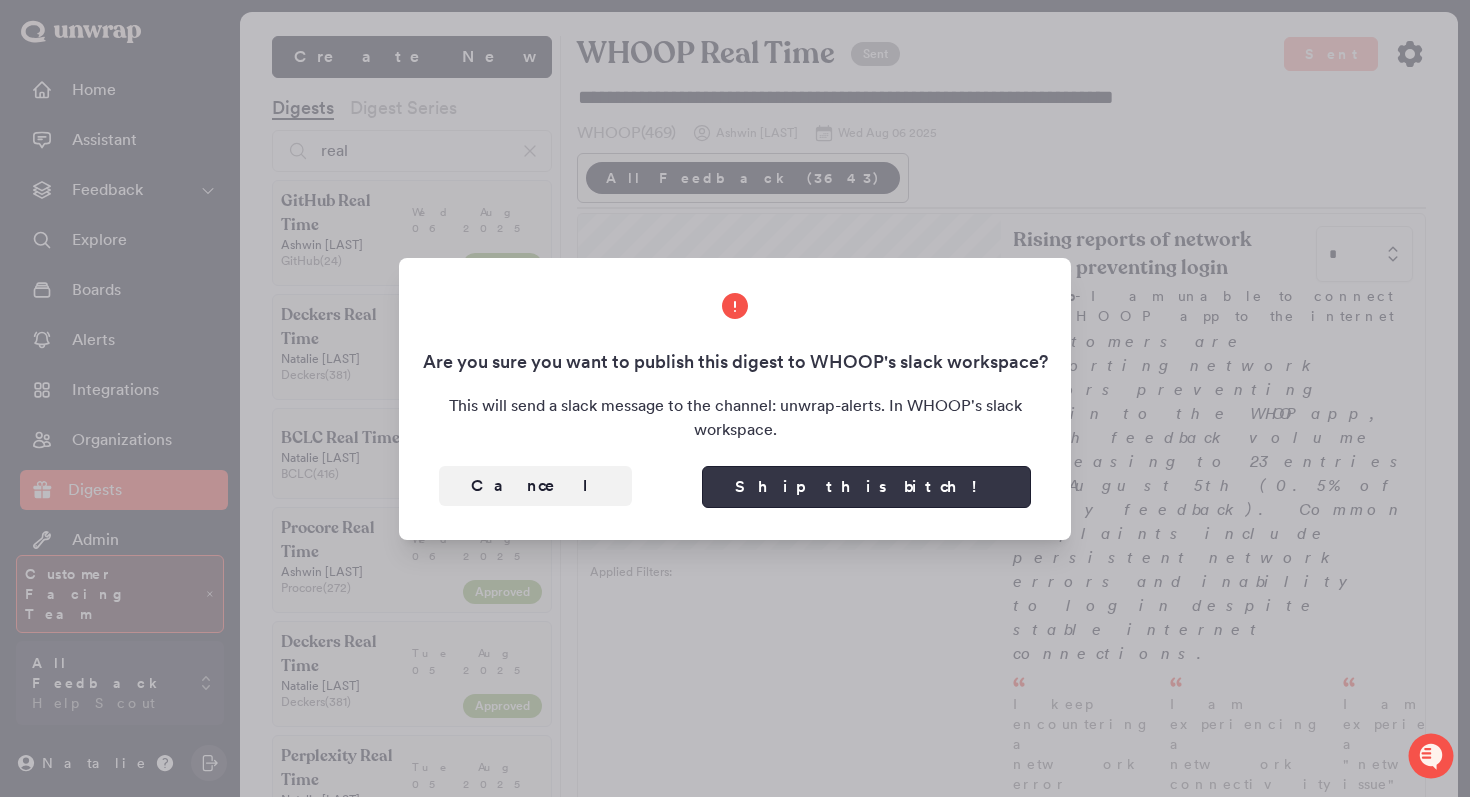 click on "Ship this bitch!" at bounding box center (866, 487) 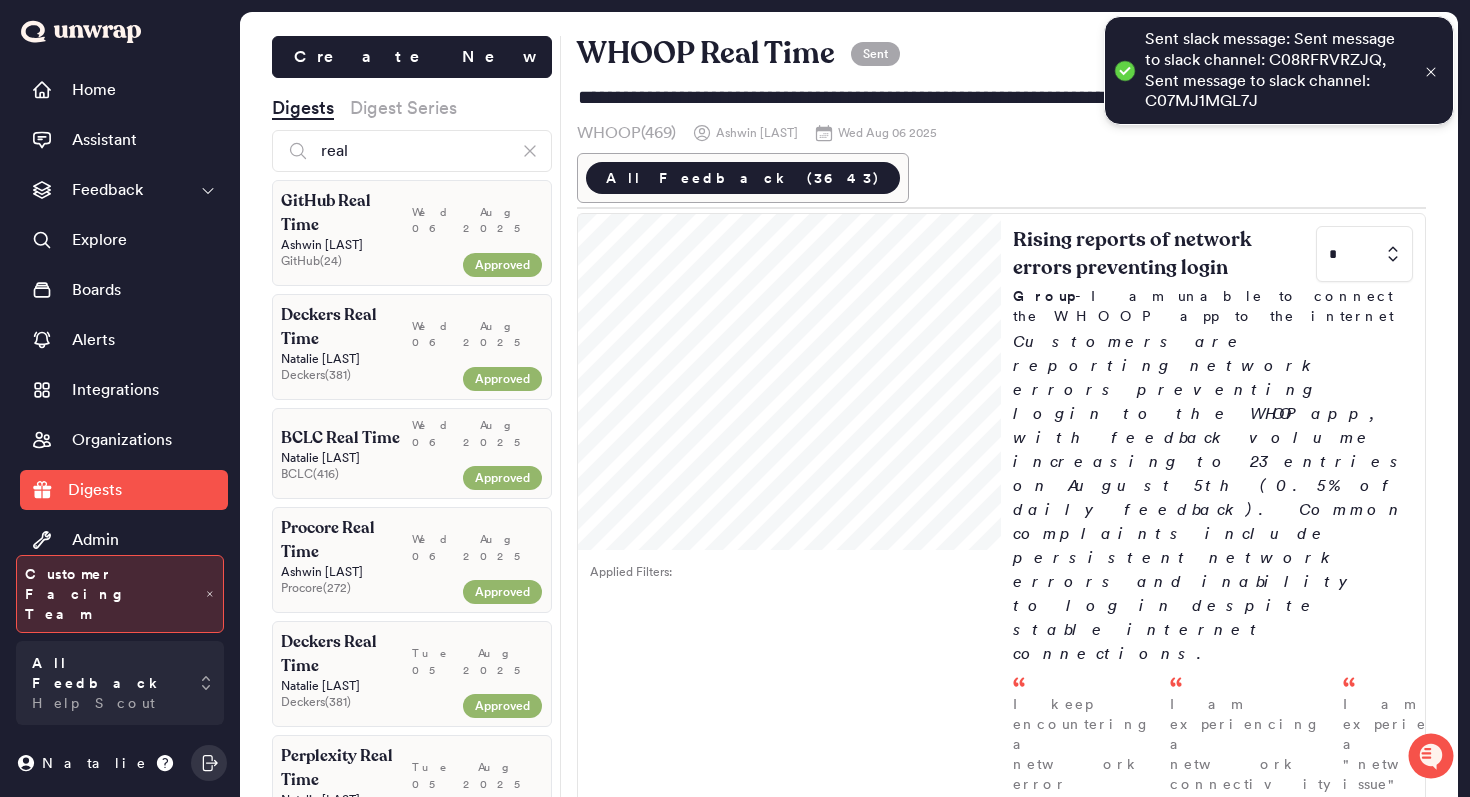 click on "[FIRST] [LAST]" at bounding box center [412, 245] 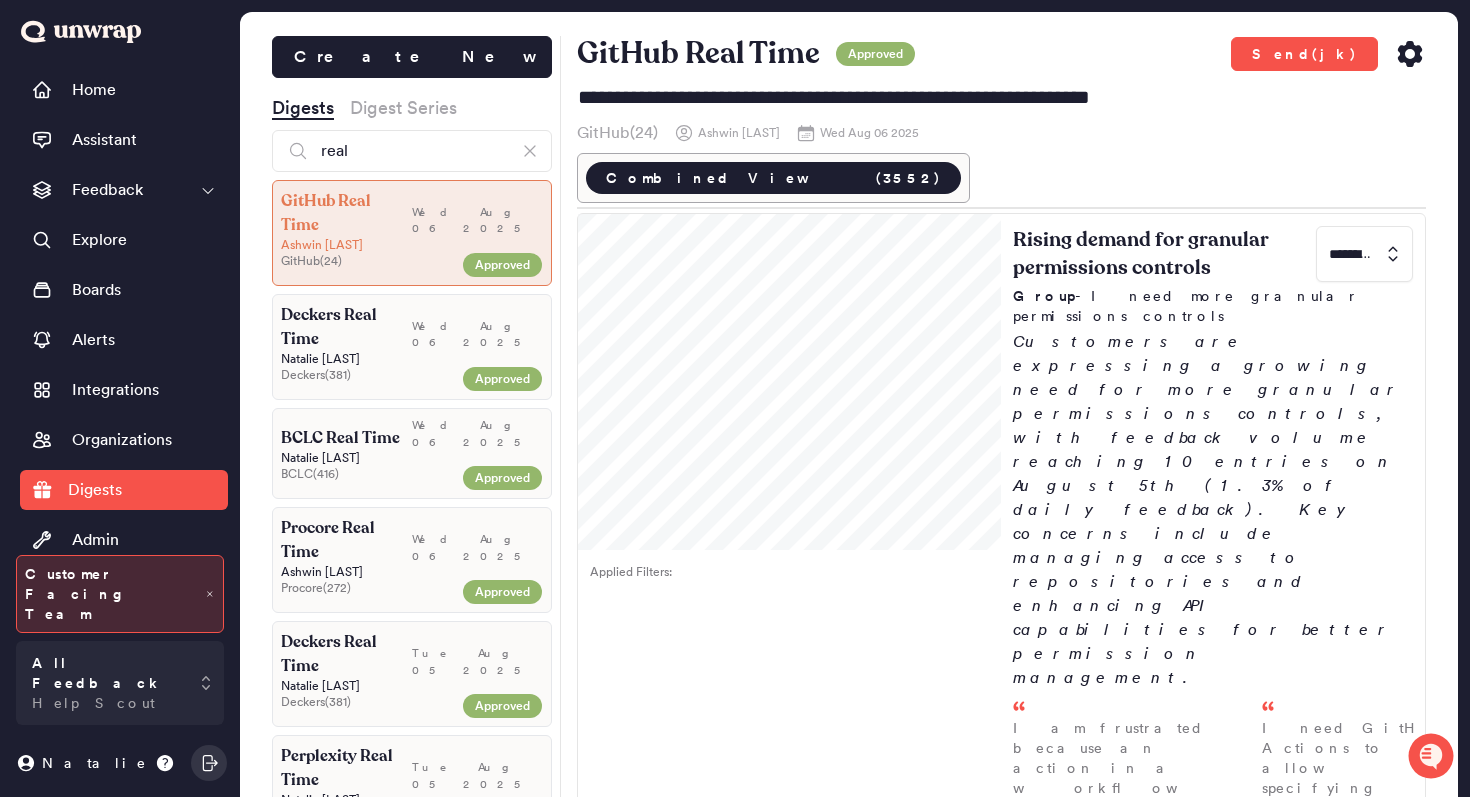 click on "[FIRST] [LAST]" at bounding box center (412, 572) 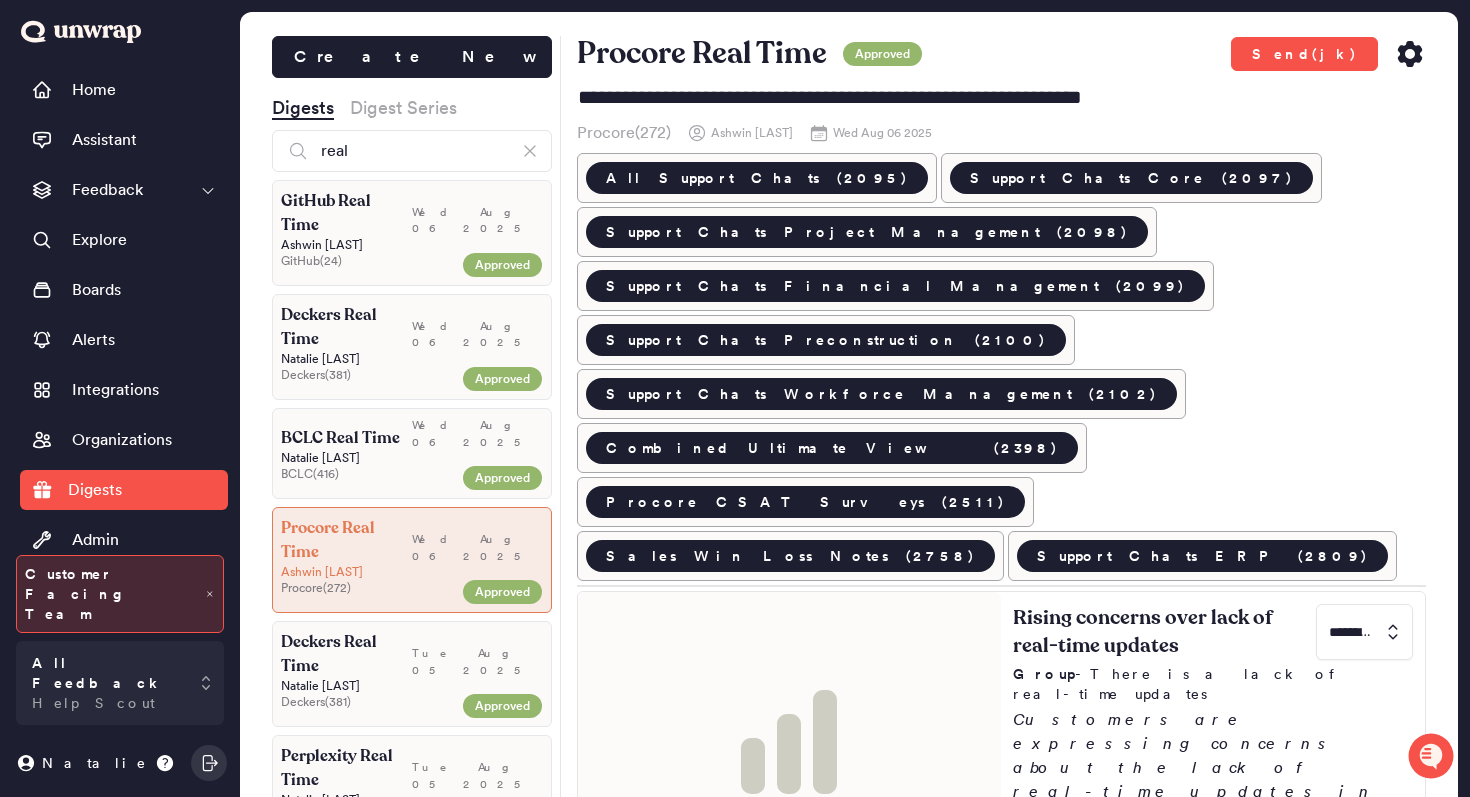 click on "GitHub  ( 24 )" at bounding box center [368, 261] 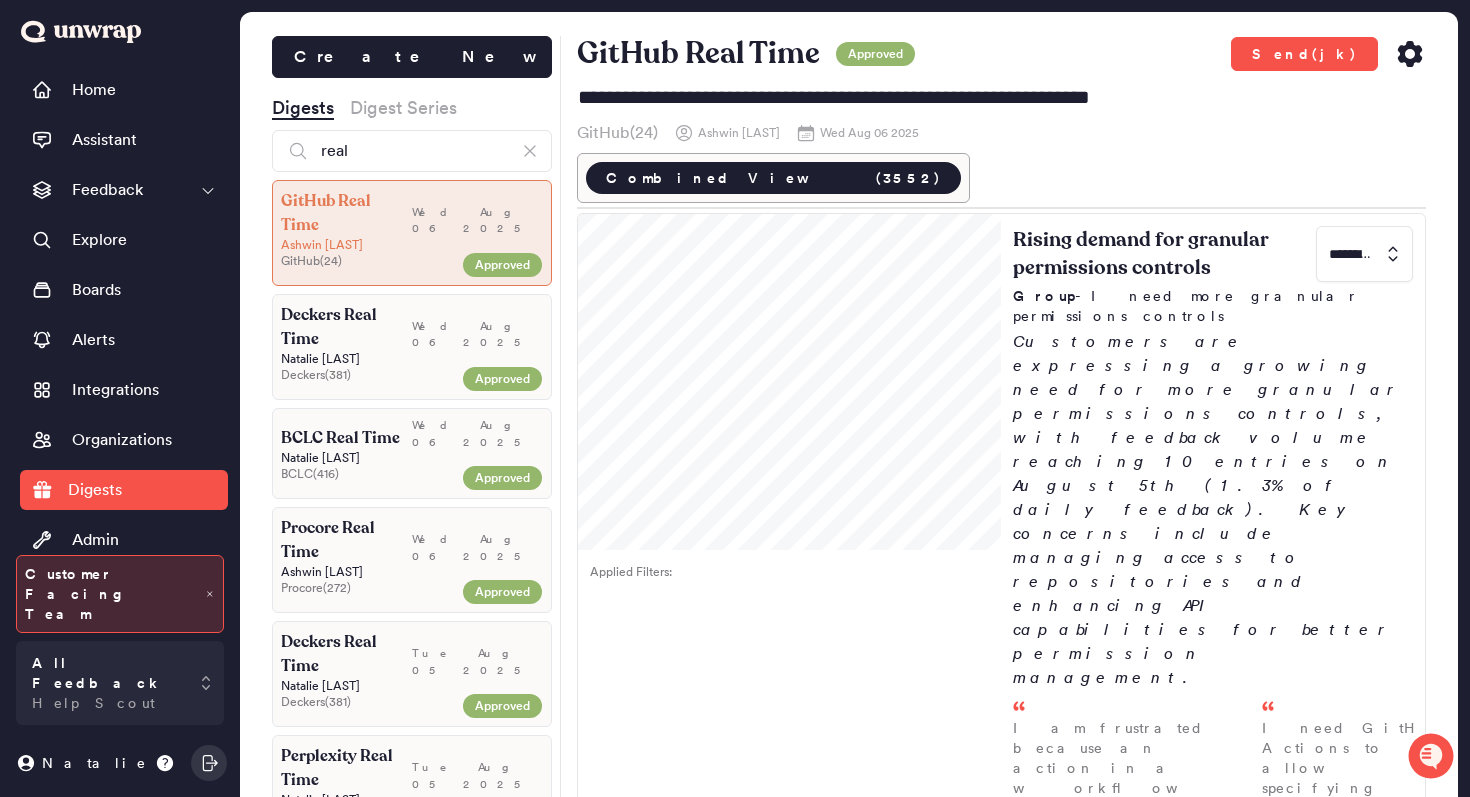 click on "BCLC  ( 416 )" at bounding box center [368, 478] 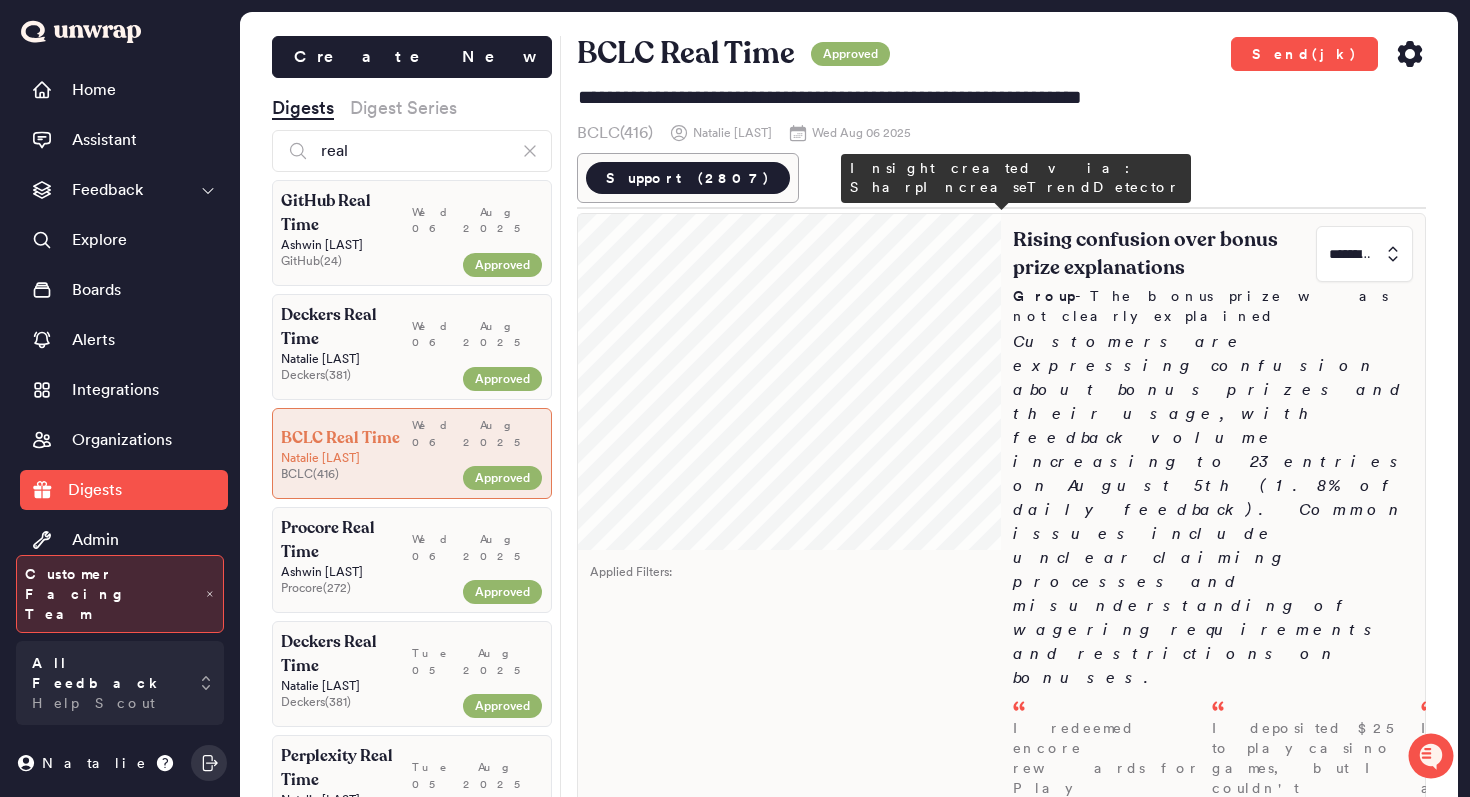 scroll, scrollTop: 56, scrollLeft: 0, axis: vertical 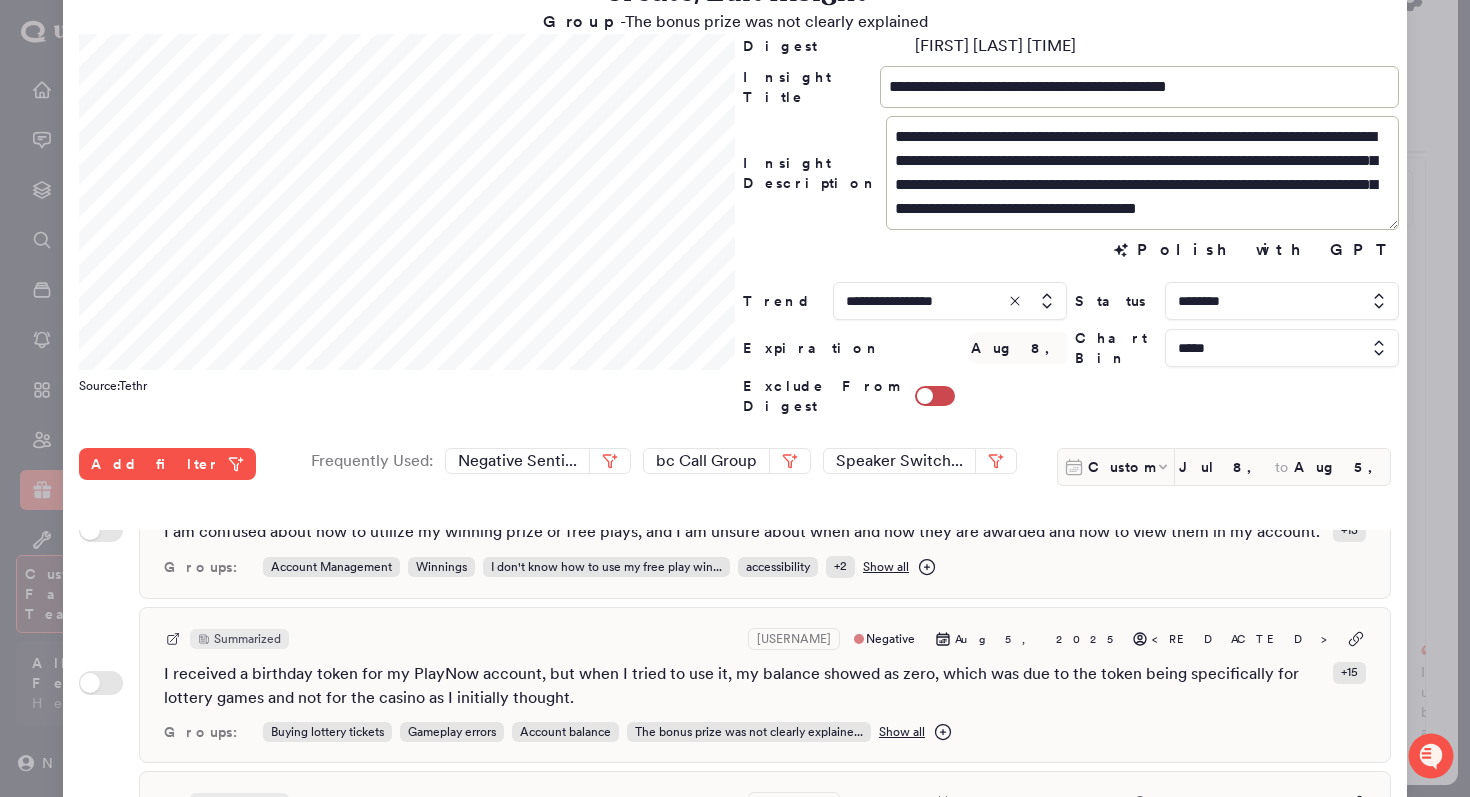 click at bounding box center (1282, 301) 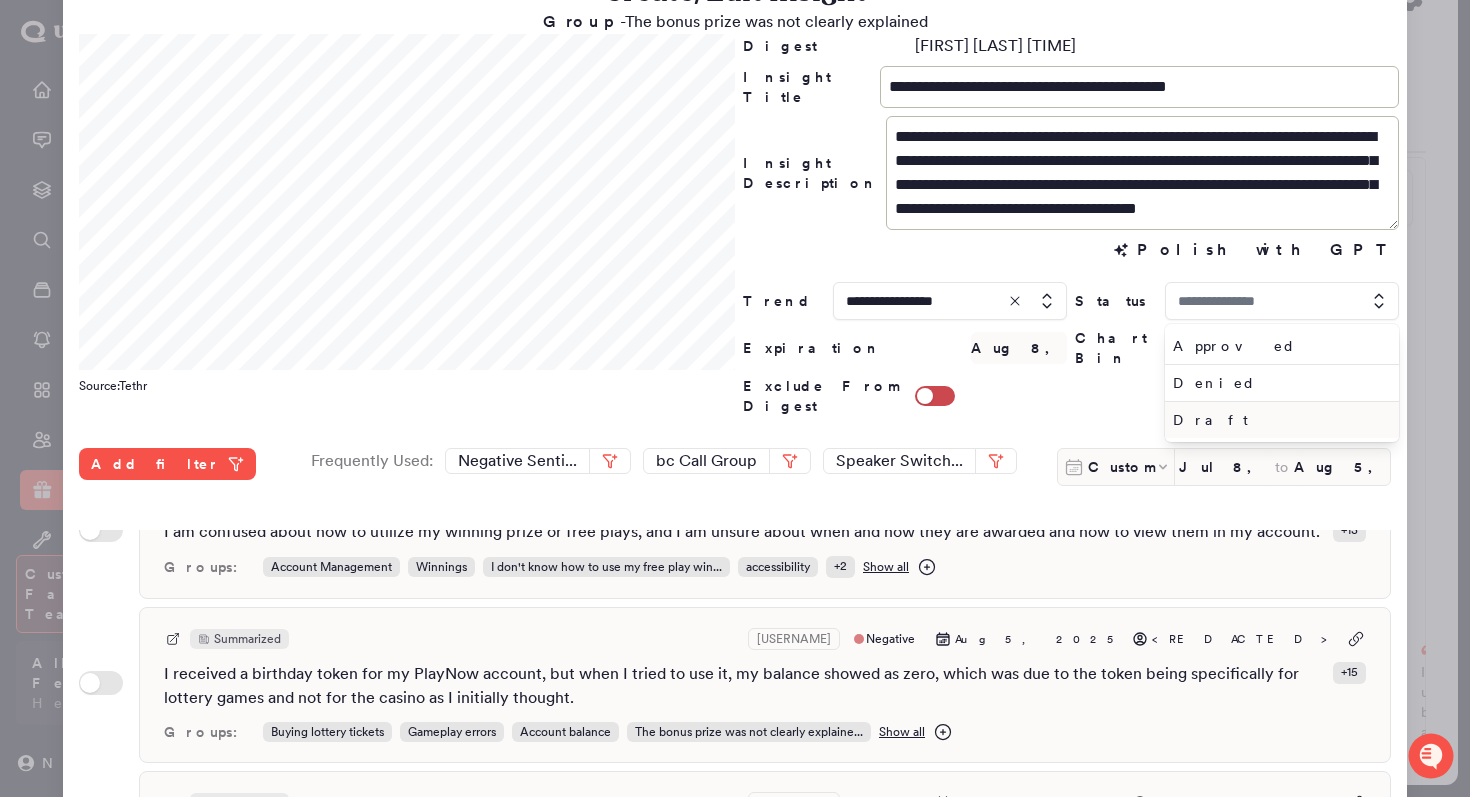 type on "********" 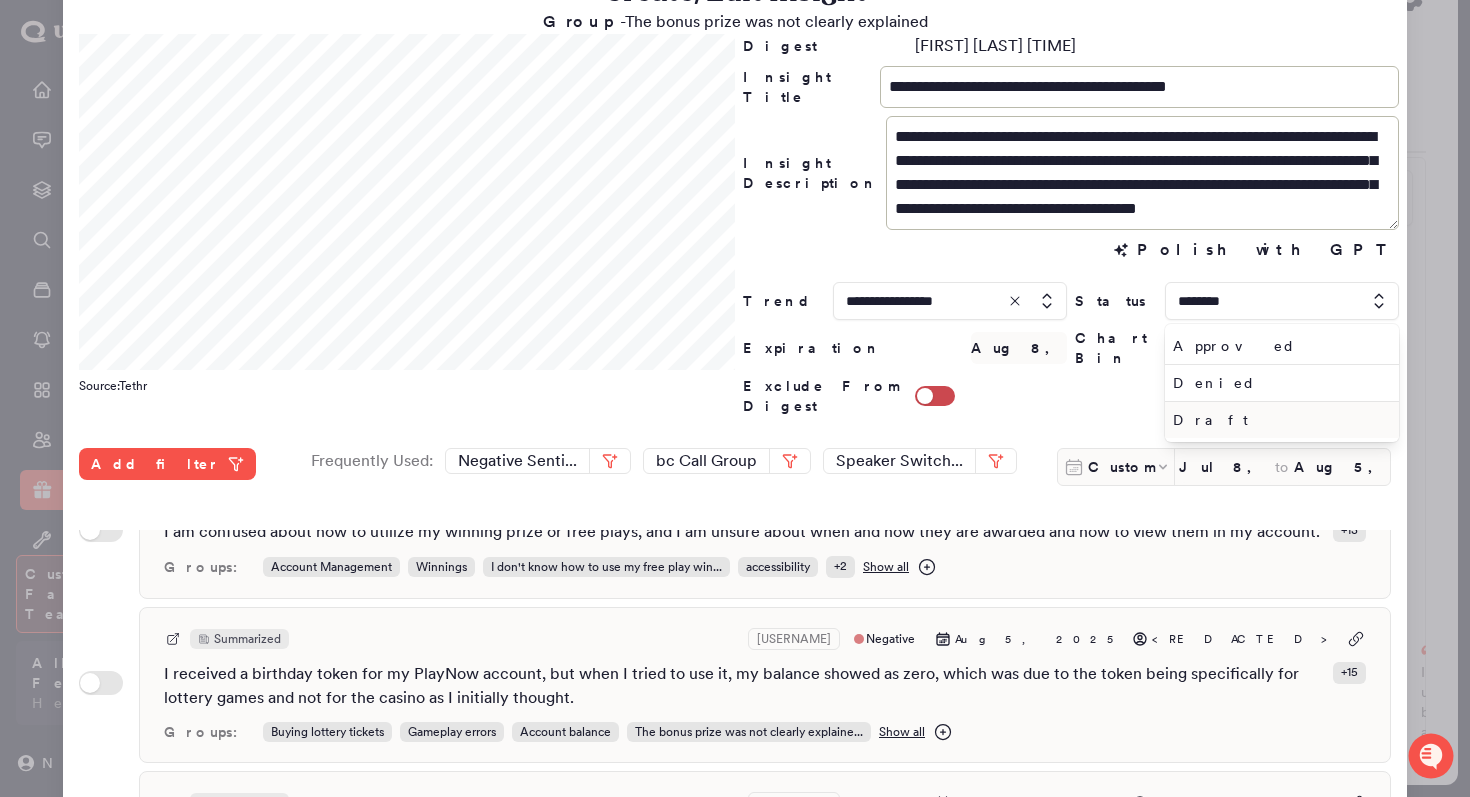 click on "Draft" at bounding box center [1278, 420] 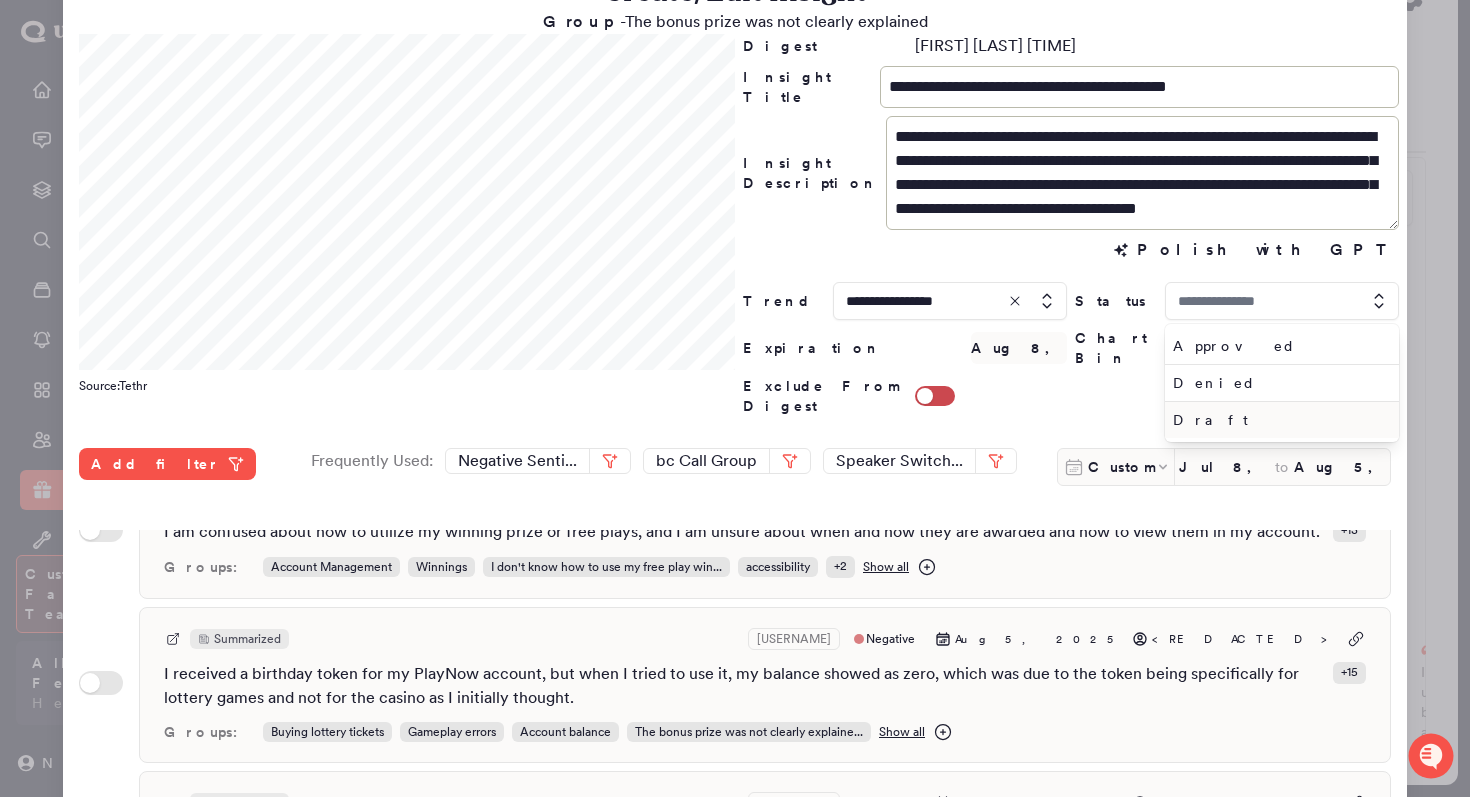type on "*****" 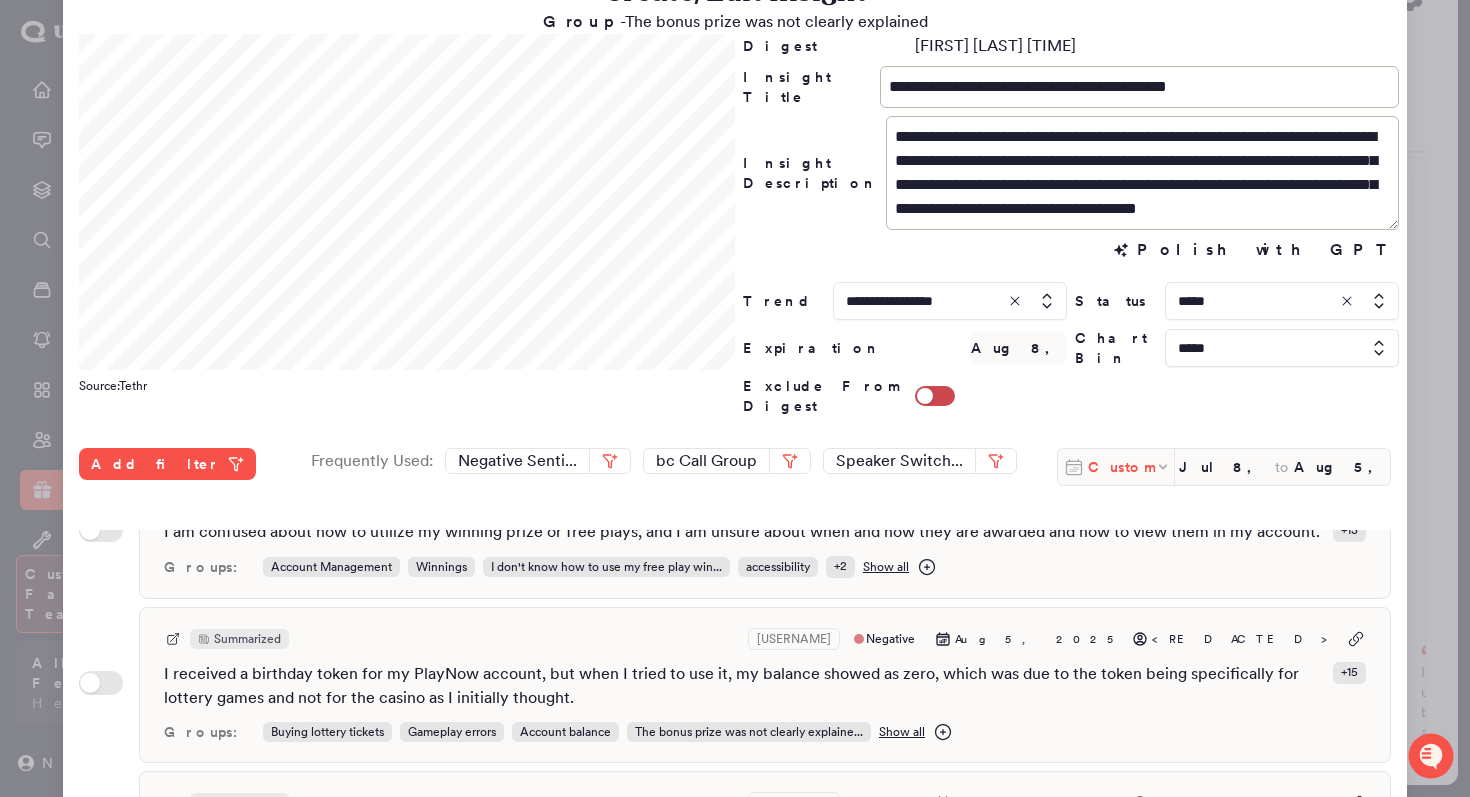 scroll, scrollTop: 531, scrollLeft: 0, axis: vertical 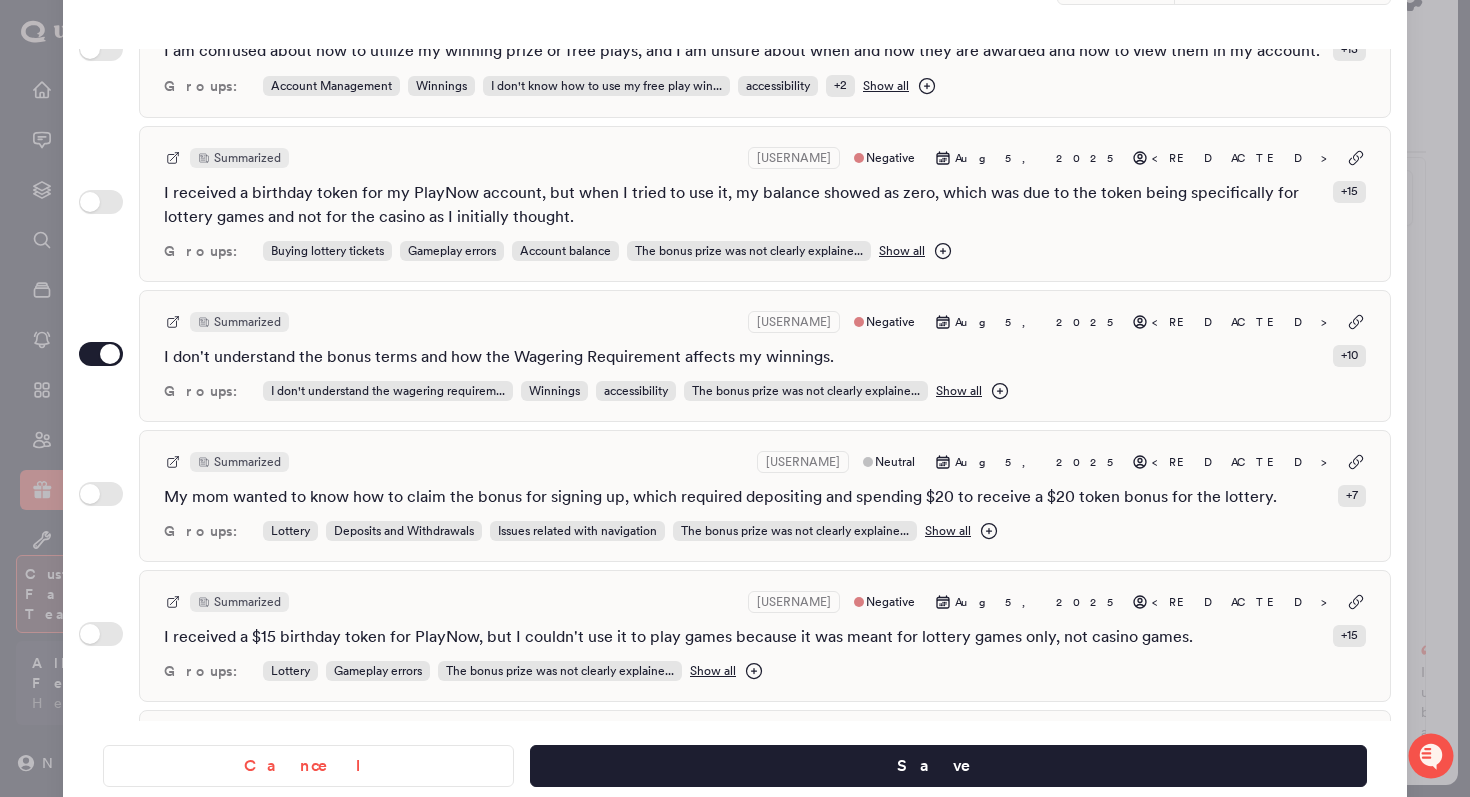 click at bounding box center (735, 398) 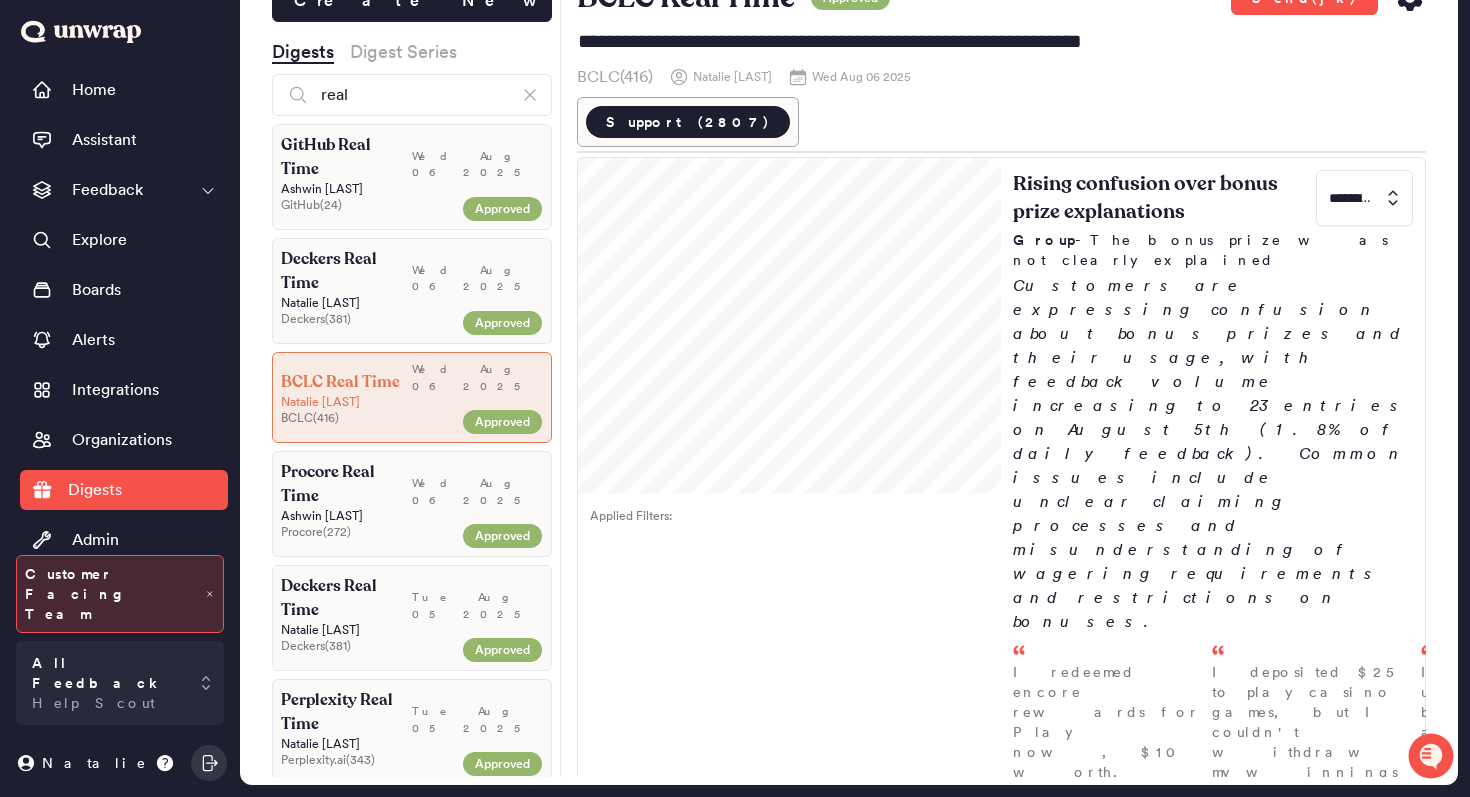 click on "[FIRST] [LAST]" at bounding box center (412, 303) 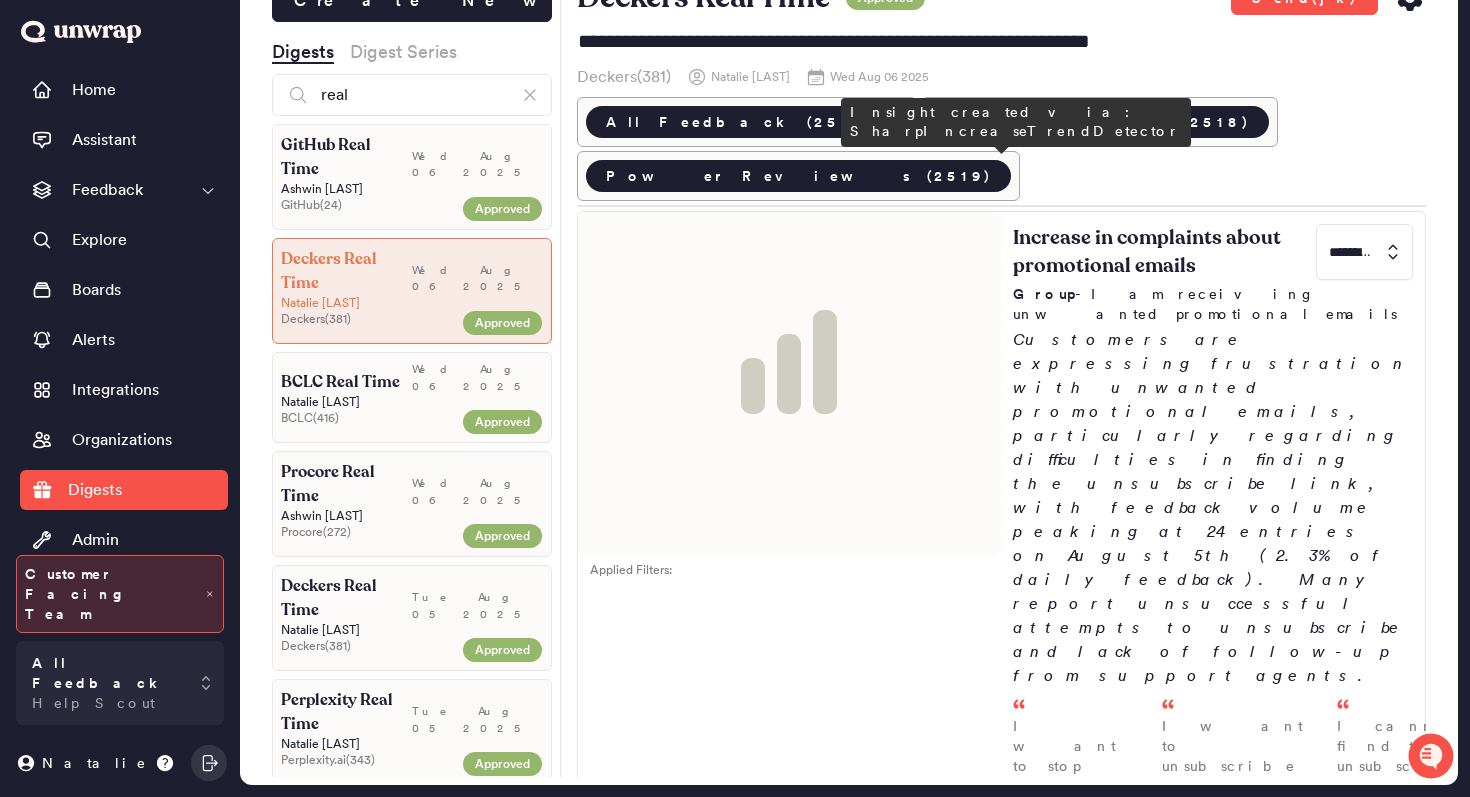scroll, scrollTop: 0, scrollLeft: 0, axis: both 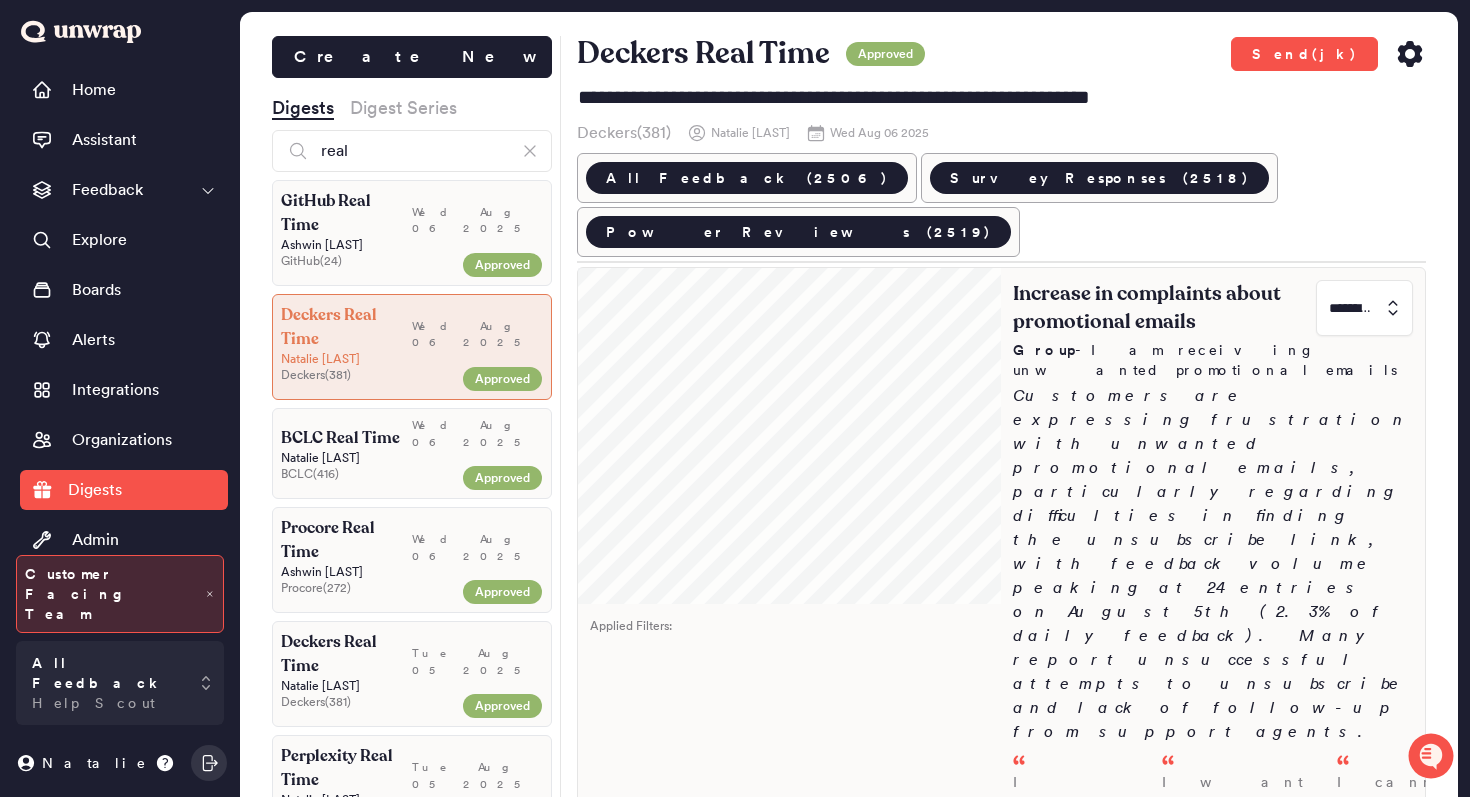 click at bounding box center (790, 436) 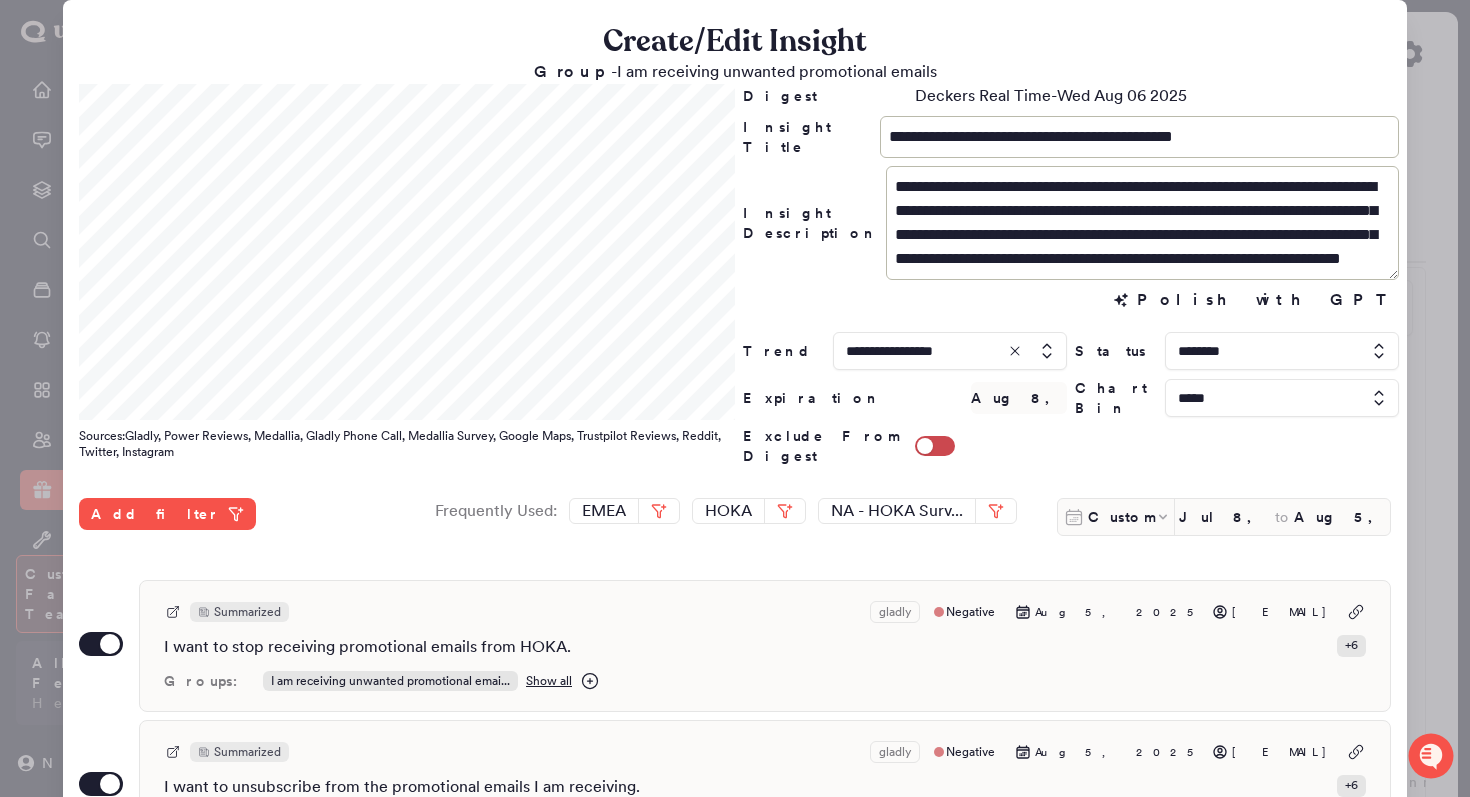 scroll, scrollTop: 0, scrollLeft: 0, axis: both 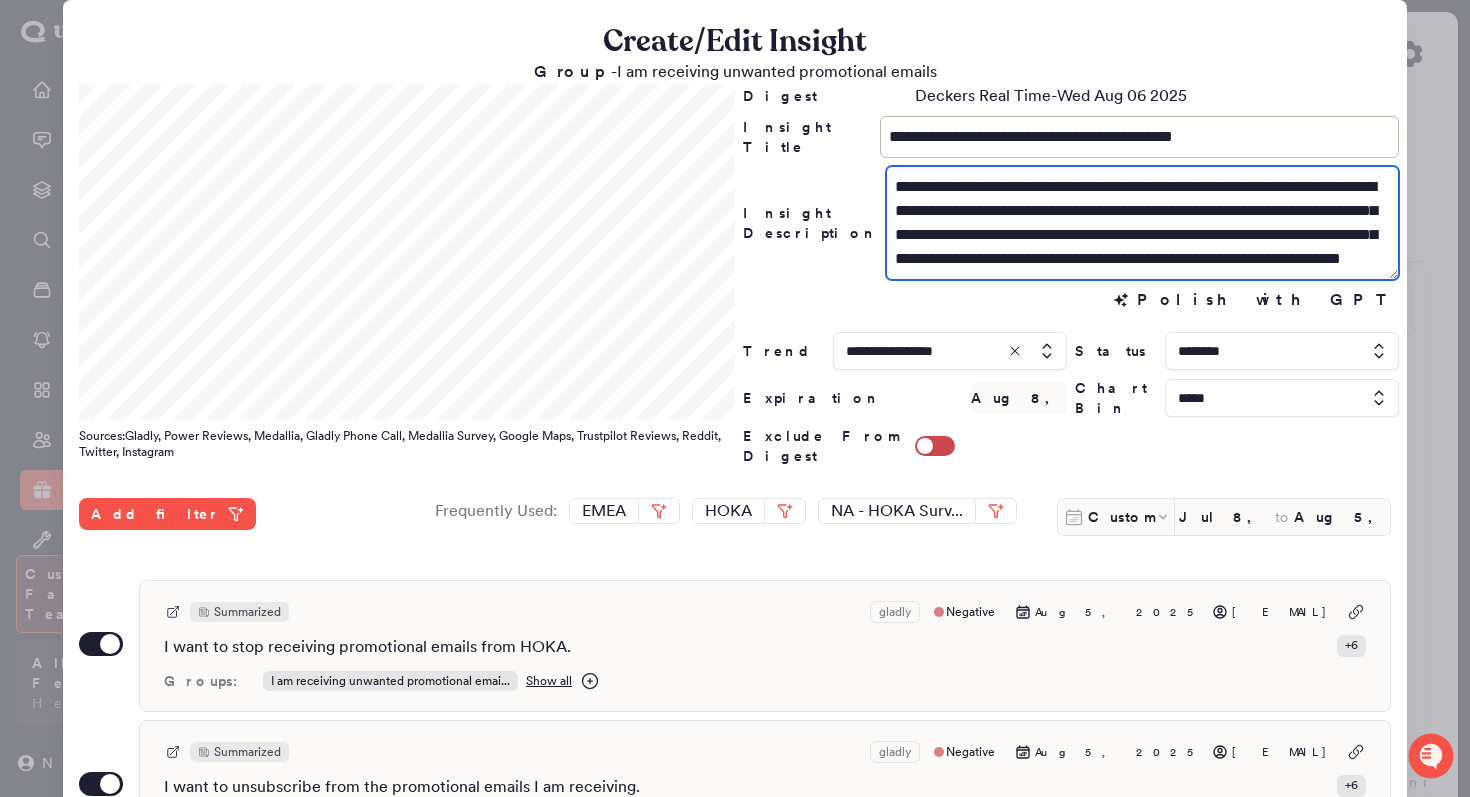 click on "**********" at bounding box center [1142, 223] 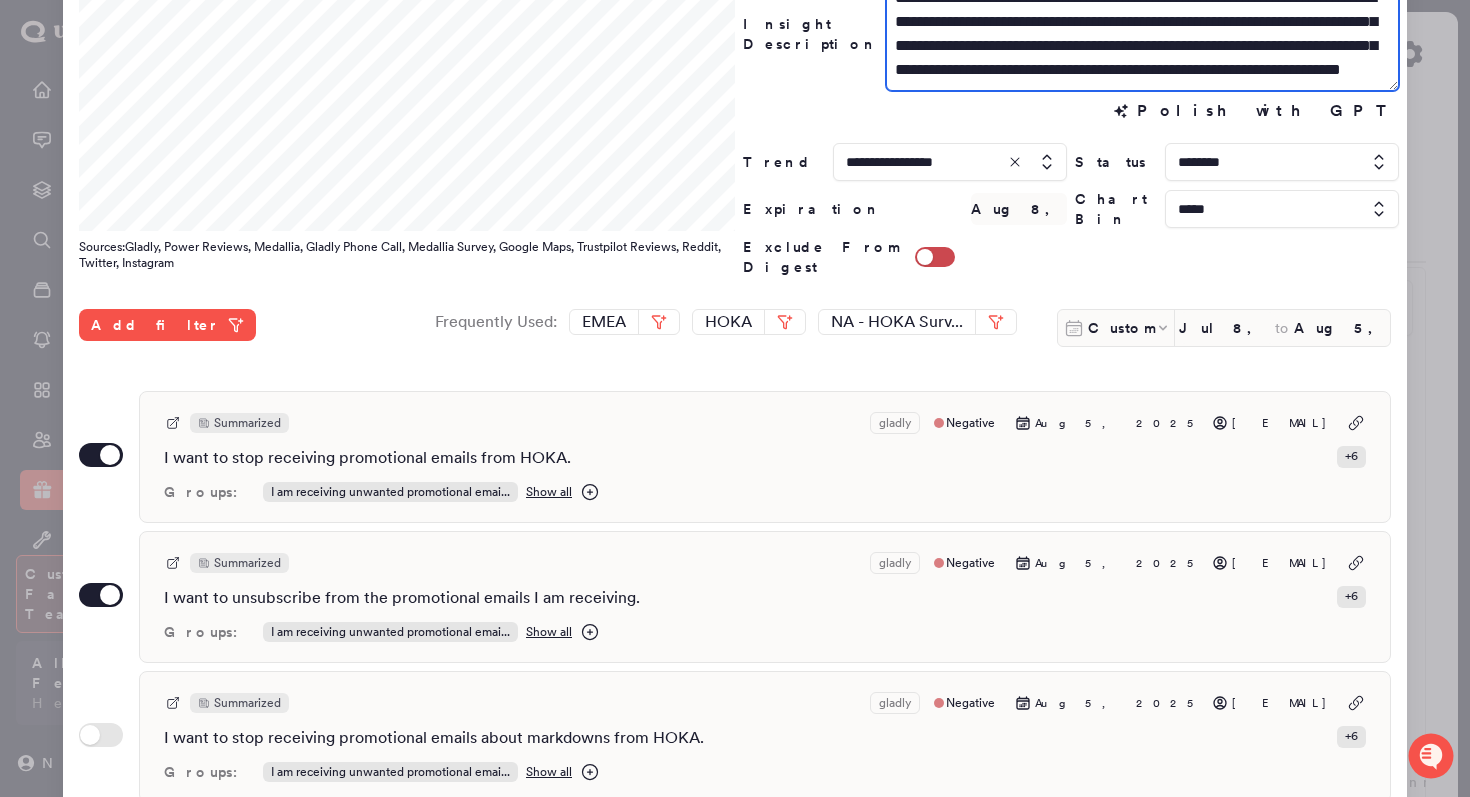 scroll, scrollTop: 237, scrollLeft: 0, axis: vertical 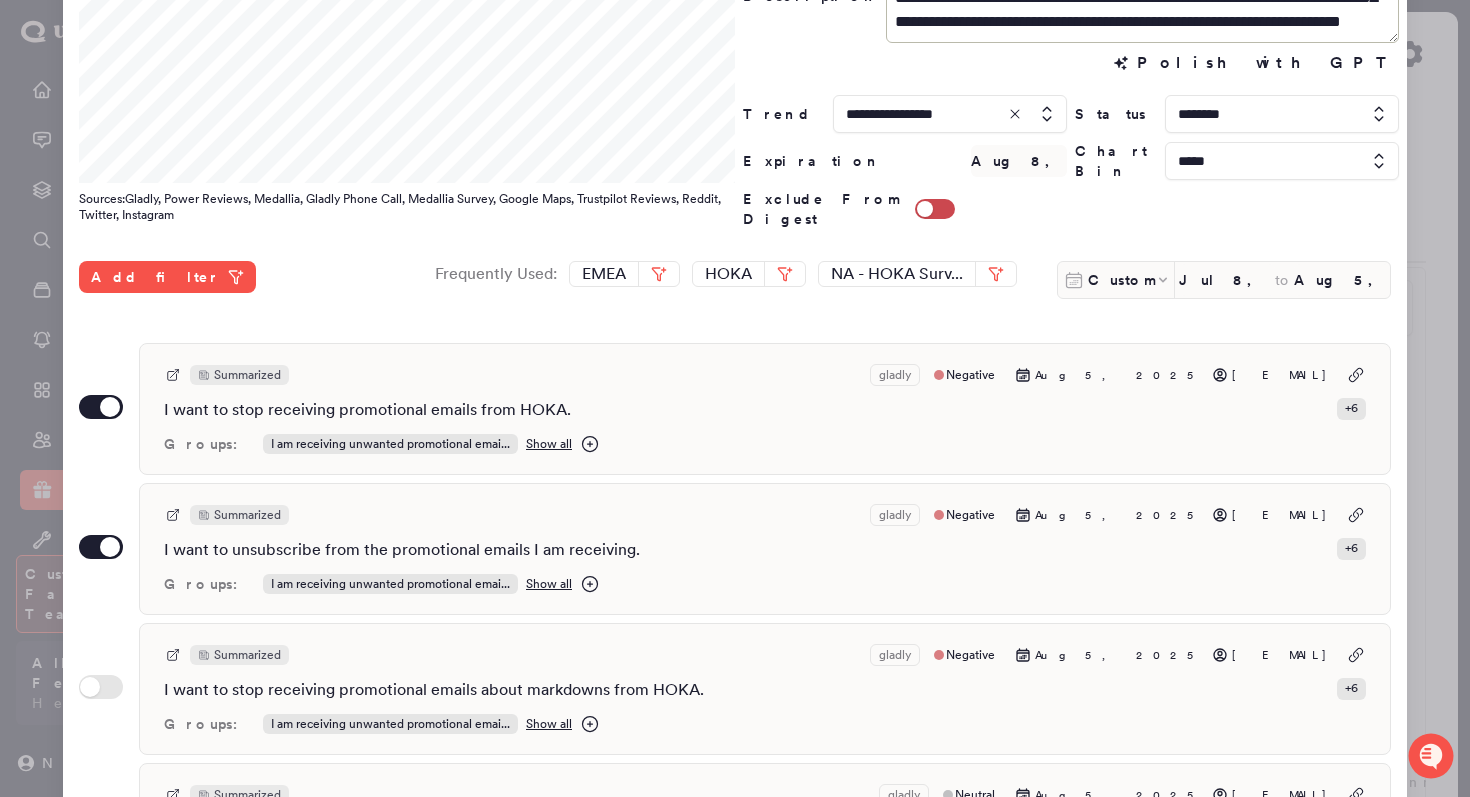 click at bounding box center (735, 398) 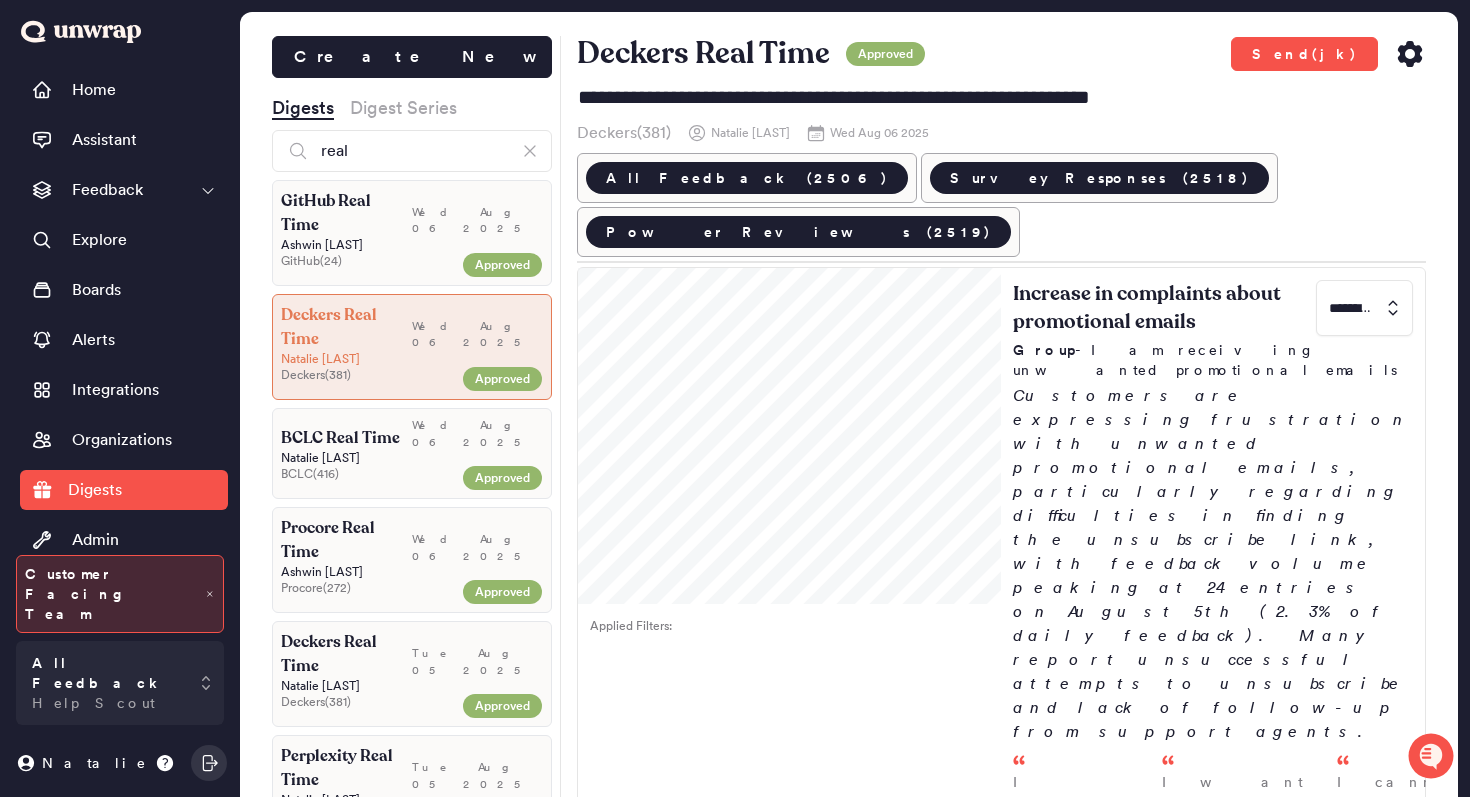 click on "GitHub Real Time" at bounding box center (346, 213) 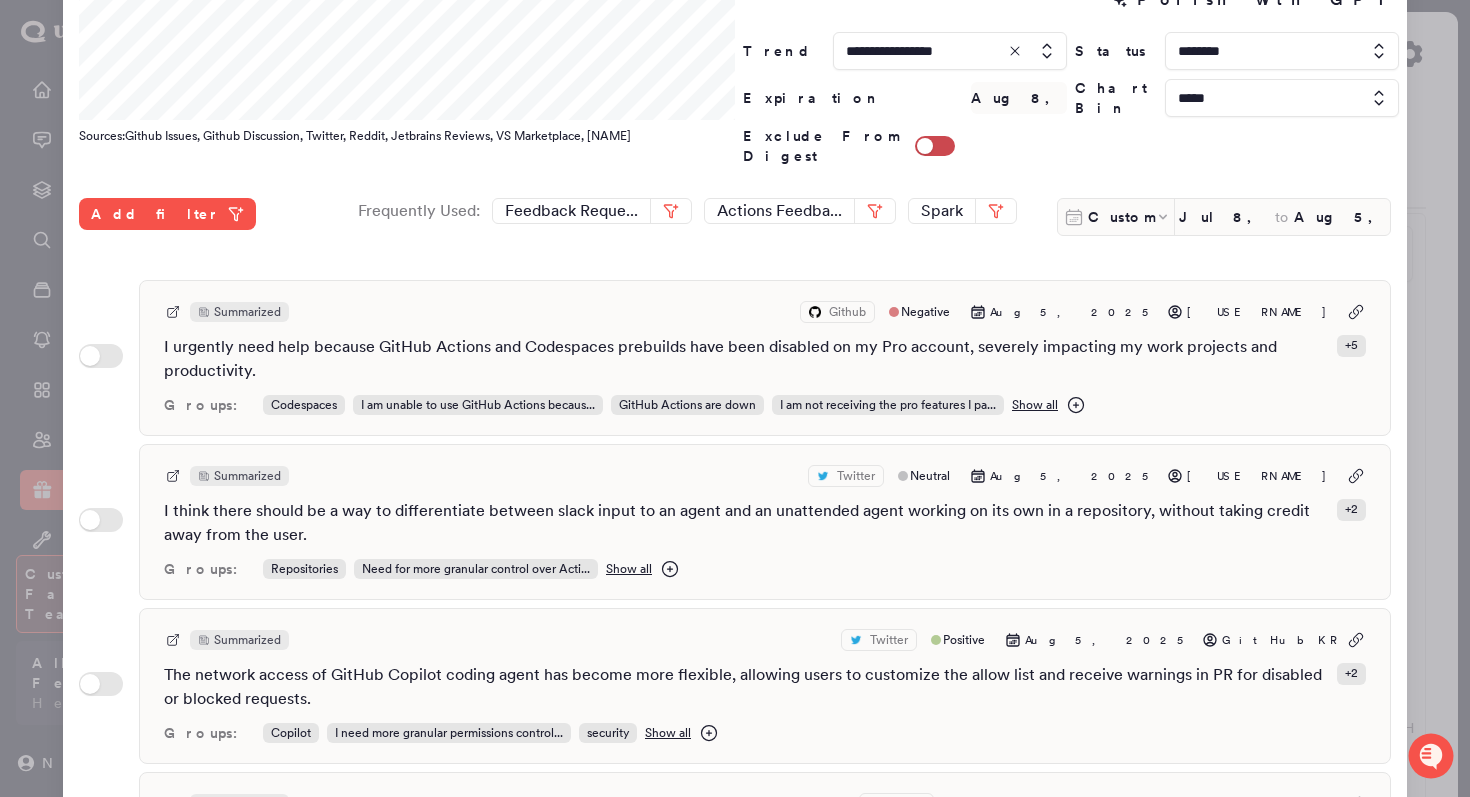scroll, scrollTop: 305, scrollLeft: 0, axis: vertical 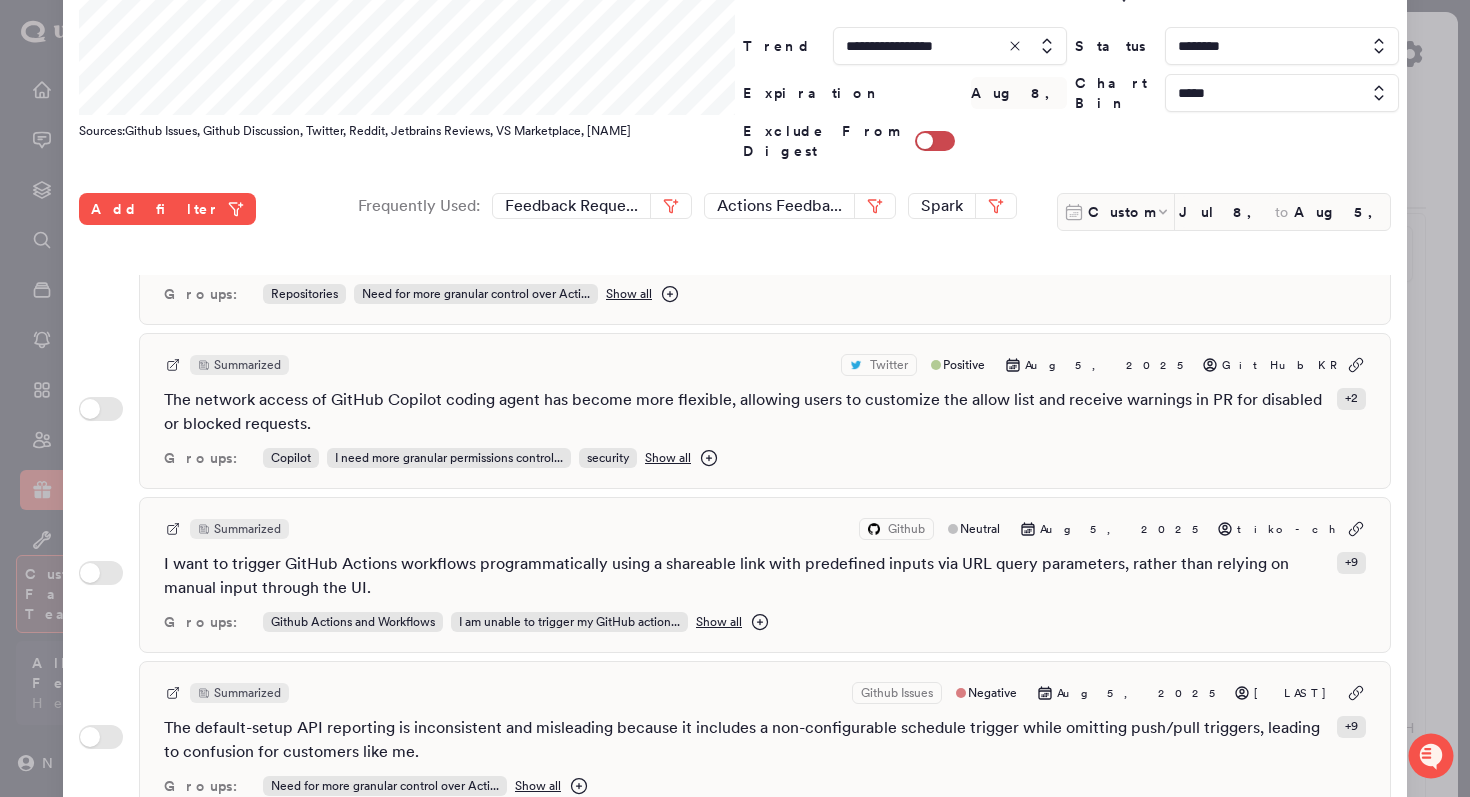 click at bounding box center (735, 398) 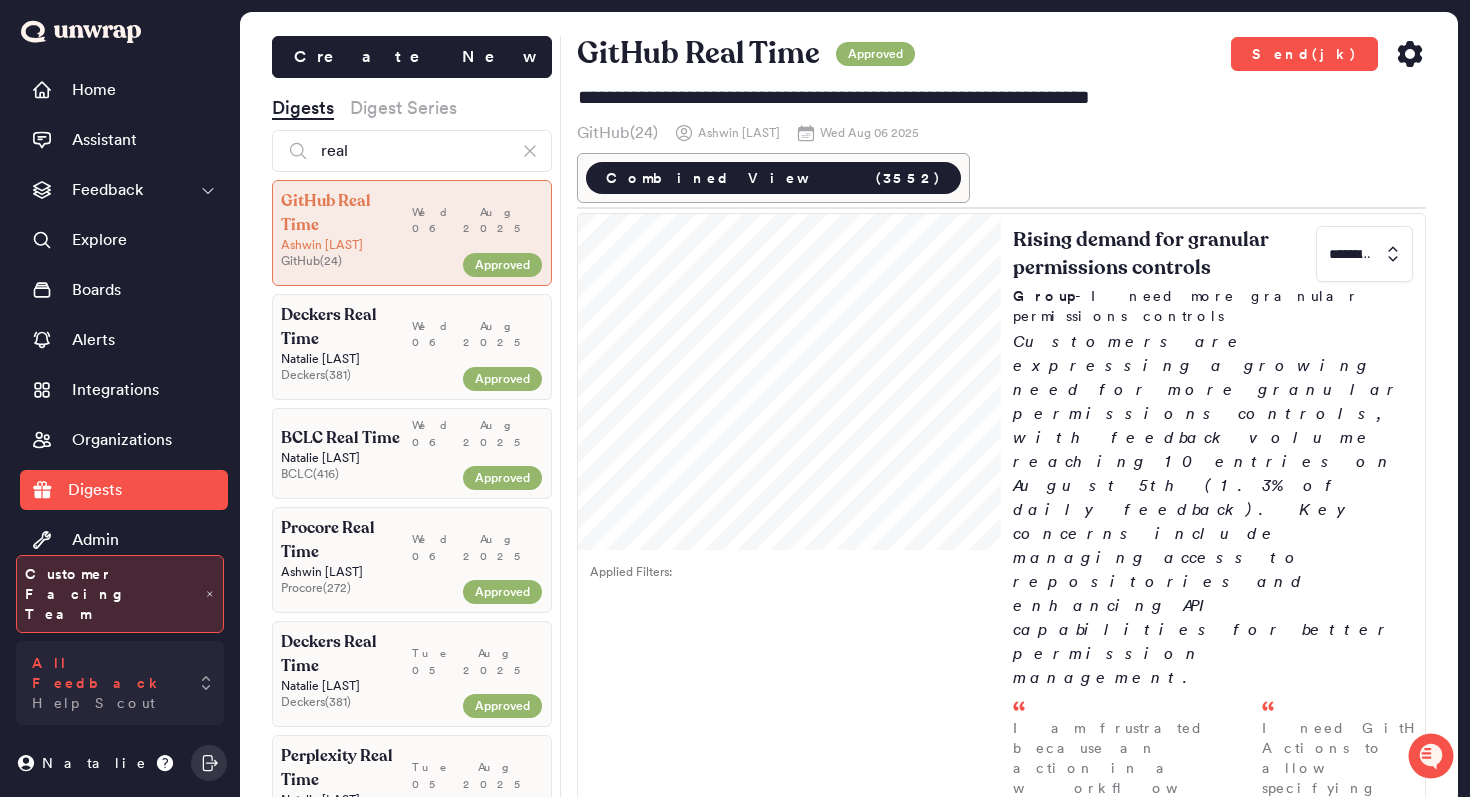 click on "Help Scout" at bounding box center [93, 703] 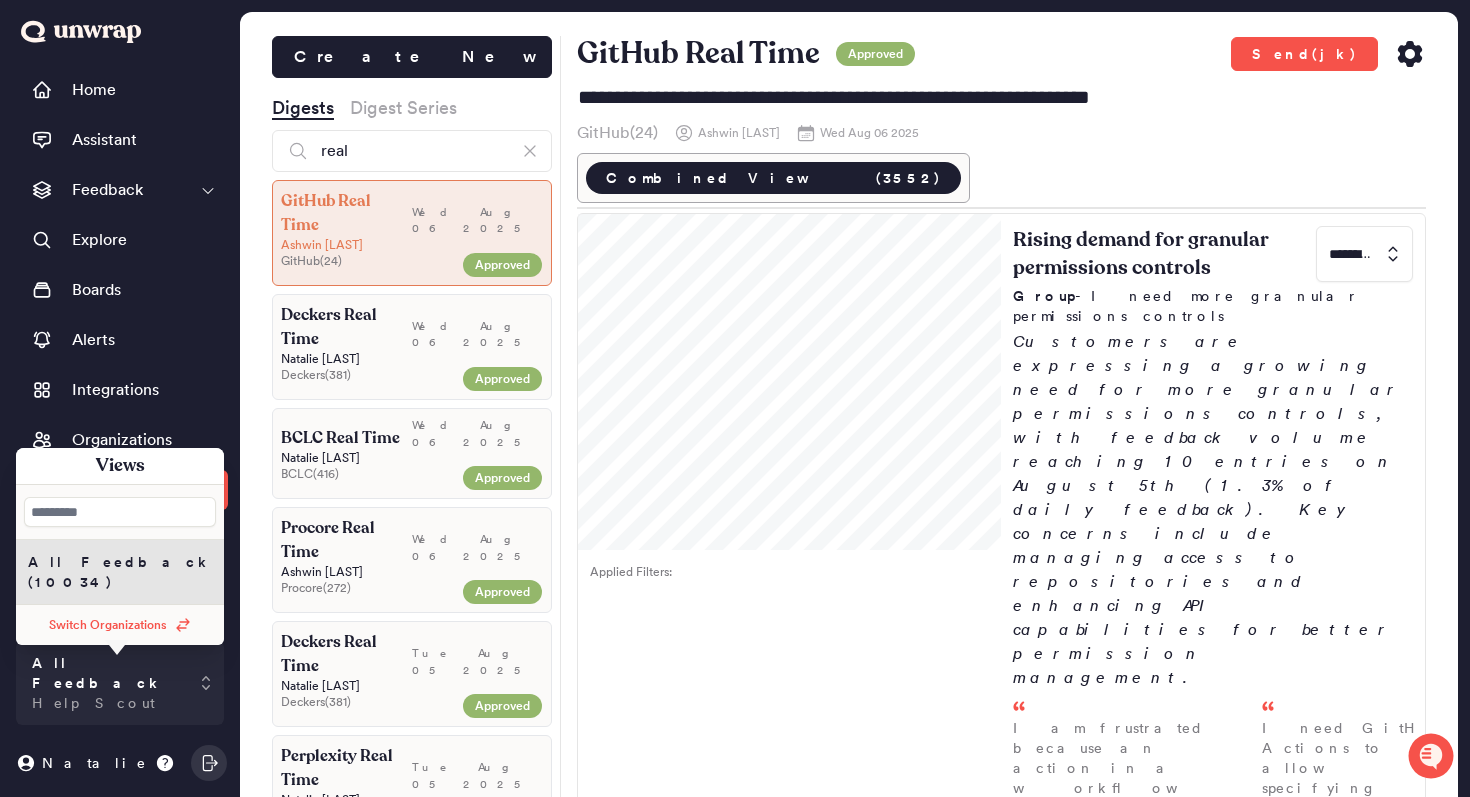 click at bounding box center (120, 642) 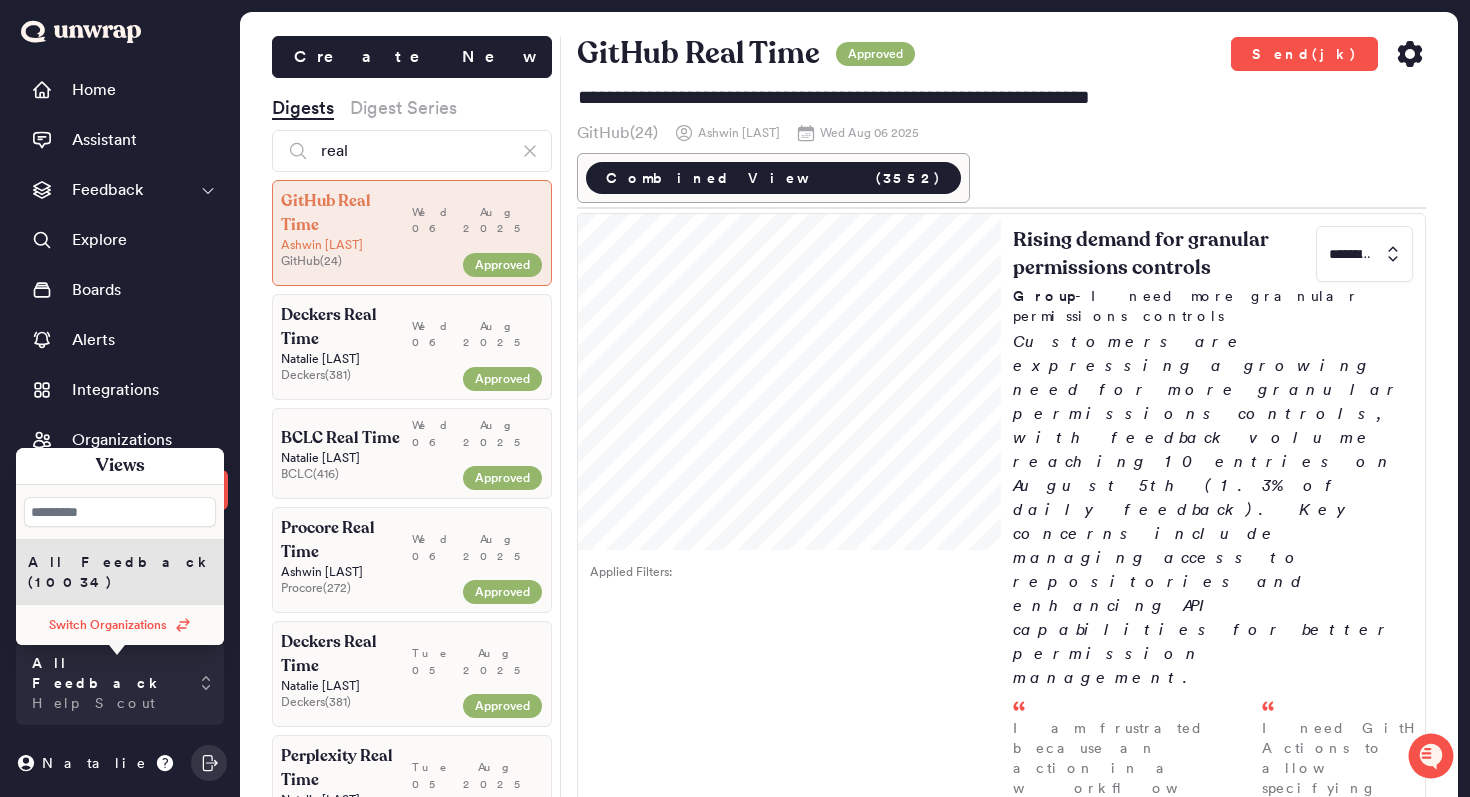 click on "Switch Organizations" at bounding box center [108, 625] 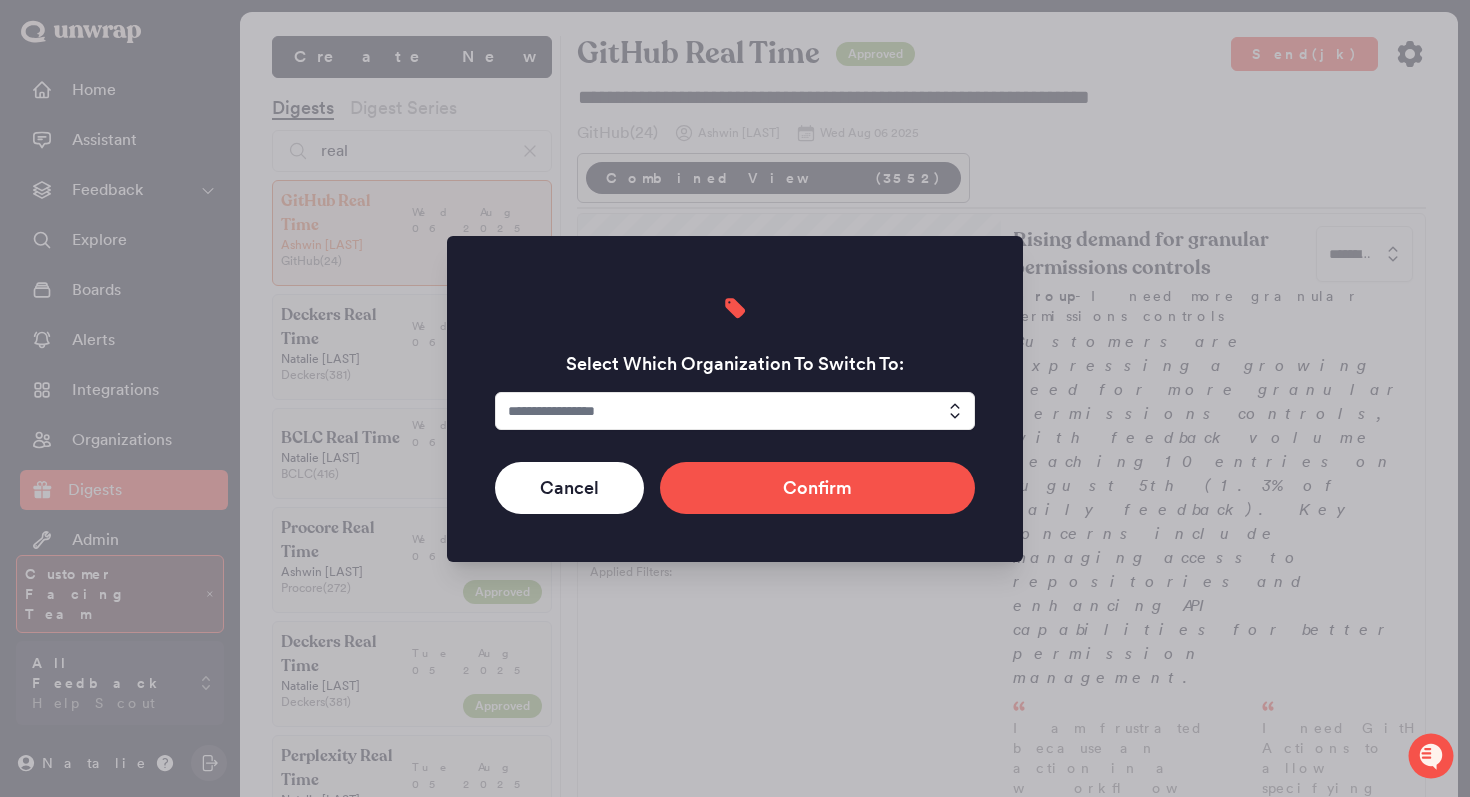 click at bounding box center [735, 411] 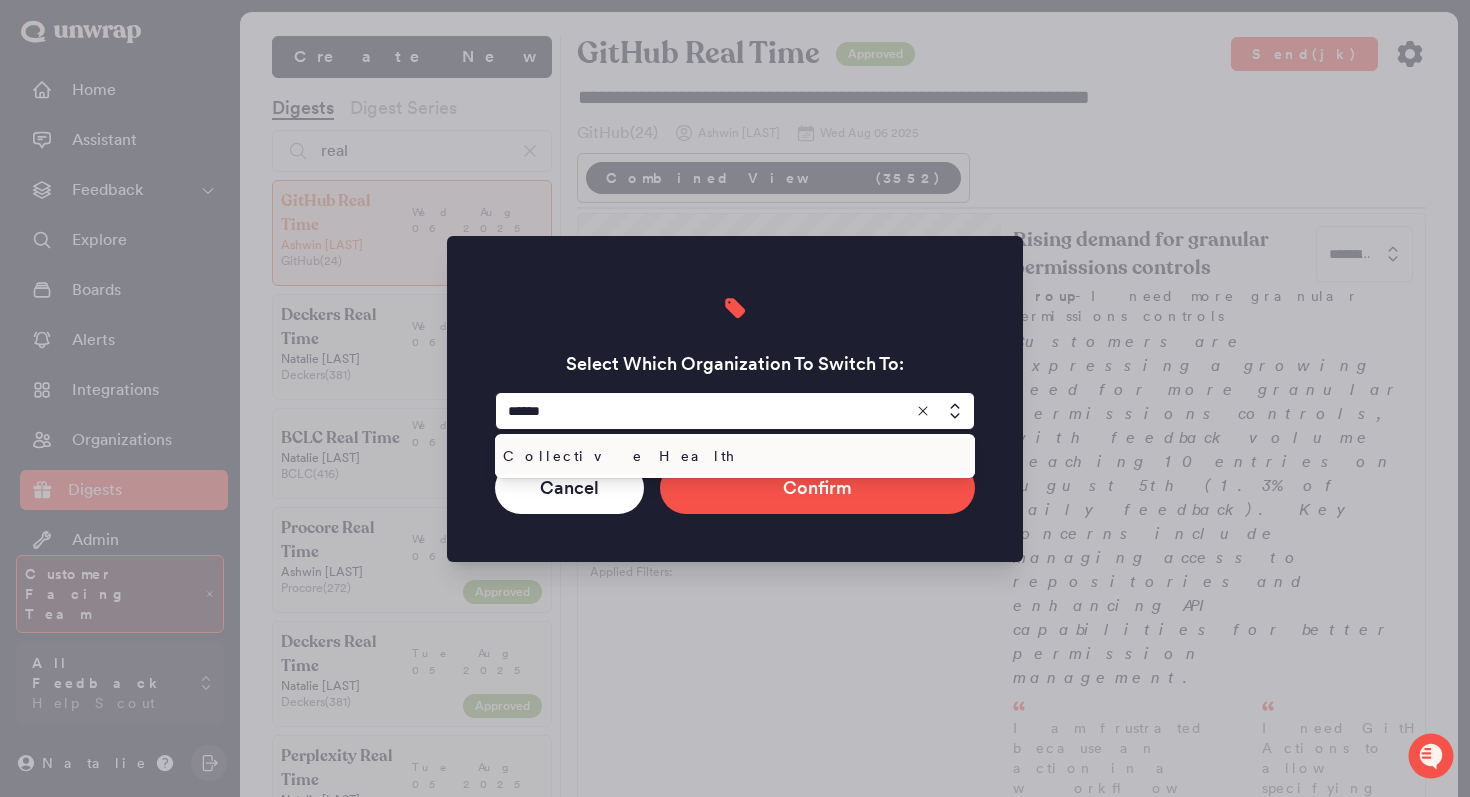 type on "******" 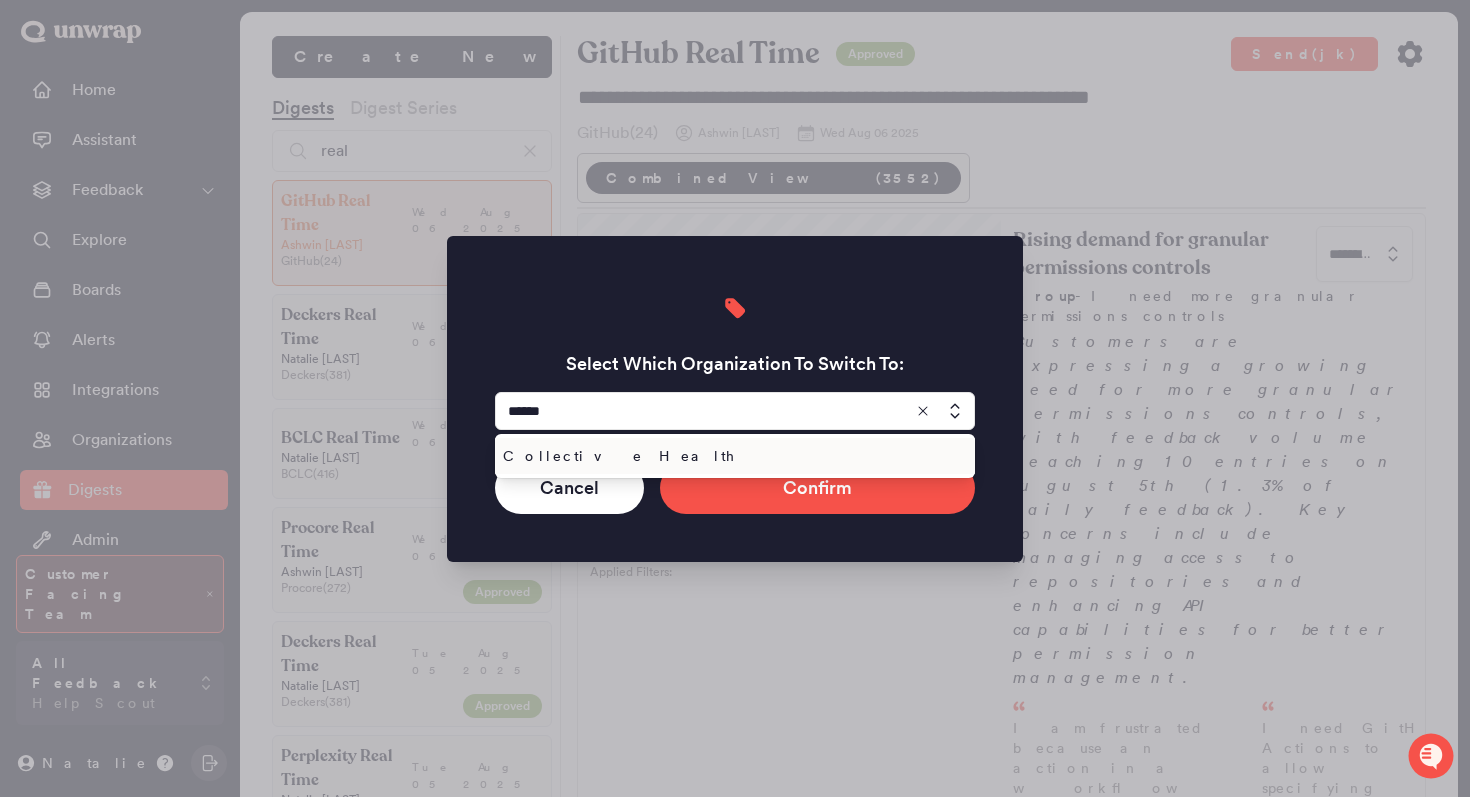 click on "Collective Health" at bounding box center (735, 456) 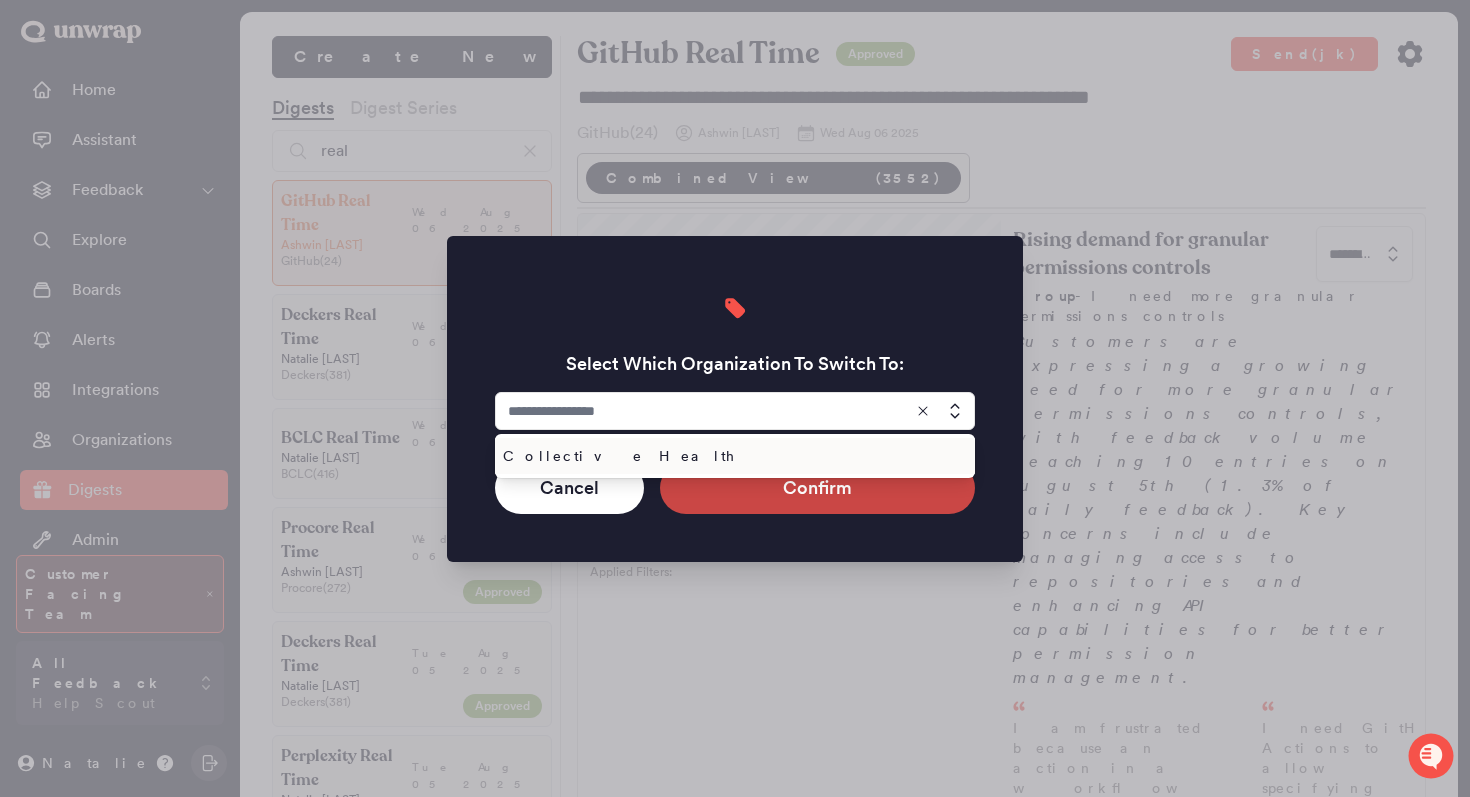type on "**********" 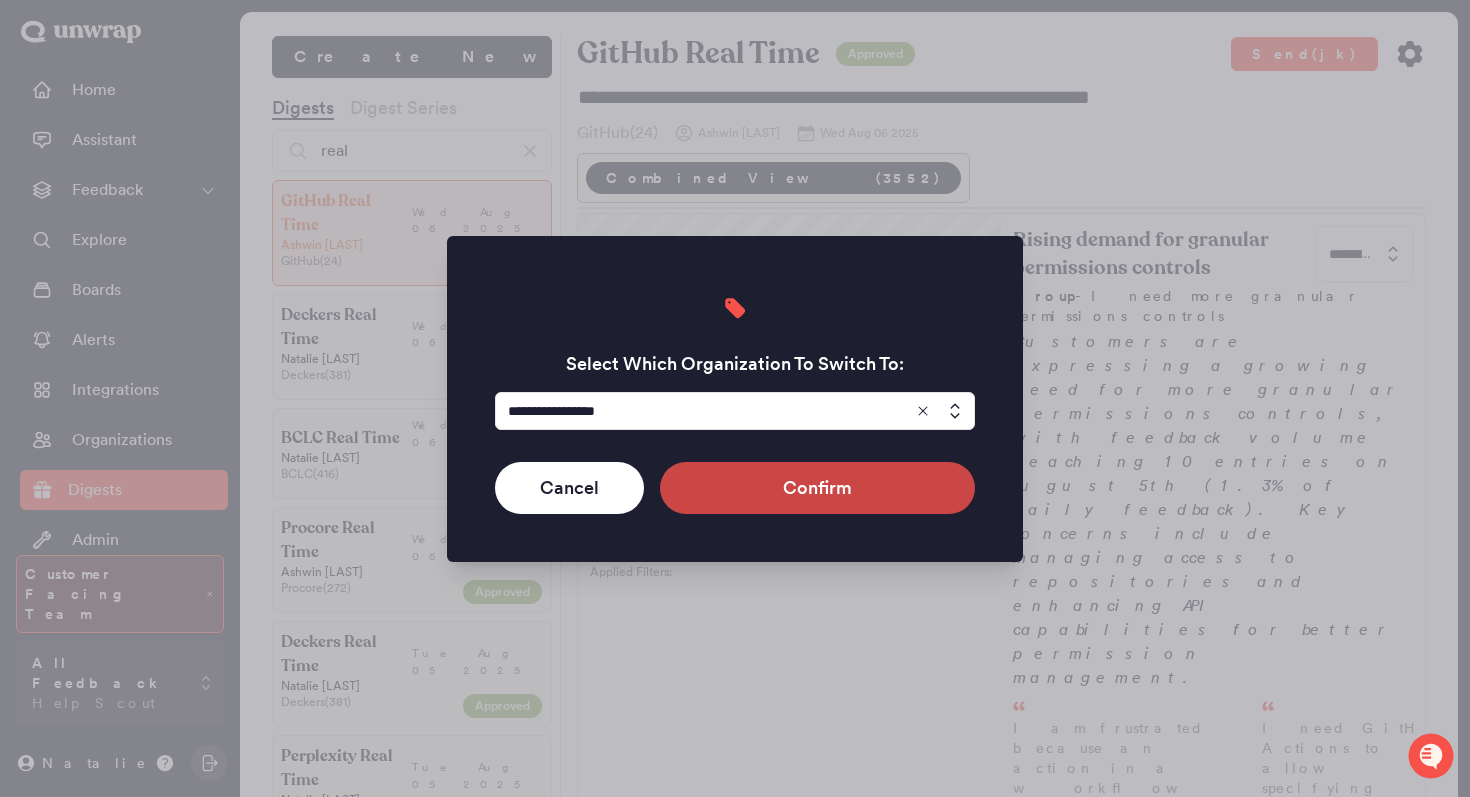 click on "Confirm" at bounding box center [817, 488] 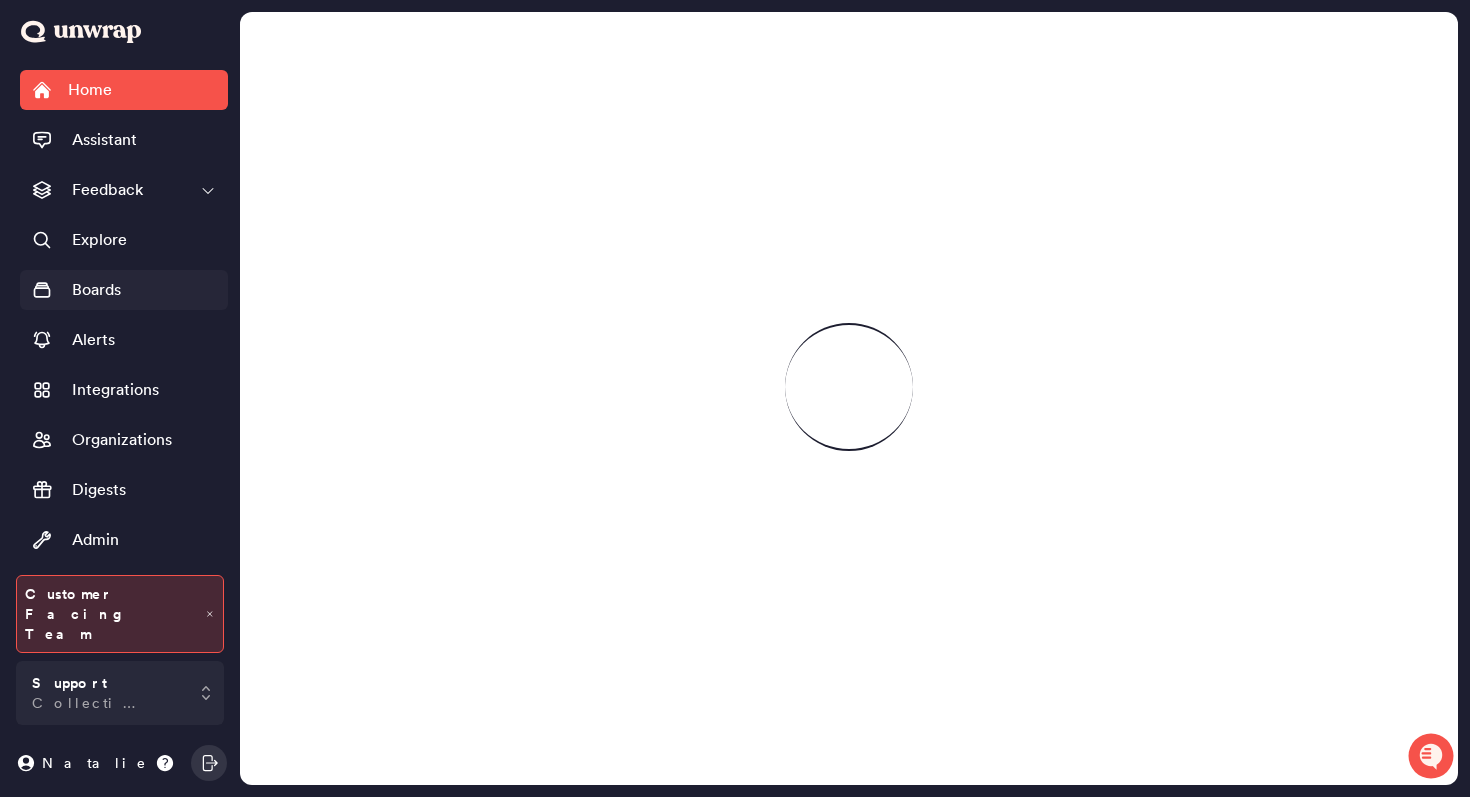 click on "Boards" at bounding box center (96, 290) 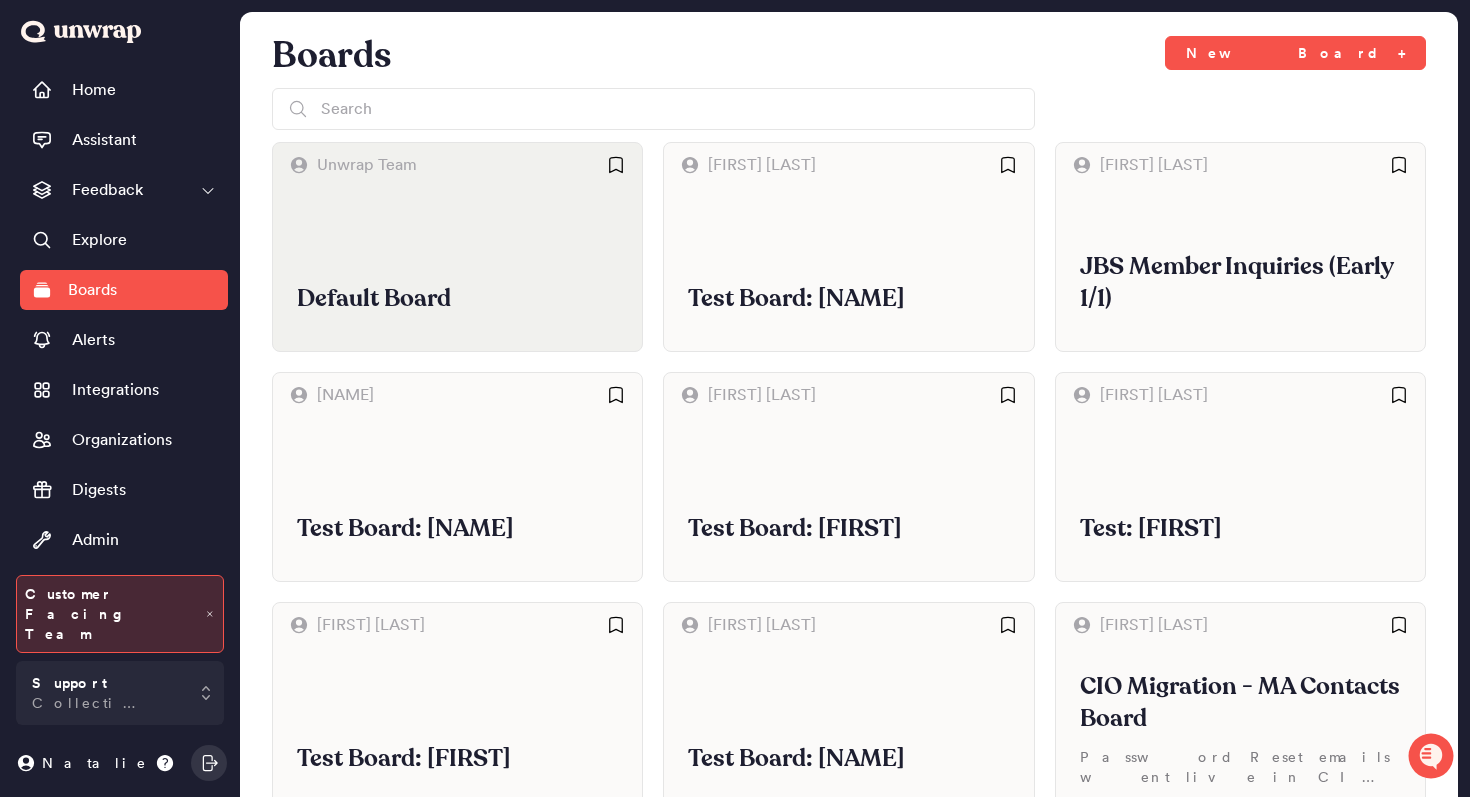click on "Default Board" at bounding box center (457, 299) 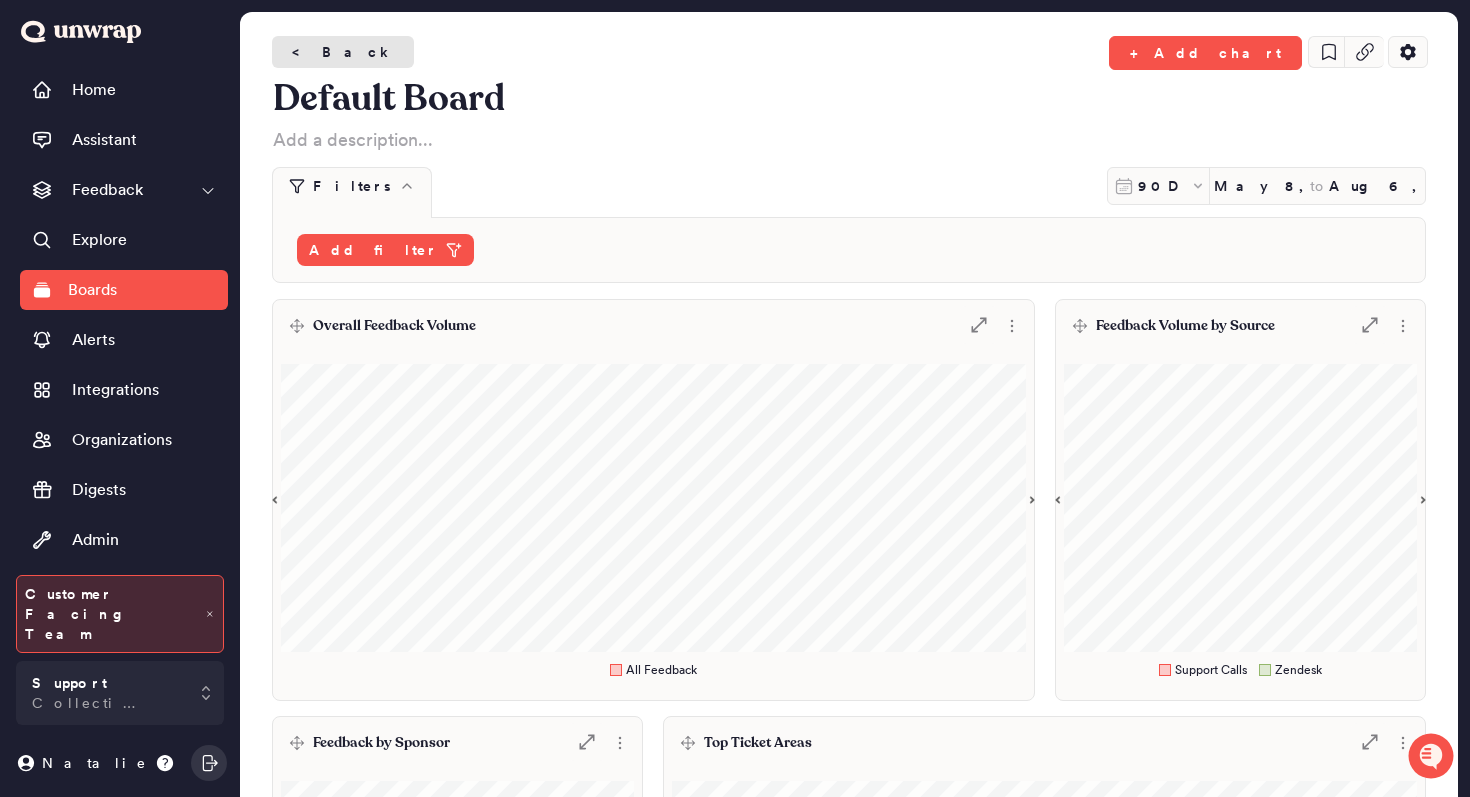 click on "< Back" at bounding box center (343, 52) 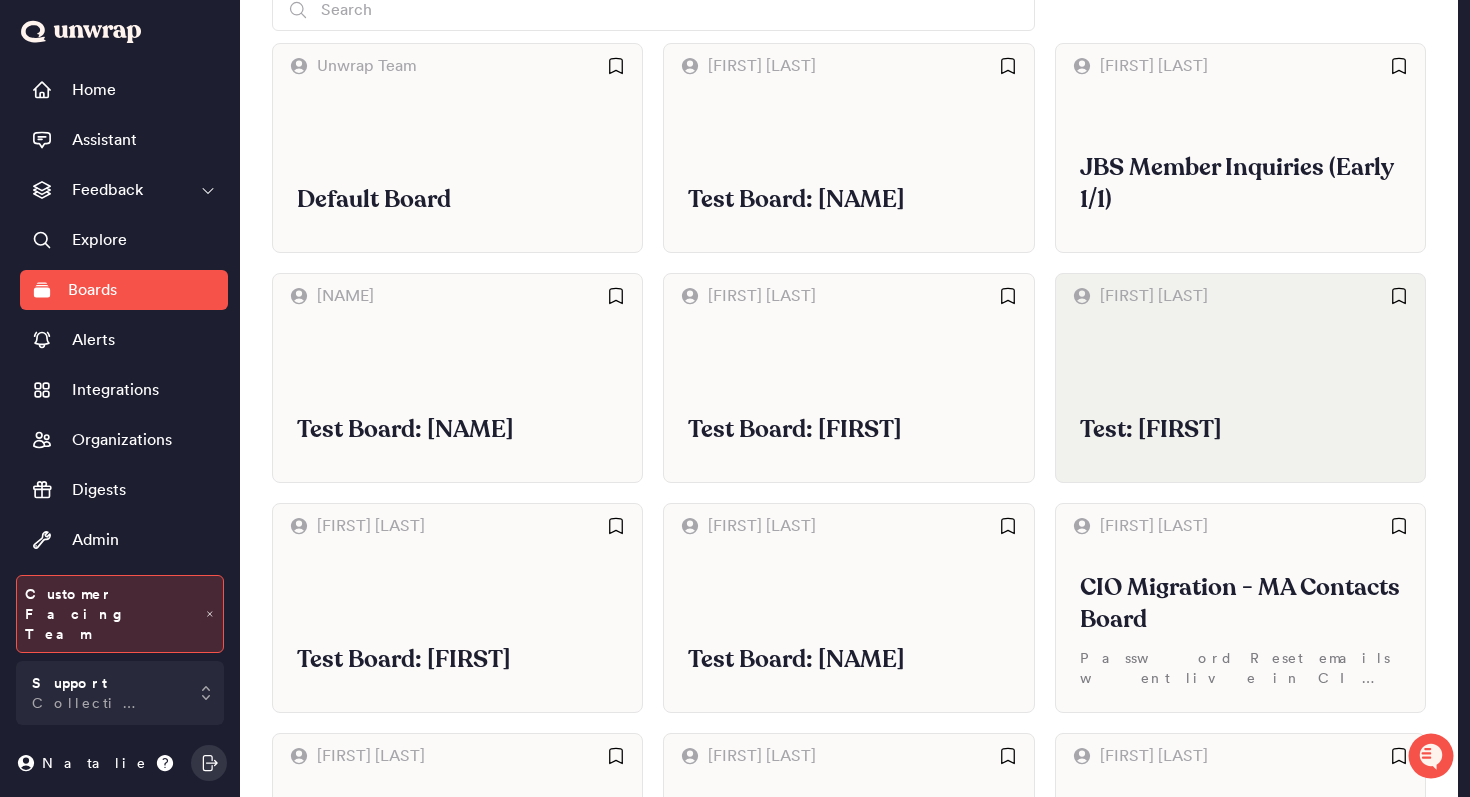 scroll, scrollTop: 0, scrollLeft: 0, axis: both 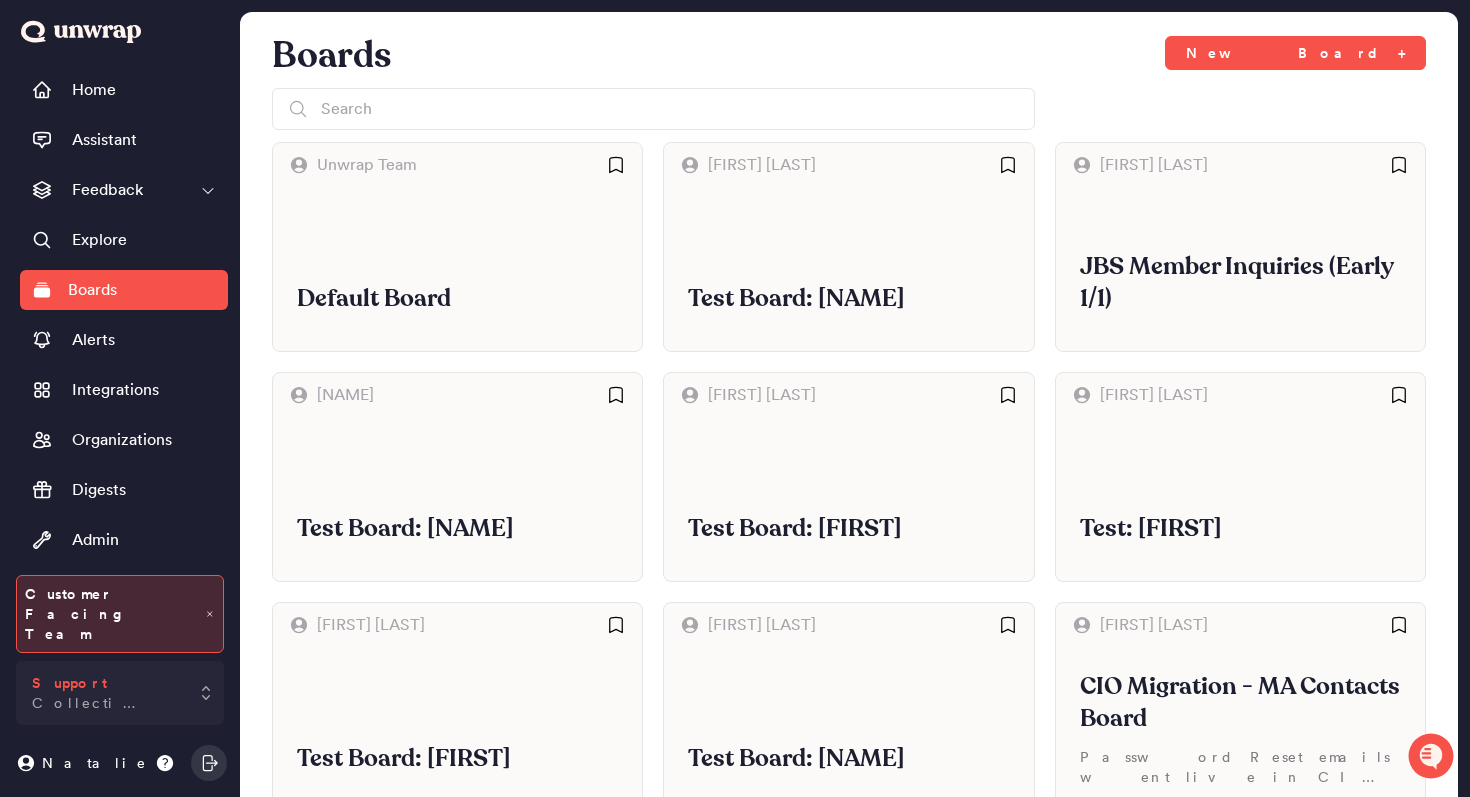 click on "Collective Health" at bounding box center (106, 703) 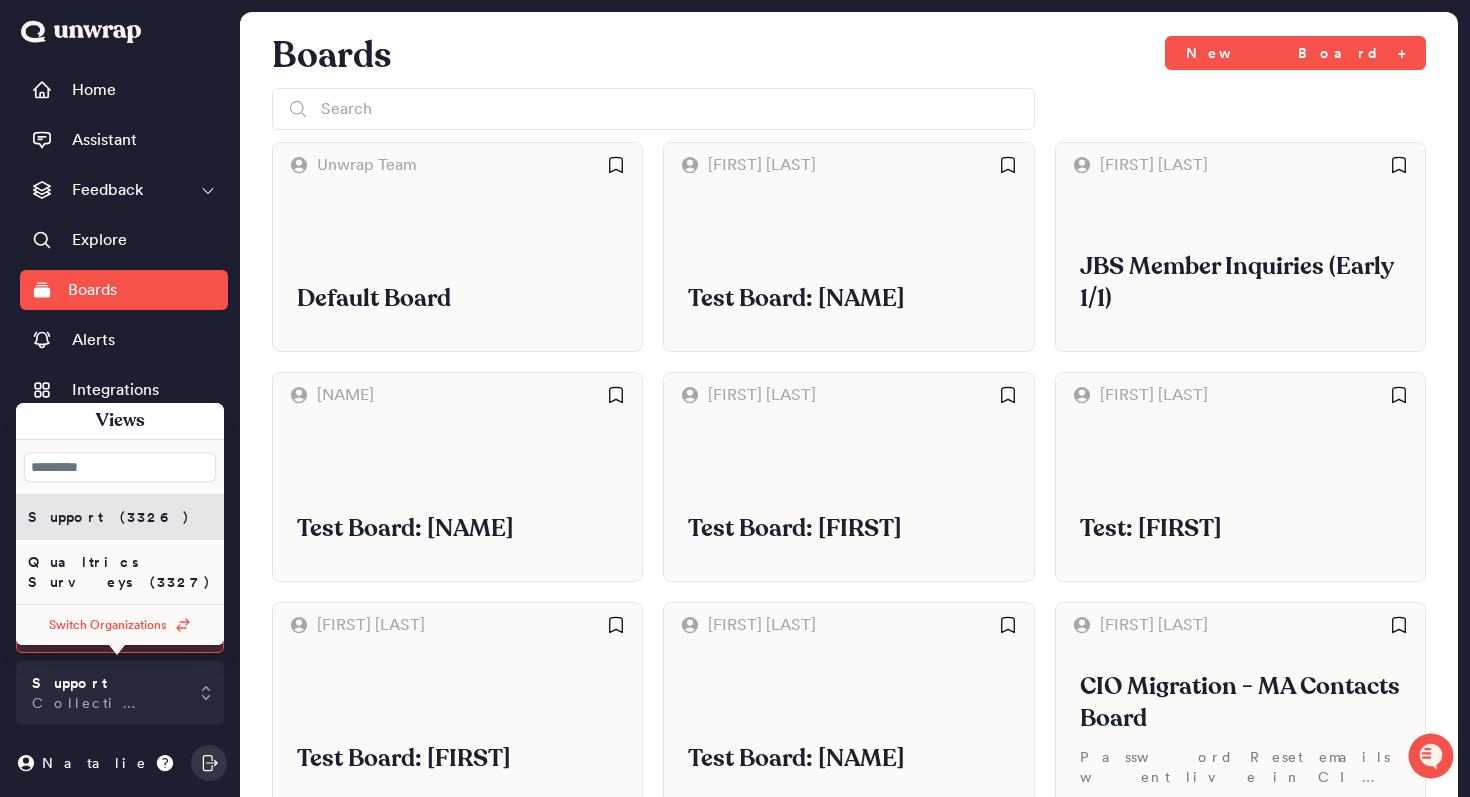 click on "Qualtrics Surveys (3327)" at bounding box center [120, 572] 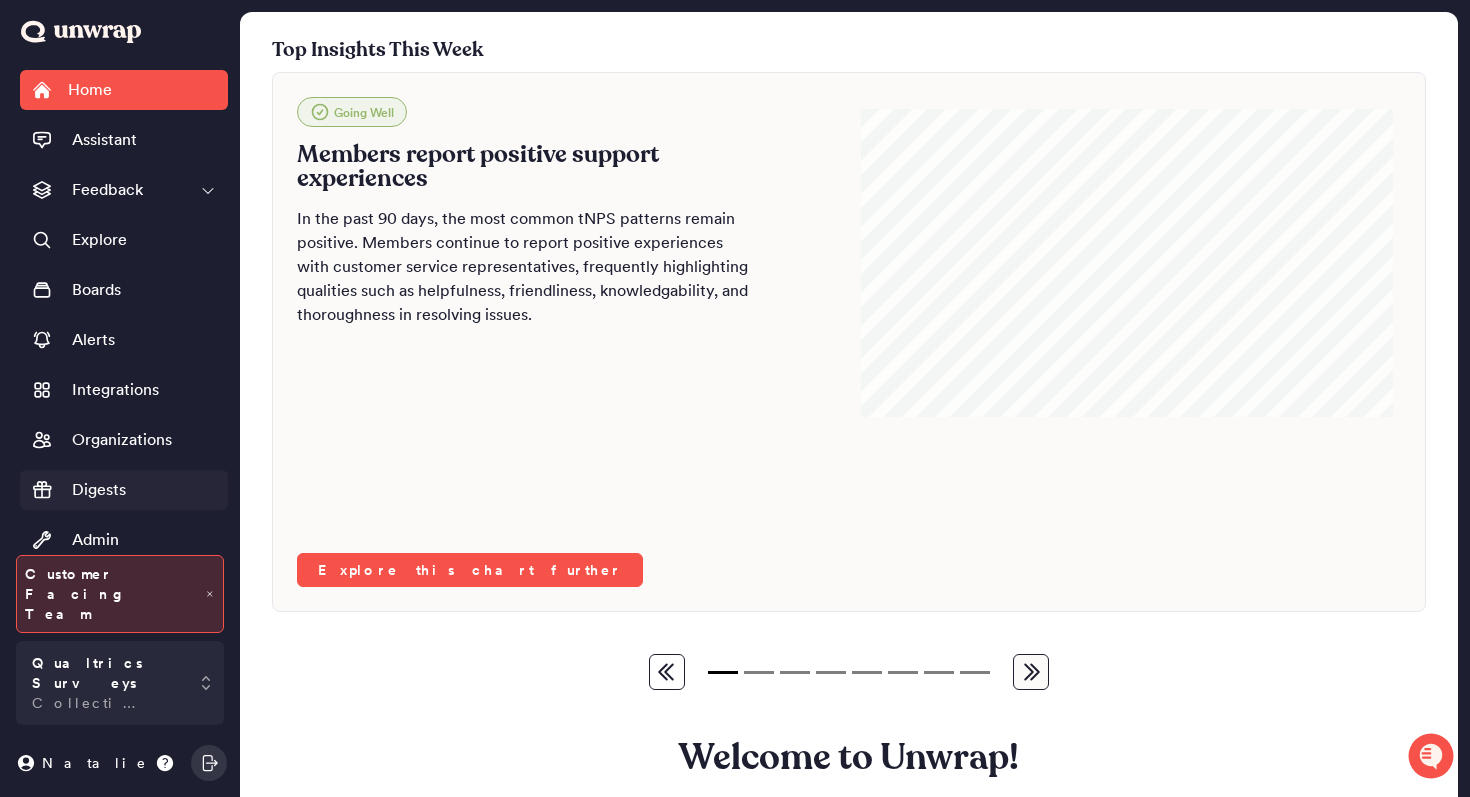 click on "Digests" at bounding box center [124, 490] 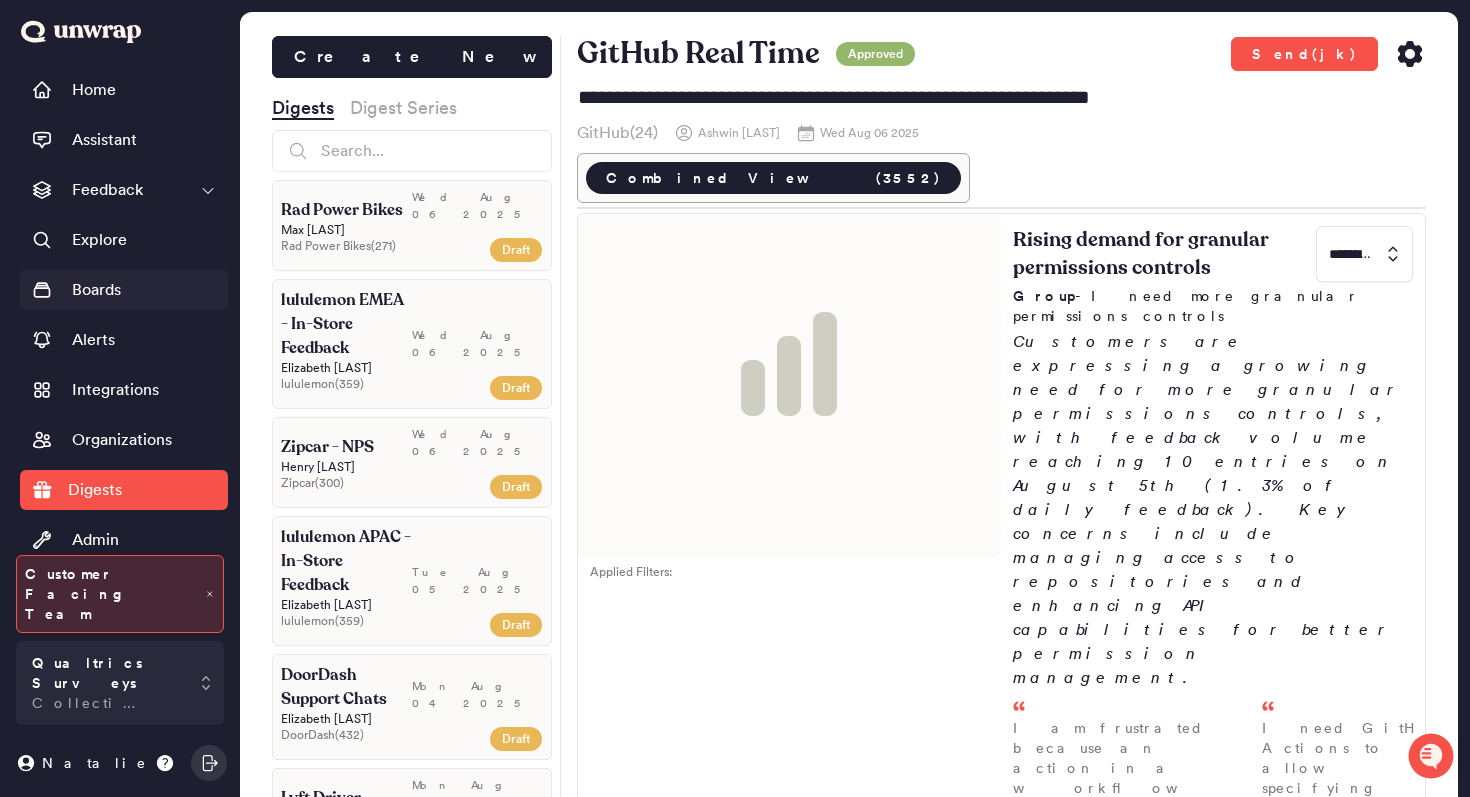 click on "Boards" at bounding box center [124, 290] 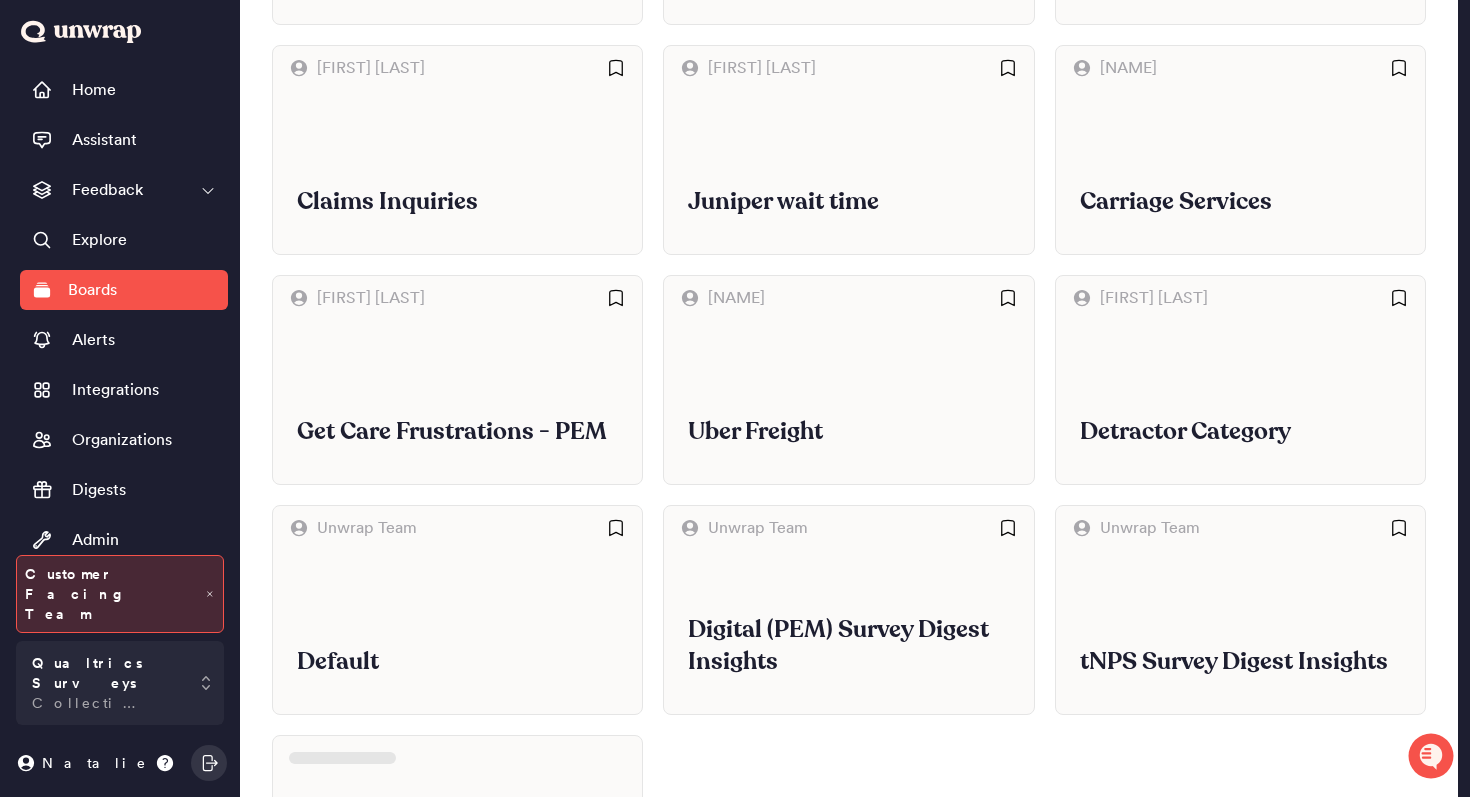 scroll, scrollTop: 1185, scrollLeft: 0, axis: vertical 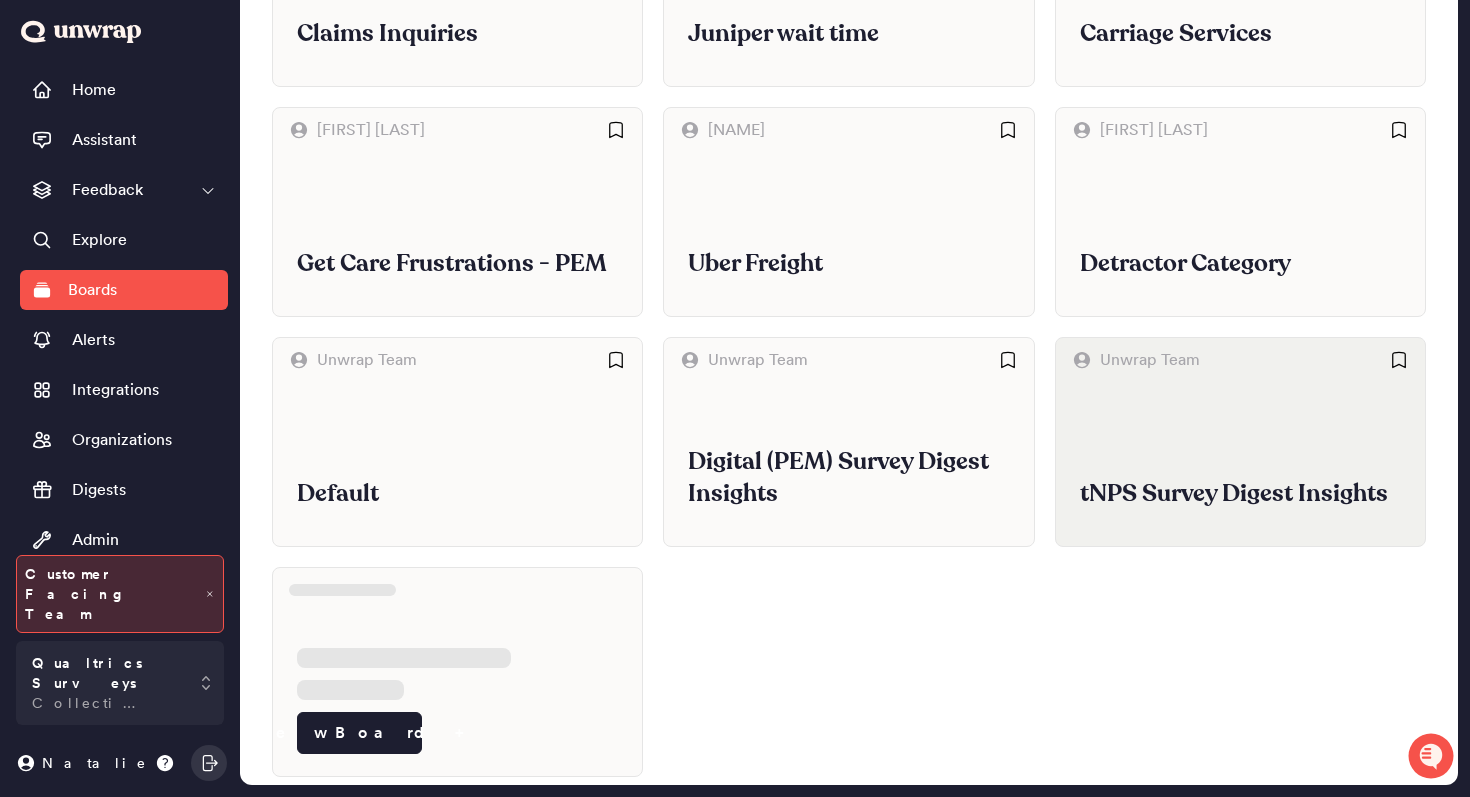 click on "tNPS Survey Digest Insights" at bounding box center (1240, 464) 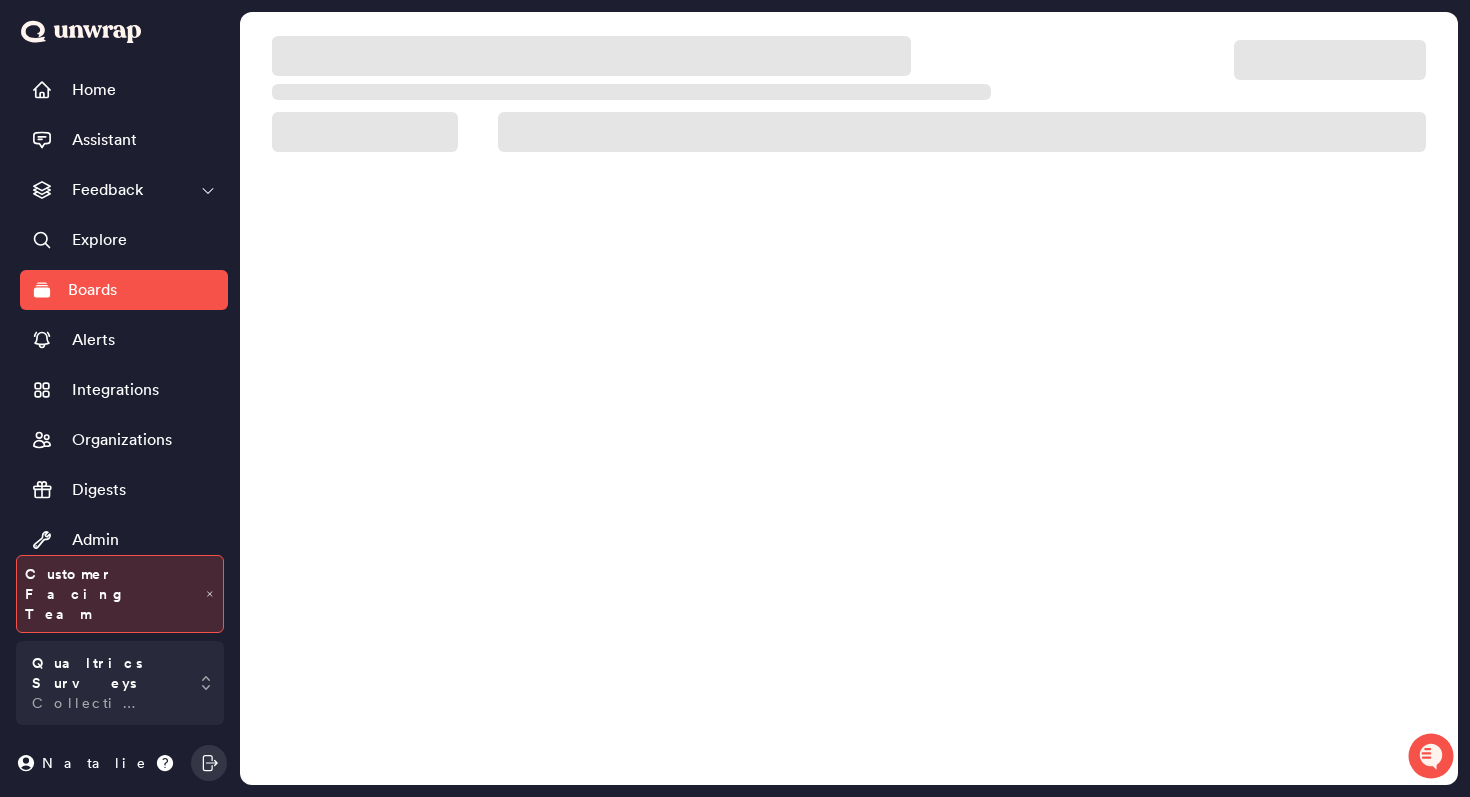 scroll, scrollTop: 0, scrollLeft: 0, axis: both 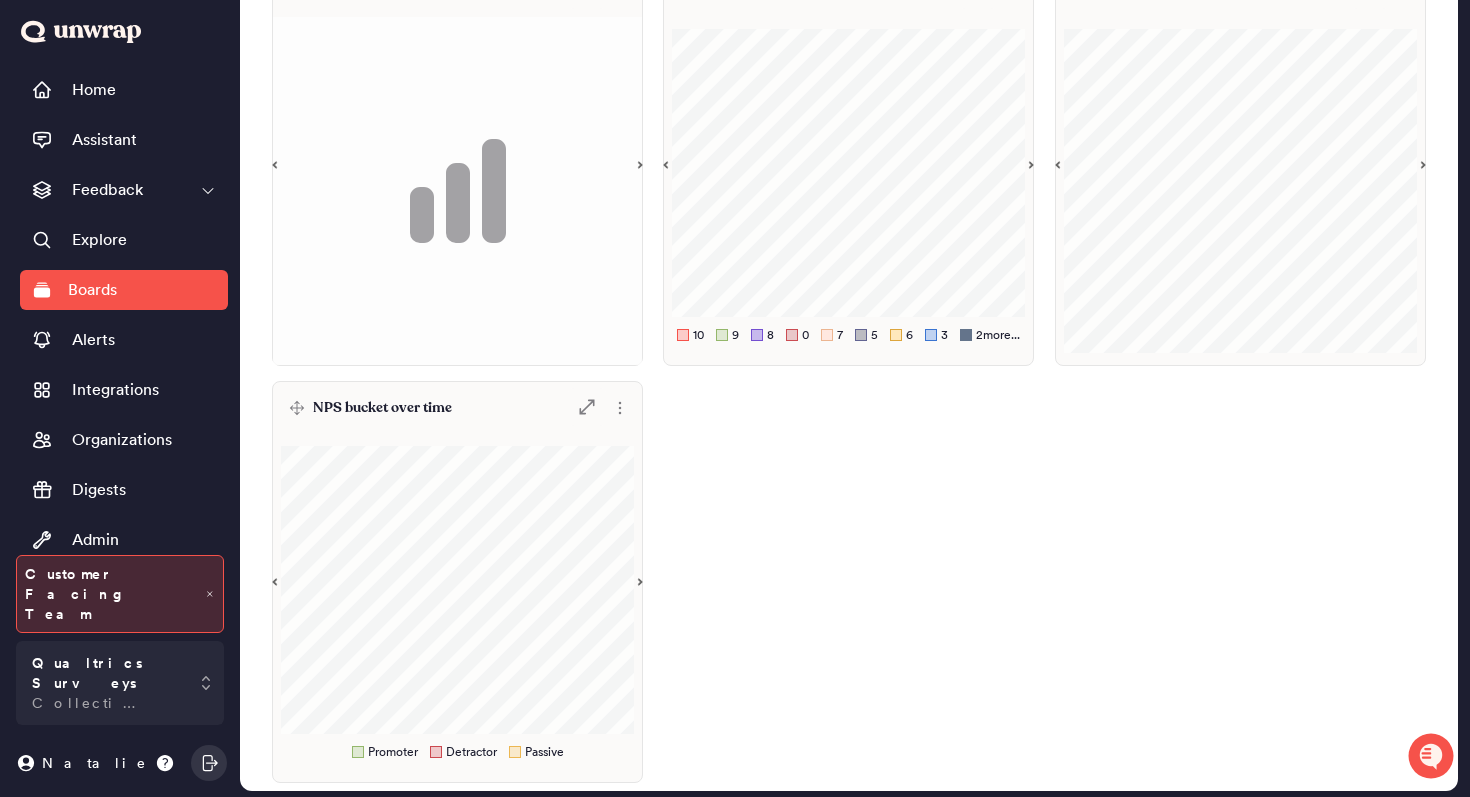 click on "NPS bucket over time
.st0 {
fill: #7e7d82;
}" at bounding box center [457, 408] 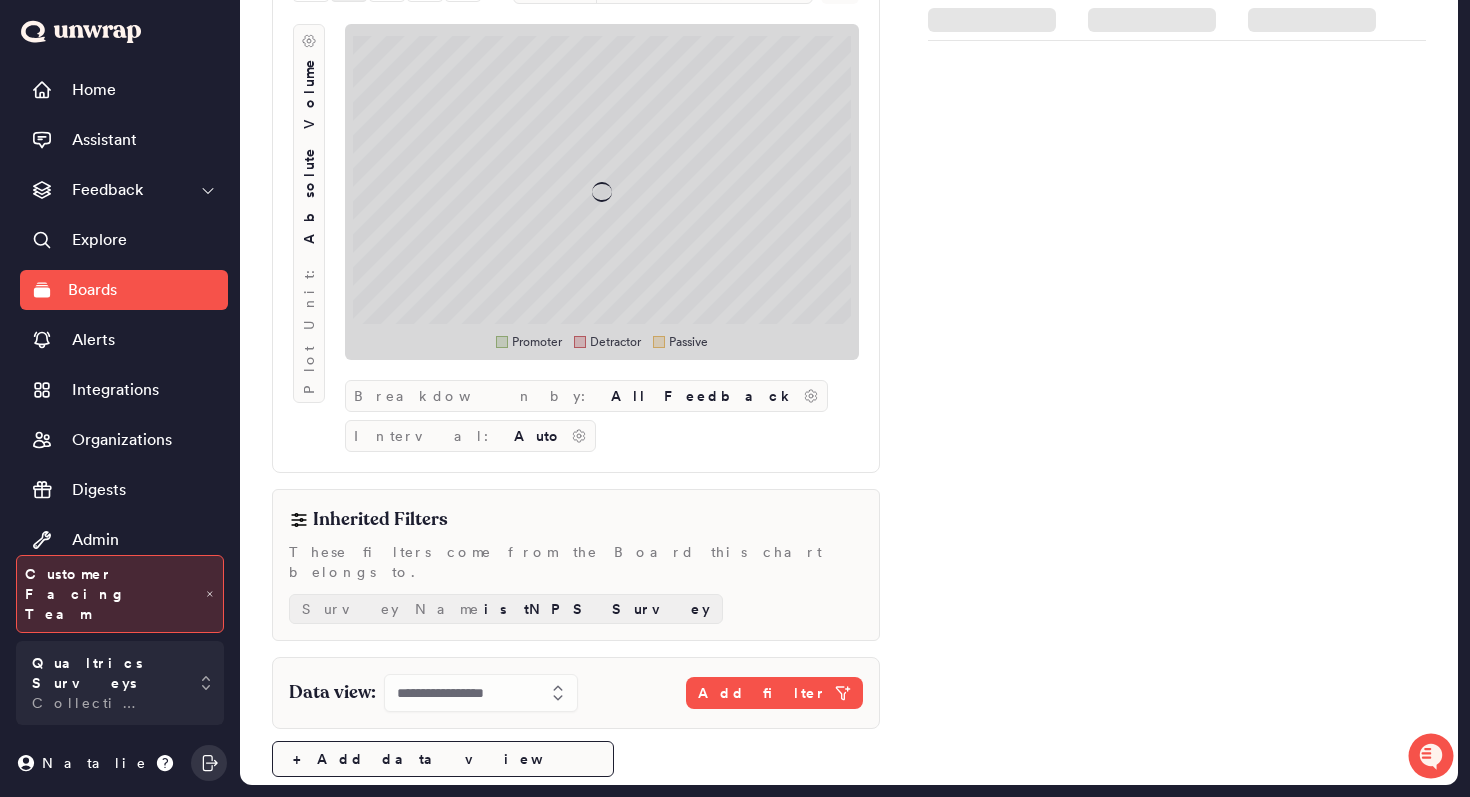 scroll, scrollTop: 129, scrollLeft: 0, axis: vertical 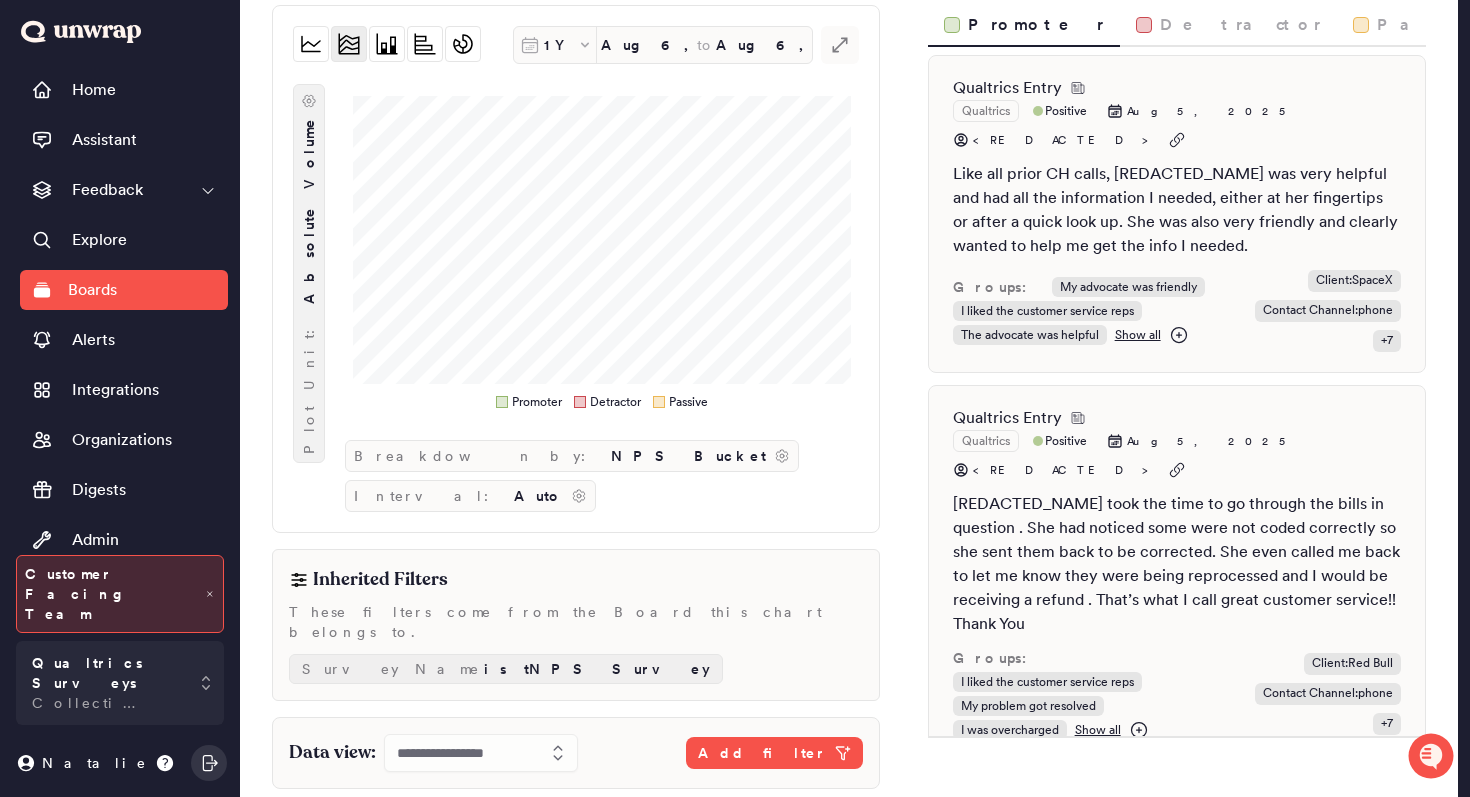 click on "Absolute Volume" at bounding box center [309, 210] 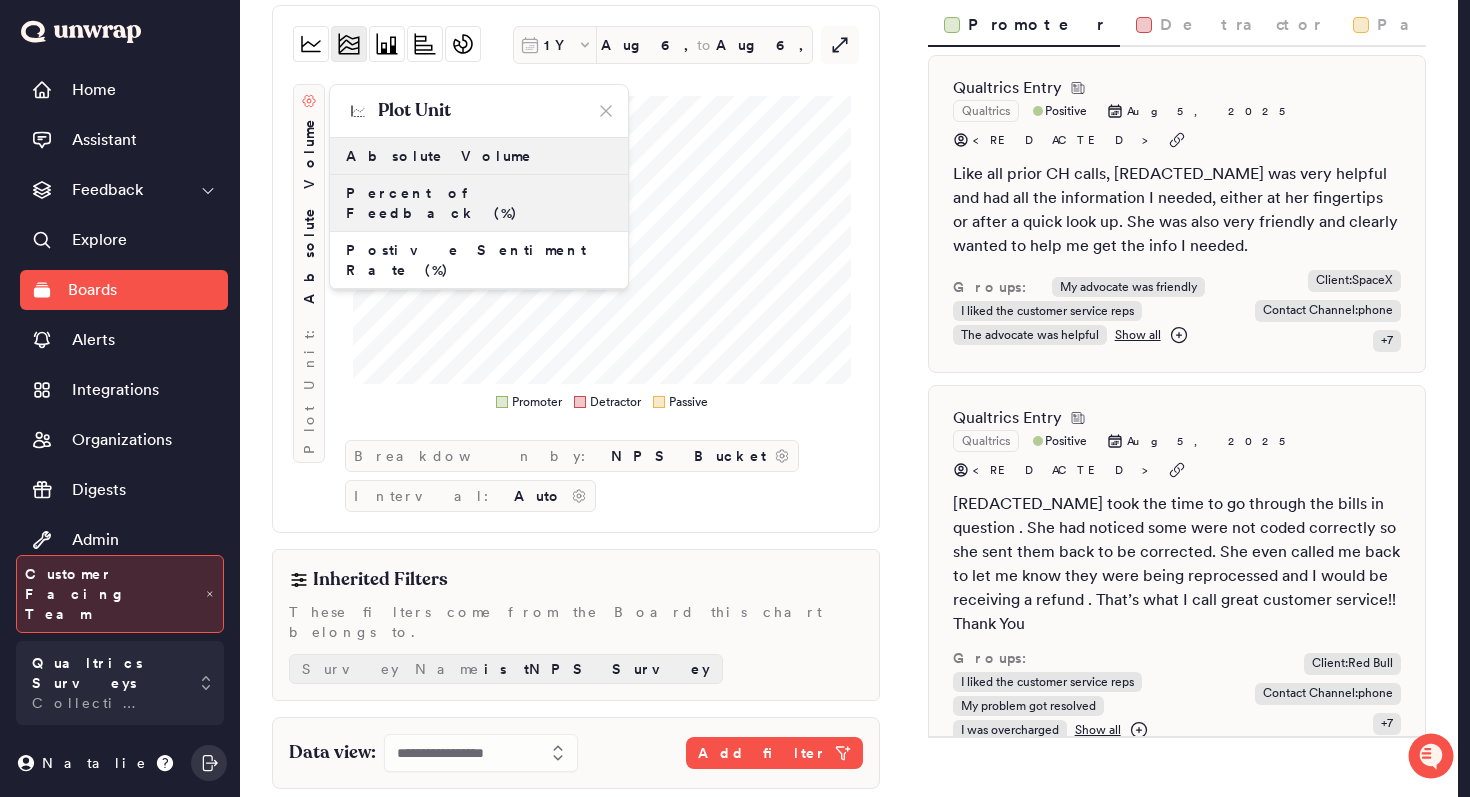 click on "Percent of Feedback (%)" at bounding box center (479, 203) 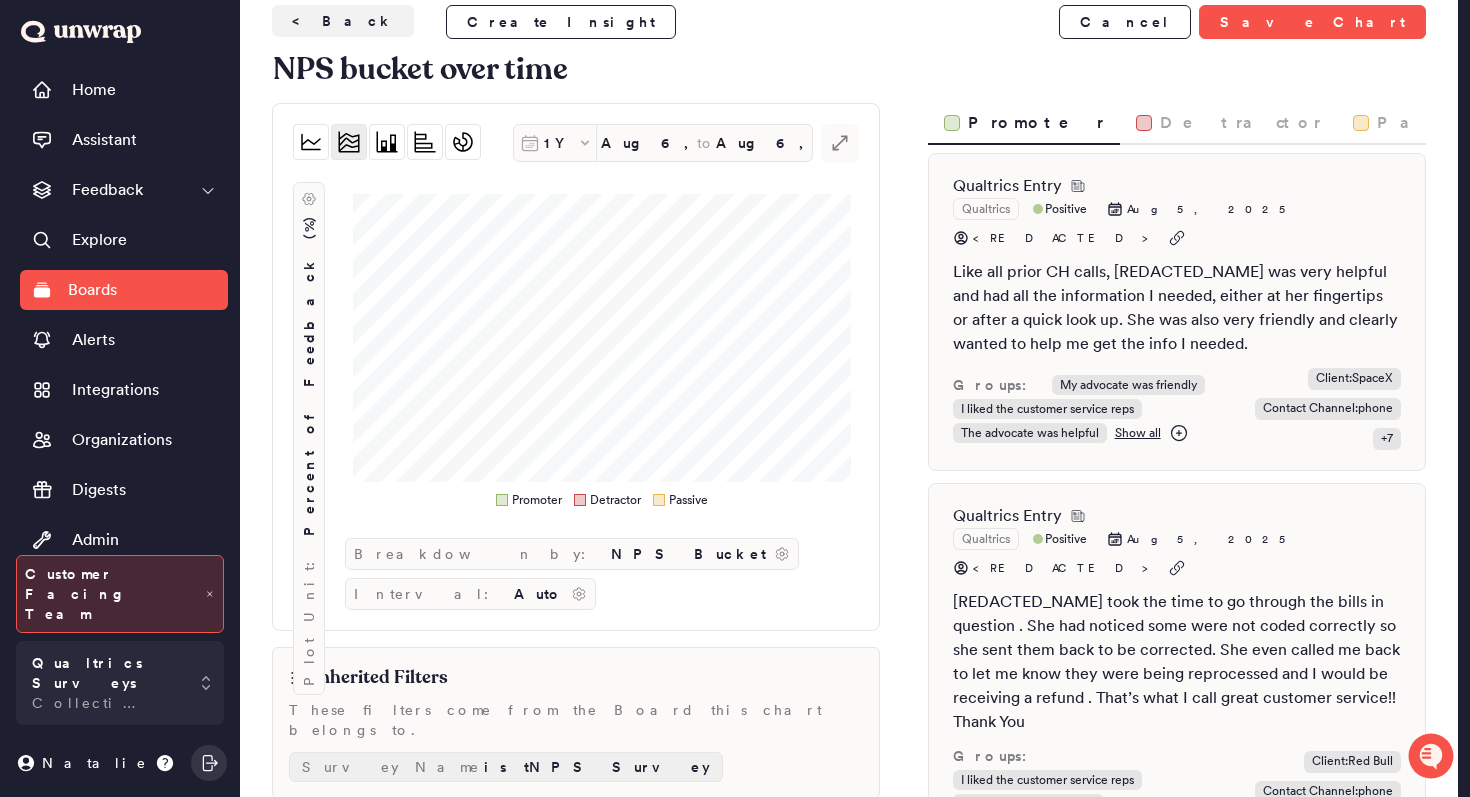 scroll, scrollTop: 0, scrollLeft: 0, axis: both 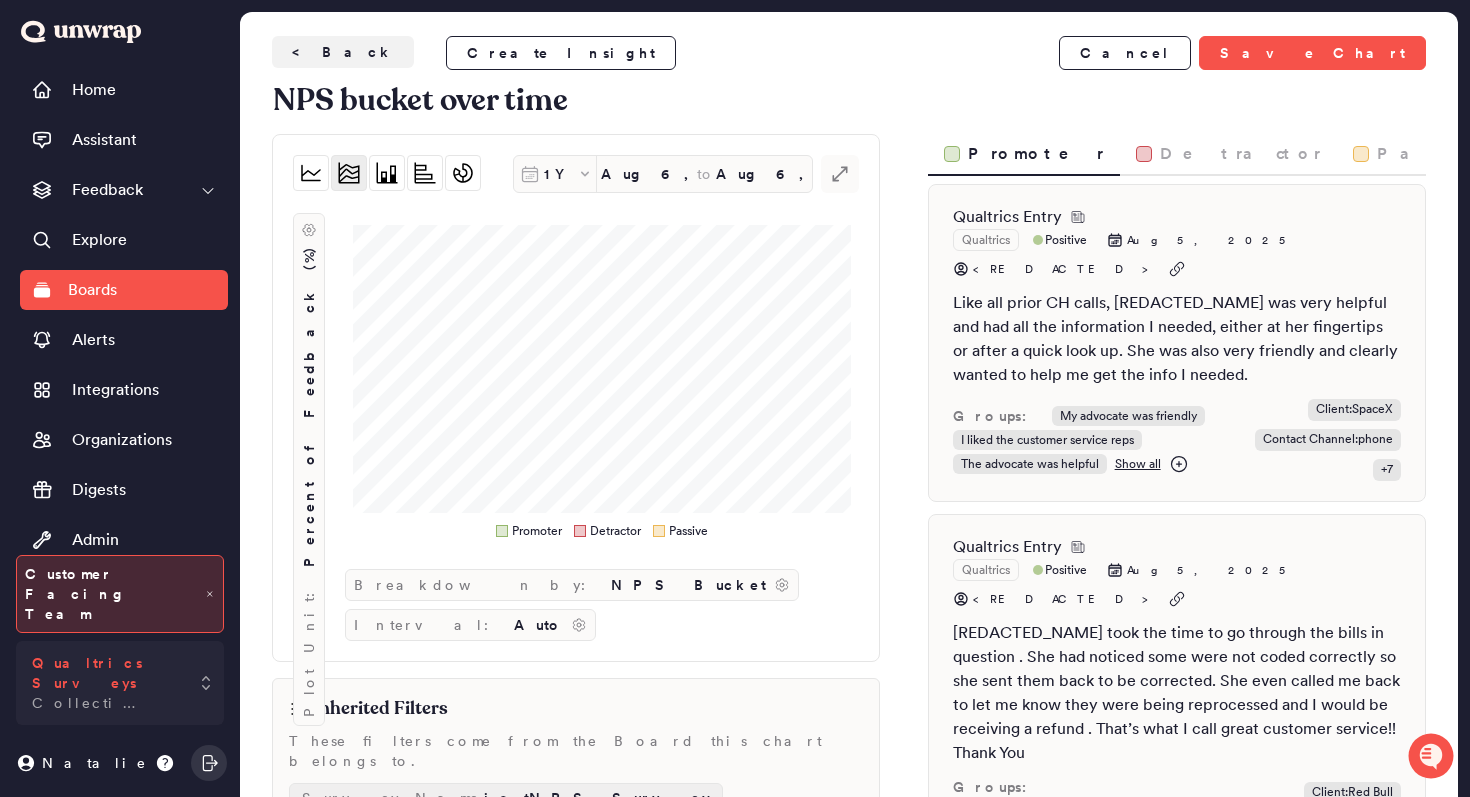 click on "Collective Health" at bounding box center [106, 703] 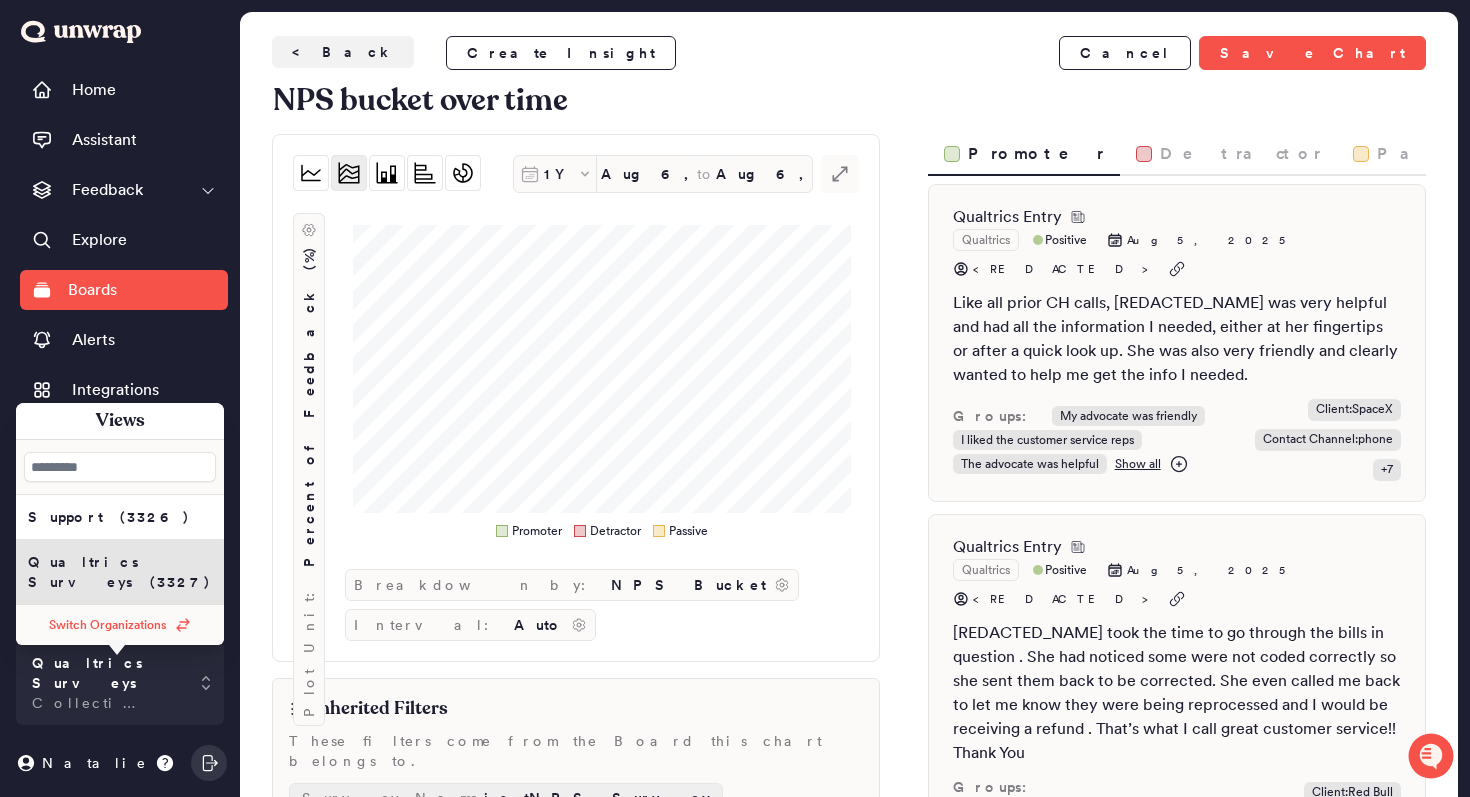 click on "Plot Unit: Percent of Feedback (%)" at bounding box center [309, 381] 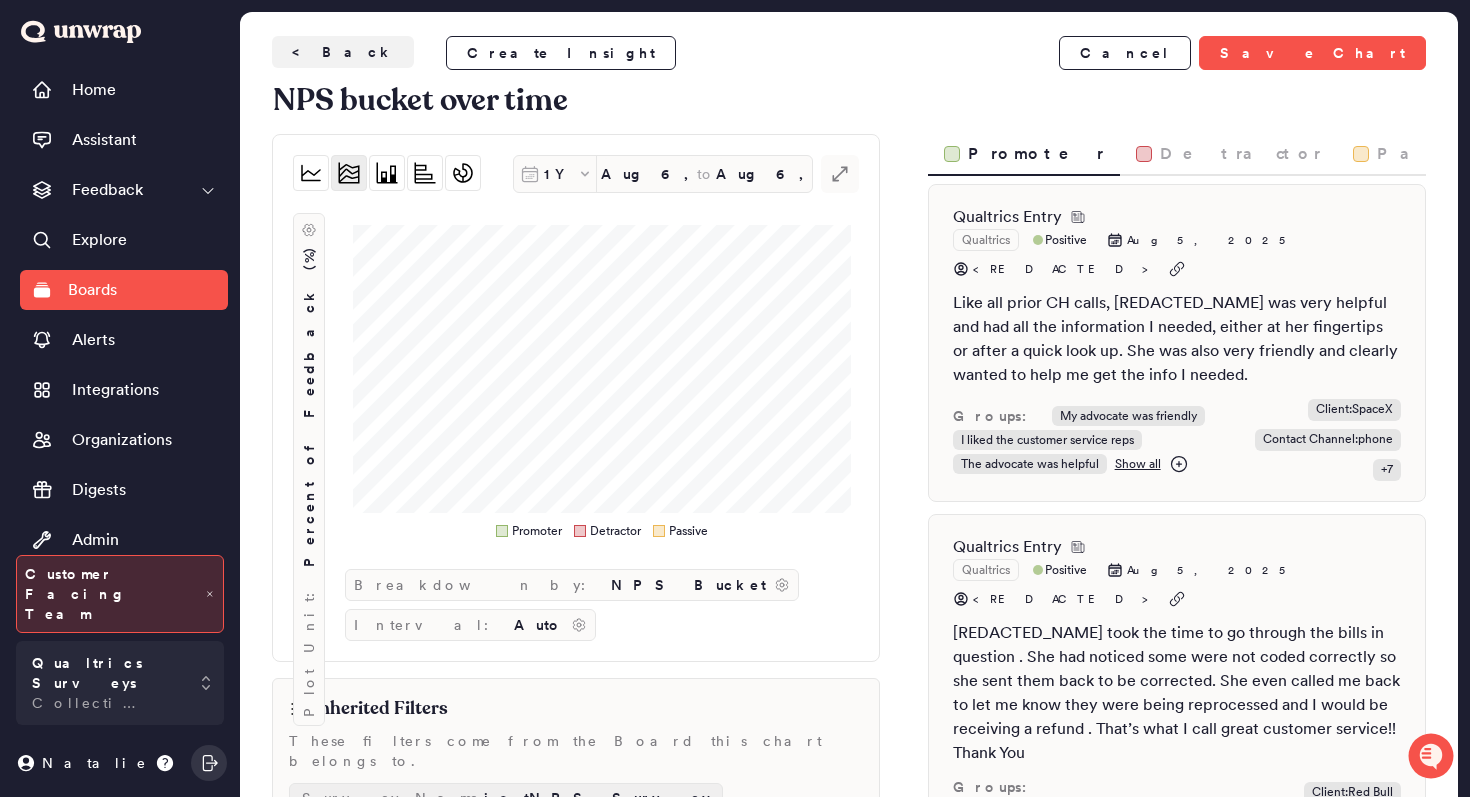 click on "Plot Unit: Percent of Feedback (%)" at bounding box center (309, 381) 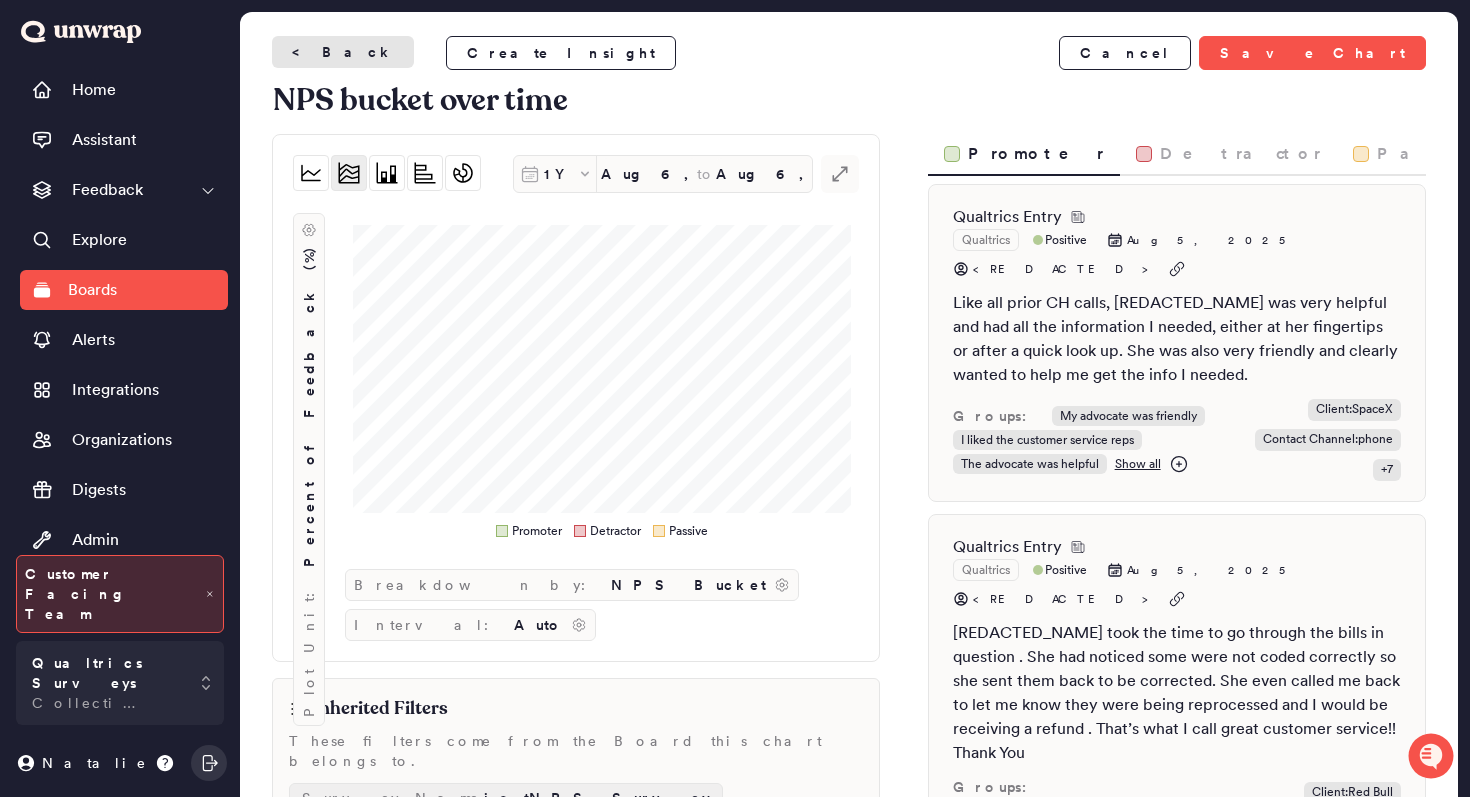 click on "< Back" at bounding box center (343, 52) 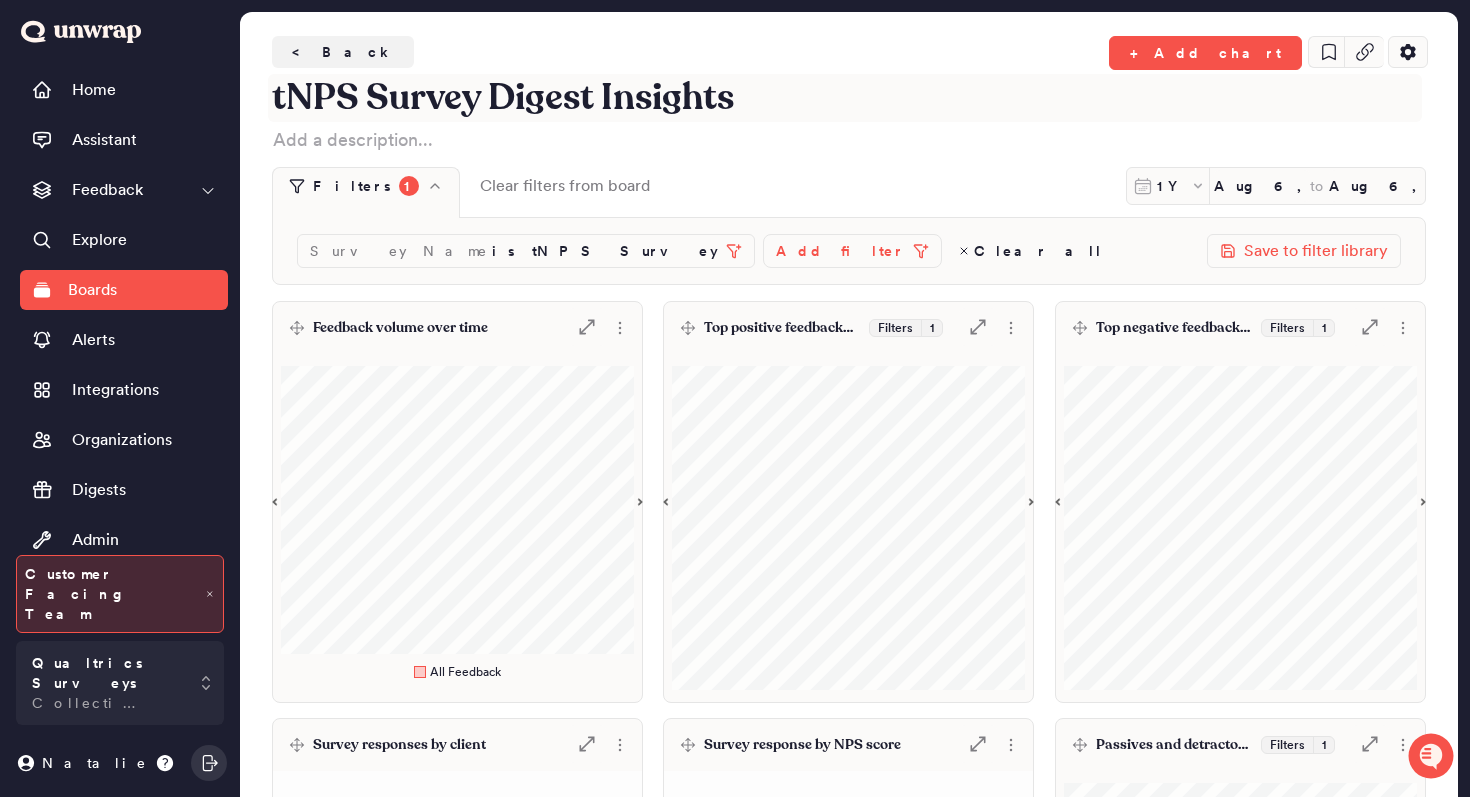 click on "tNPS Survey Digest Insights" at bounding box center (845, 98) 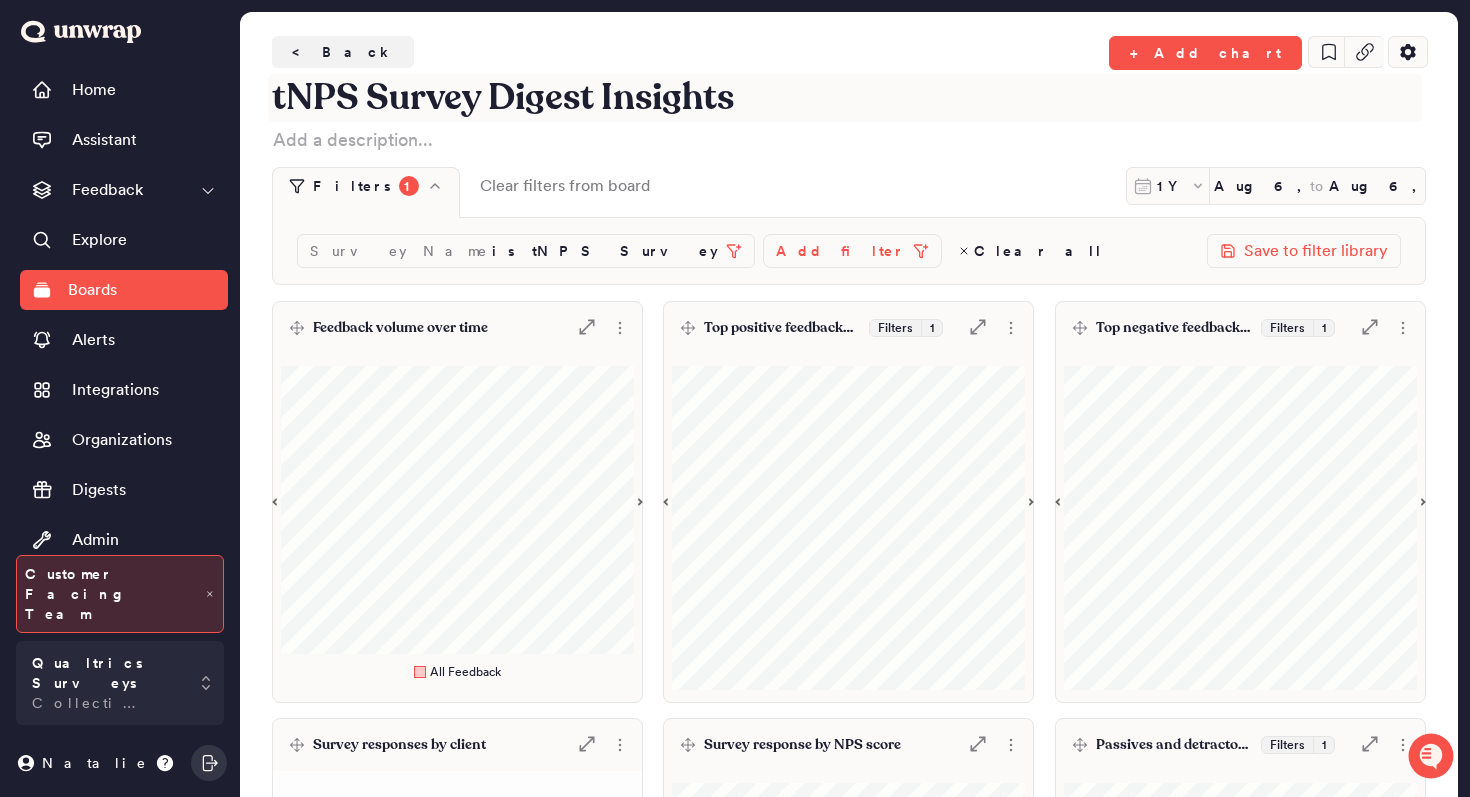 scroll, scrollTop: 760, scrollLeft: 0, axis: vertical 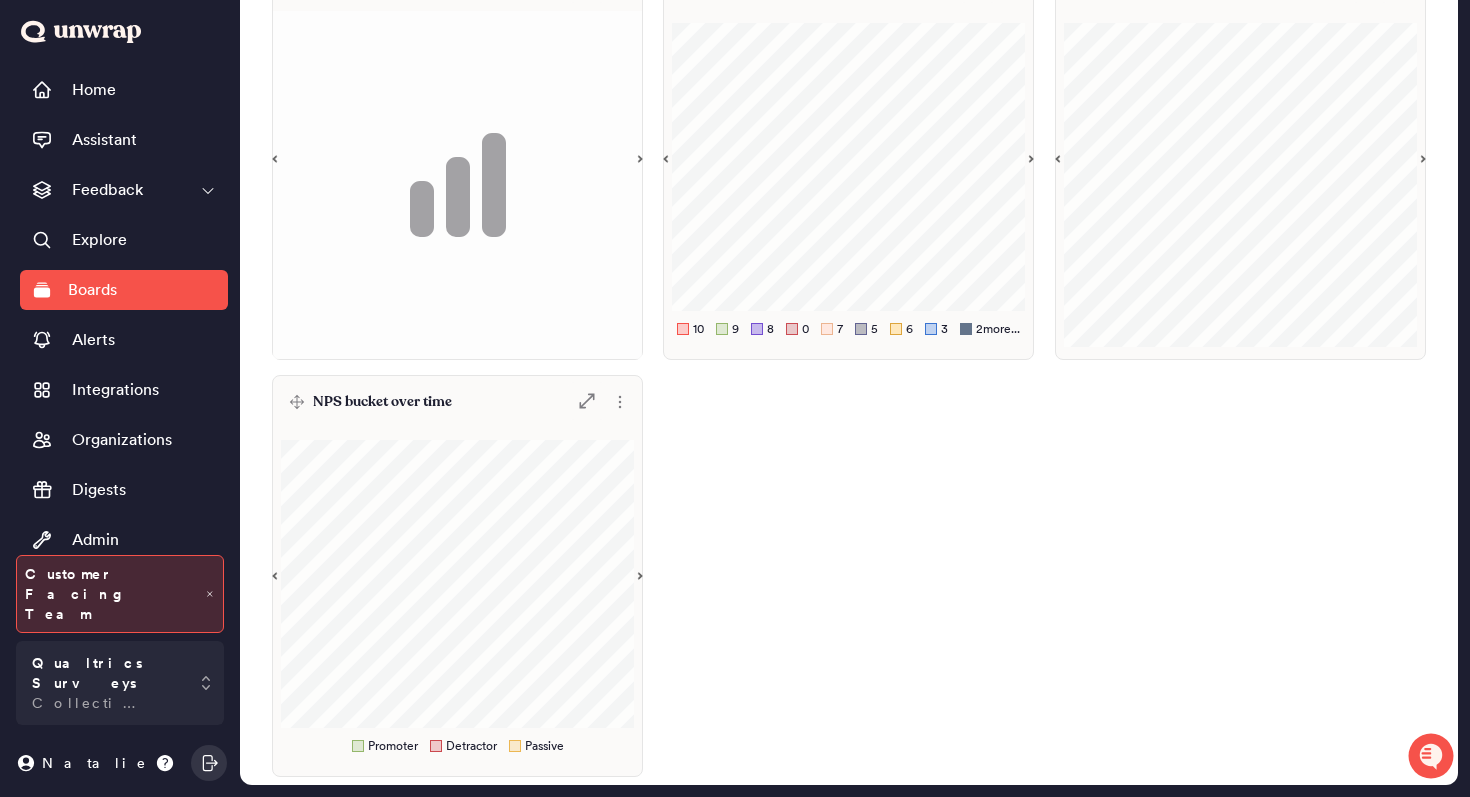 click on "NPS bucket over time
.st0 {
fill: #7e7d82;
}" at bounding box center (457, 402) 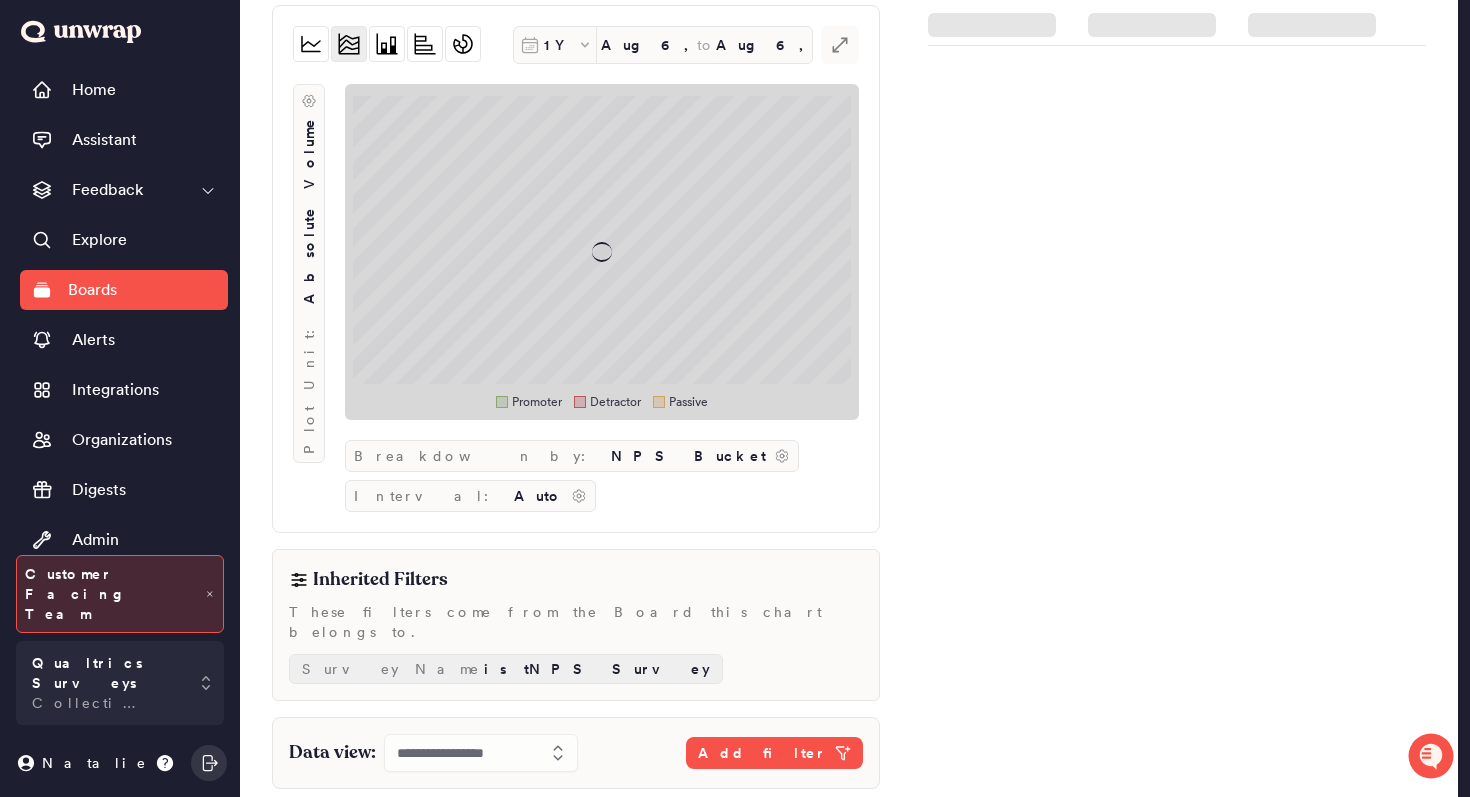 scroll, scrollTop: 22, scrollLeft: 0, axis: vertical 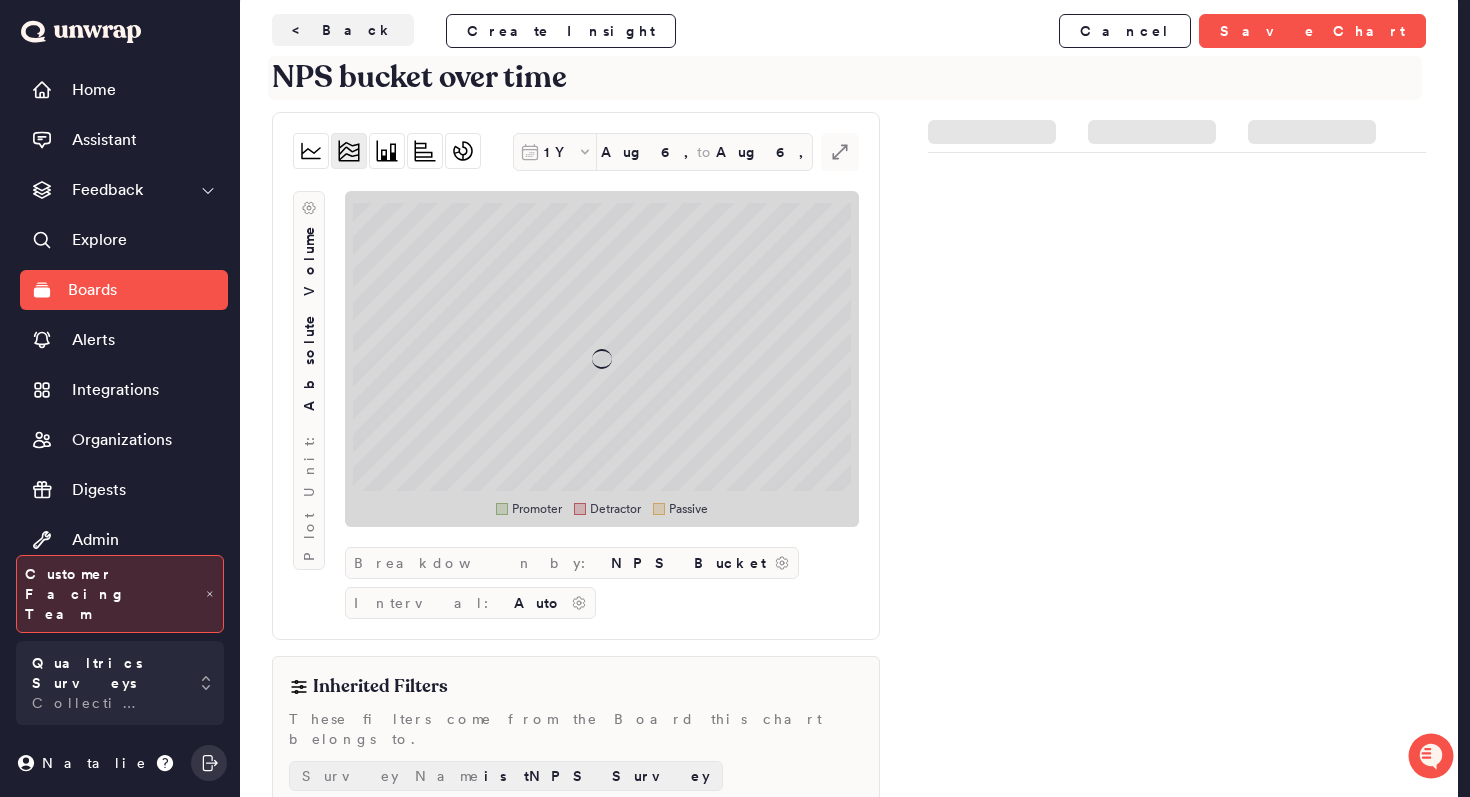 click on "NPS bucket over time" at bounding box center (845, 78) 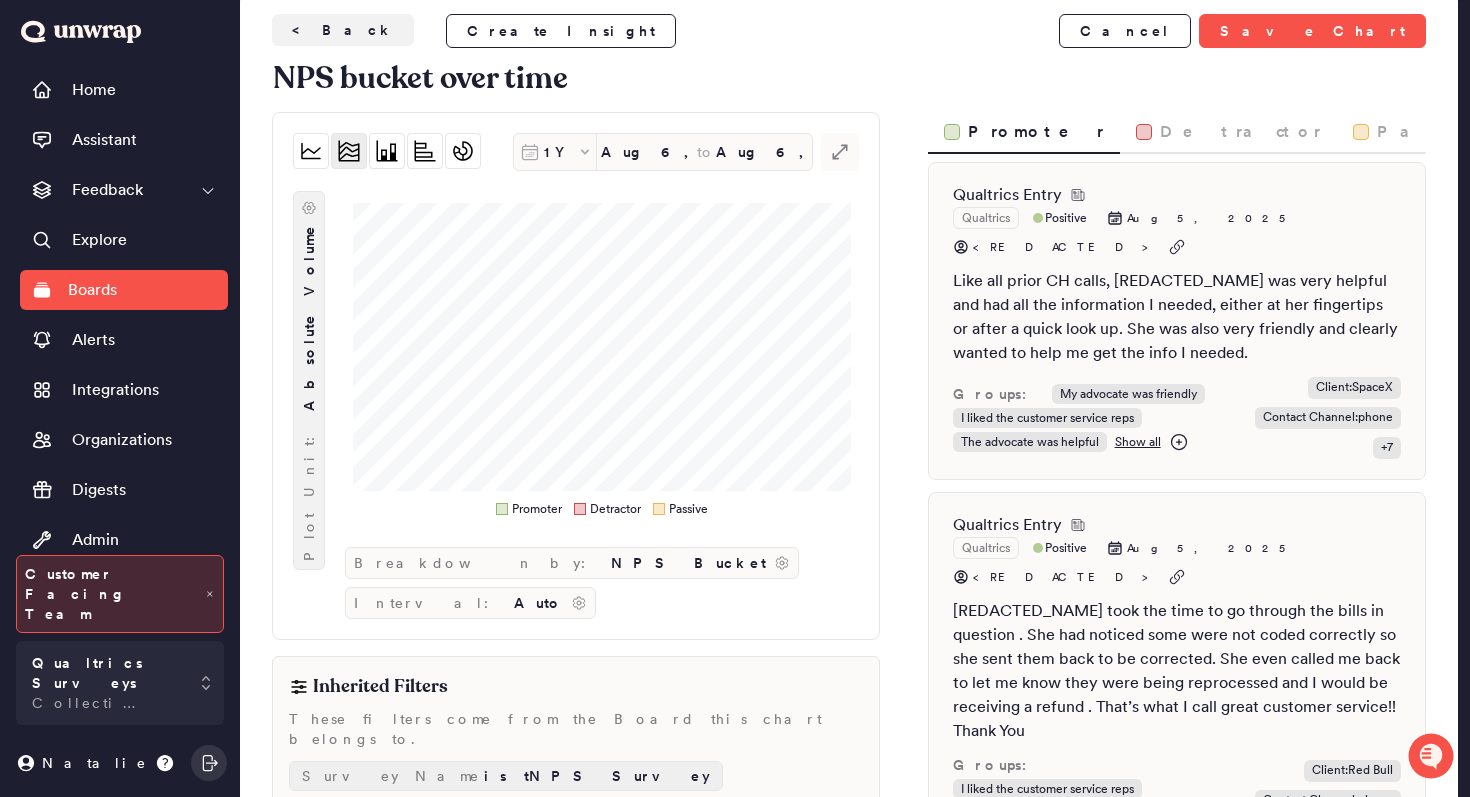 click on "Absolute Volume" at bounding box center (309, 317) 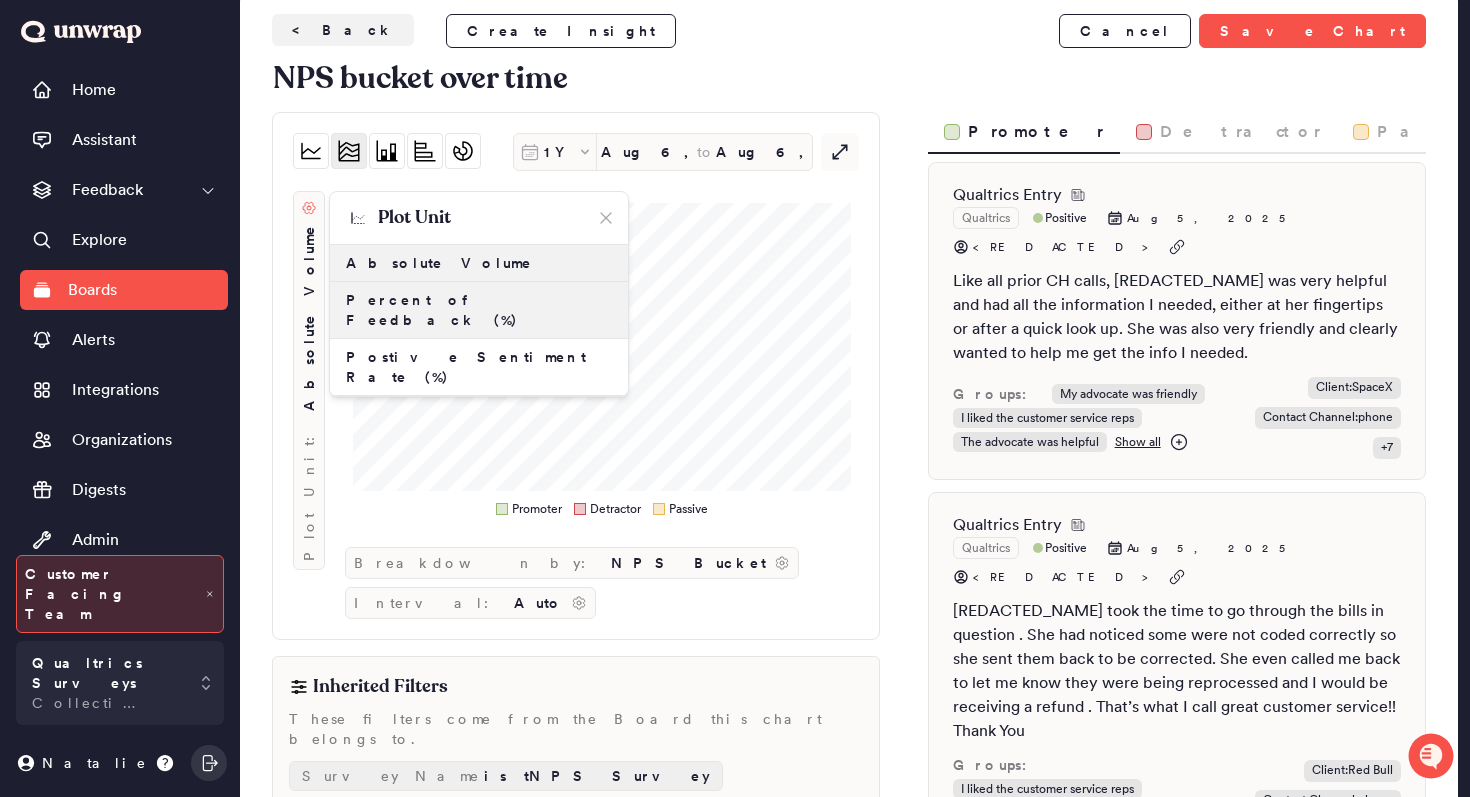 click on "Percent of Feedback (%)" at bounding box center [479, 310] 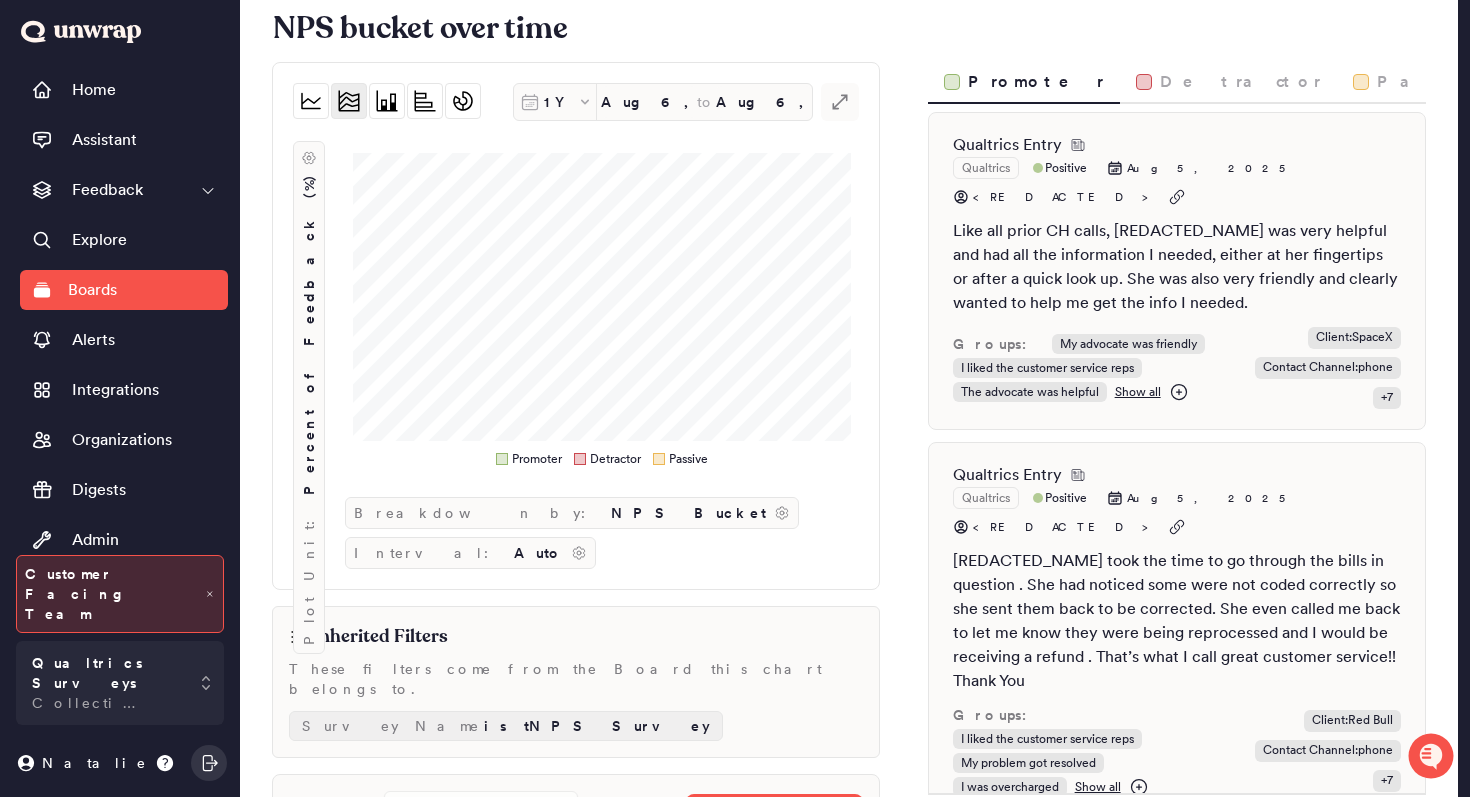 scroll, scrollTop: 70, scrollLeft: 0, axis: vertical 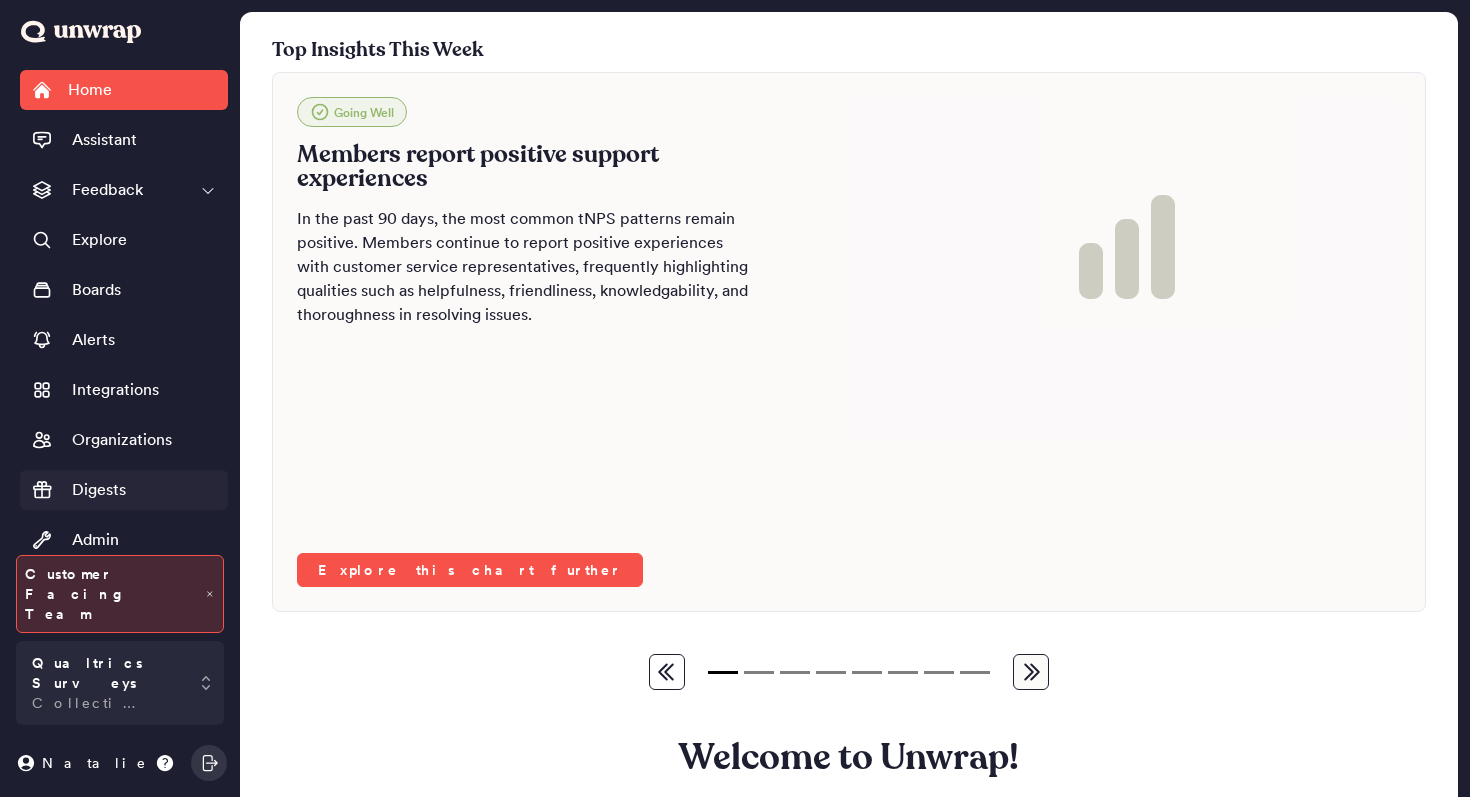 click on "Digests" at bounding box center (124, 490) 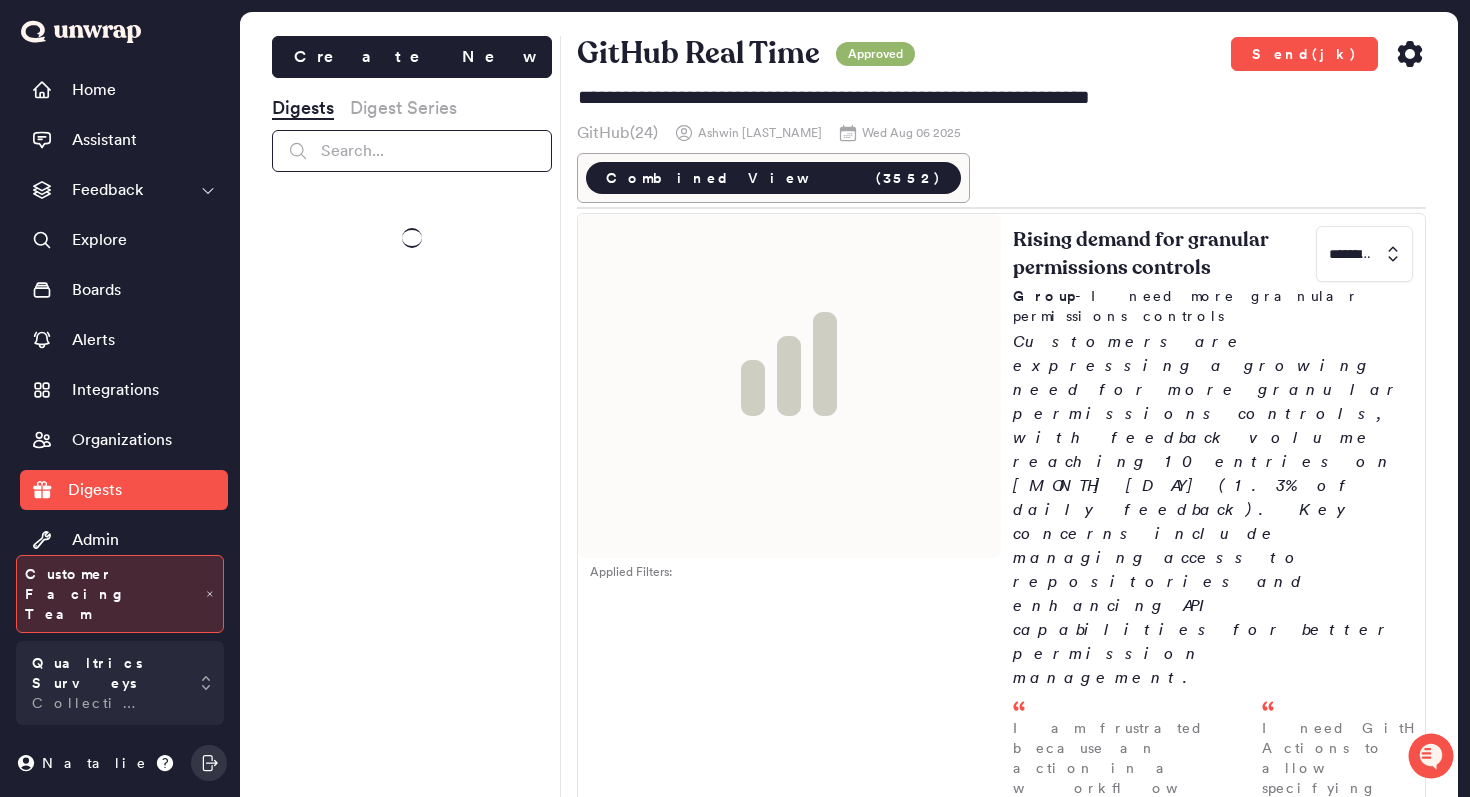 click at bounding box center [412, 151] 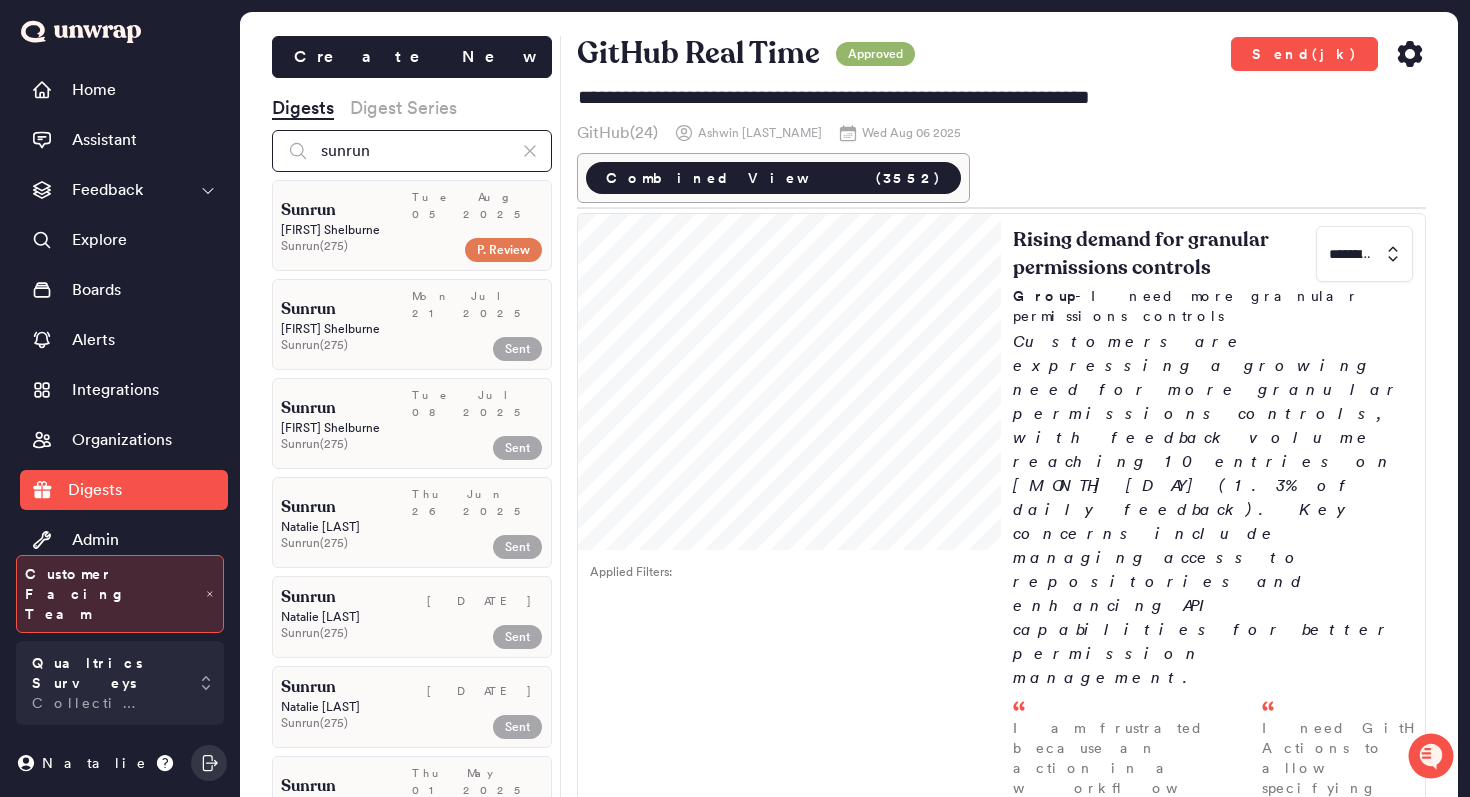 type on "sunrun" 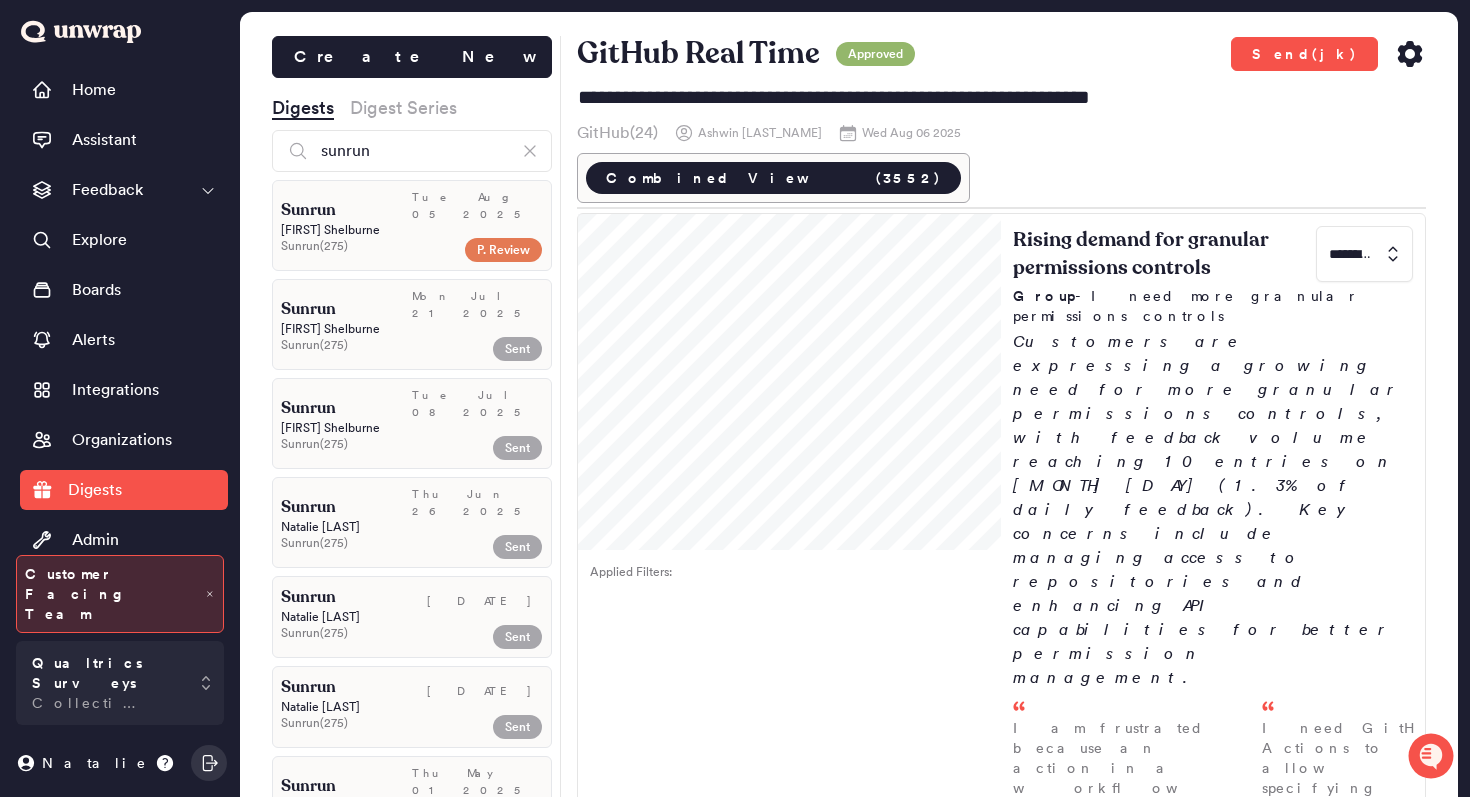 click on "[FIRST] [LAST]" at bounding box center [412, 230] 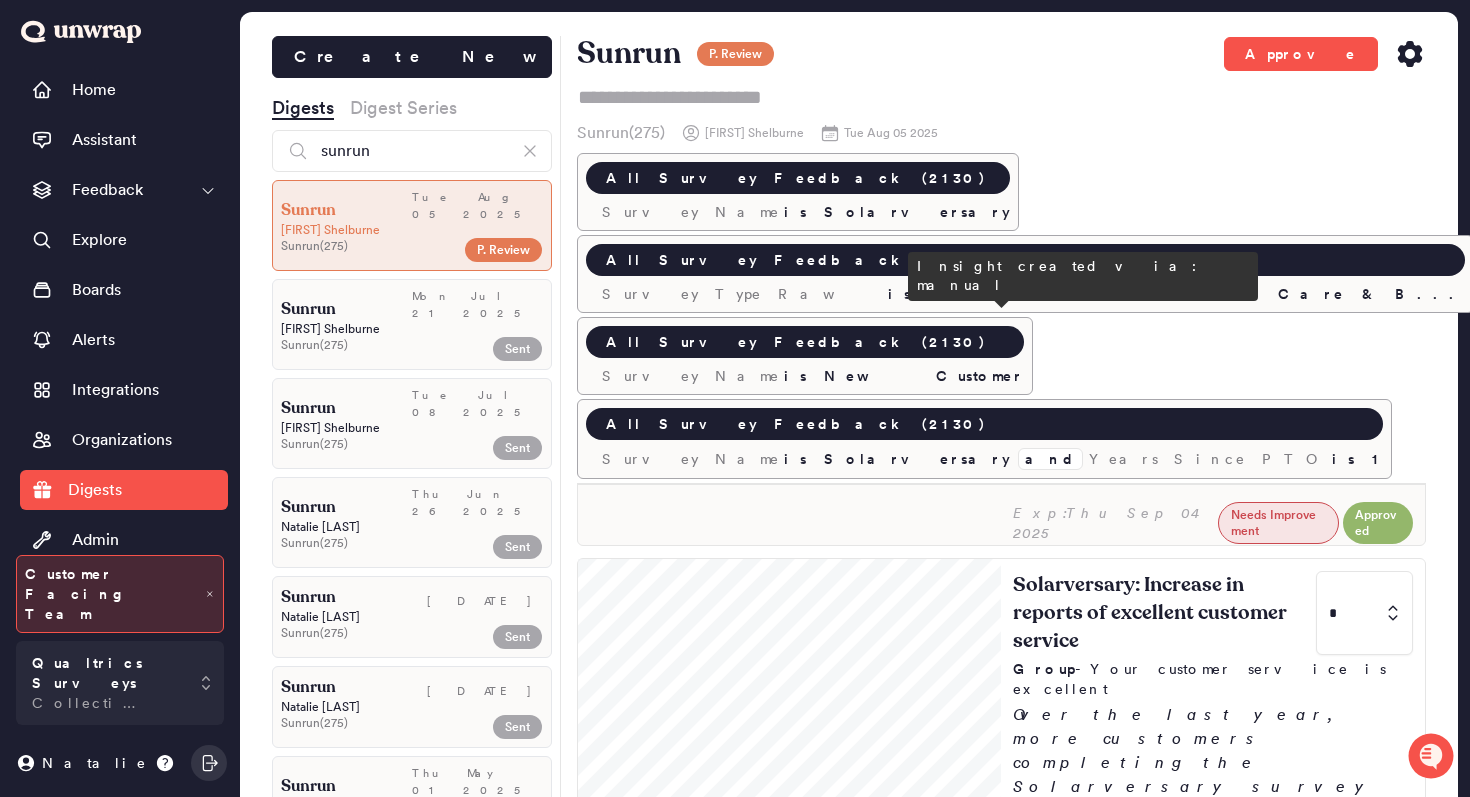 scroll, scrollTop: 1156, scrollLeft: 0, axis: vertical 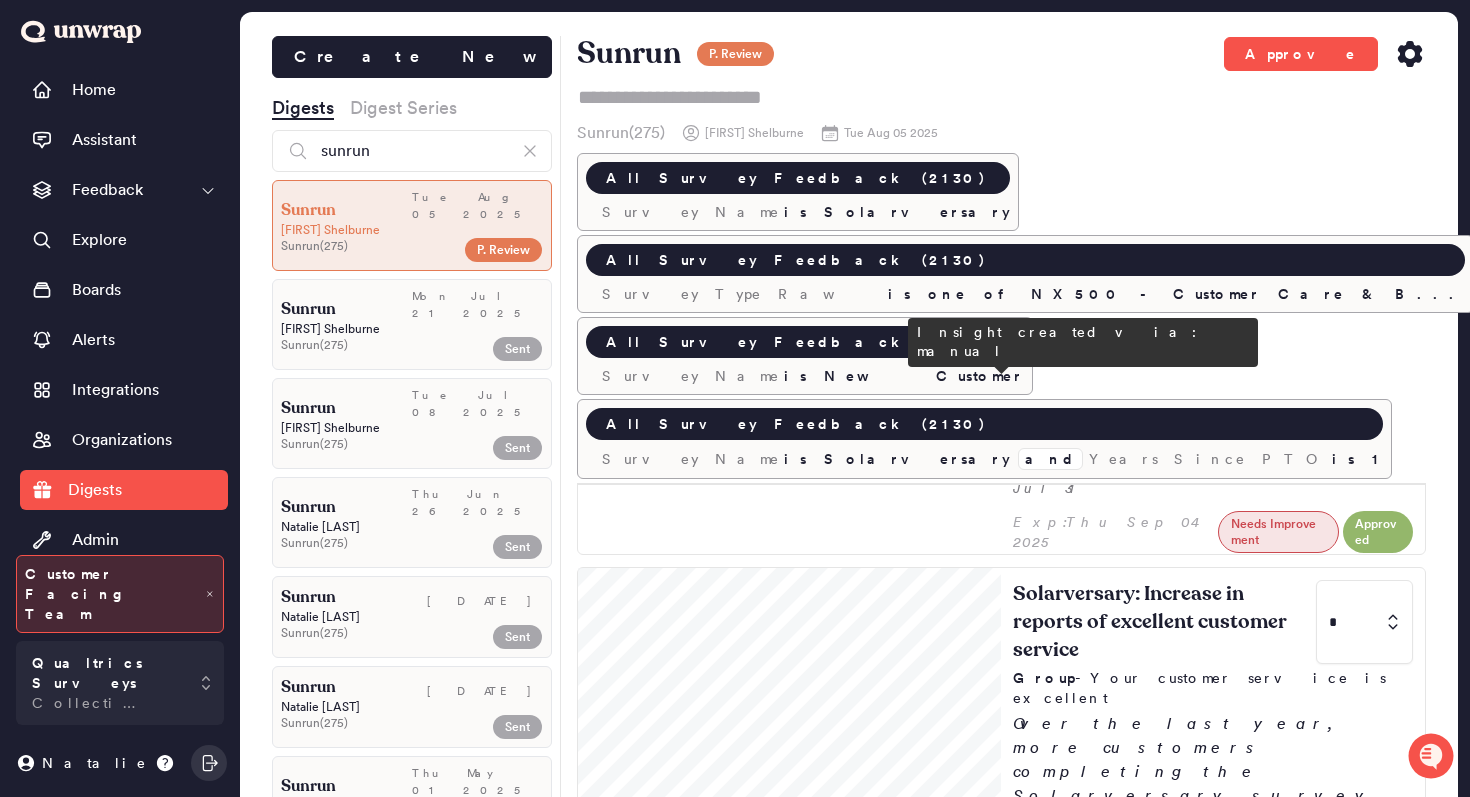 click on "1st Year Solarversary: Increase in reports of things going well * Group - Everything is going well Over the past year, more 1st Year Solarversary respondents have reported that their experience with Sunrun is going well, with positive survey feedback rising to [PERCENT] this July, up from [PERCENT] last July. Customers commonly express satisfaction with the service, citing clear communication, smooth installation, and reliable support. So far, I have no negative comments. The service provided is good up to this date. - [DATE] The planning, installation, sales, and marketing teams are all rated as a "10". - [DATE] Whenever I request information, they respond promptly. Up to today, I have not had any problems. - [DATE]" at bounding box center [1213, 1960] 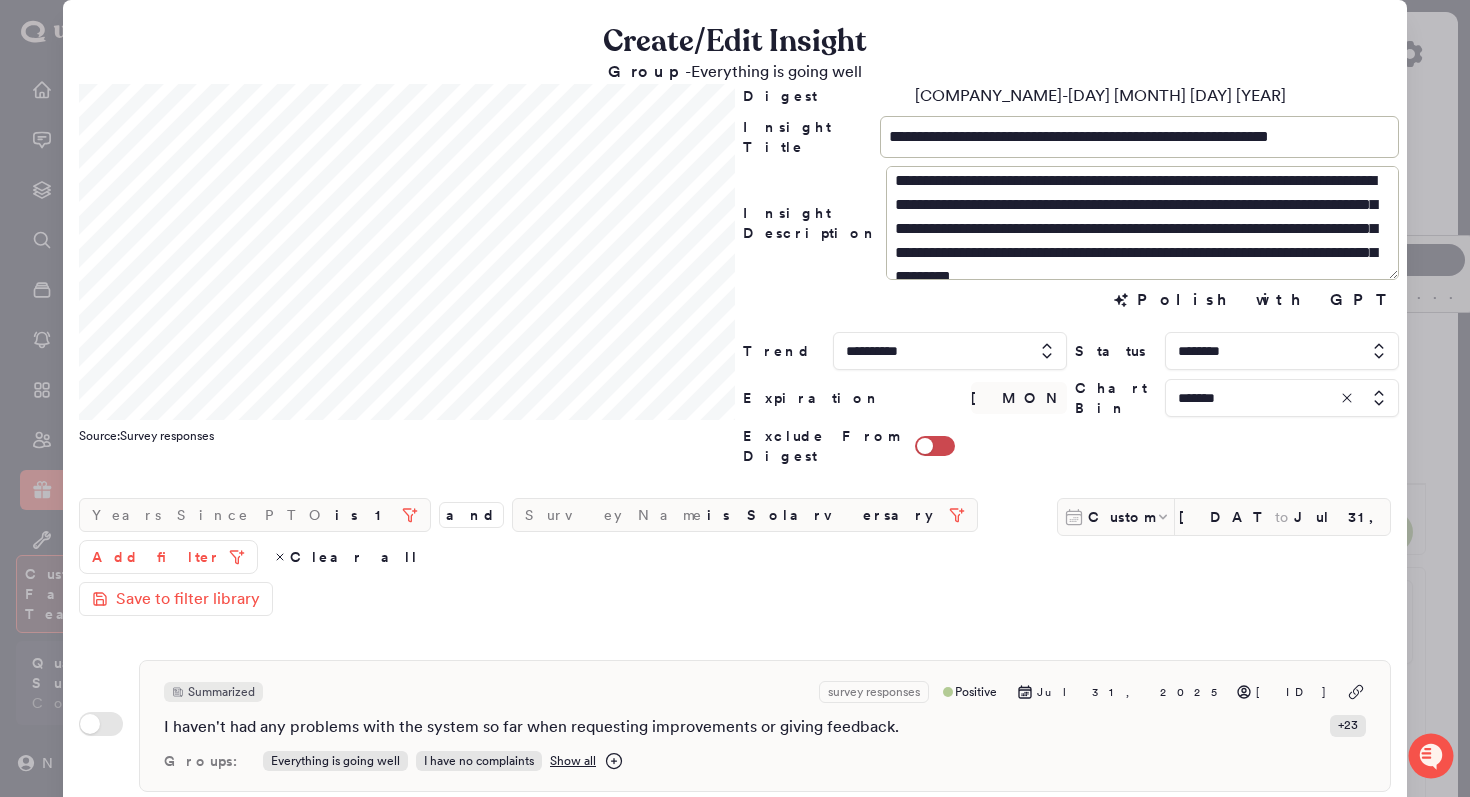 scroll, scrollTop: 0, scrollLeft: 0, axis: both 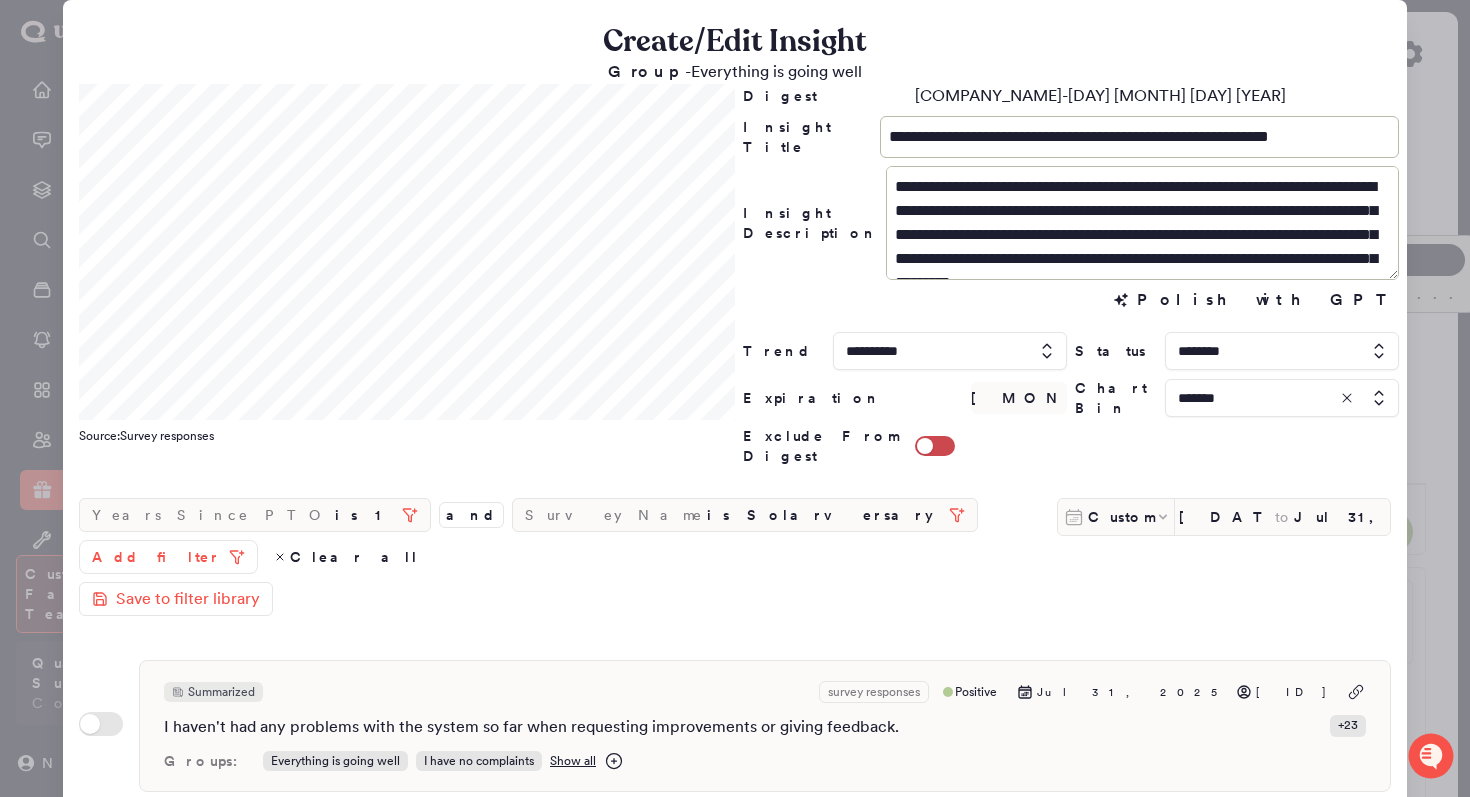 click at bounding box center (735, 398) 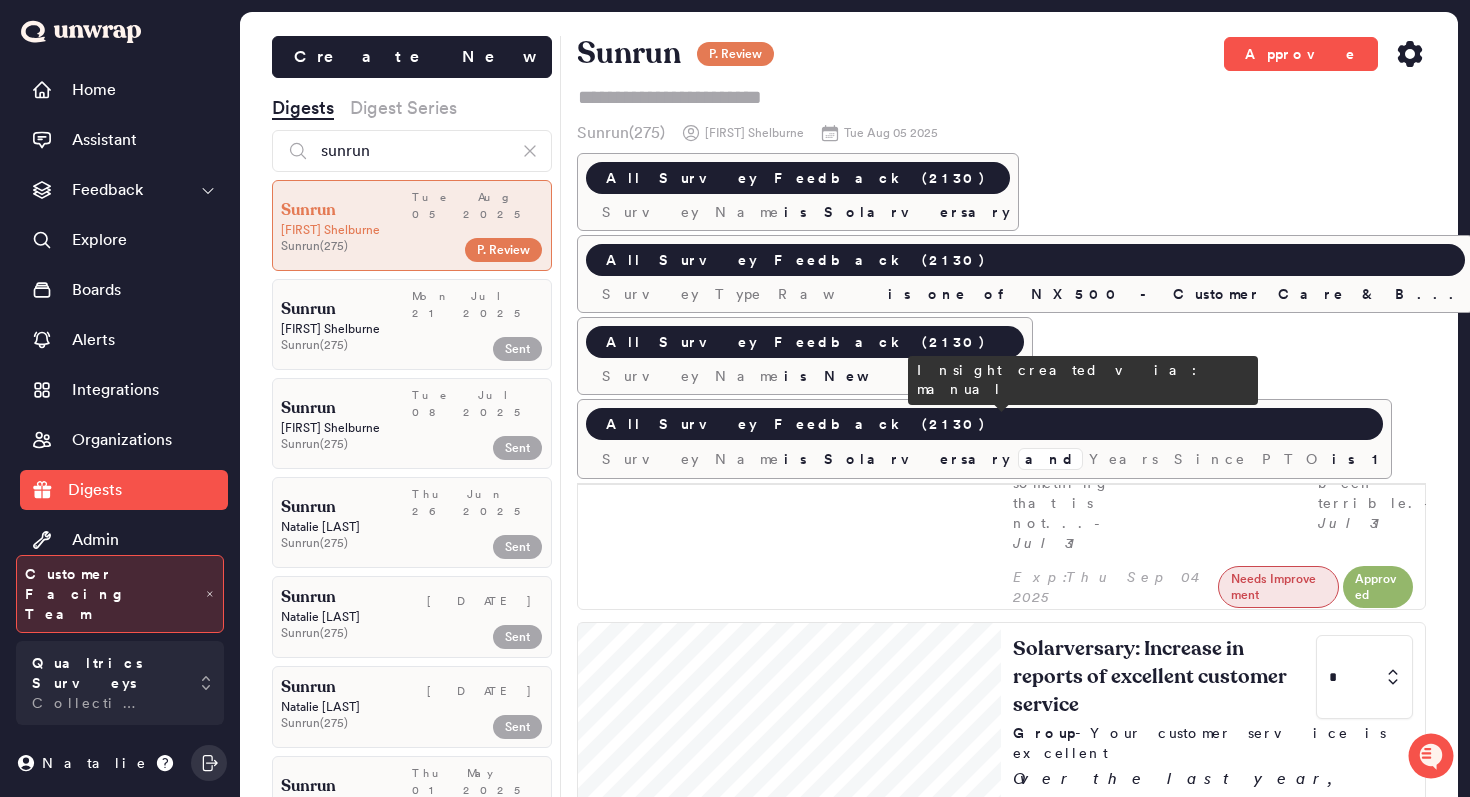 scroll, scrollTop: 1099, scrollLeft: 0, axis: vertical 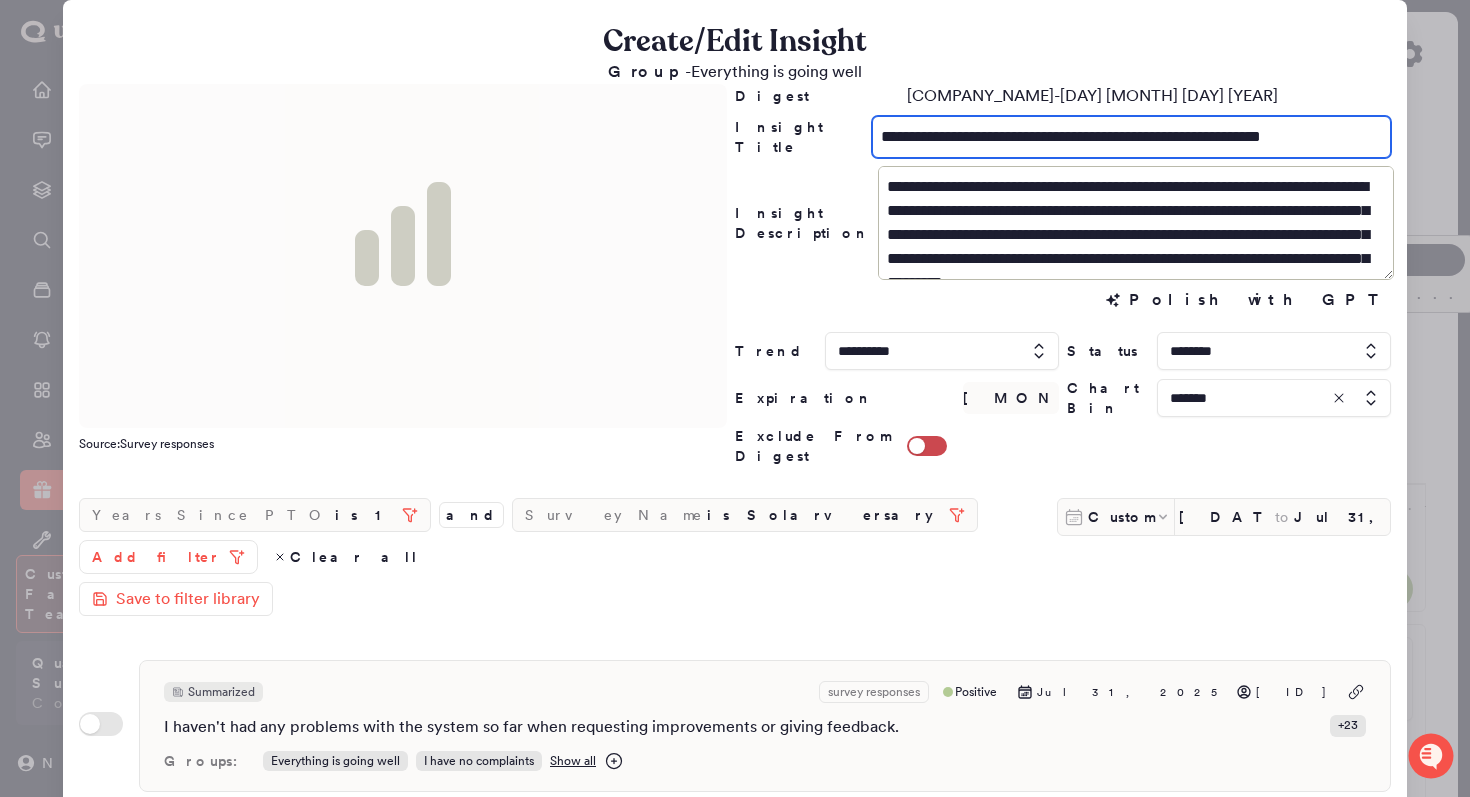 click on "**********" at bounding box center [1131, 137] 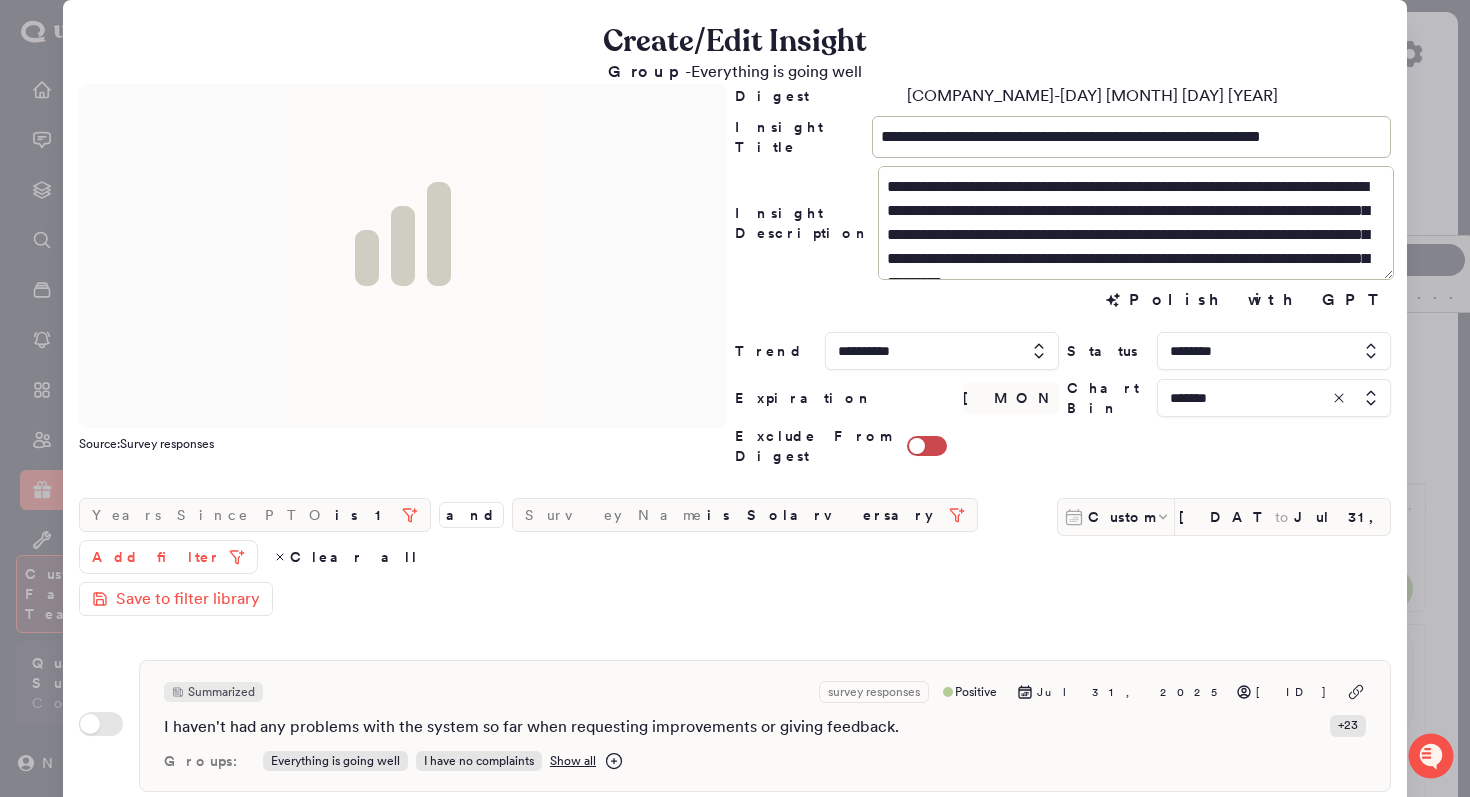 click at bounding box center [735, 398] 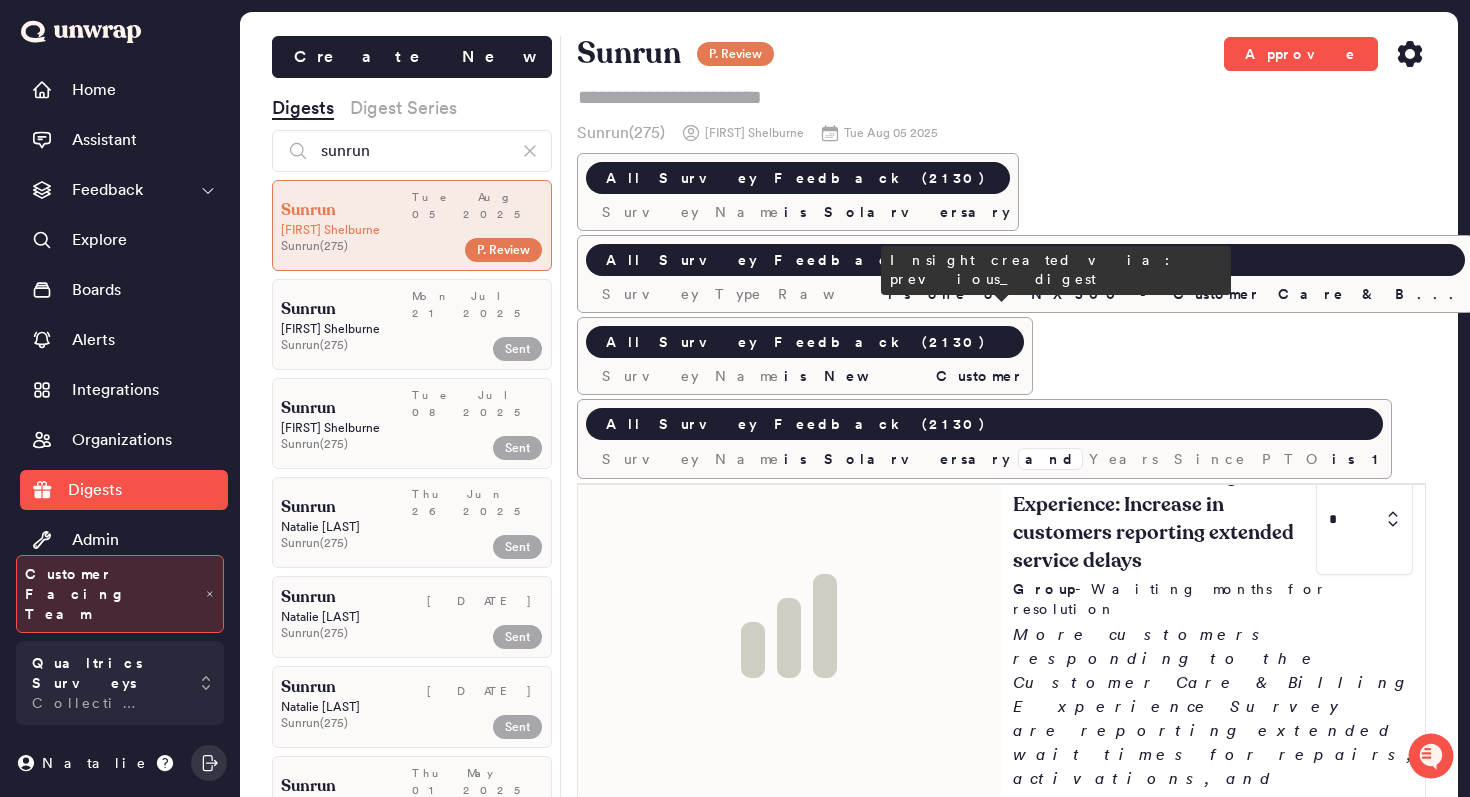 scroll, scrollTop: 18, scrollLeft: 0, axis: vertical 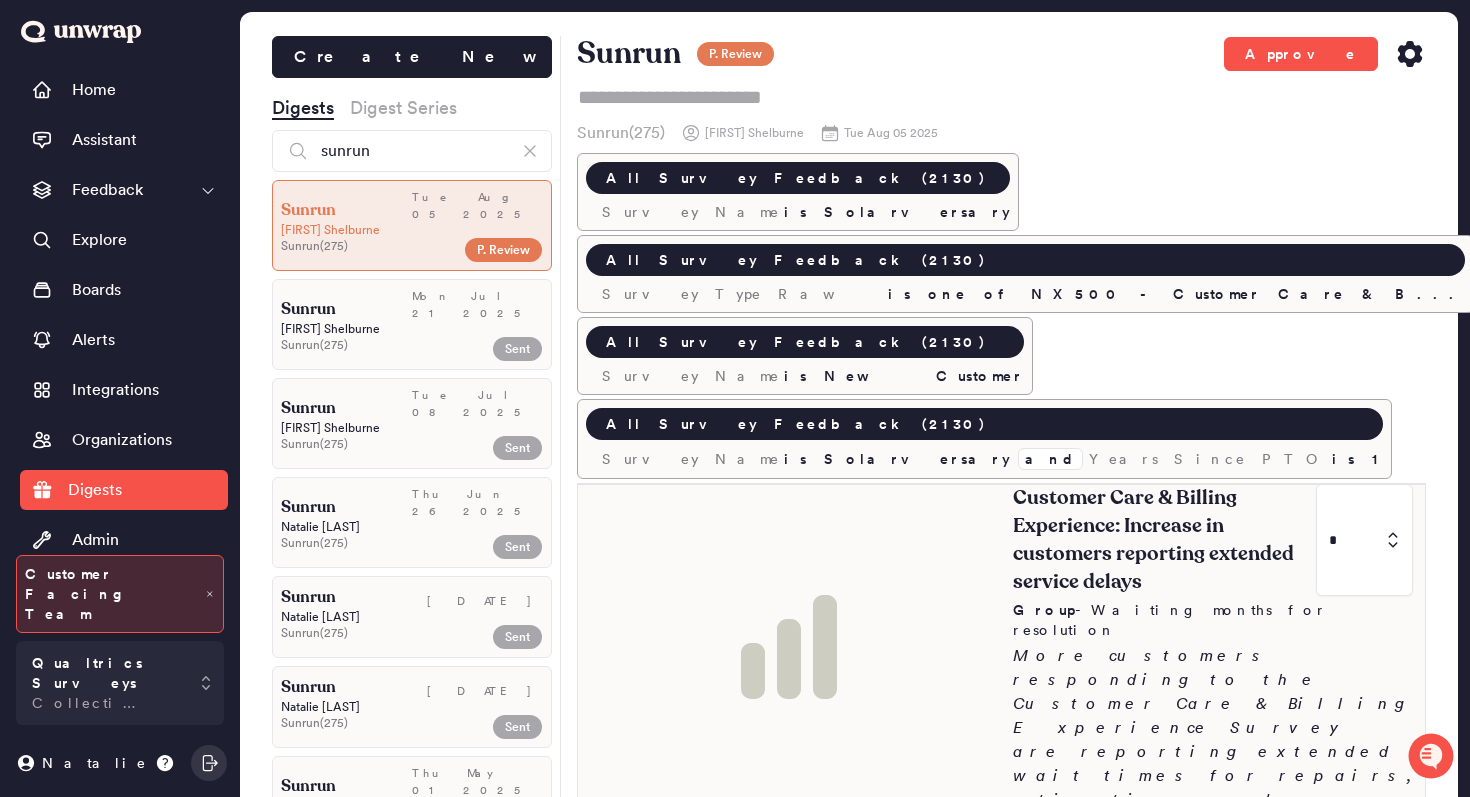 click at bounding box center [790, 647] 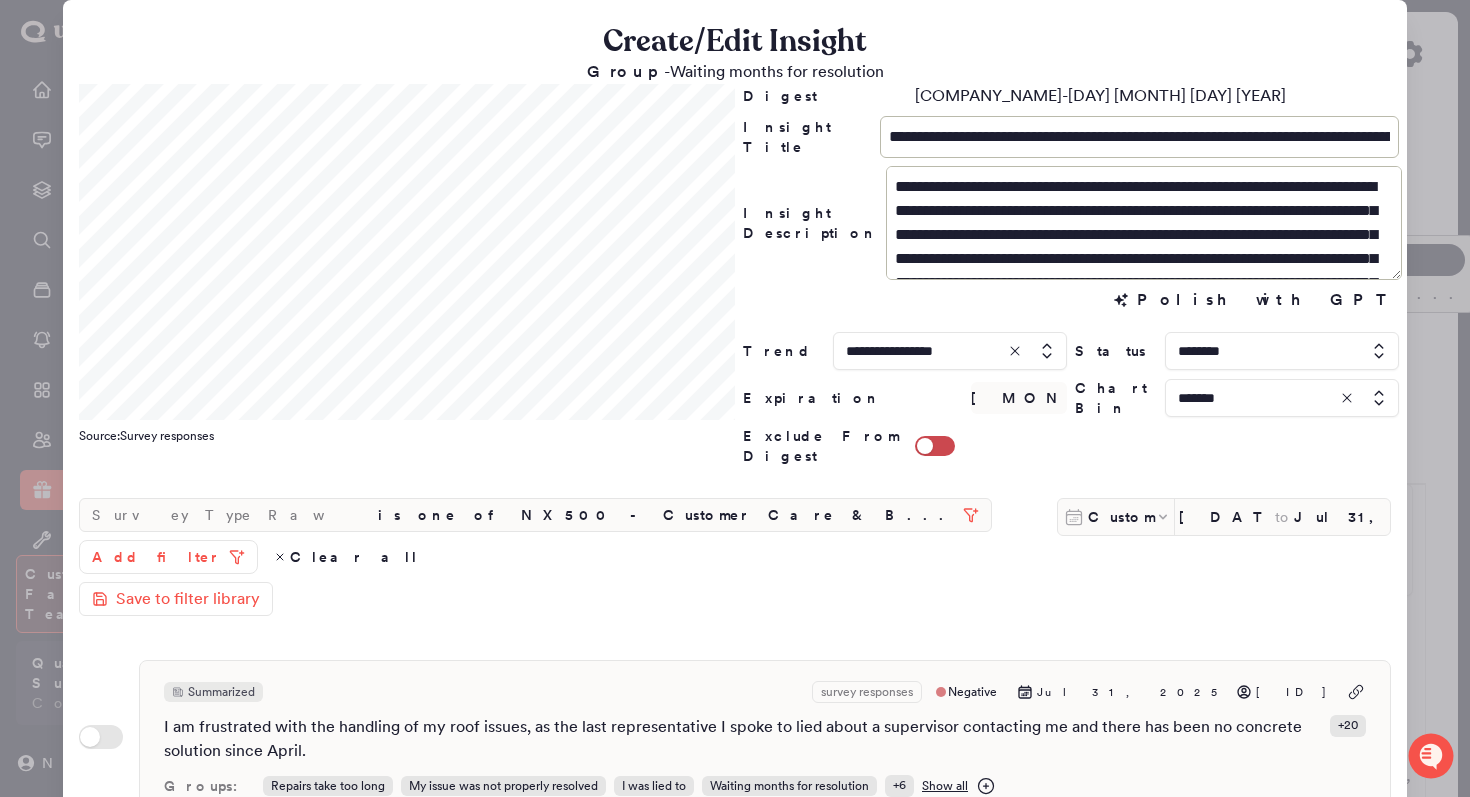 click at bounding box center (735, 398) 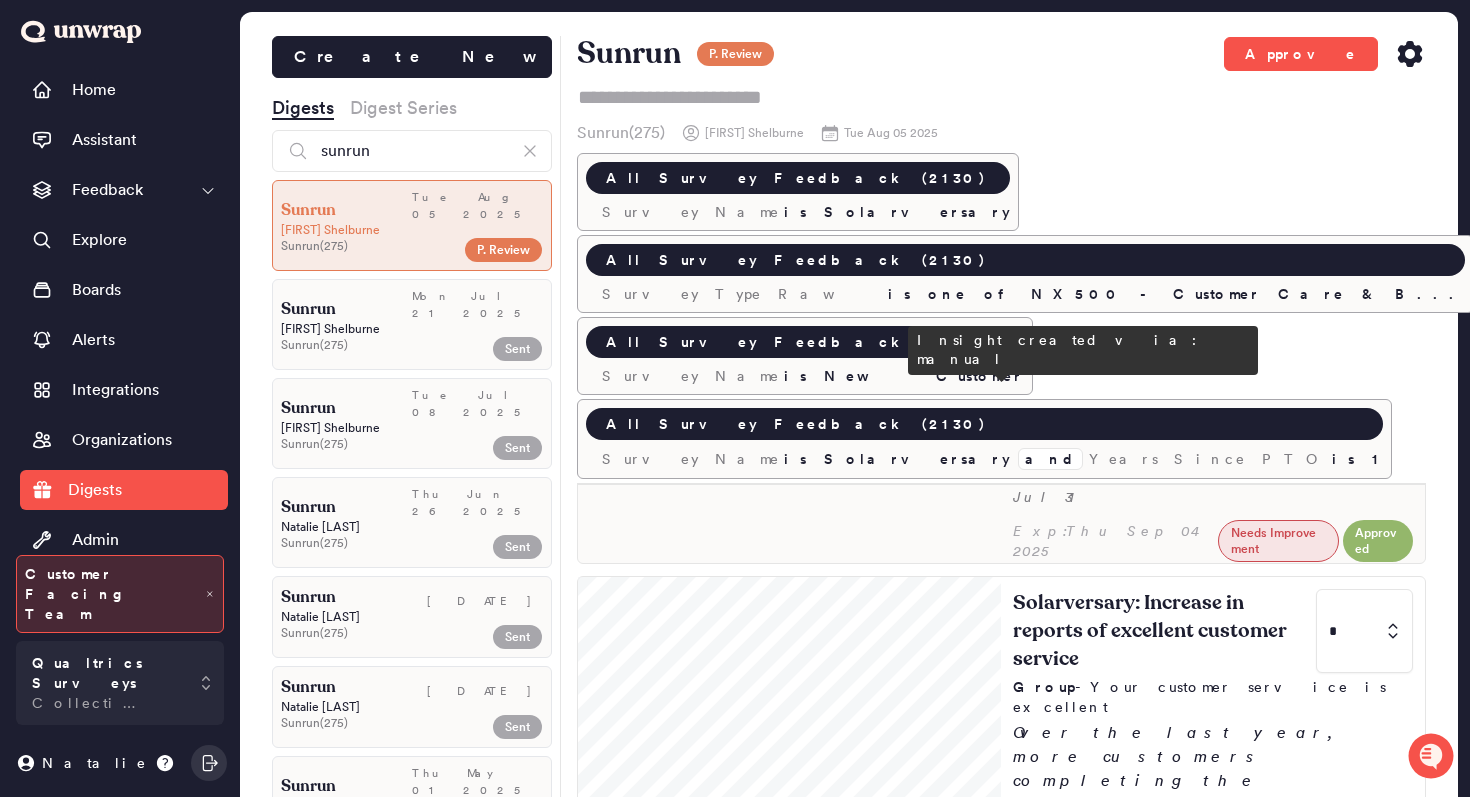 scroll, scrollTop: 1156, scrollLeft: 0, axis: vertical 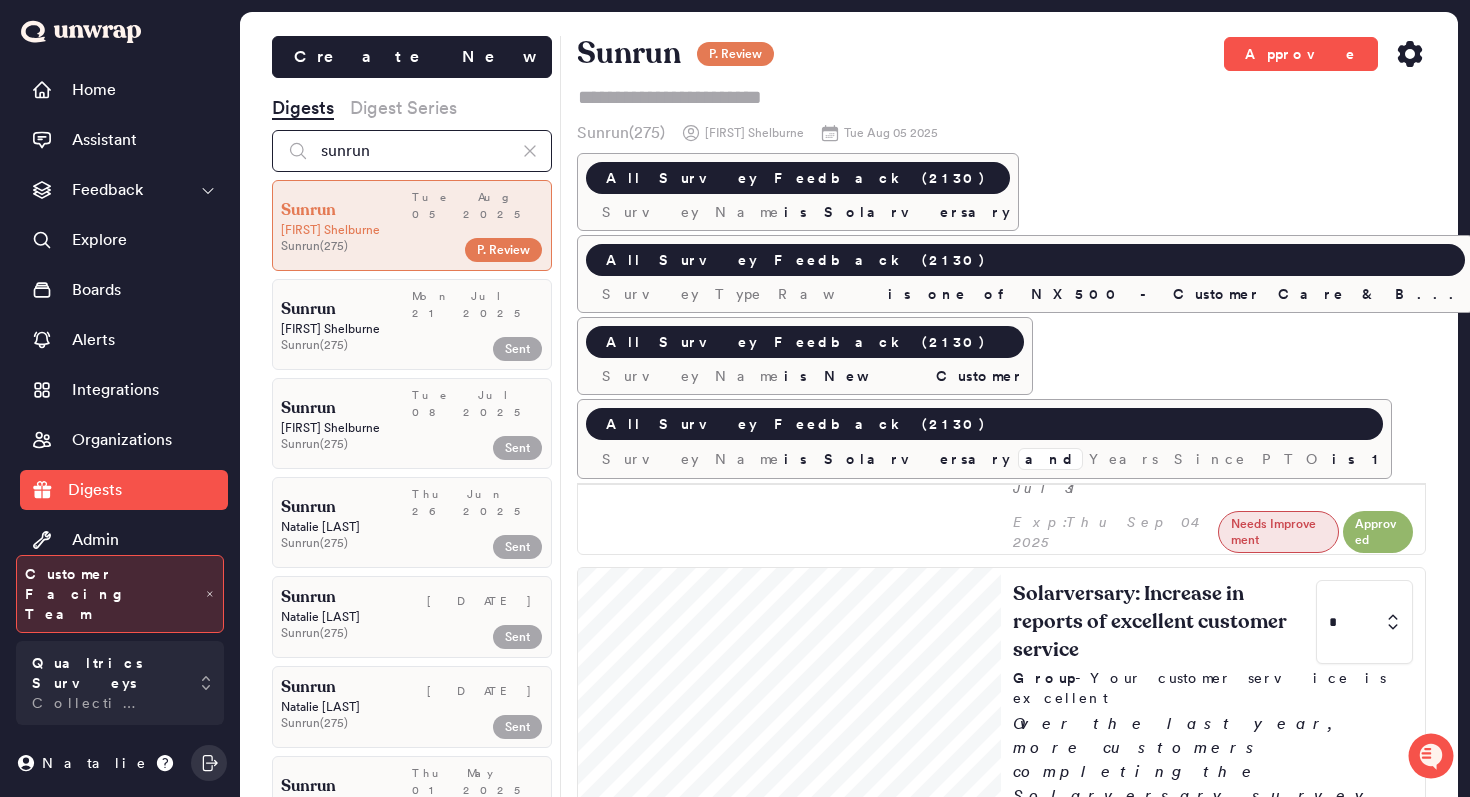 click on "sunrun" at bounding box center [412, 151] 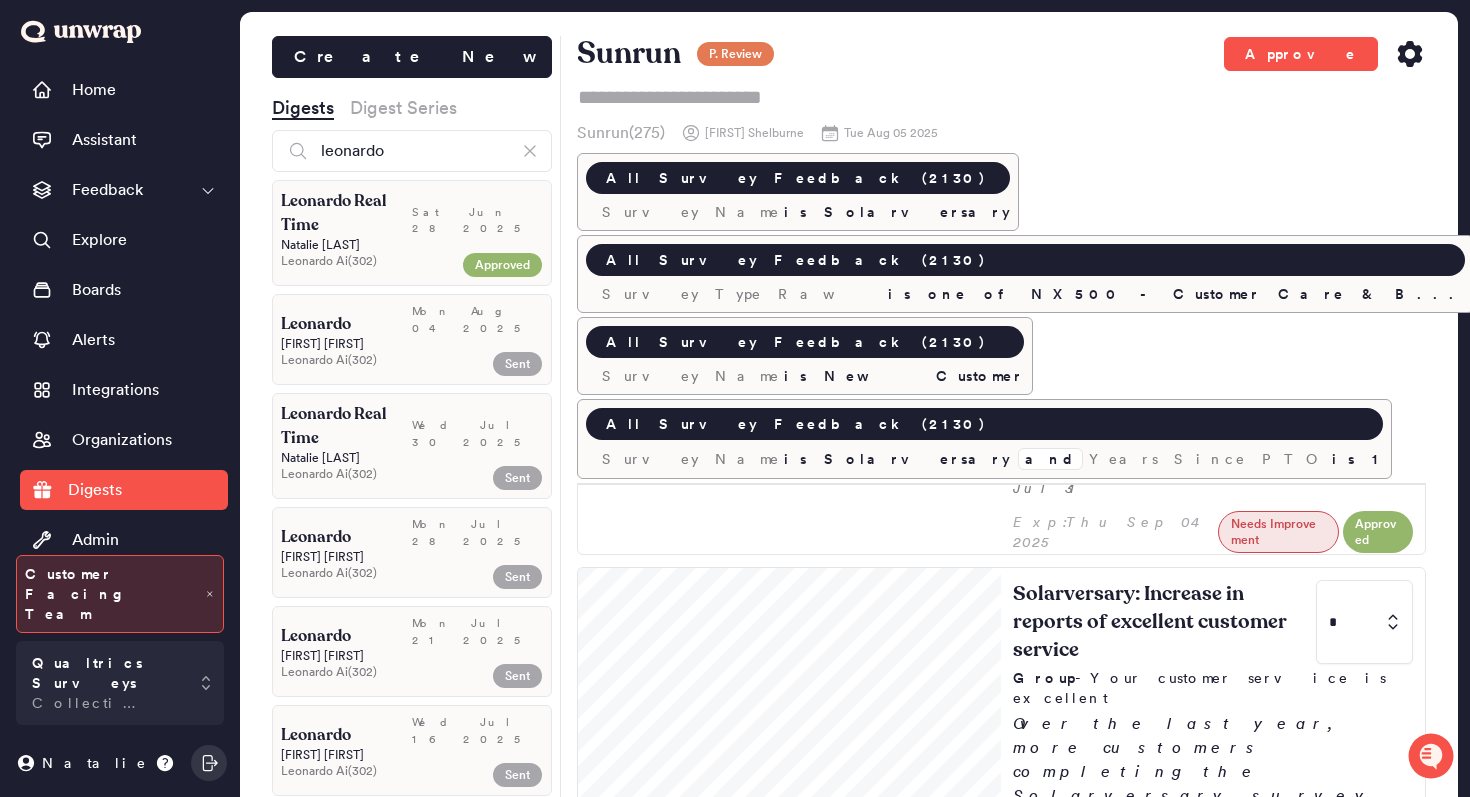 click on "Mon Aug 04 2025" at bounding box center (477, 319) 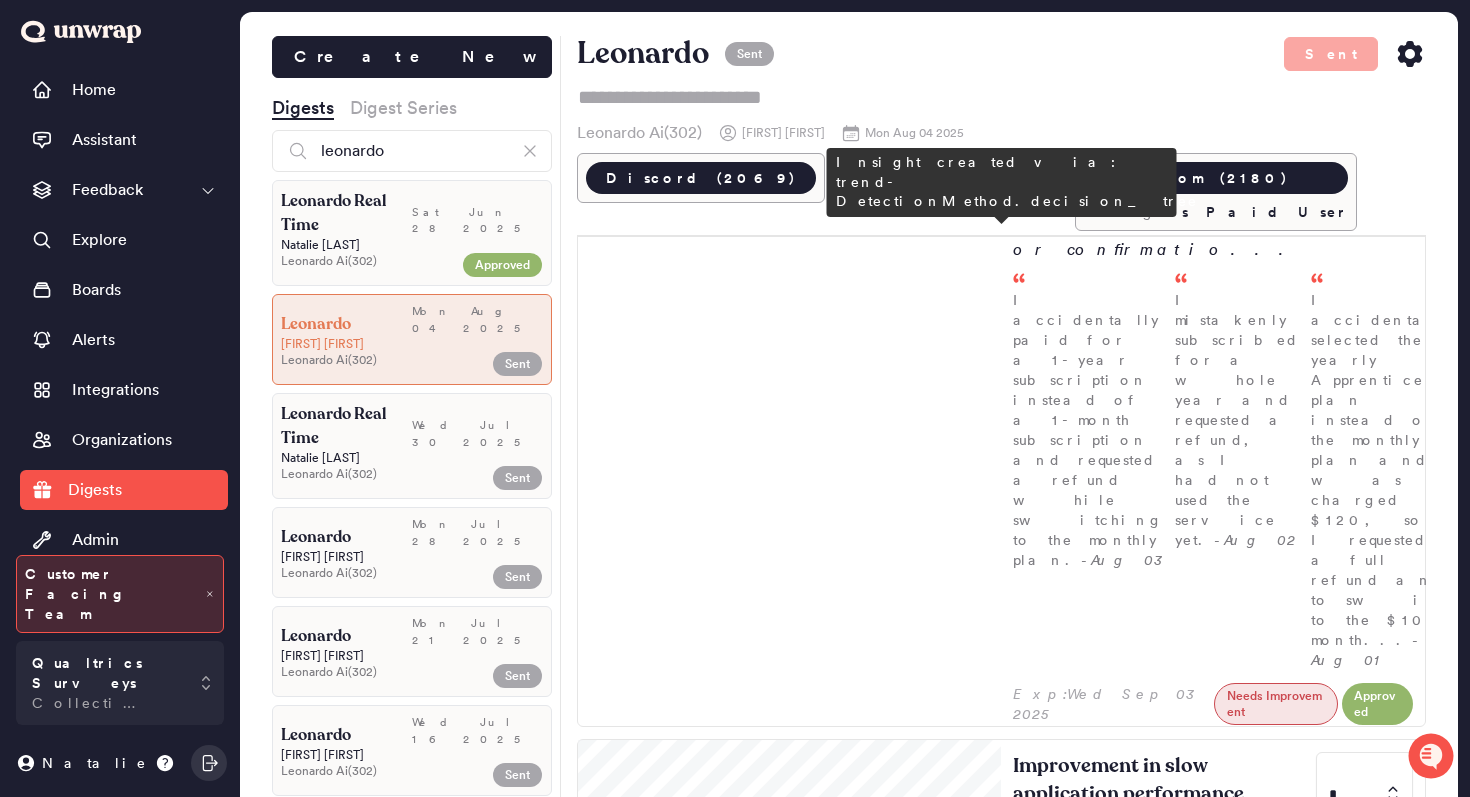scroll, scrollTop: 607, scrollLeft: 0, axis: vertical 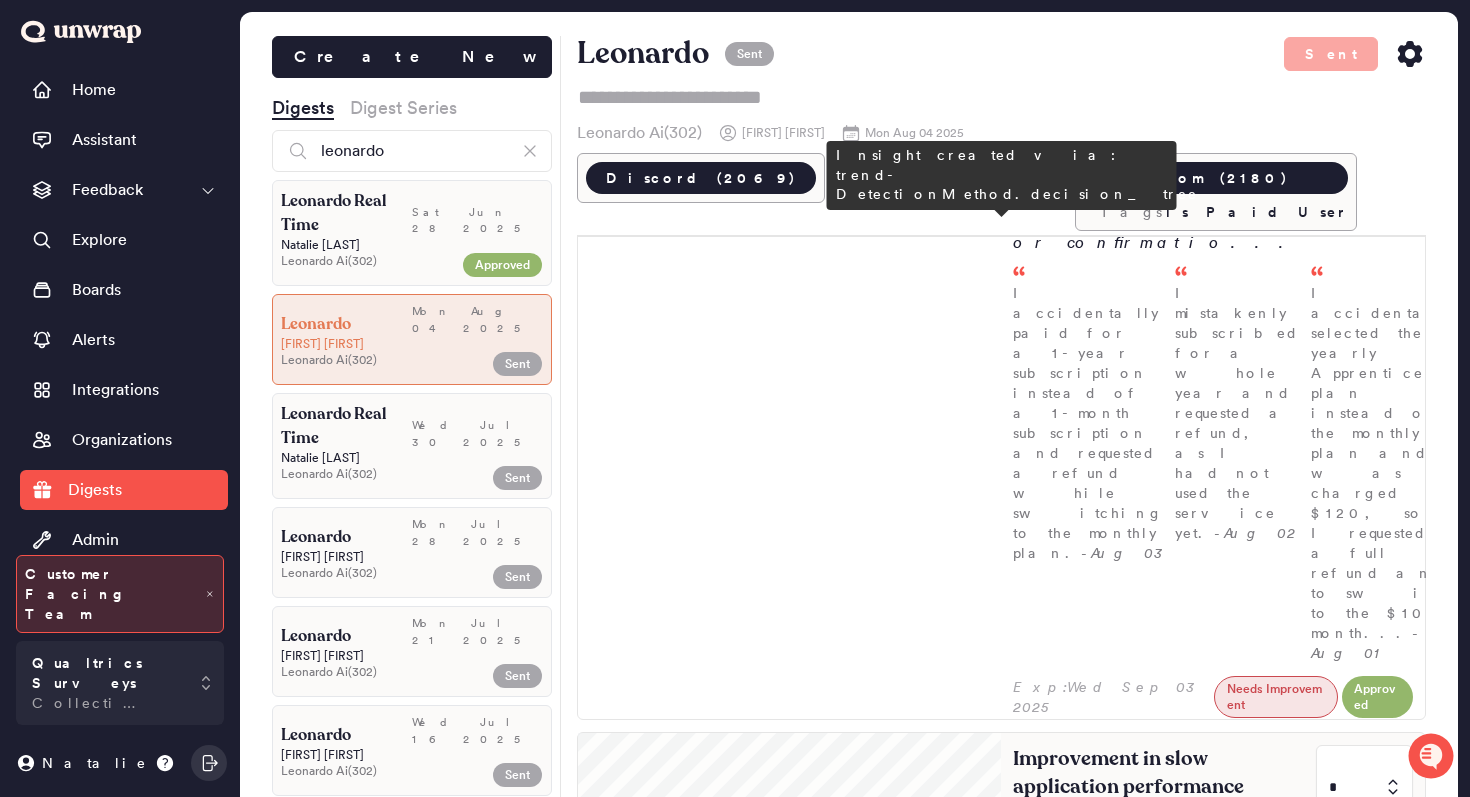 click on "Group  -  Slow application performance (high latency)" at bounding box center [1213, 853] 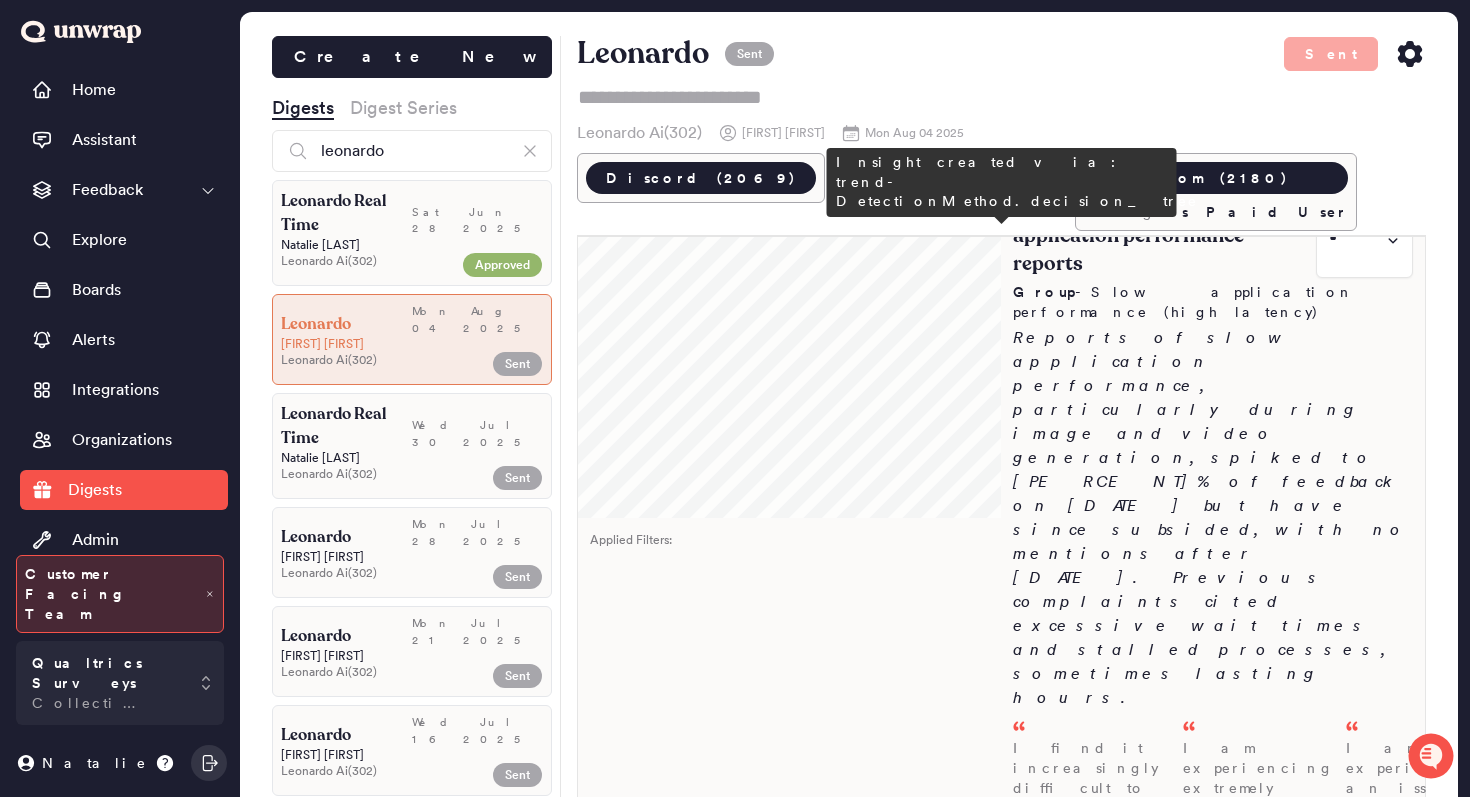 scroll, scrollTop: 1159, scrollLeft: 0, axis: vertical 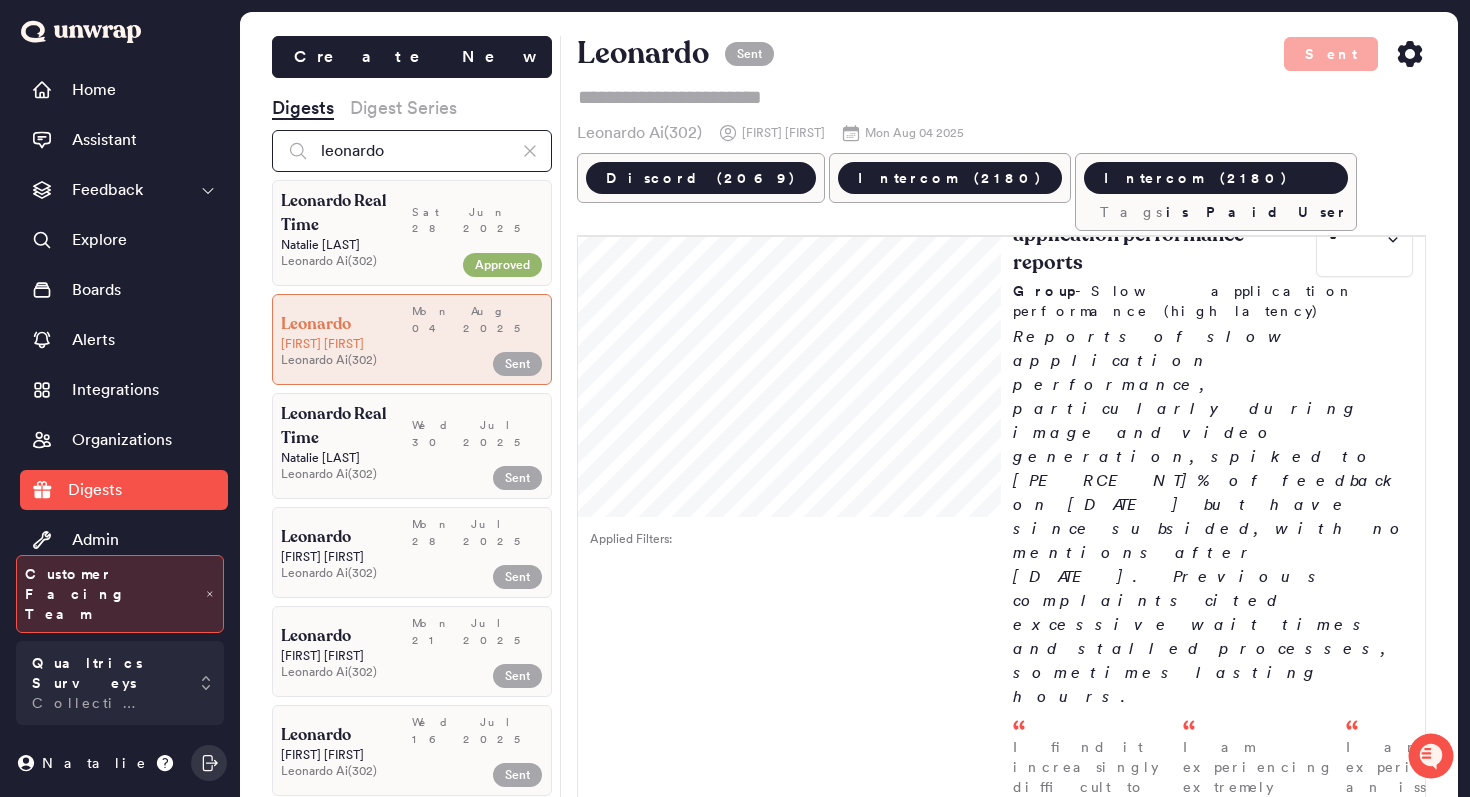 click on "leonardo" at bounding box center [412, 151] 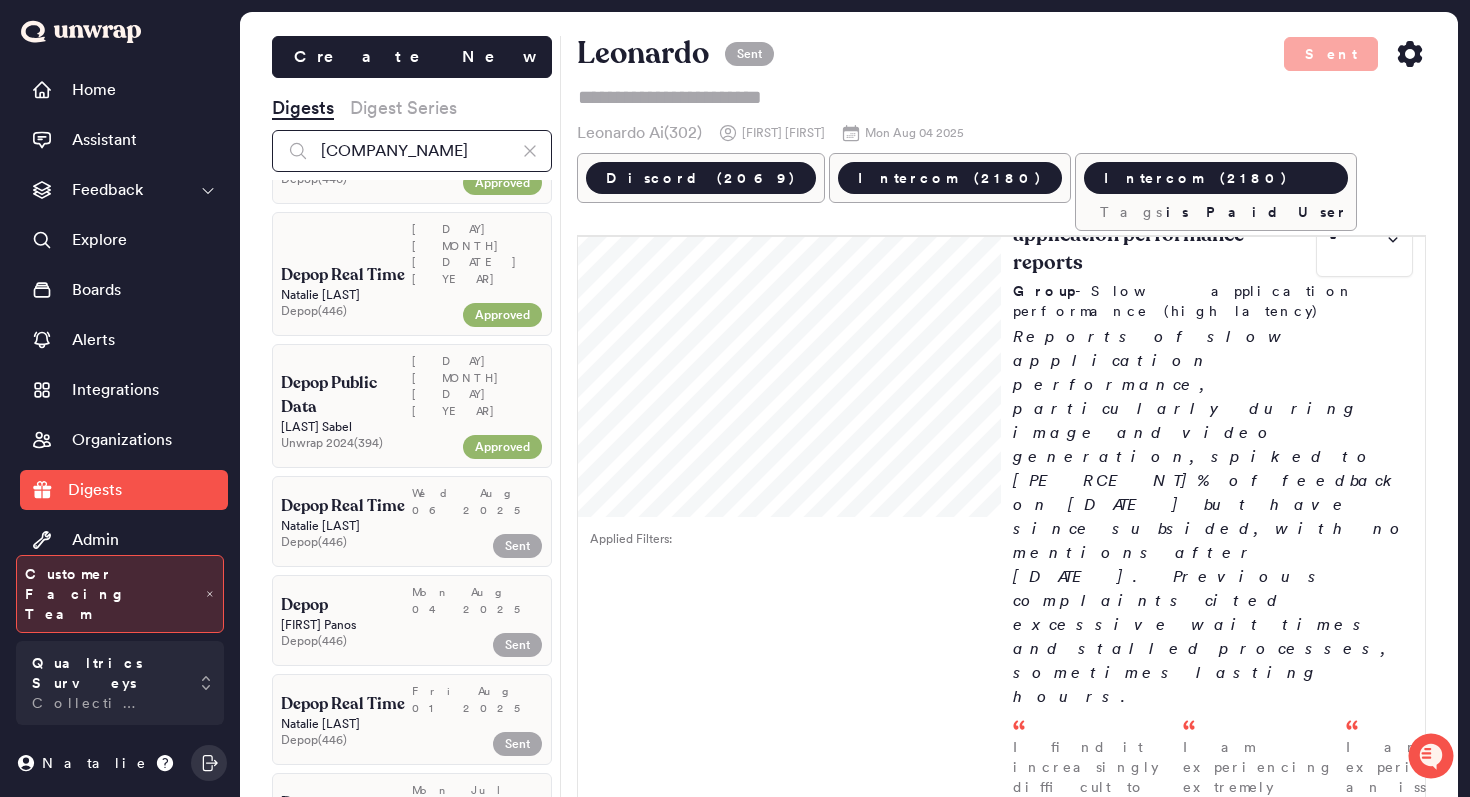 scroll, scrollTop: 585, scrollLeft: 0, axis: vertical 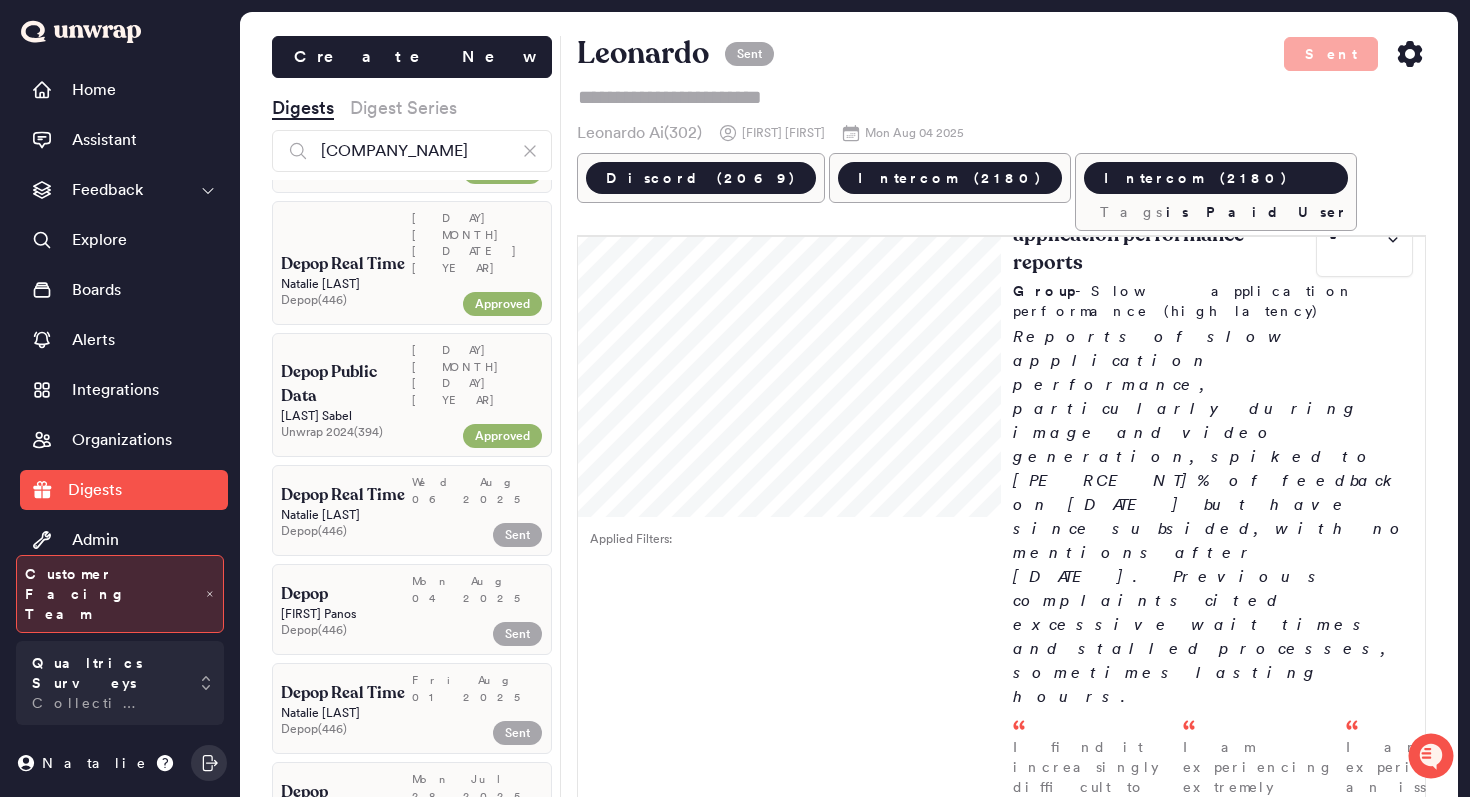 click on "Depop  ( 446 )" at bounding box center [368, 630] 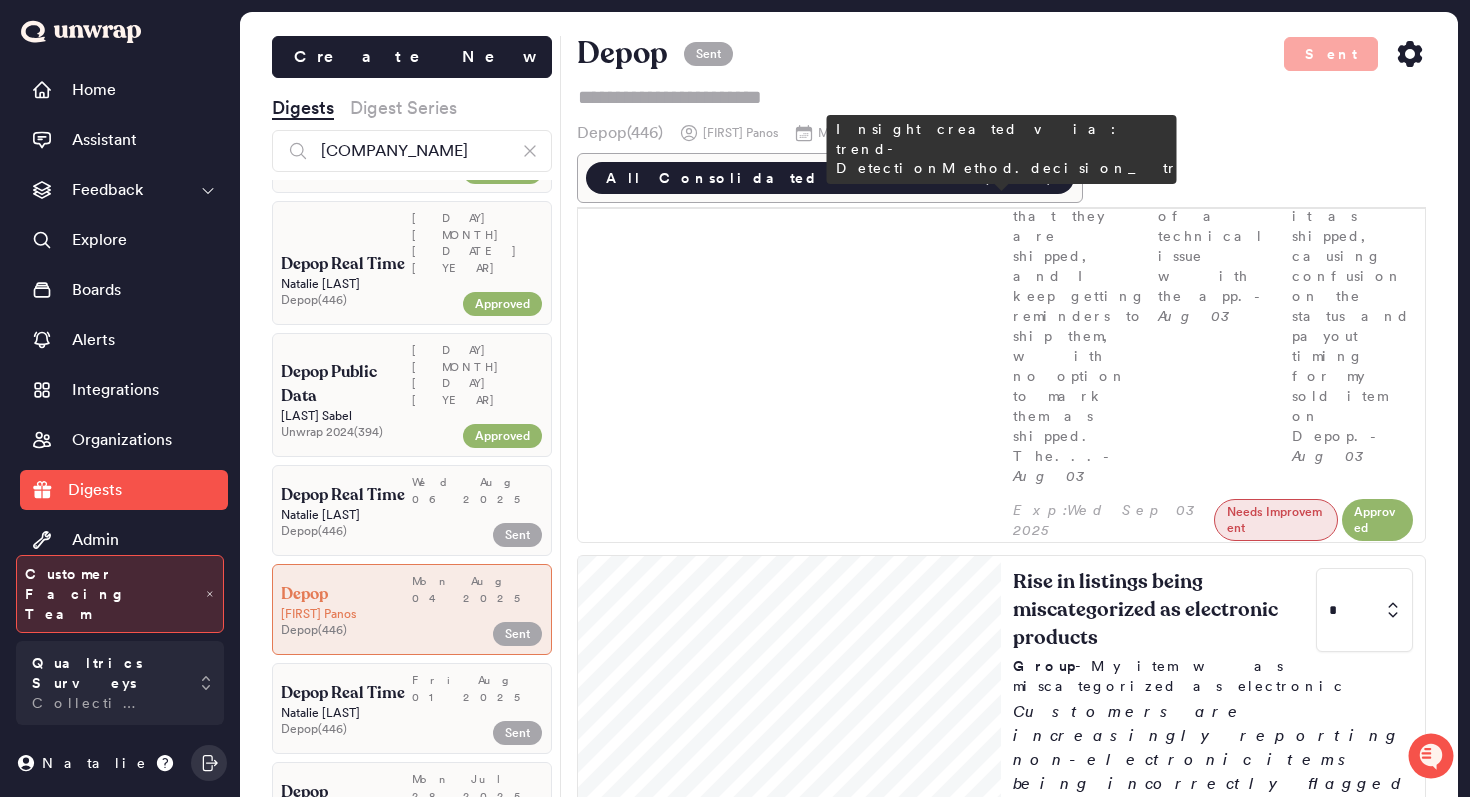 scroll, scrollTop: 2993, scrollLeft: 0, axis: vertical 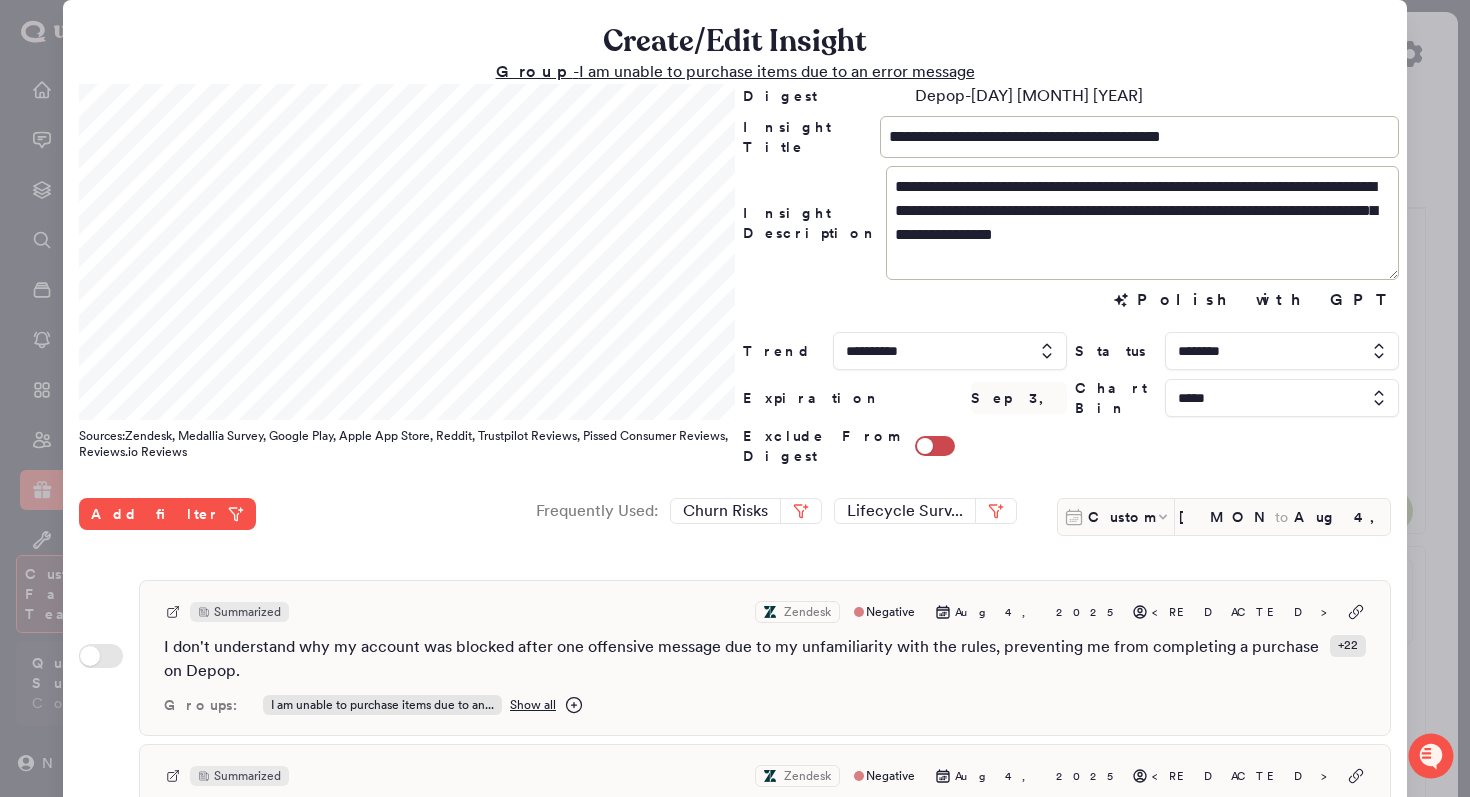 click on "Group  -  I am unable to purchase items due to an error message" at bounding box center [735, 71] 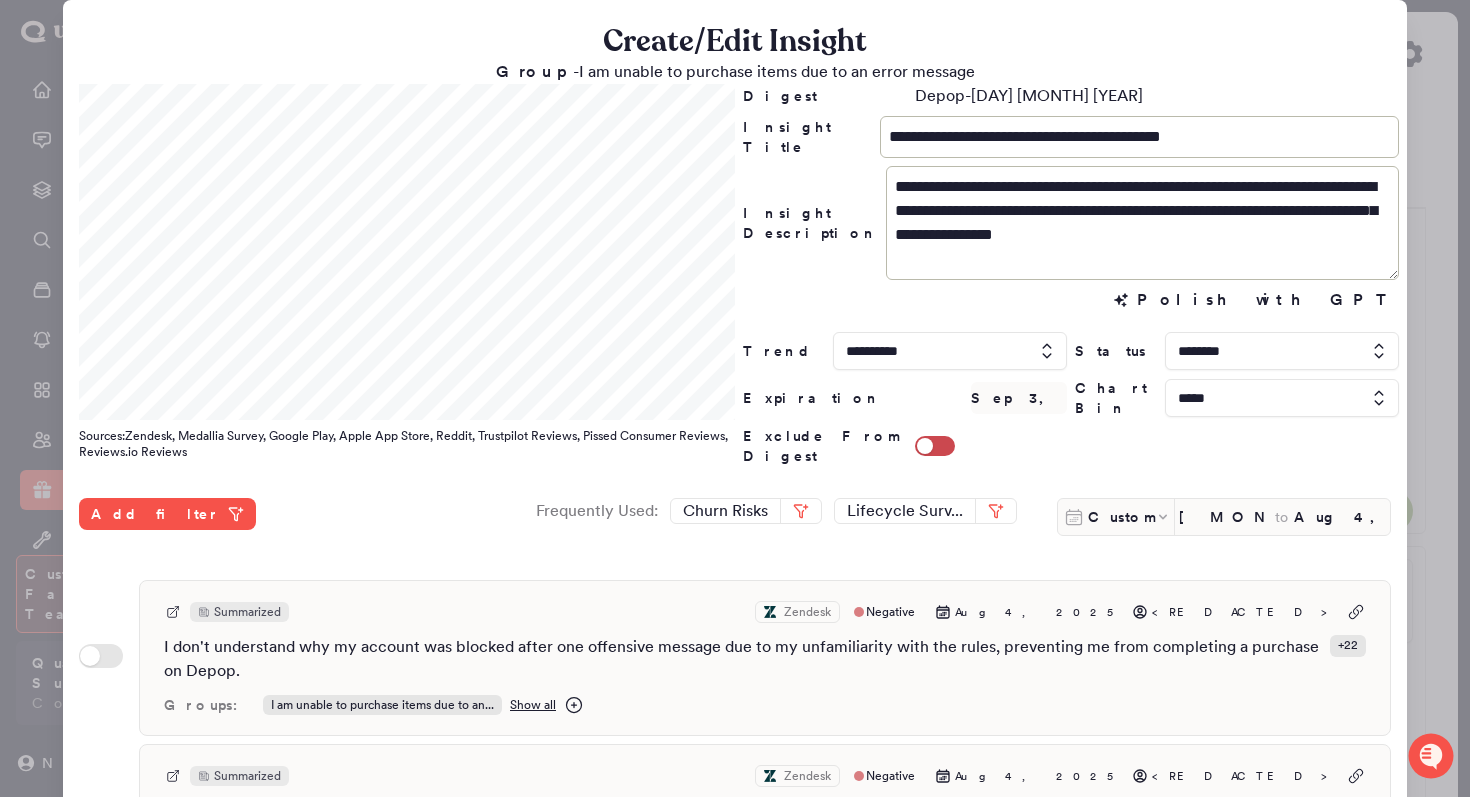 click at bounding box center [735, 398] 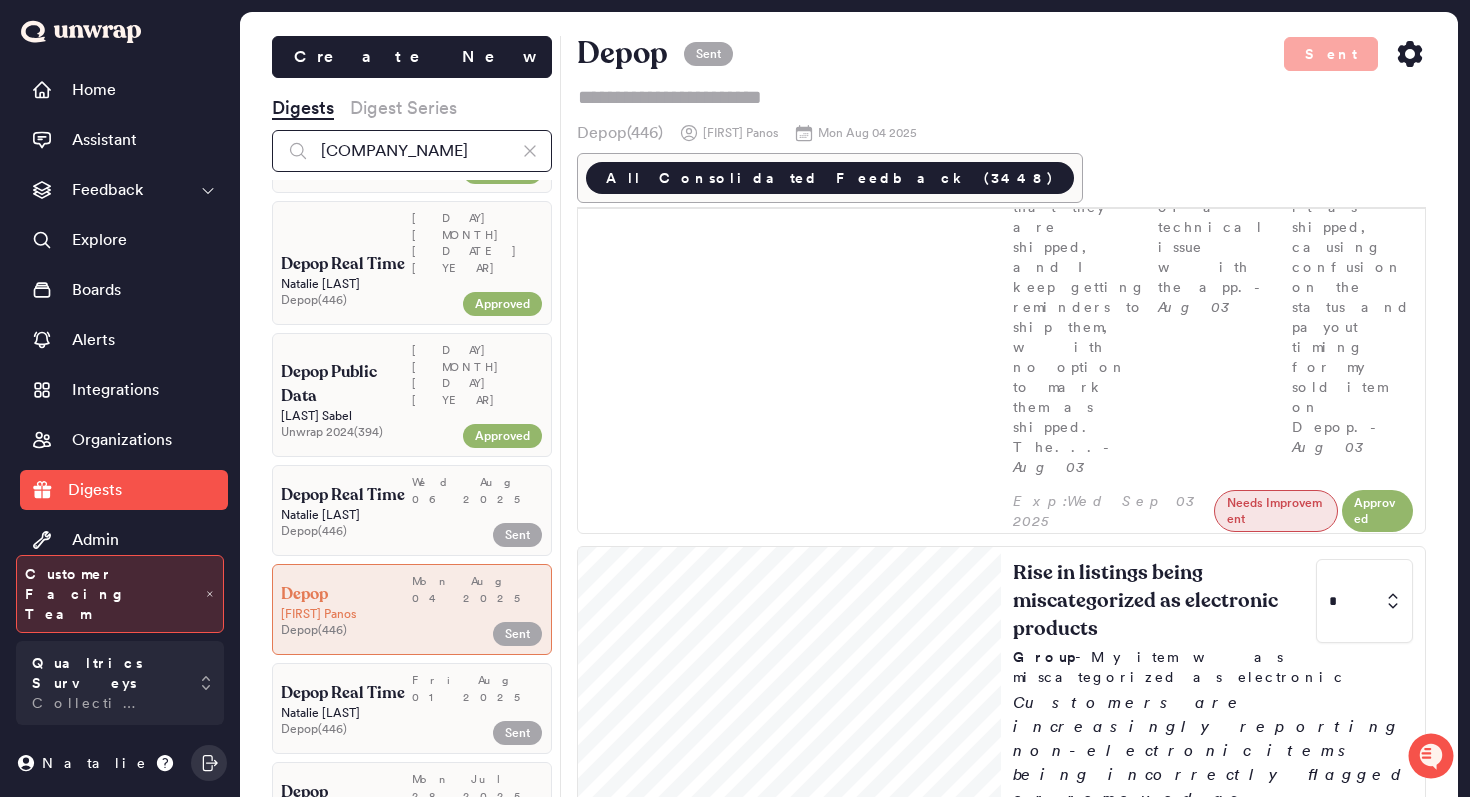 click on "depop" at bounding box center [412, 151] 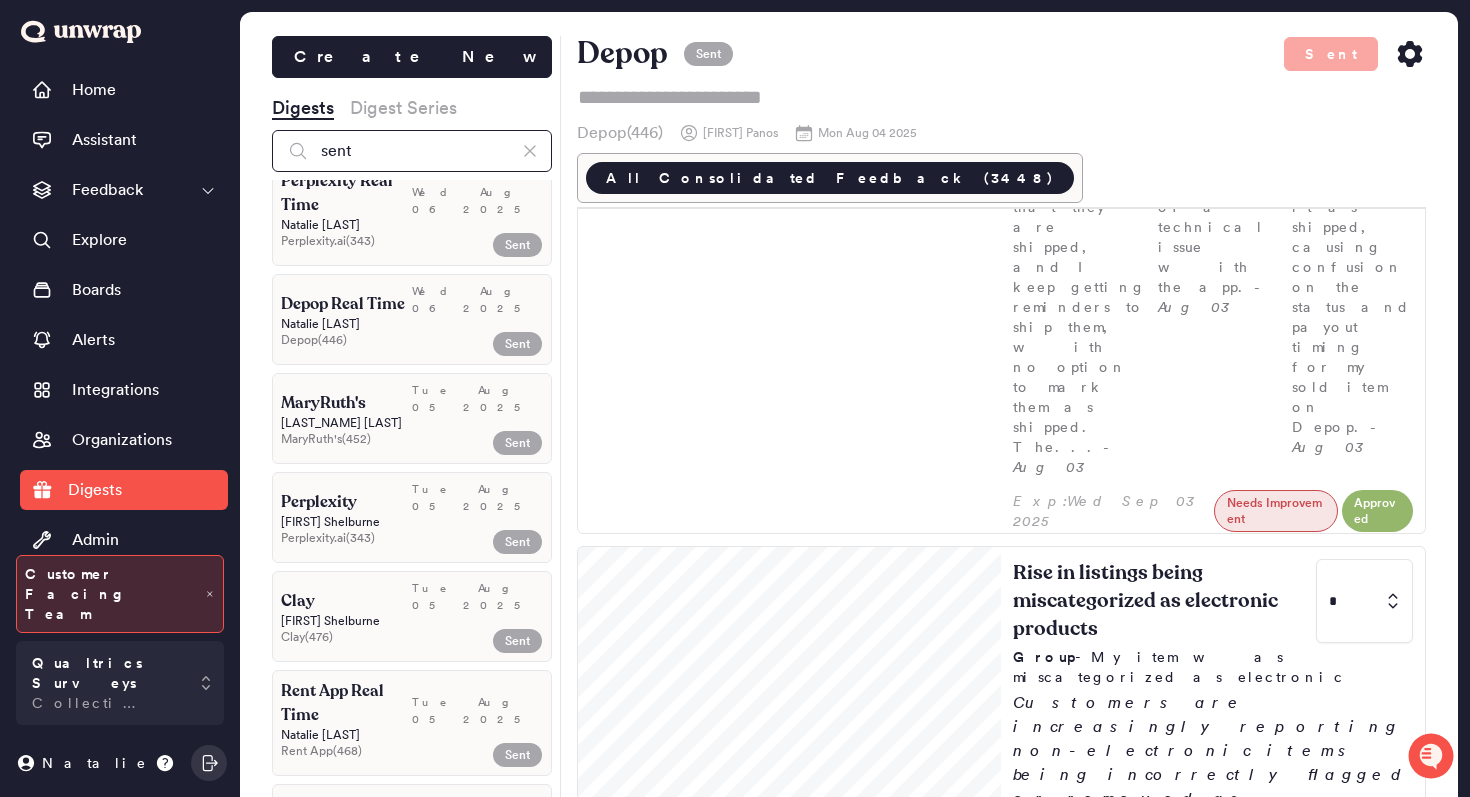 scroll, scrollTop: 600, scrollLeft: 0, axis: vertical 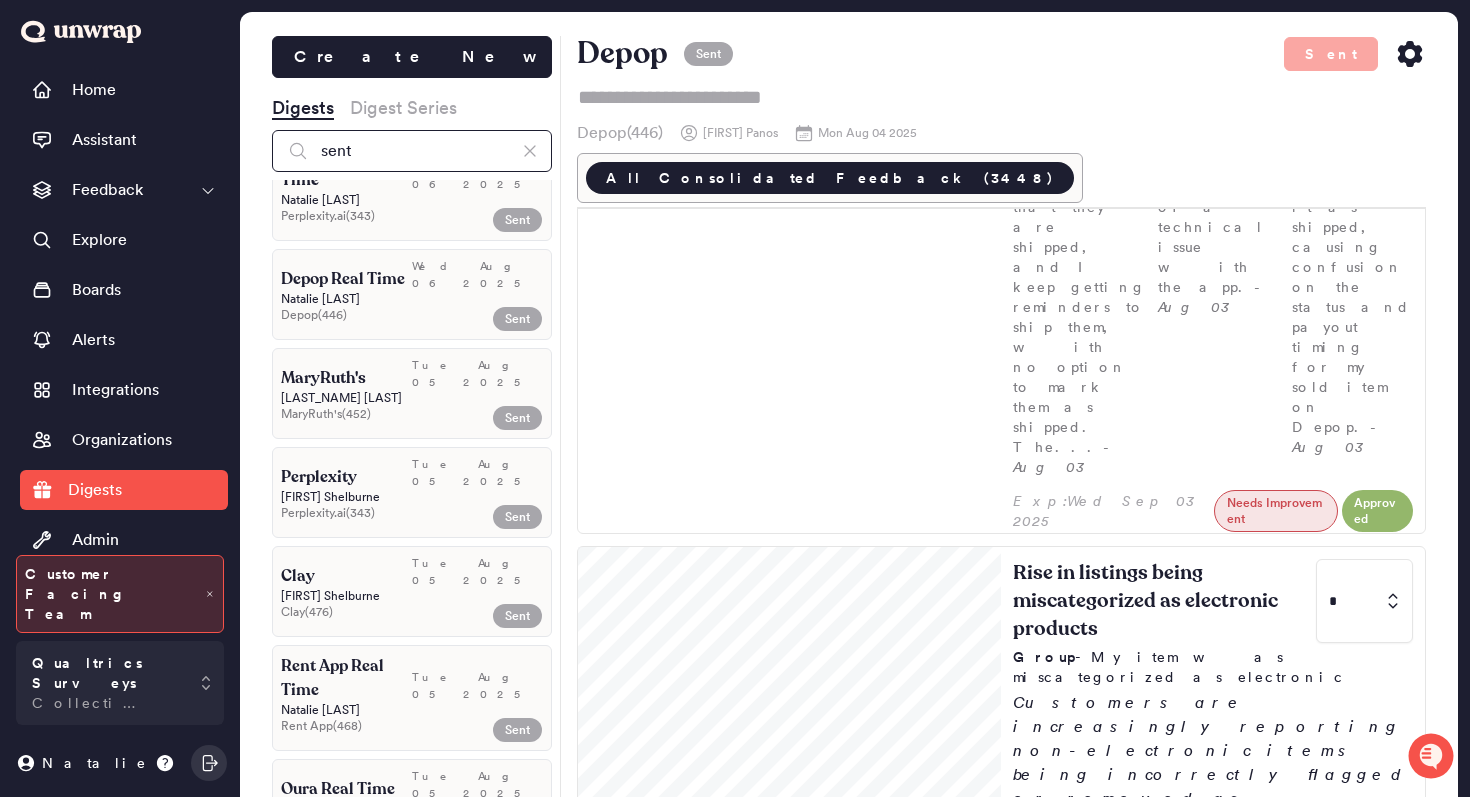 type on "sent" 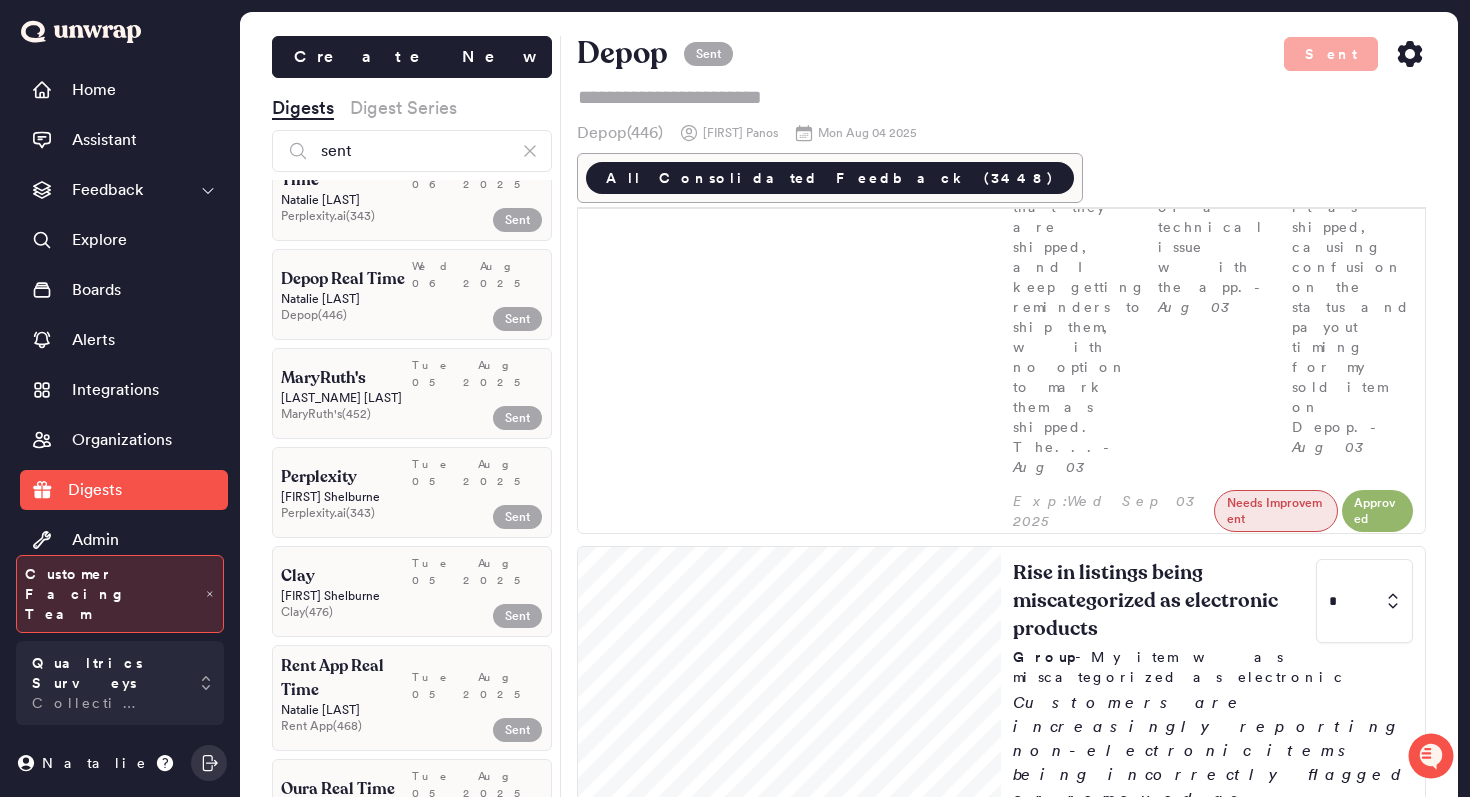 click on "MaryRuth's  ( 452 )" at bounding box center [368, 414] 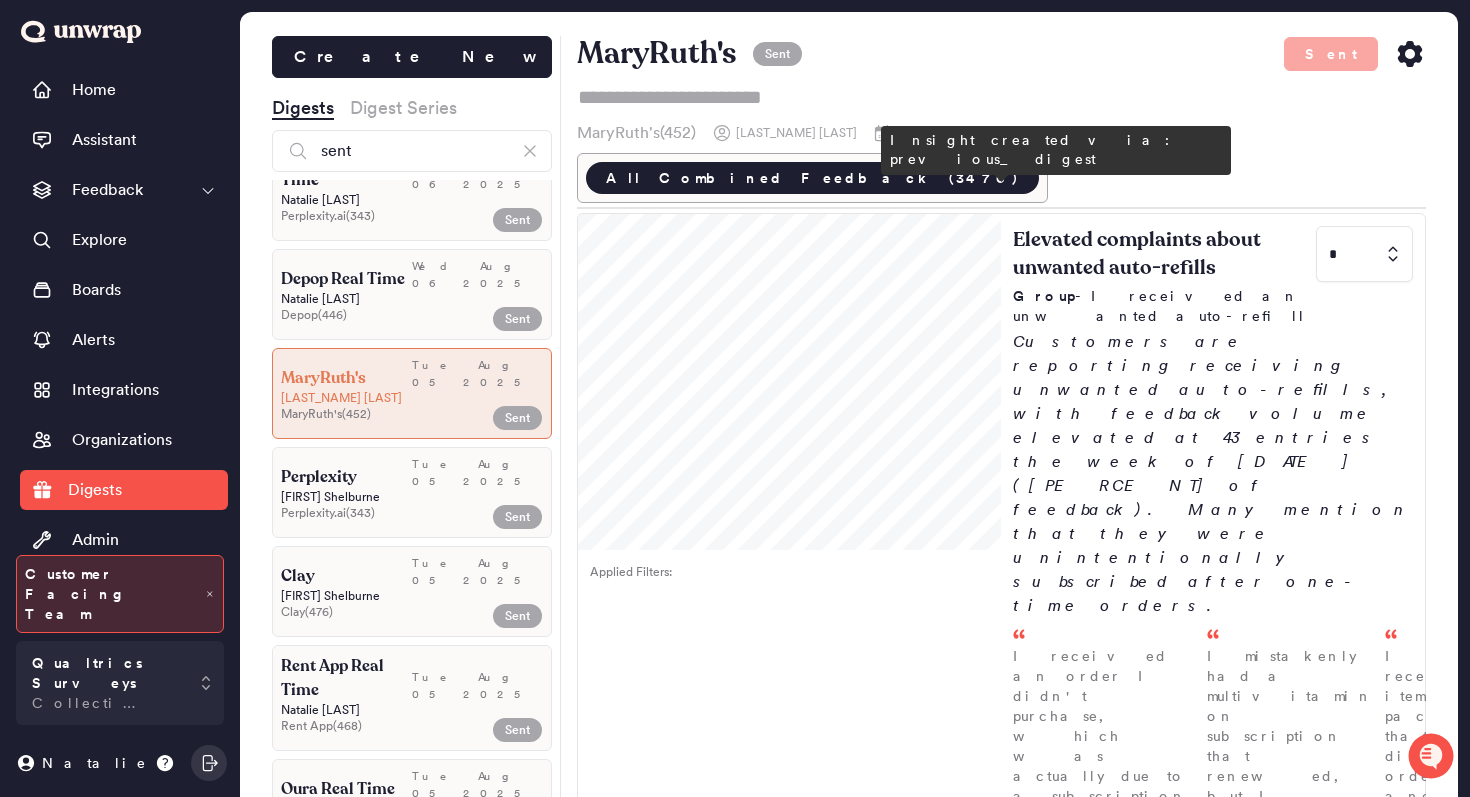 scroll, scrollTop: 191, scrollLeft: 0, axis: vertical 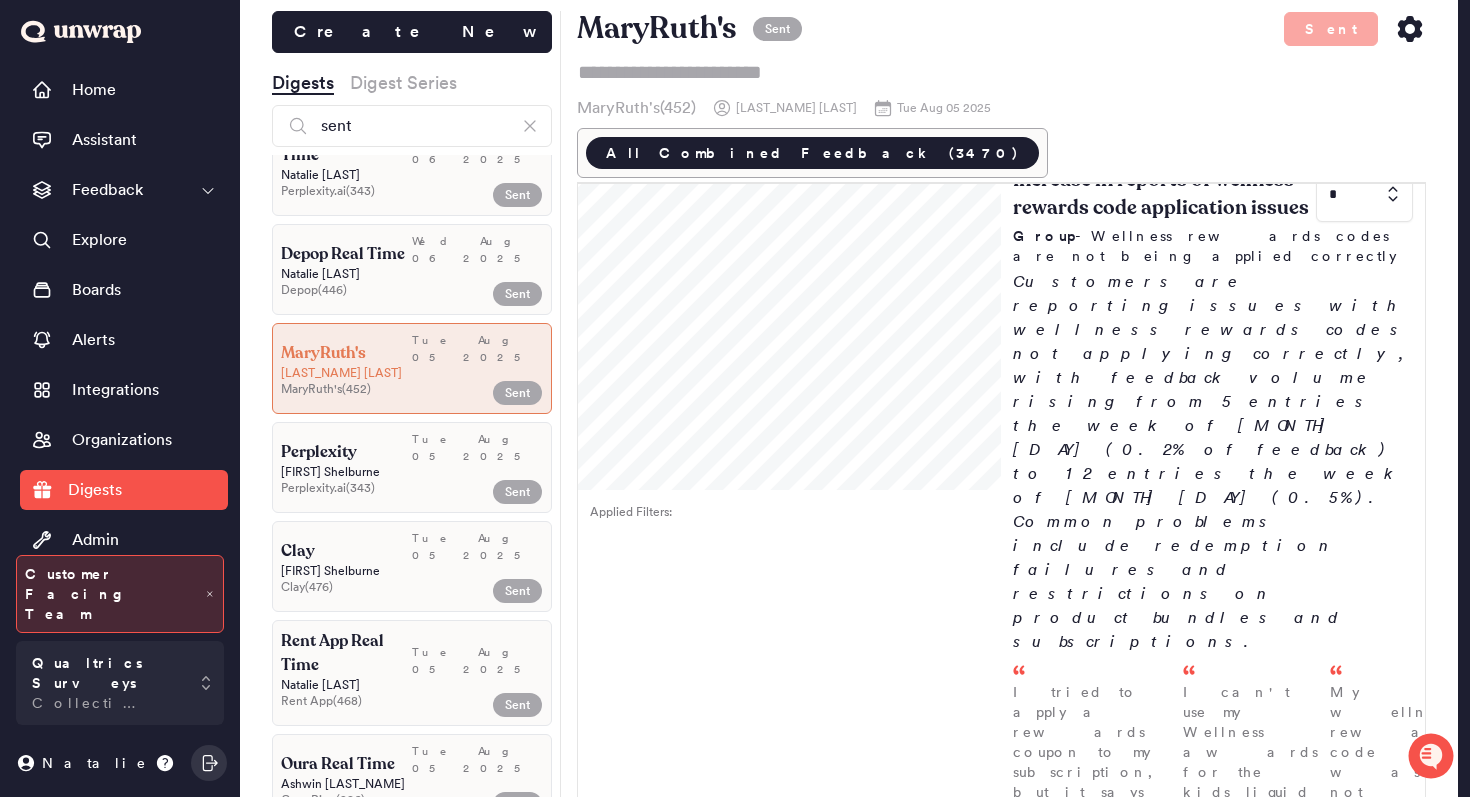 click on "John   Shelburne" at bounding box center (412, 472) 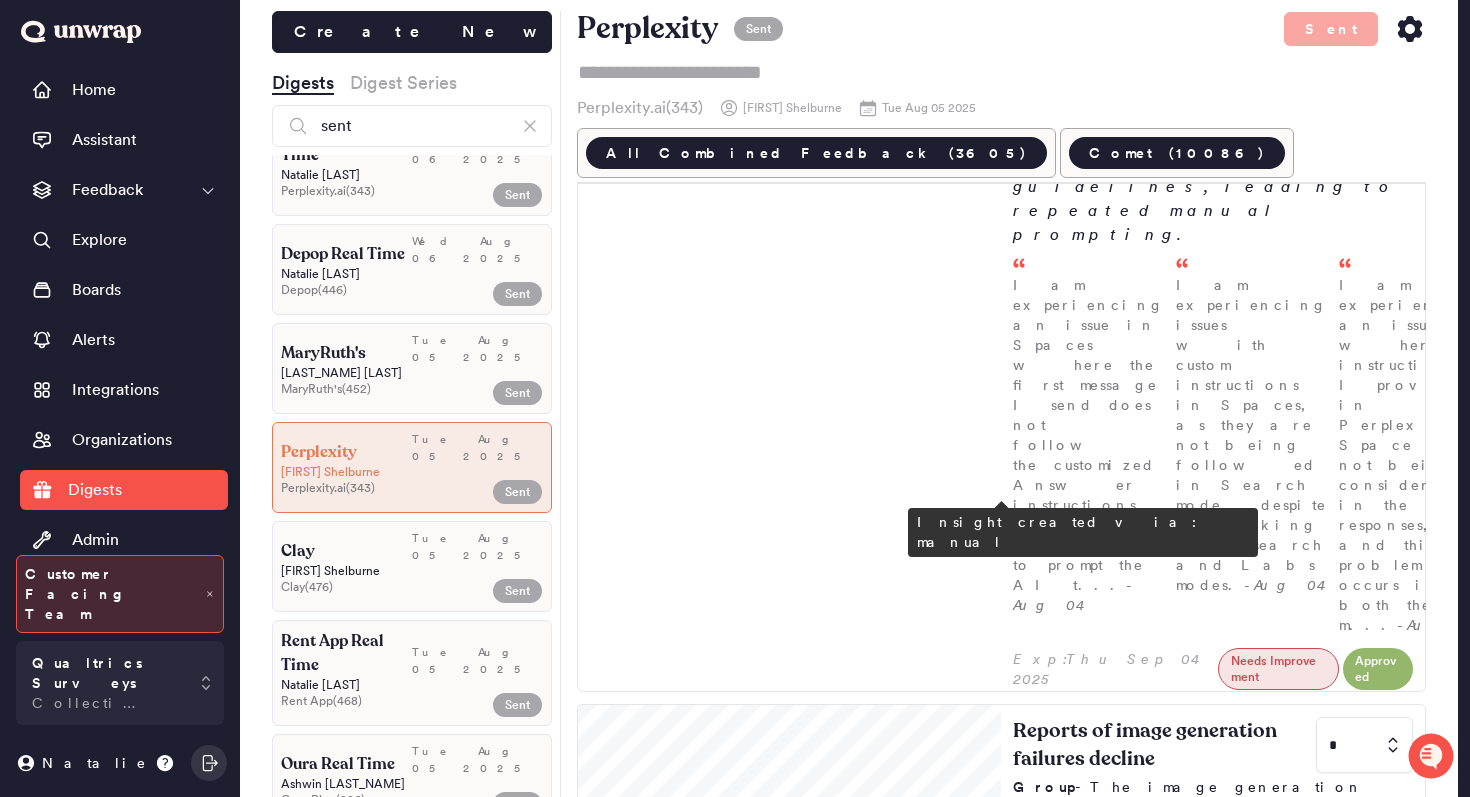 scroll, scrollTop: 1423, scrollLeft: 0, axis: vertical 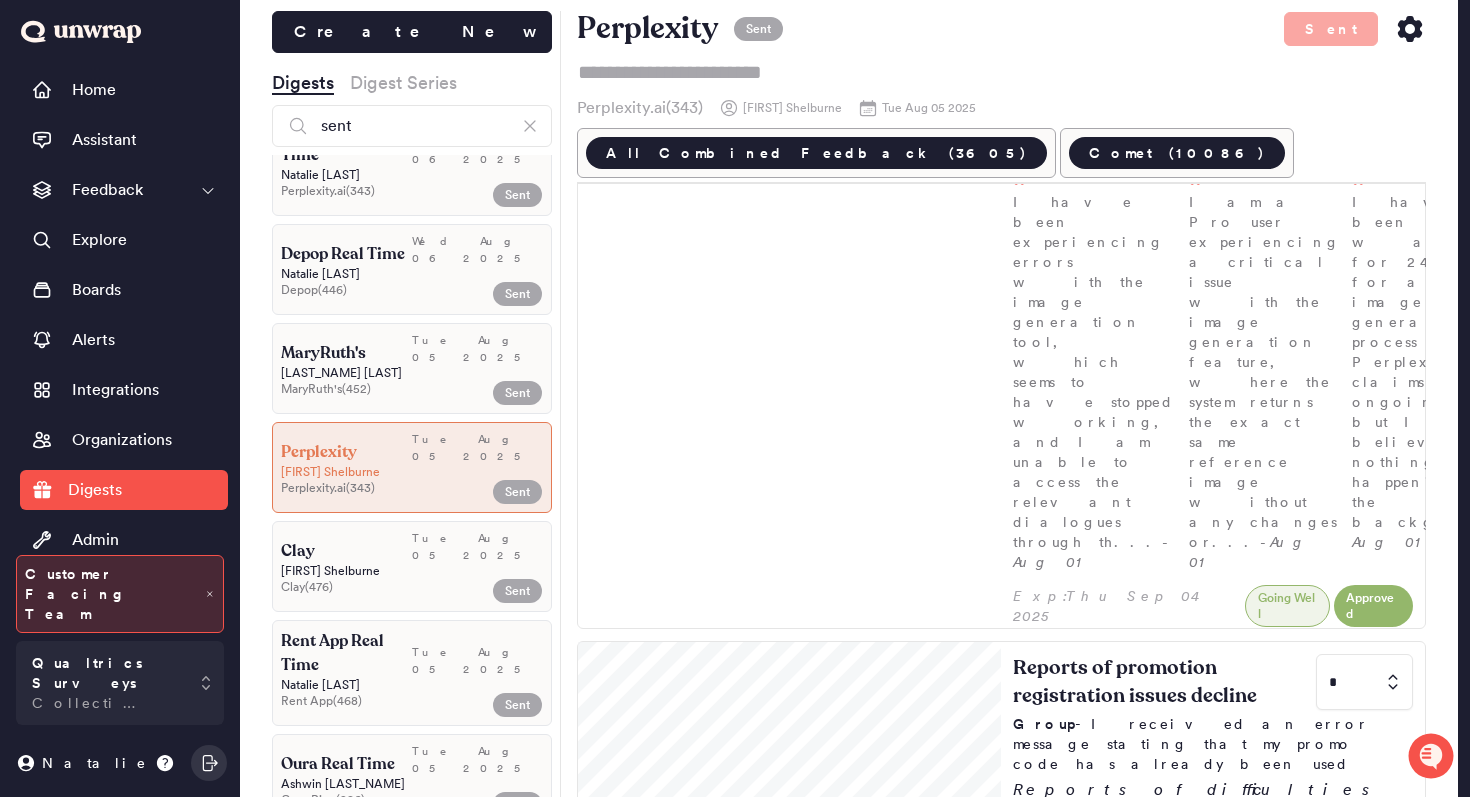 click on "Clay" at bounding box center [346, 551] 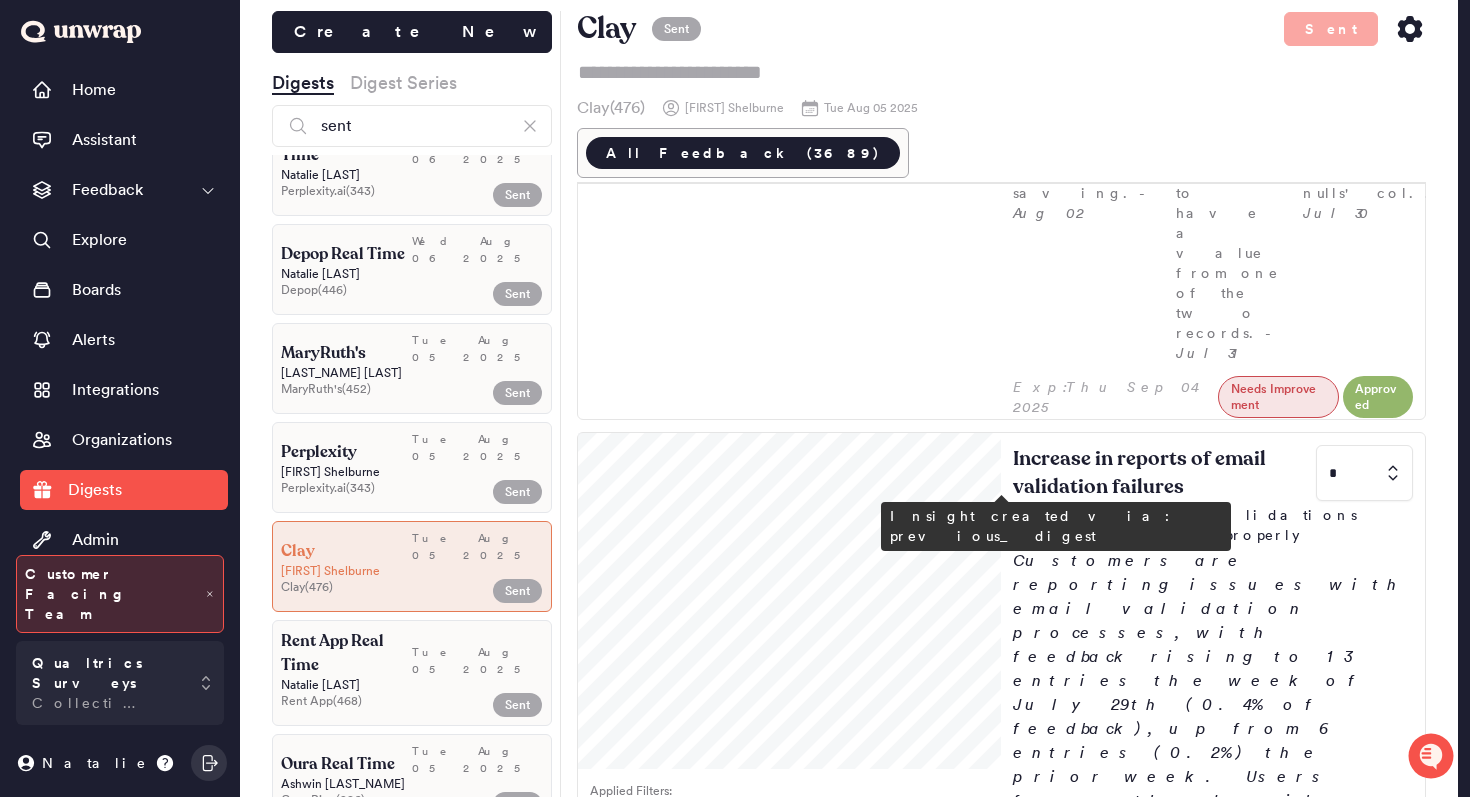 scroll, scrollTop: 2324, scrollLeft: 0, axis: vertical 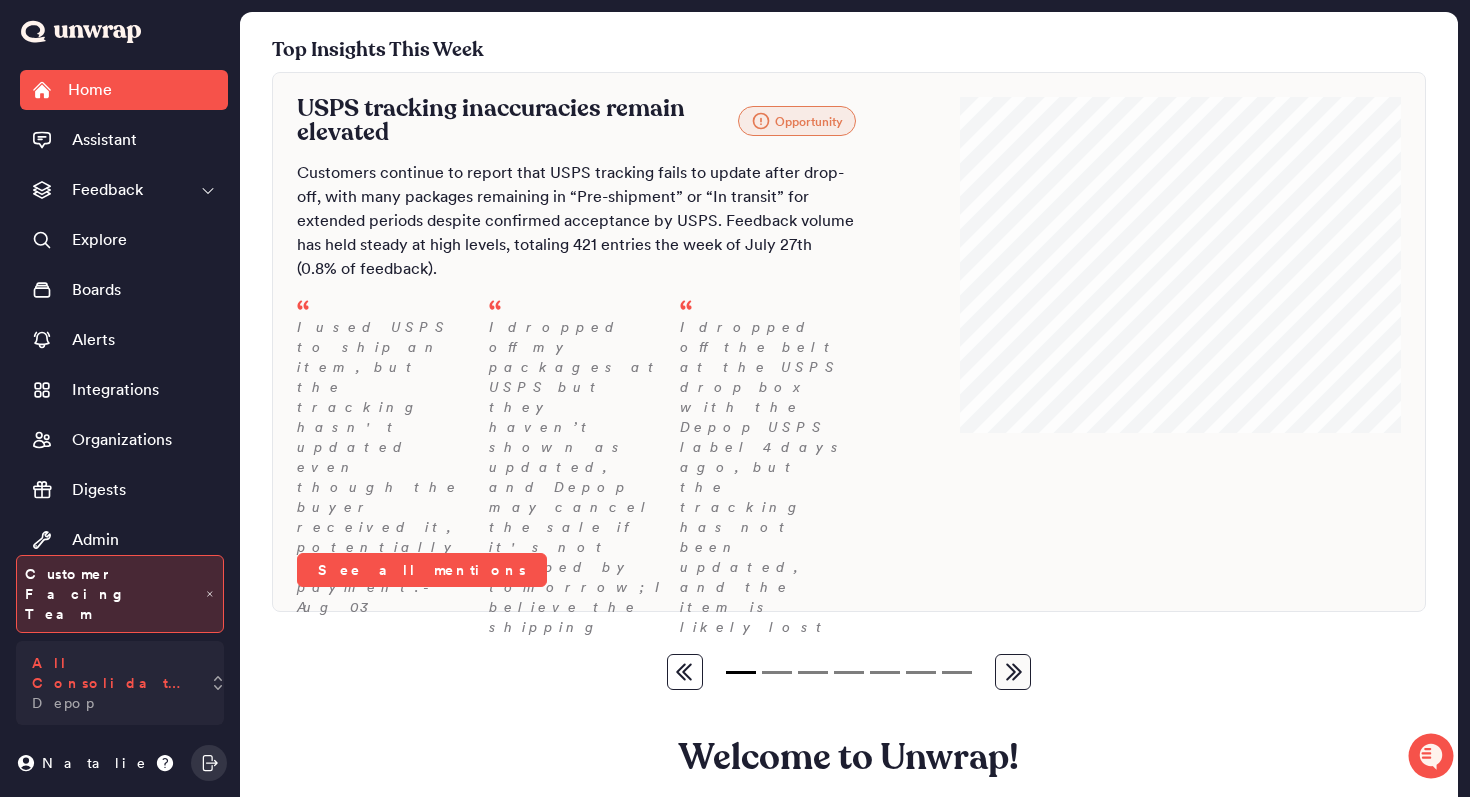 click on "All Consolidated Feedback" at bounding box center [112, 673] 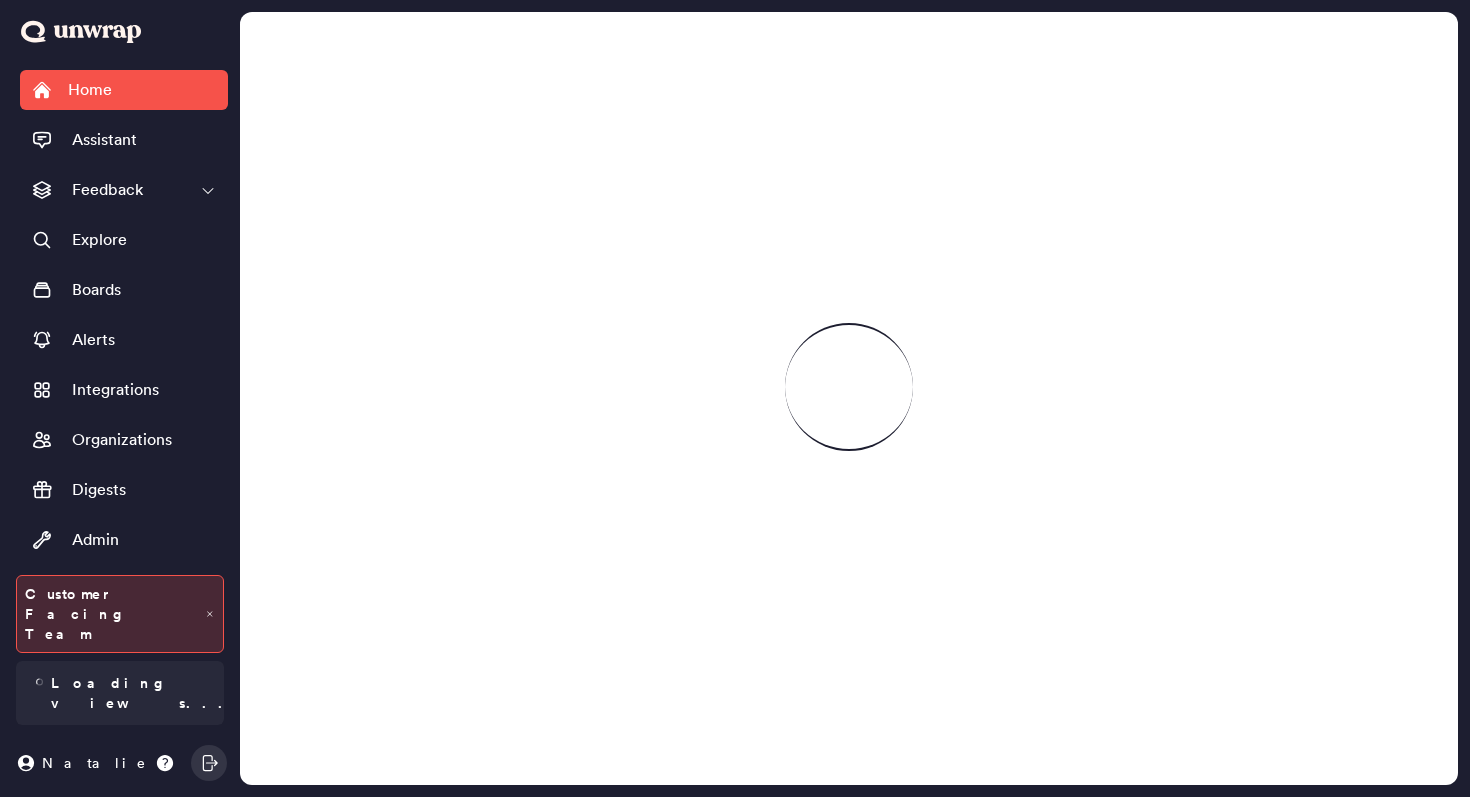 scroll, scrollTop: 0, scrollLeft: 0, axis: both 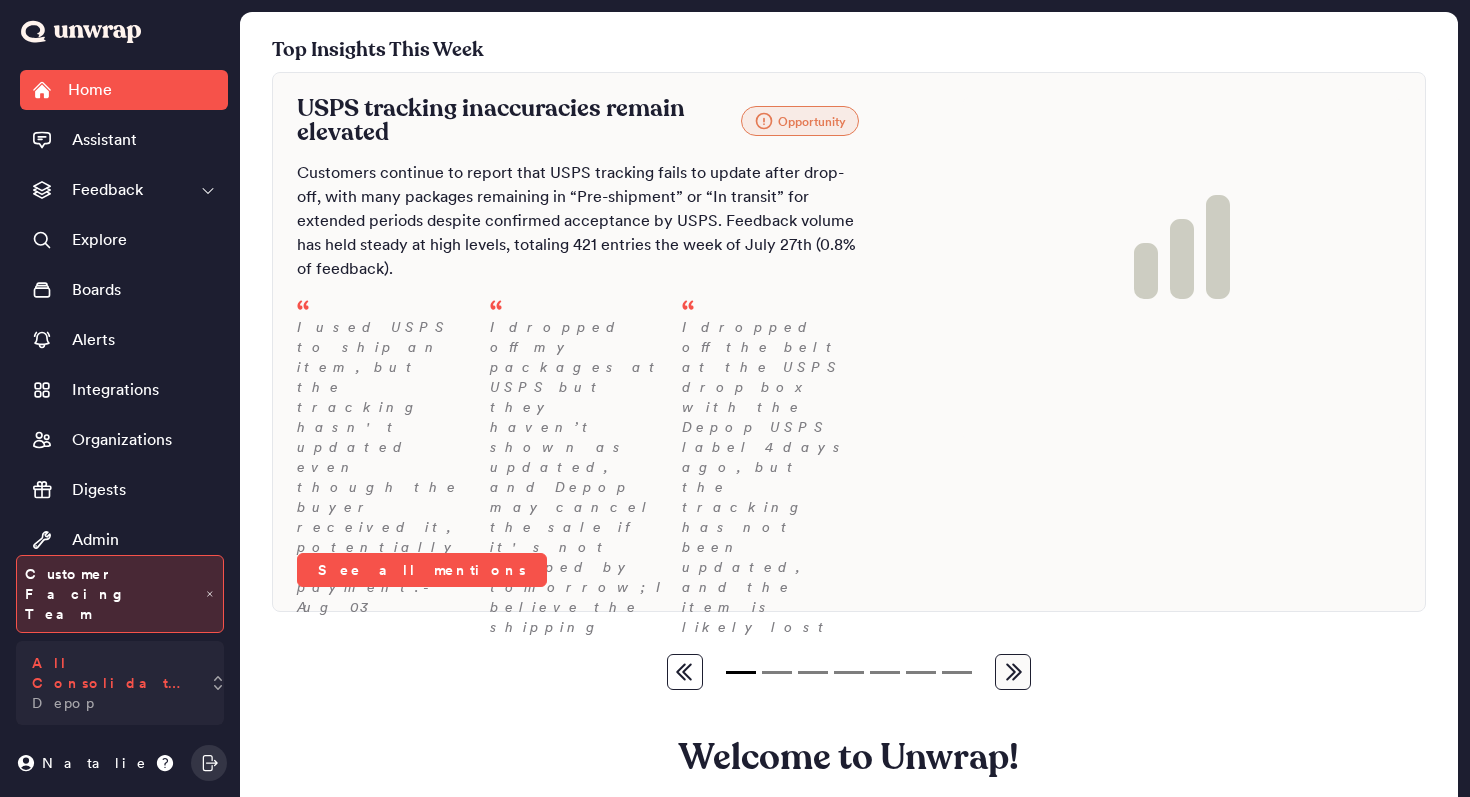click on "All Consolidated Feedback" at bounding box center (112, 673) 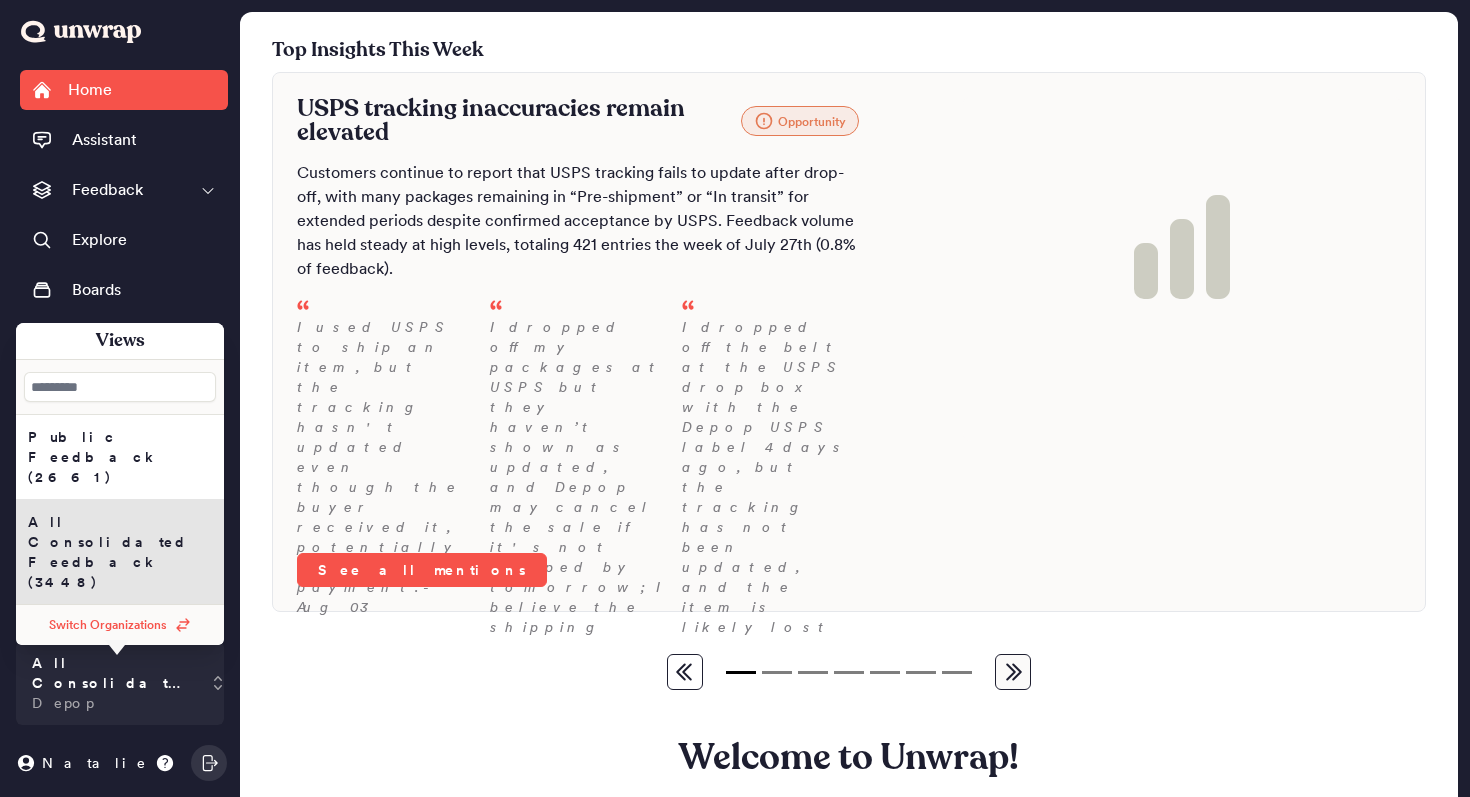 scroll, scrollTop: 0, scrollLeft: 0, axis: both 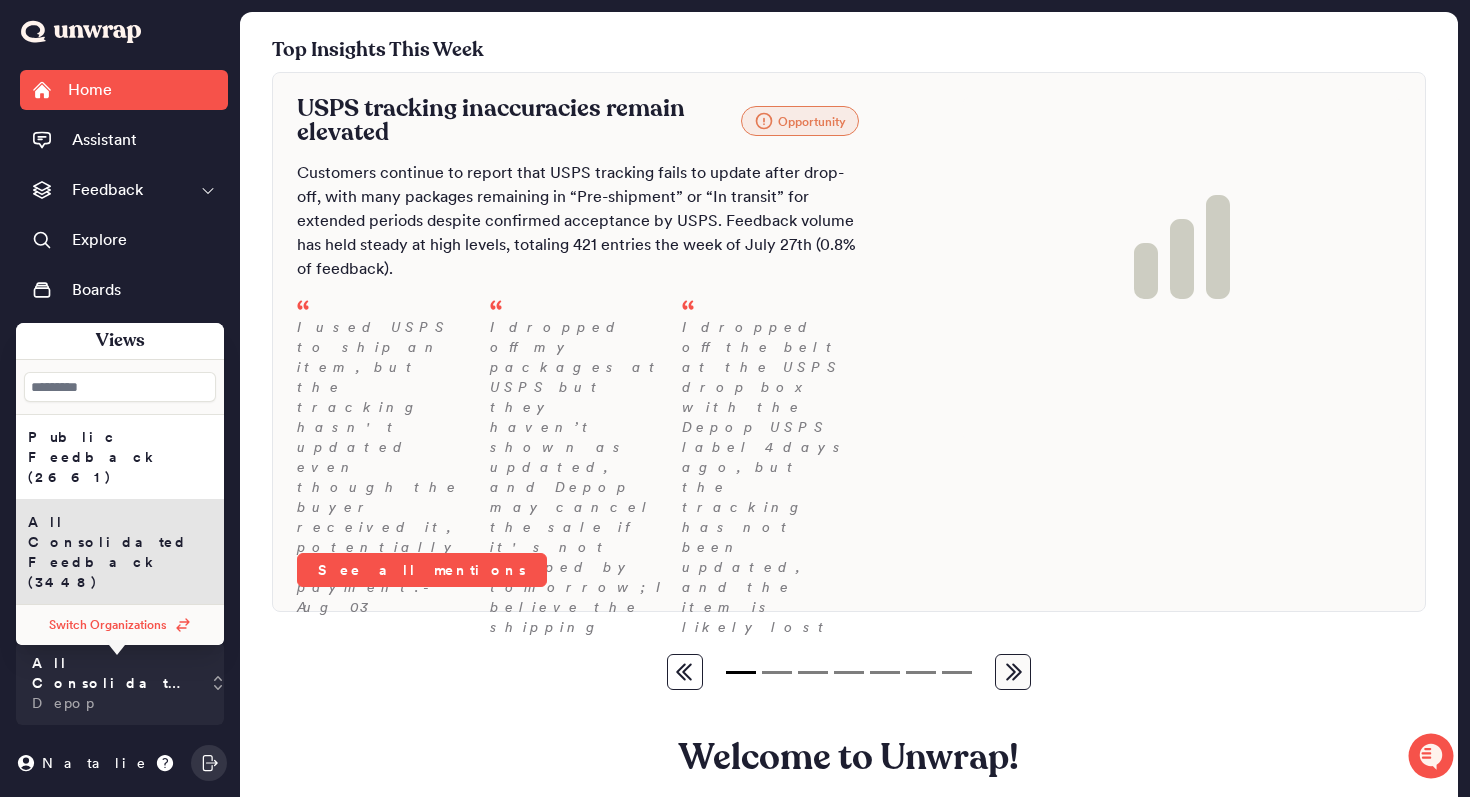 click on "Switch Organizations" at bounding box center [108, 625] 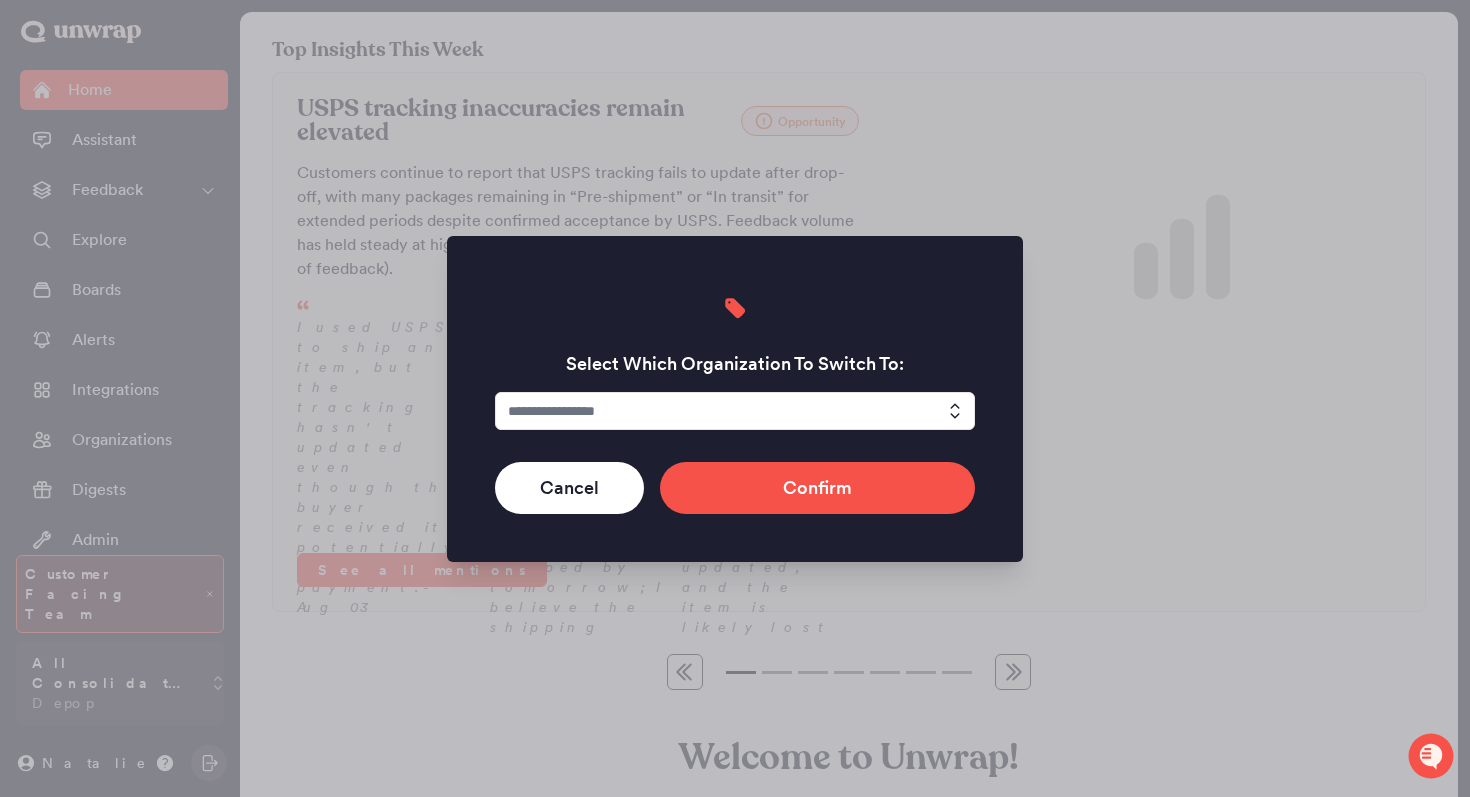 click at bounding box center (735, 411) 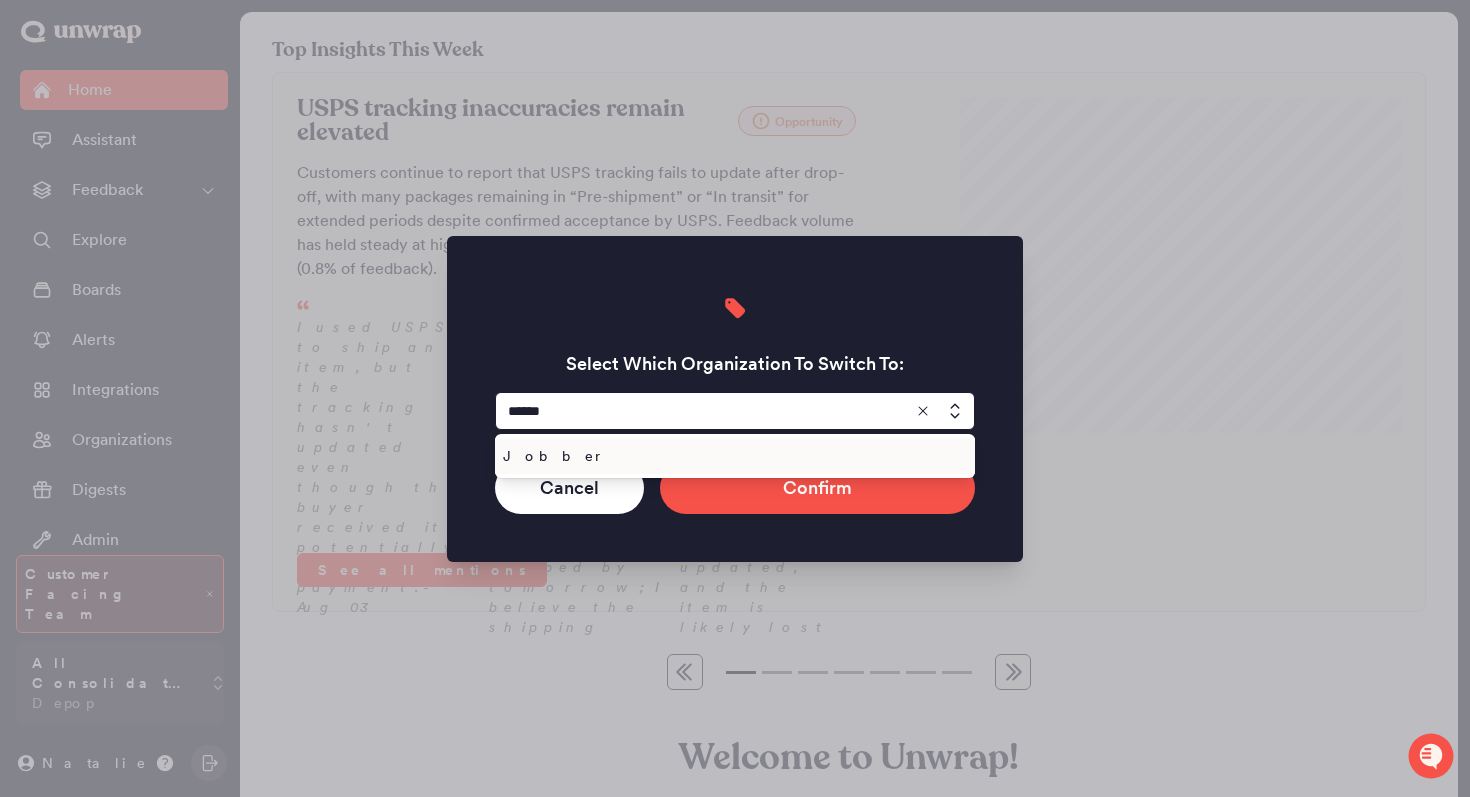 type on "******" 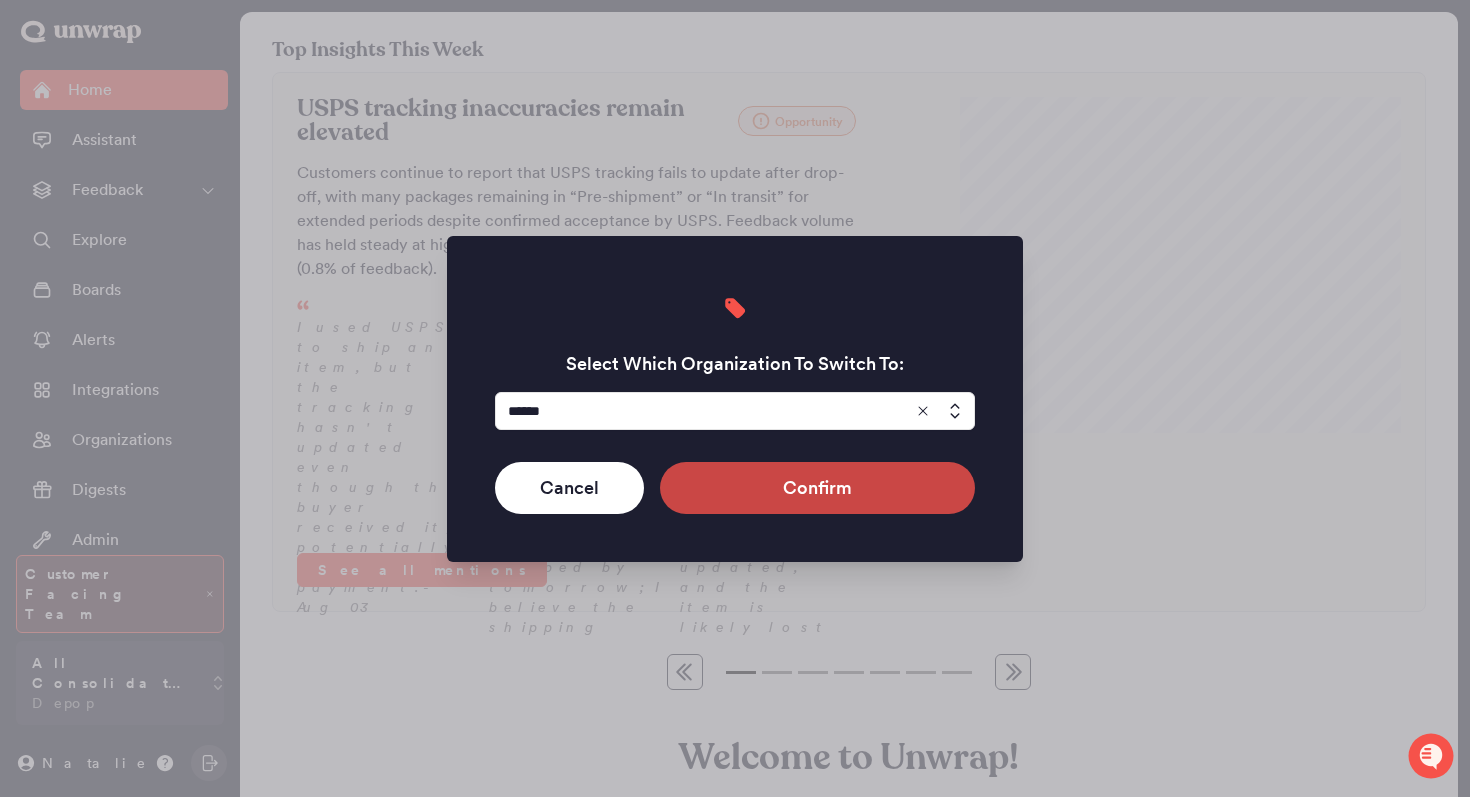 click on "Confirm" at bounding box center [817, 488] 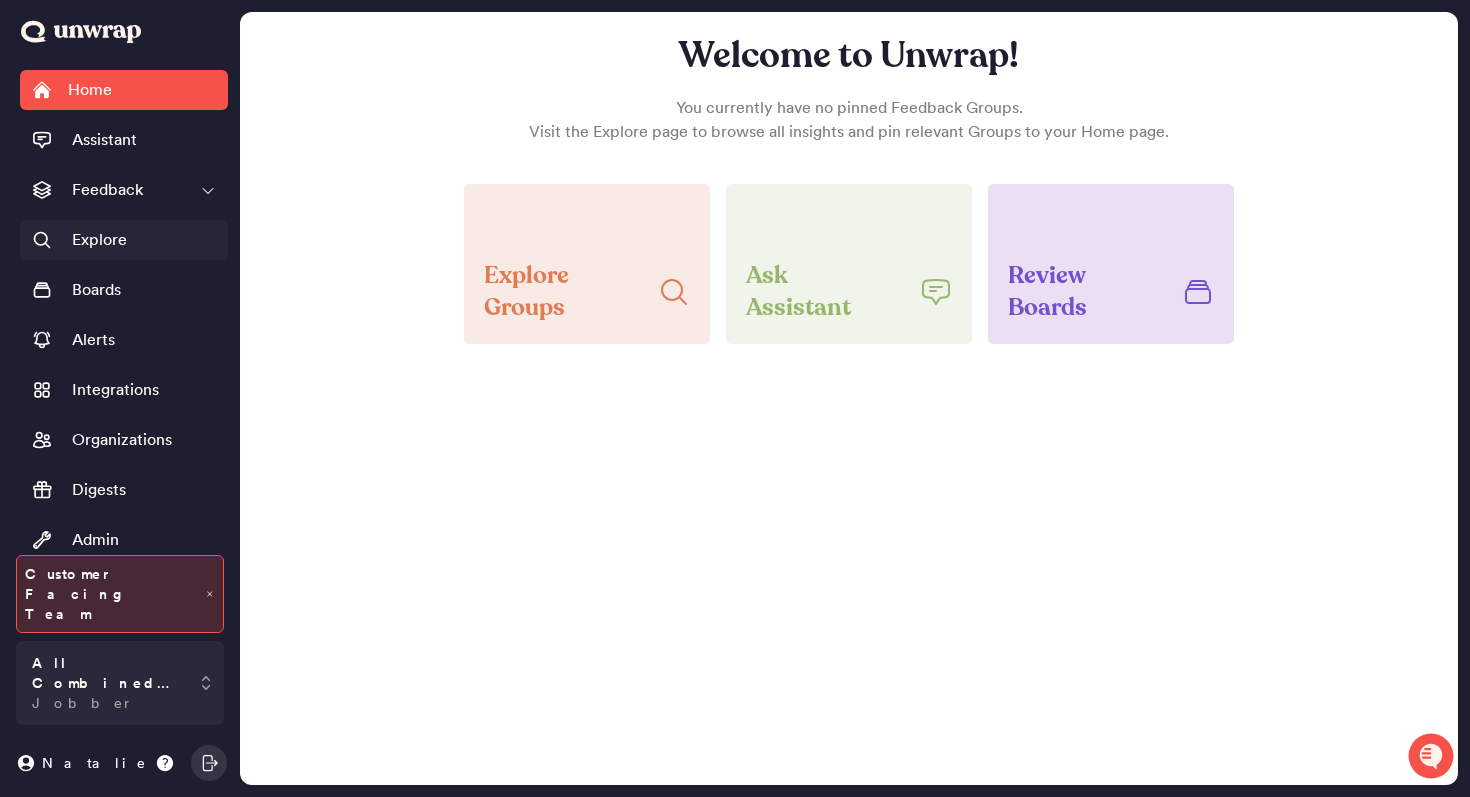click on "Explore" at bounding box center [124, 240] 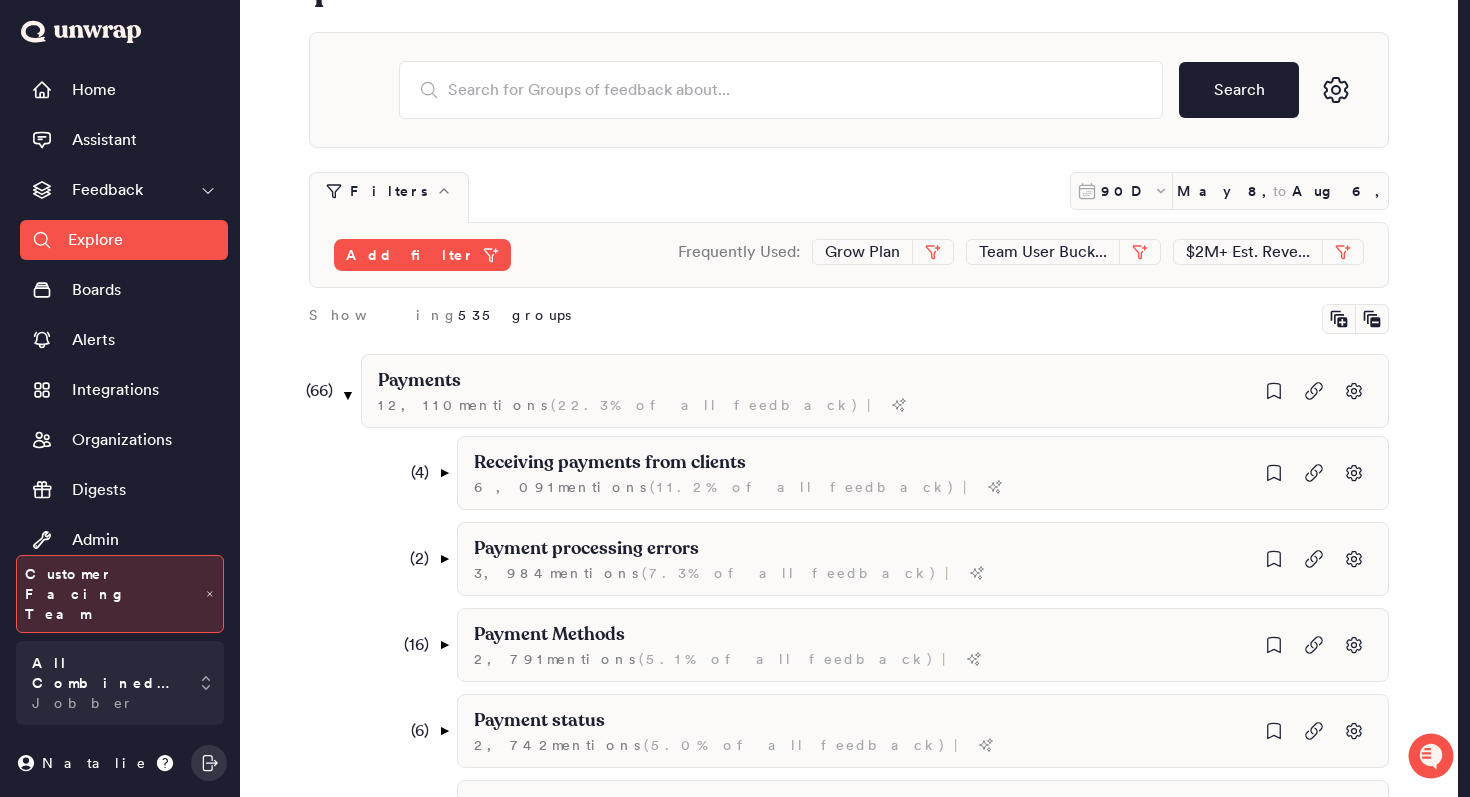 scroll, scrollTop: 120, scrollLeft: 0, axis: vertical 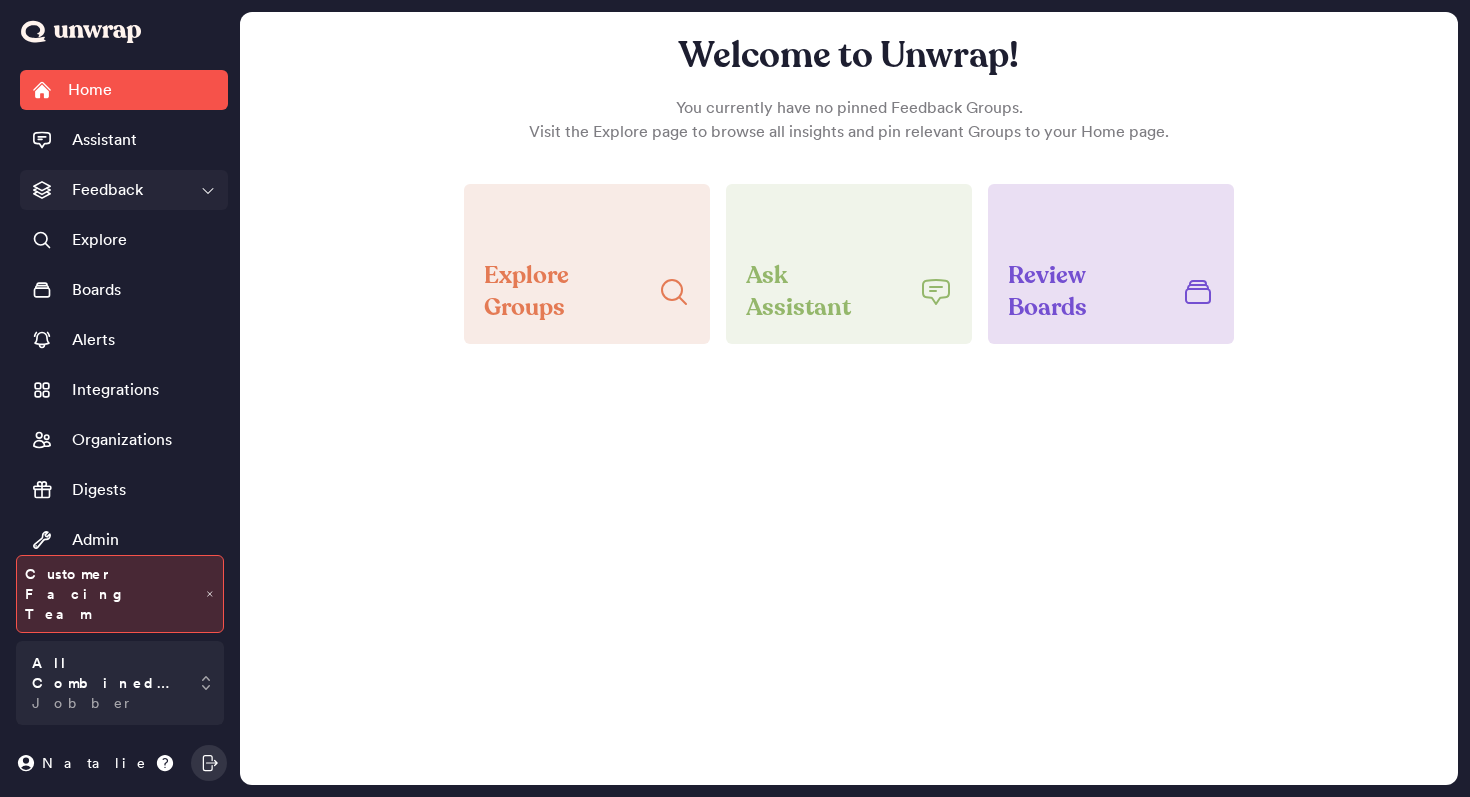 click on "Feedback" at bounding box center [107, 190] 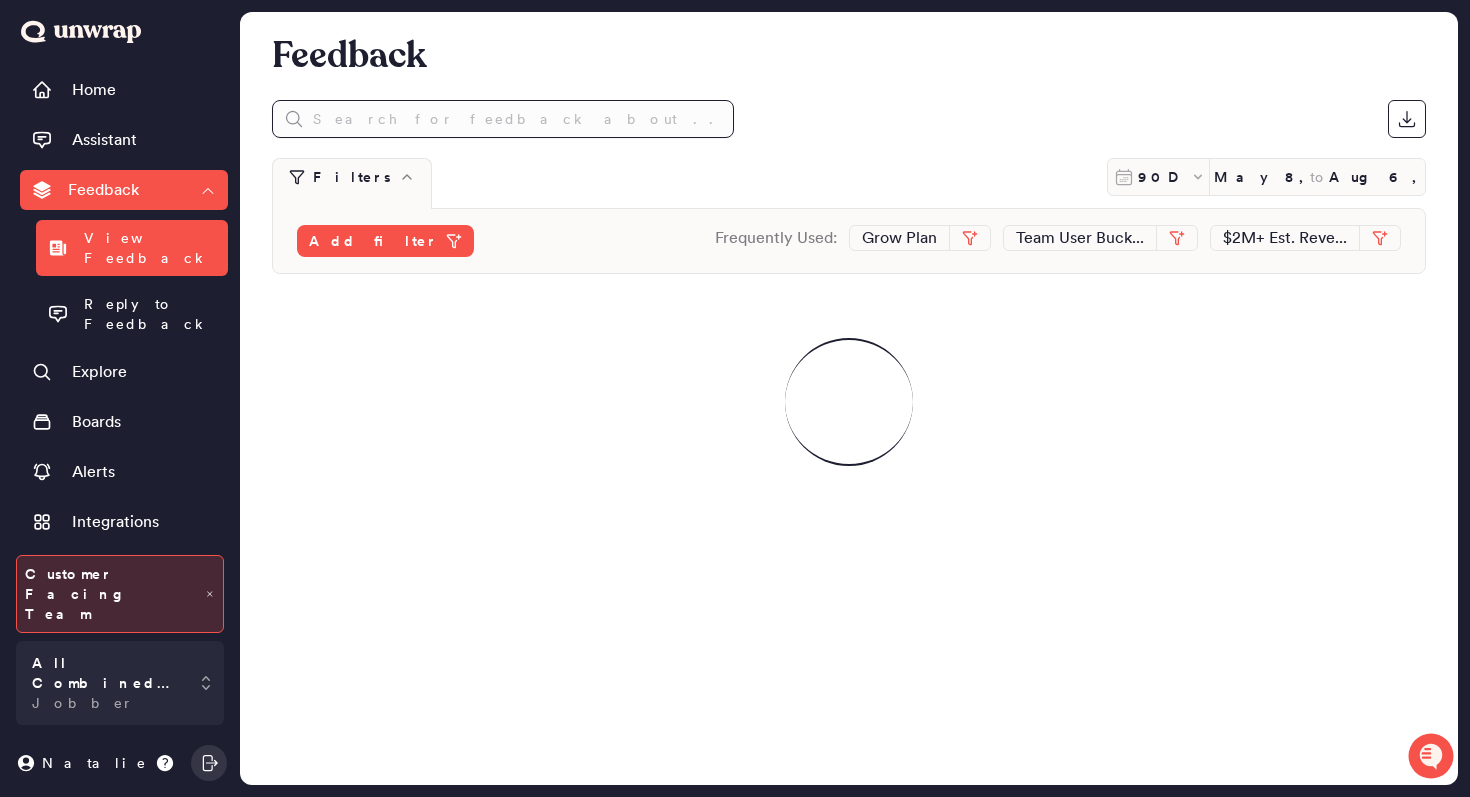 click at bounding box center (503, 119) 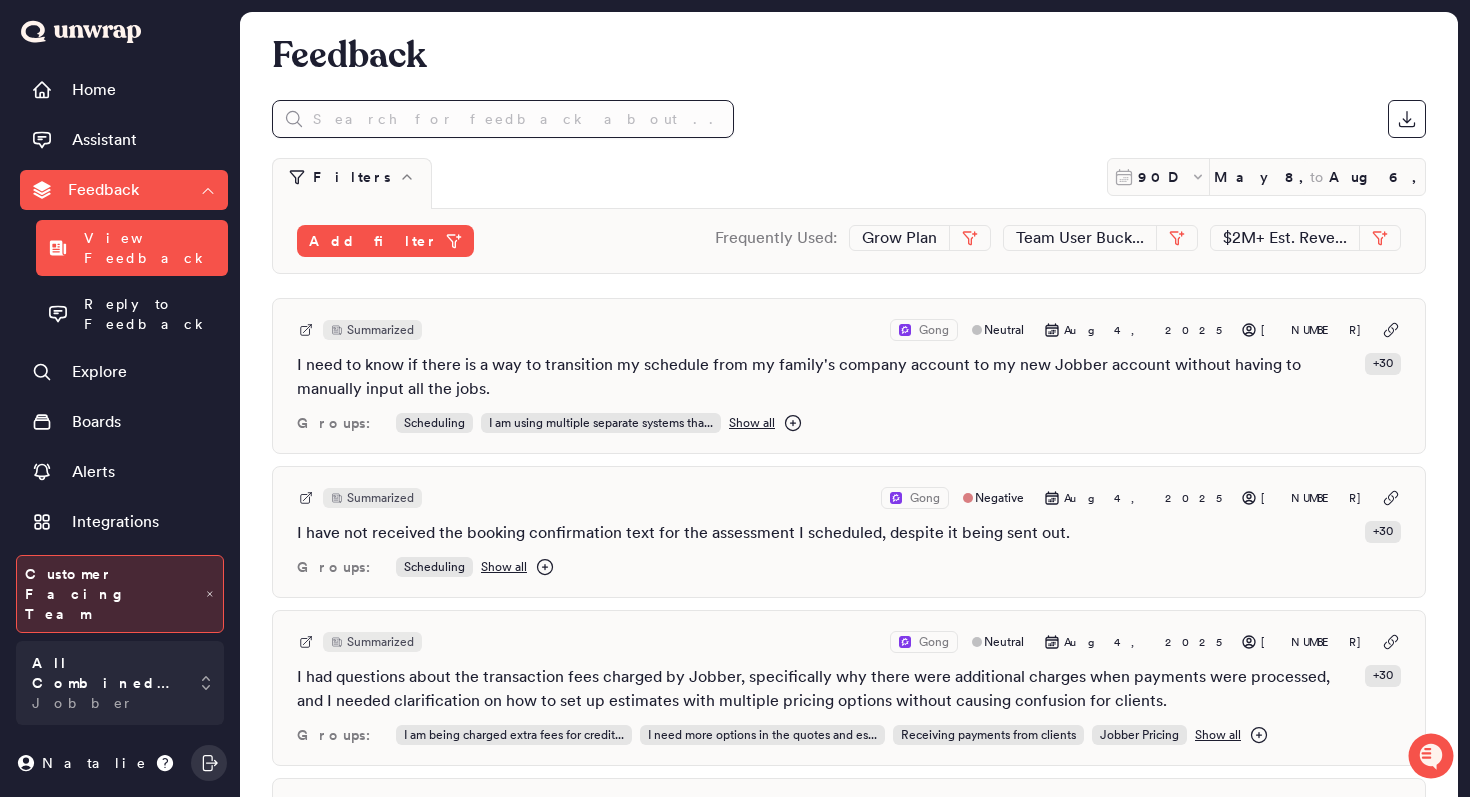 click at bounding box center [503, 119] 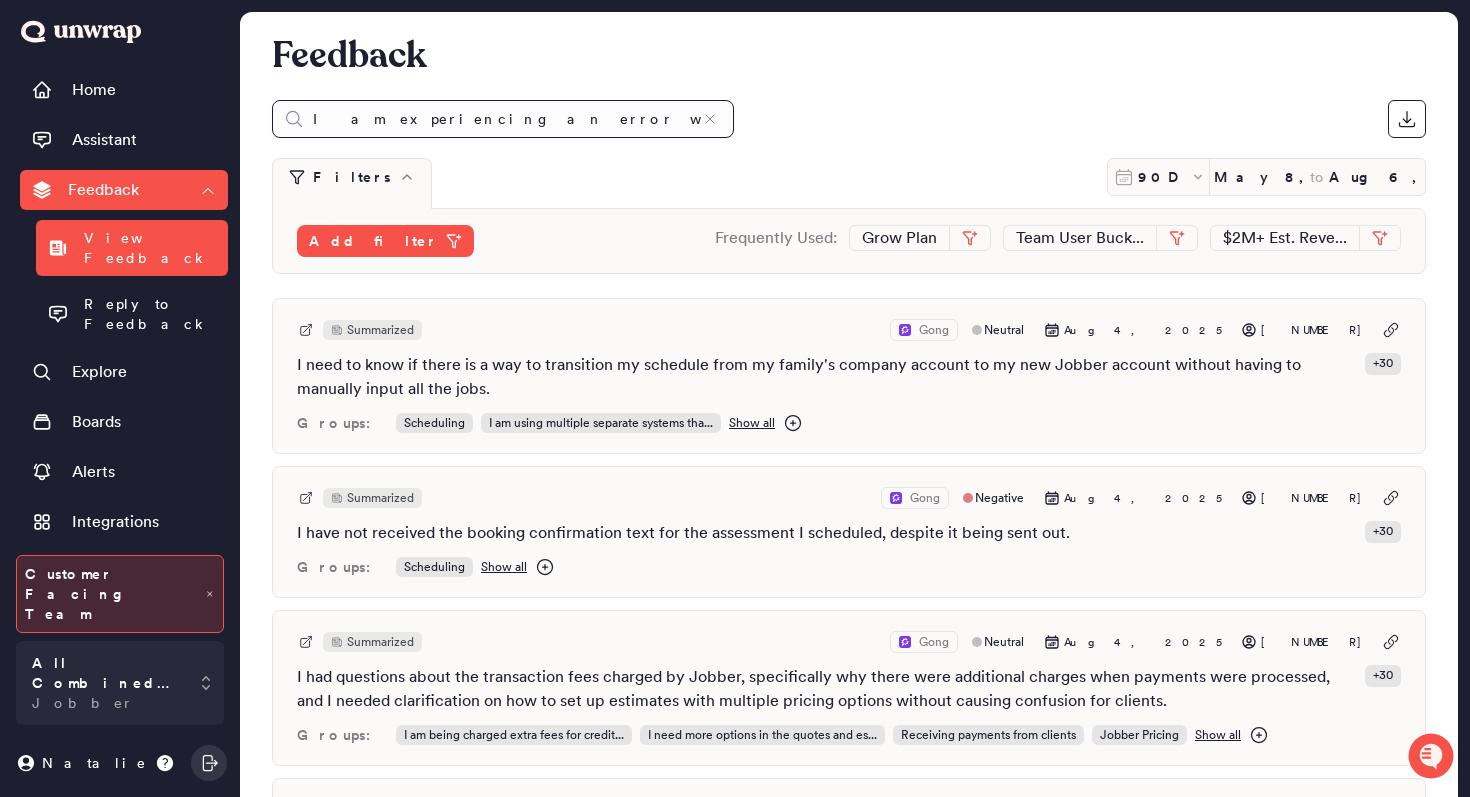 scroll, scrollTop: 0, scrollLeft: 414, axis: horizontal 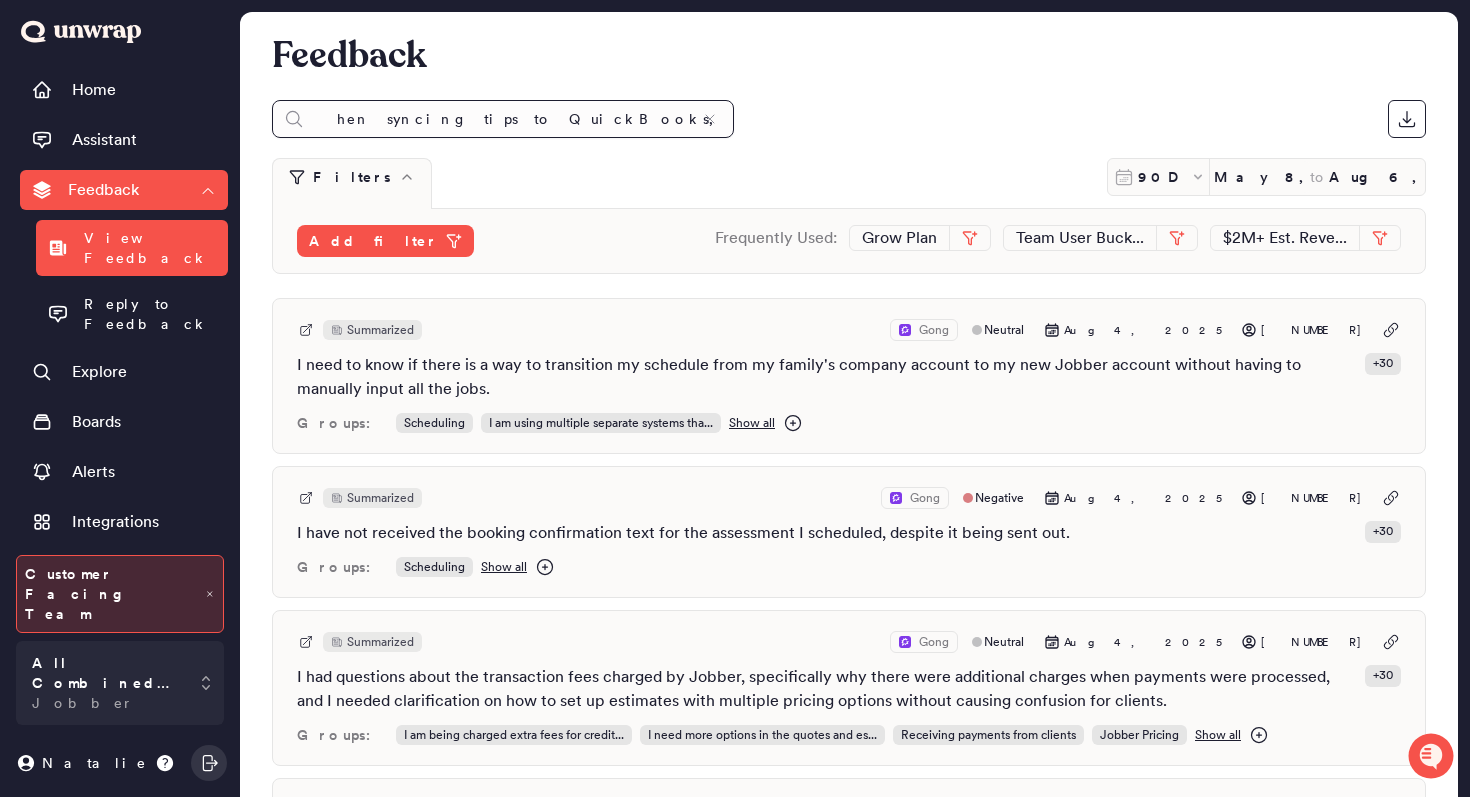 type on "I am experiencing an error when syncing tips to QuickBooks, as the payment syncs correctly but the tip is not found in QuickBooks." 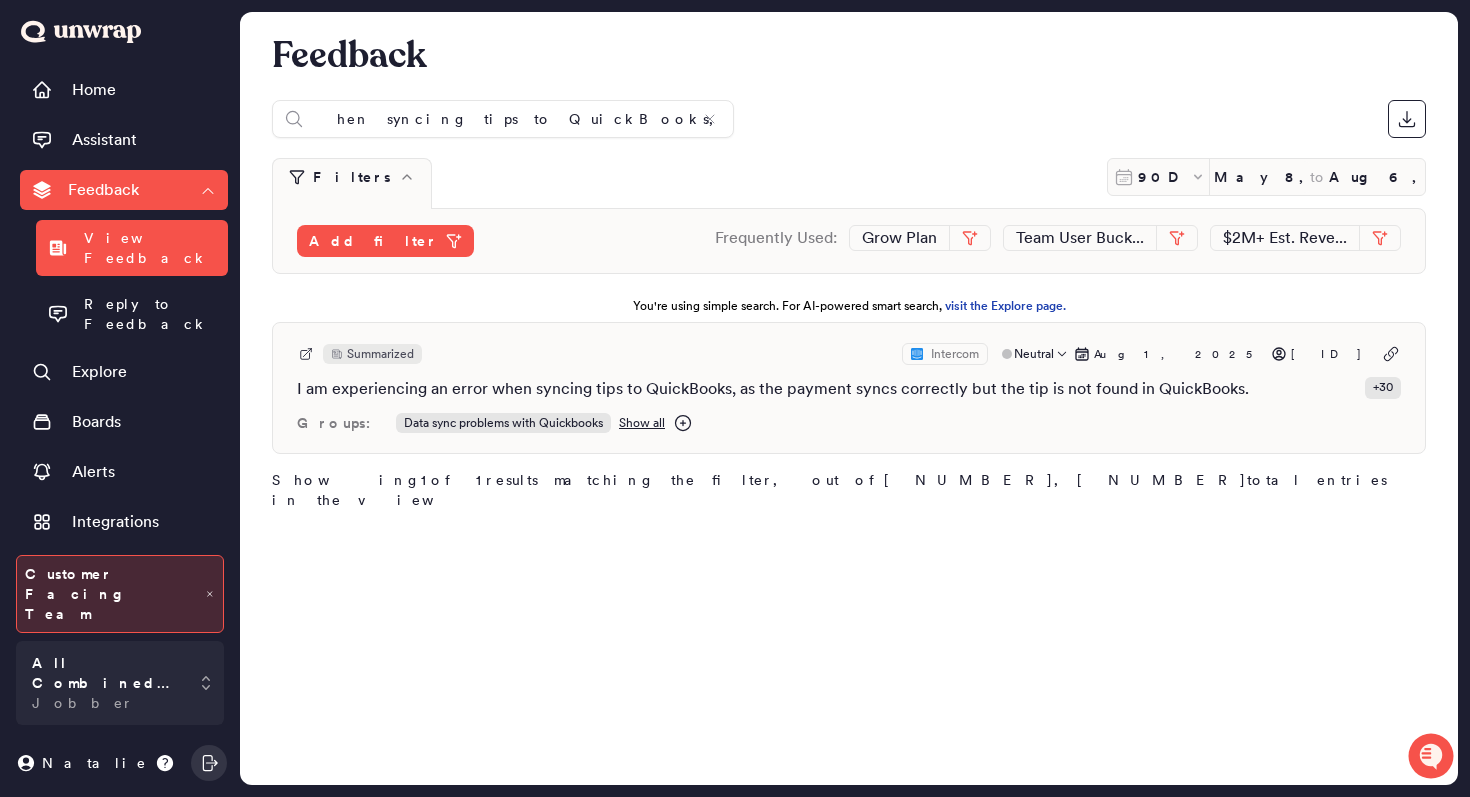 scroll, scrollTop: 0, scrollLeft: 0, axis: both 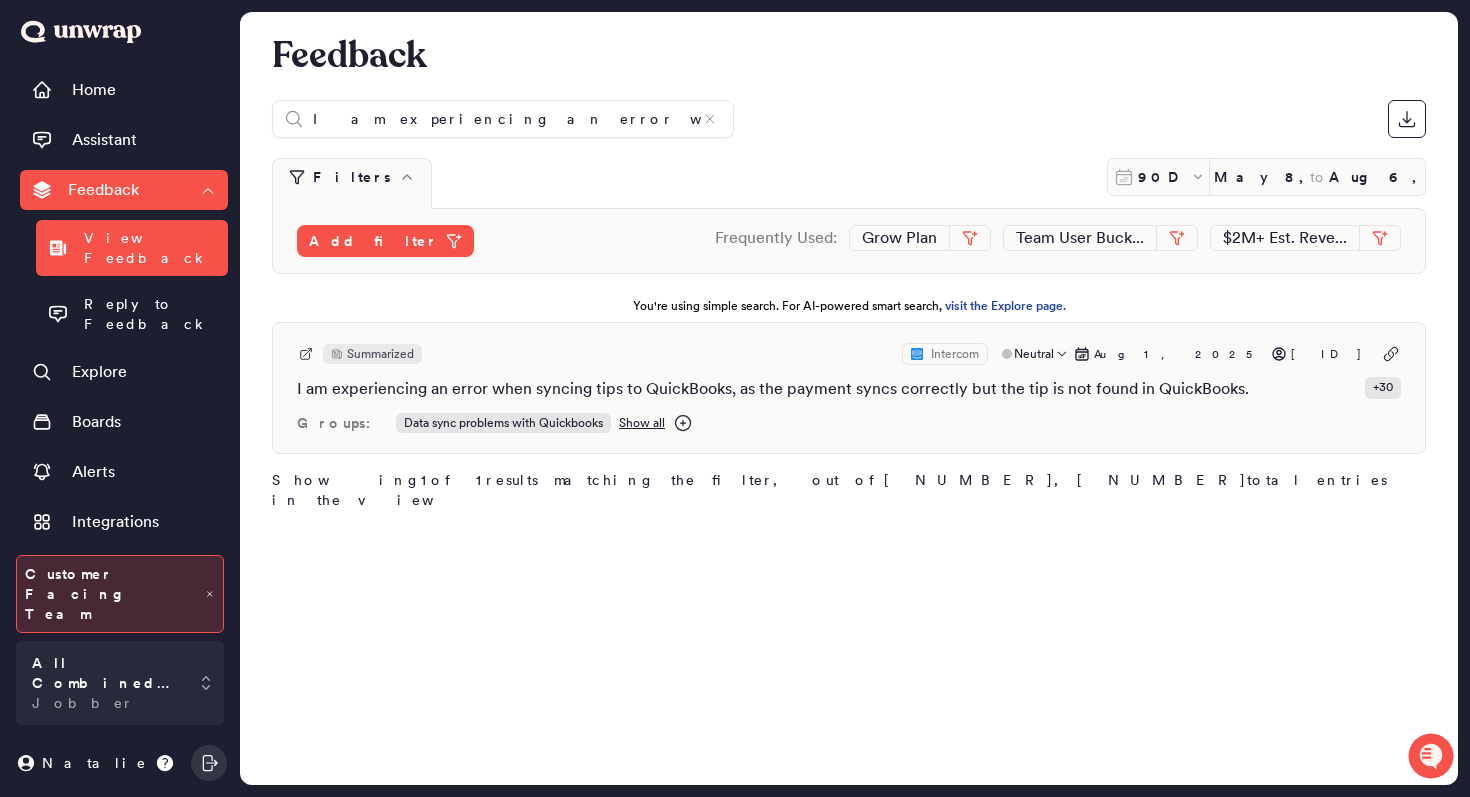 click on "Summarized Intercom Neutral Aug 1, 2025 6255f2482b9aad983ea13e34 I am experiencing an error when syncing tips to QuickBooks, as the payment syncs correctly but the tip is not found in QuickBooks.    + 30 Groups: Data sync problems with Quickbooks Show all" at bounding box center [849, 388] 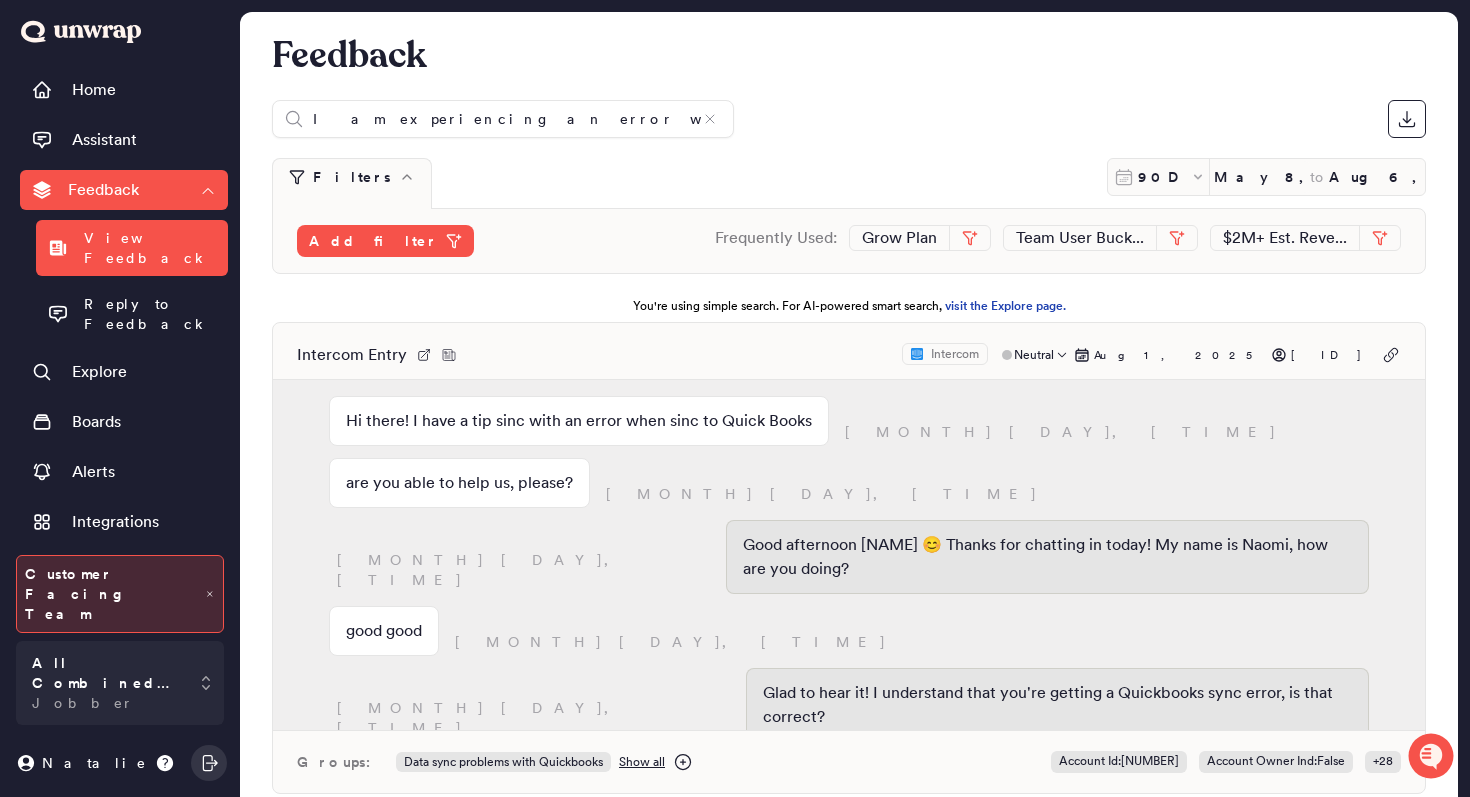 click on "Intercom Entry Intercom Neutral Aug 1, 2025 6255f2482b9aad983ea13e34" at bounding box center (849, 355) 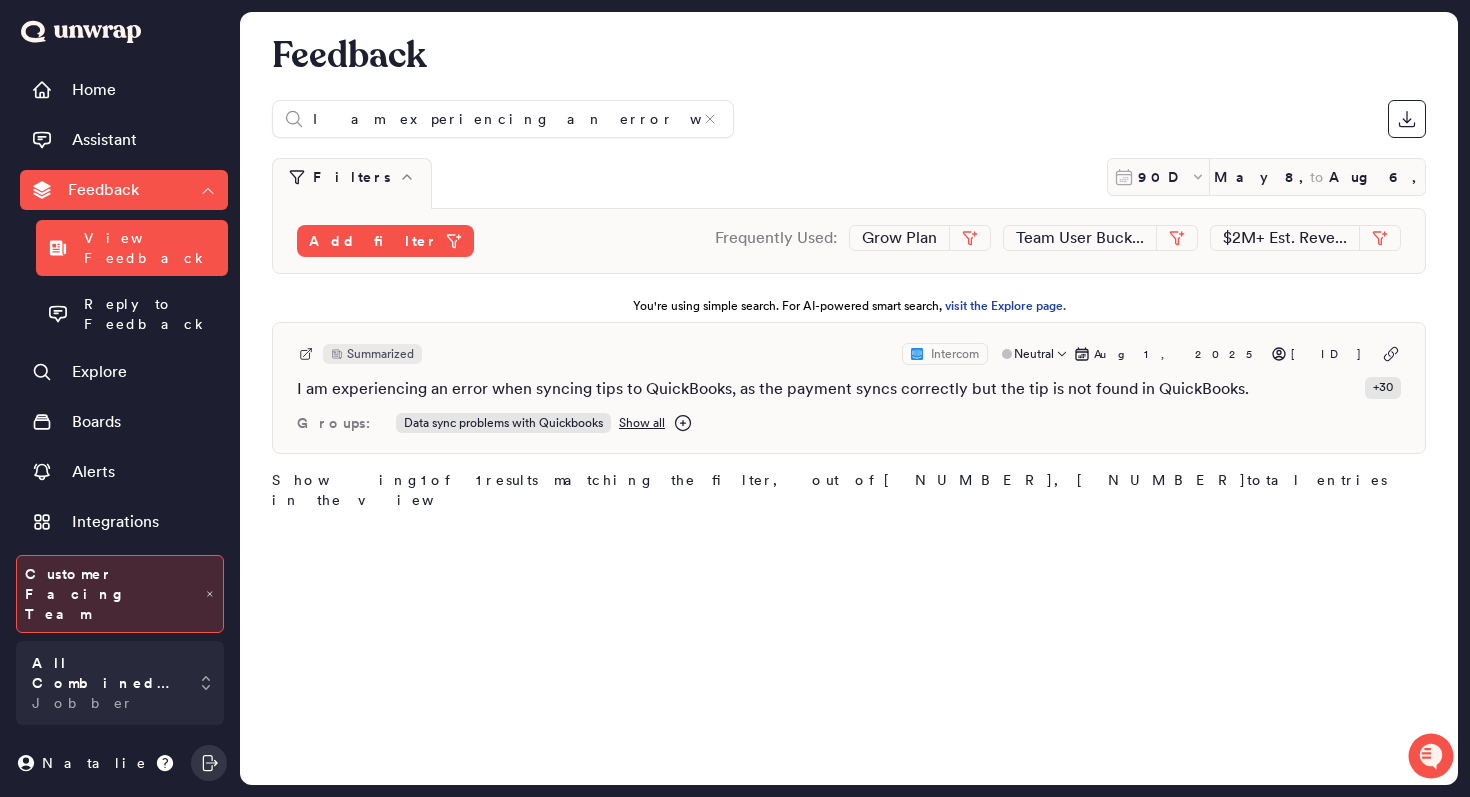 click on "Show all" at bounding box center [642, 423] 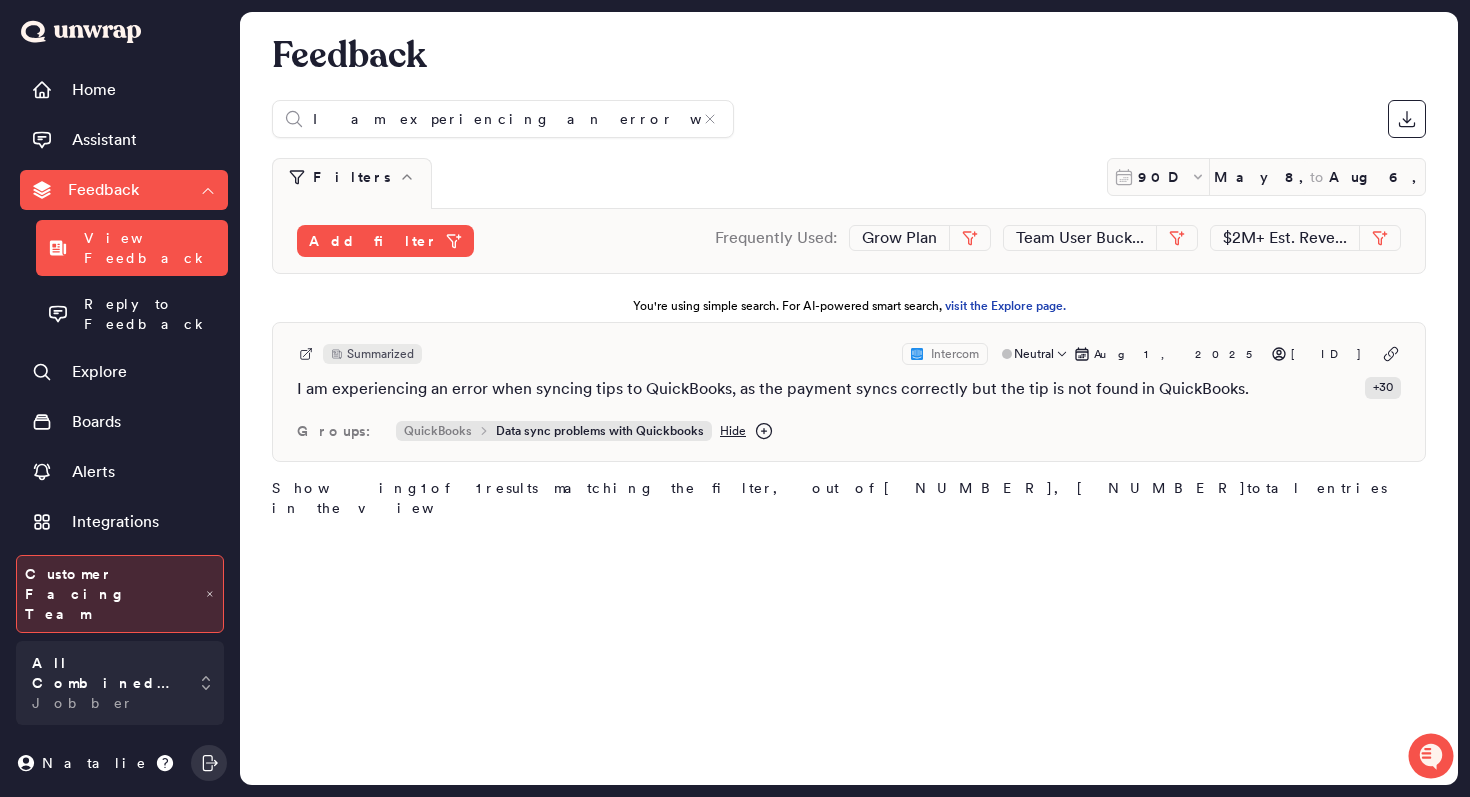 click on "Summarized Intercom Neutral Aug 1, 2025 6255f2482b9aad983ea13e34 I am experiencing an error when syncing tips to QuickBooks, as the payment syncs correctly but the tip is not found in QuickBooks.    + 30 Groups: QuickBooks Data sync problems with Quickbooks Hide" at bounding box center (849, 392) 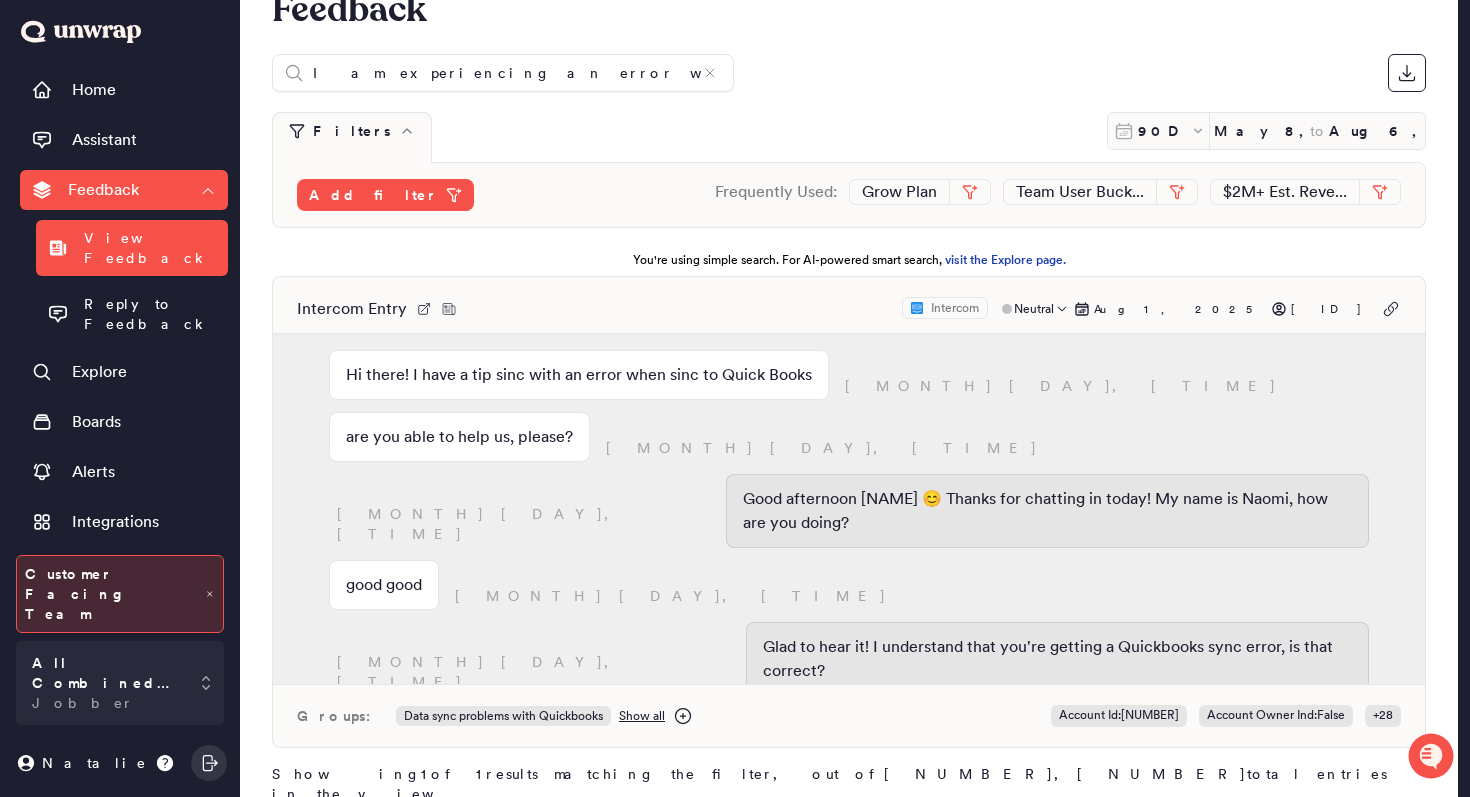 scroll, scrollTop: 53, scrollLeft: 0, axis: vertical 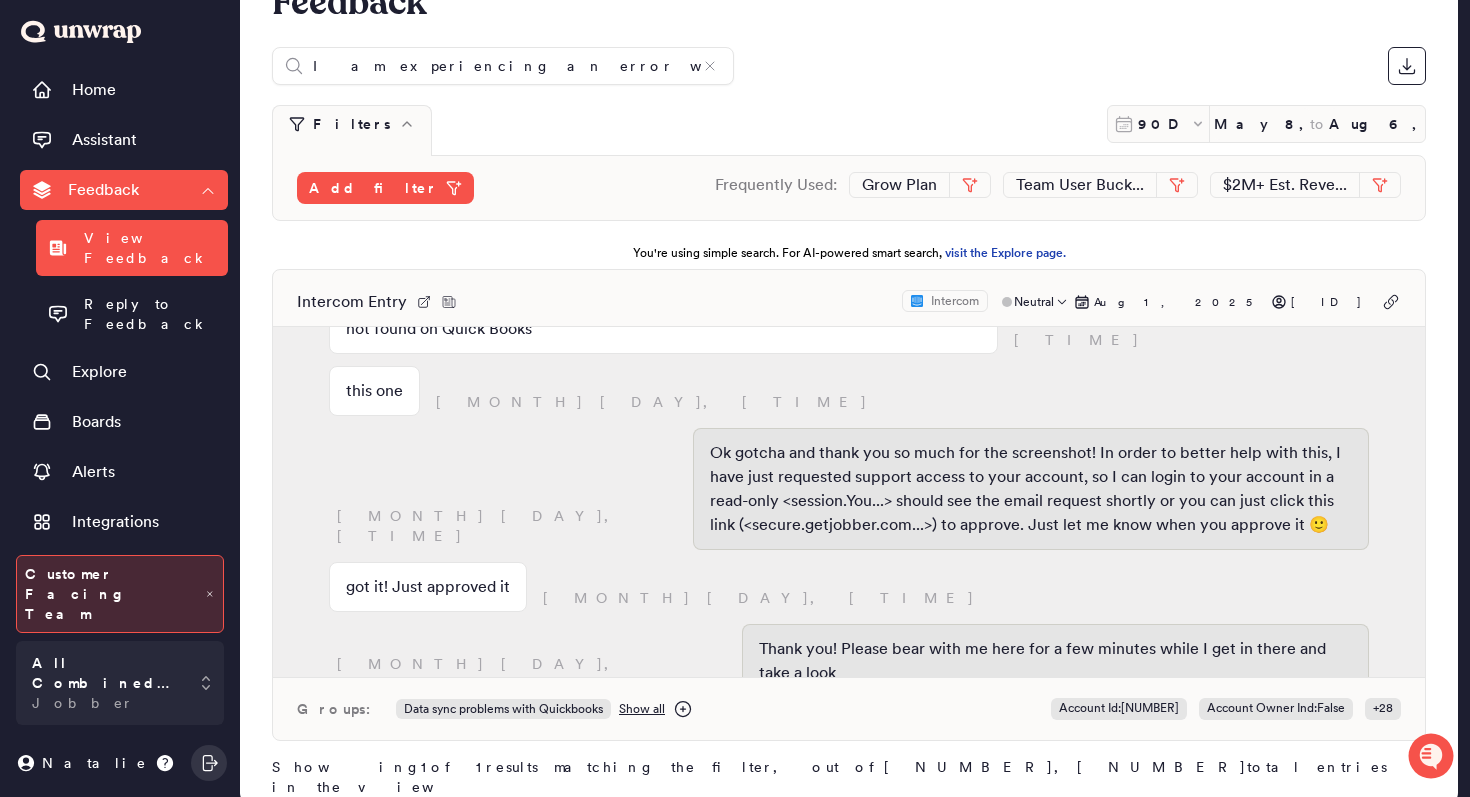click on "Intercom Entry Intercom Neutral Aug 1, 2025 6255f2482b9aad983ea13e34 Hi there! I have a tip sinc with an error when sinc to Quick Books August 1, 10:26am are you able to help us, please? August 1, 10:26am August 1, 10:33am Good afternoon Victor 😊 Thanks for chatting in today! My name is Naomi, how are you doing? good good August 1, 10:34am August 1, 10:34am Glad to hear it! I understand that you're getting a Quickbooks sync error, is that correct? that's correct. Actually, the problem is the tip. The payment sincs good but the tip is not found on Quick Books August 1, 10:35am this one August 1, 10:36am August 1, 10:37am Ok gotcha and thank you so much for the screenshot! In order to better help with this, I have just requested support access to your account, so I can login to your account in a read-only <session.You...> should see the email request shortly or you can just click this link (<secure.getjobber.com...> to approve. Just let me know when you approve it 🙂 got it! Just approved it no problem :" at bounding box center (849, 505) 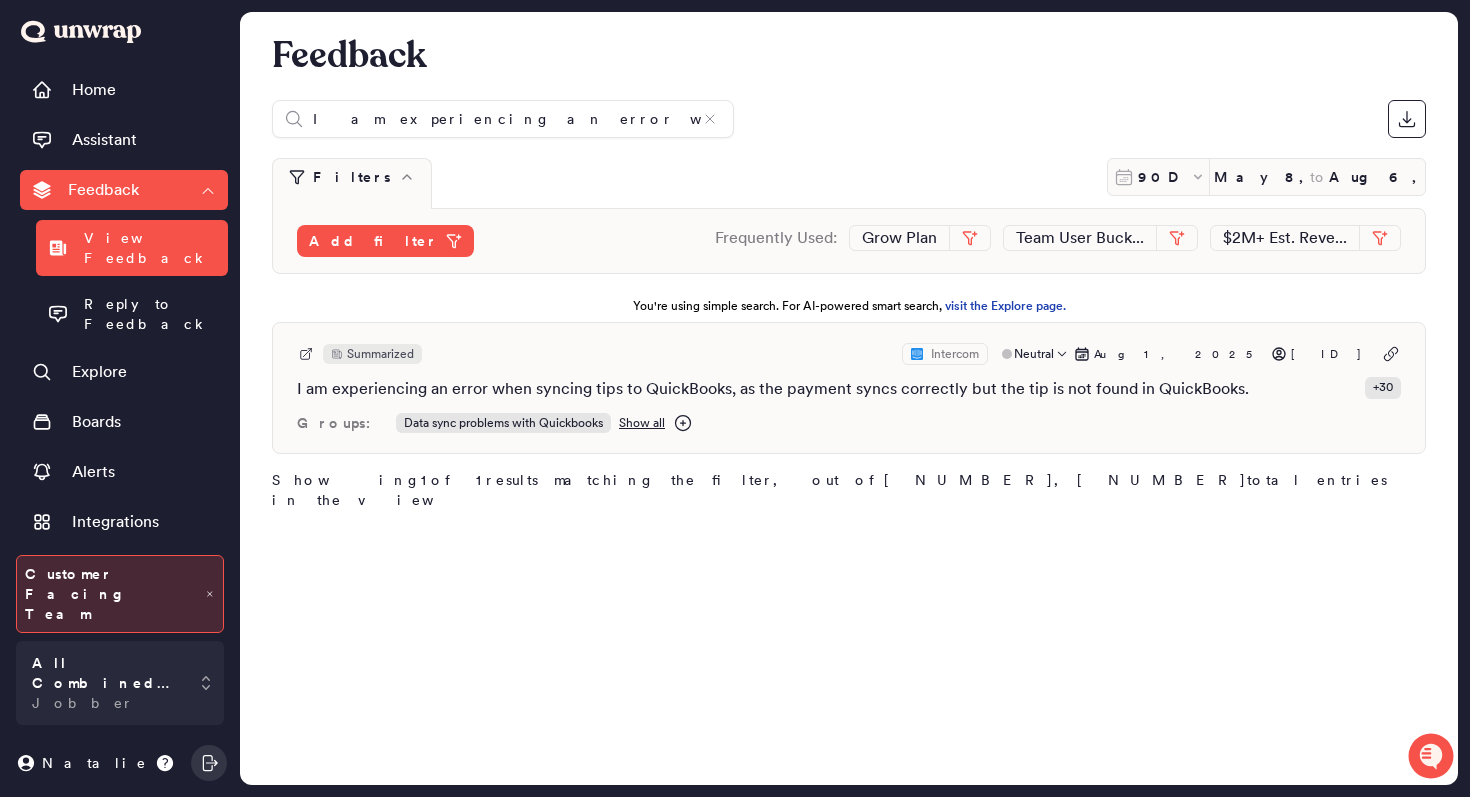 scroll, scrollTop: 0, scrollLeft: 0, axis: both 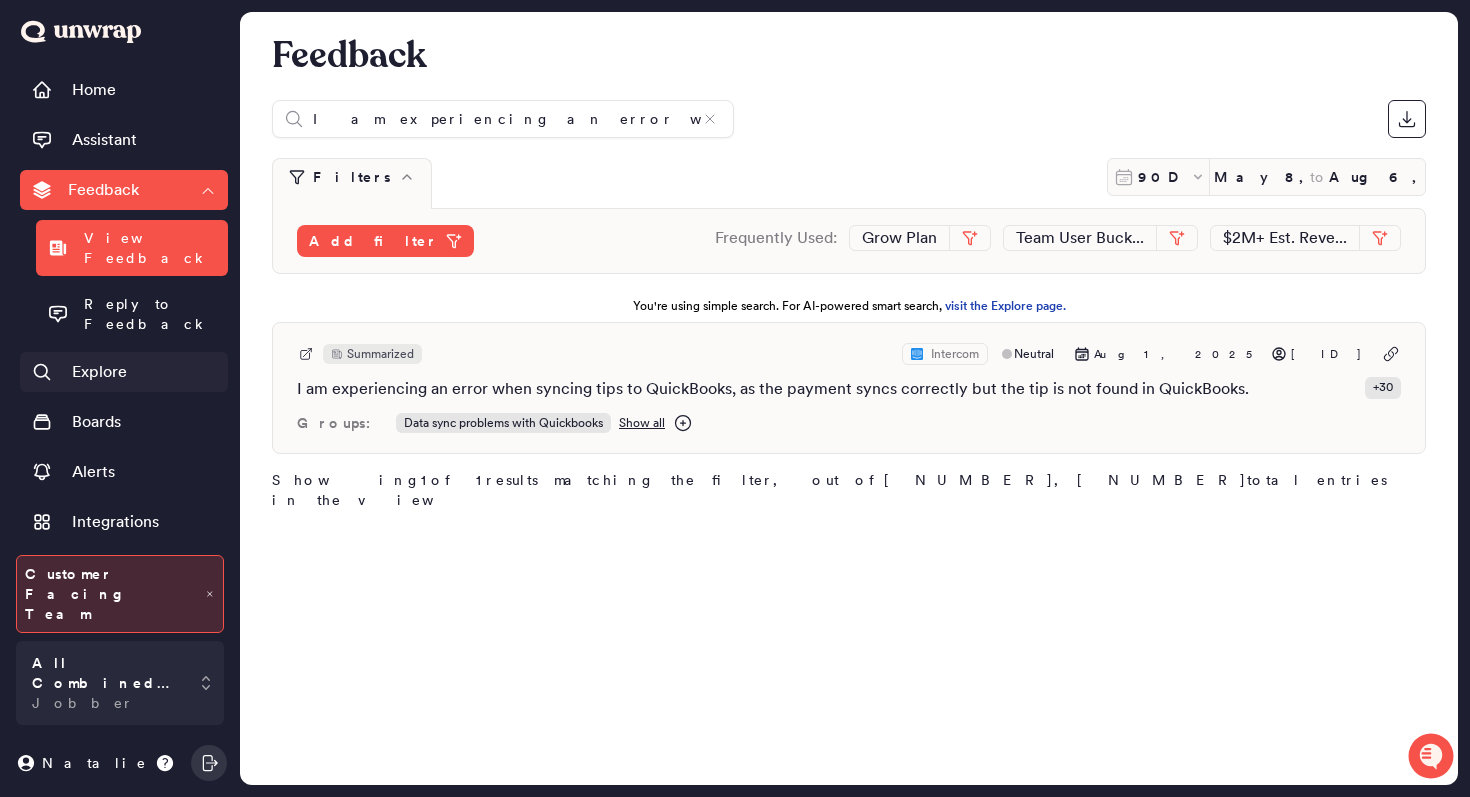 click on "Explore" at bounding box center [99, 372] 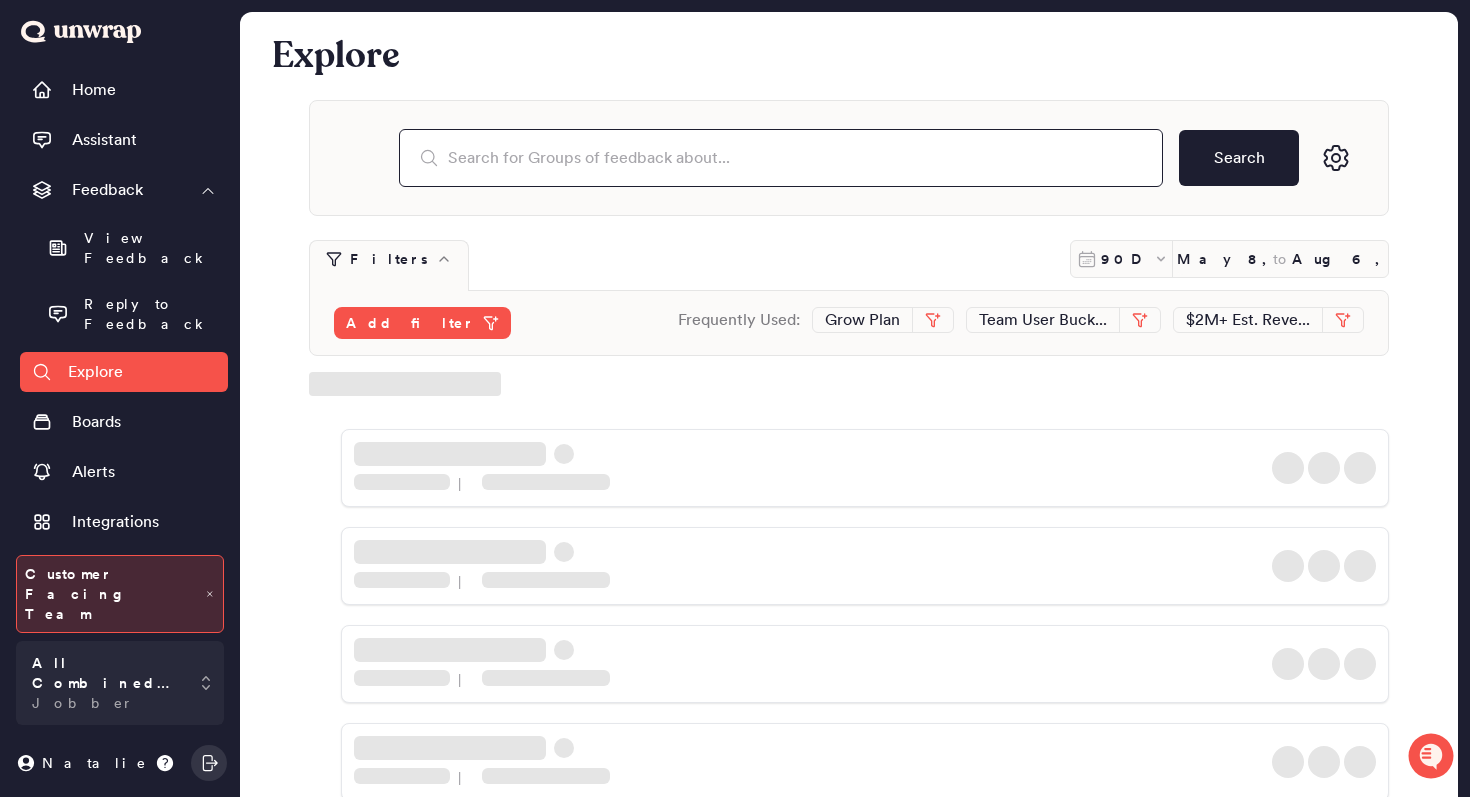 click at bounding box center [781, 158] 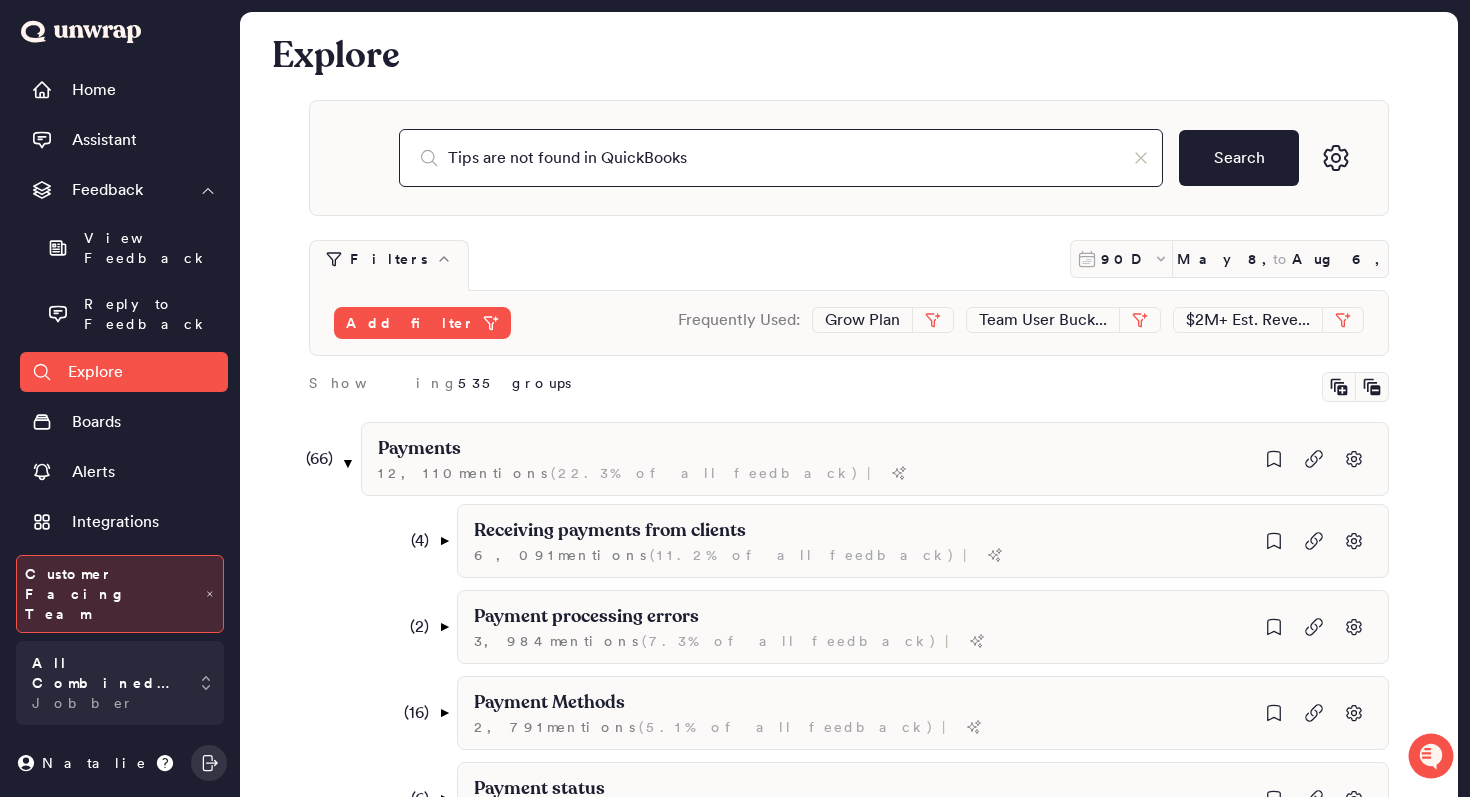 type on "Tips are not found in QuickBooks" 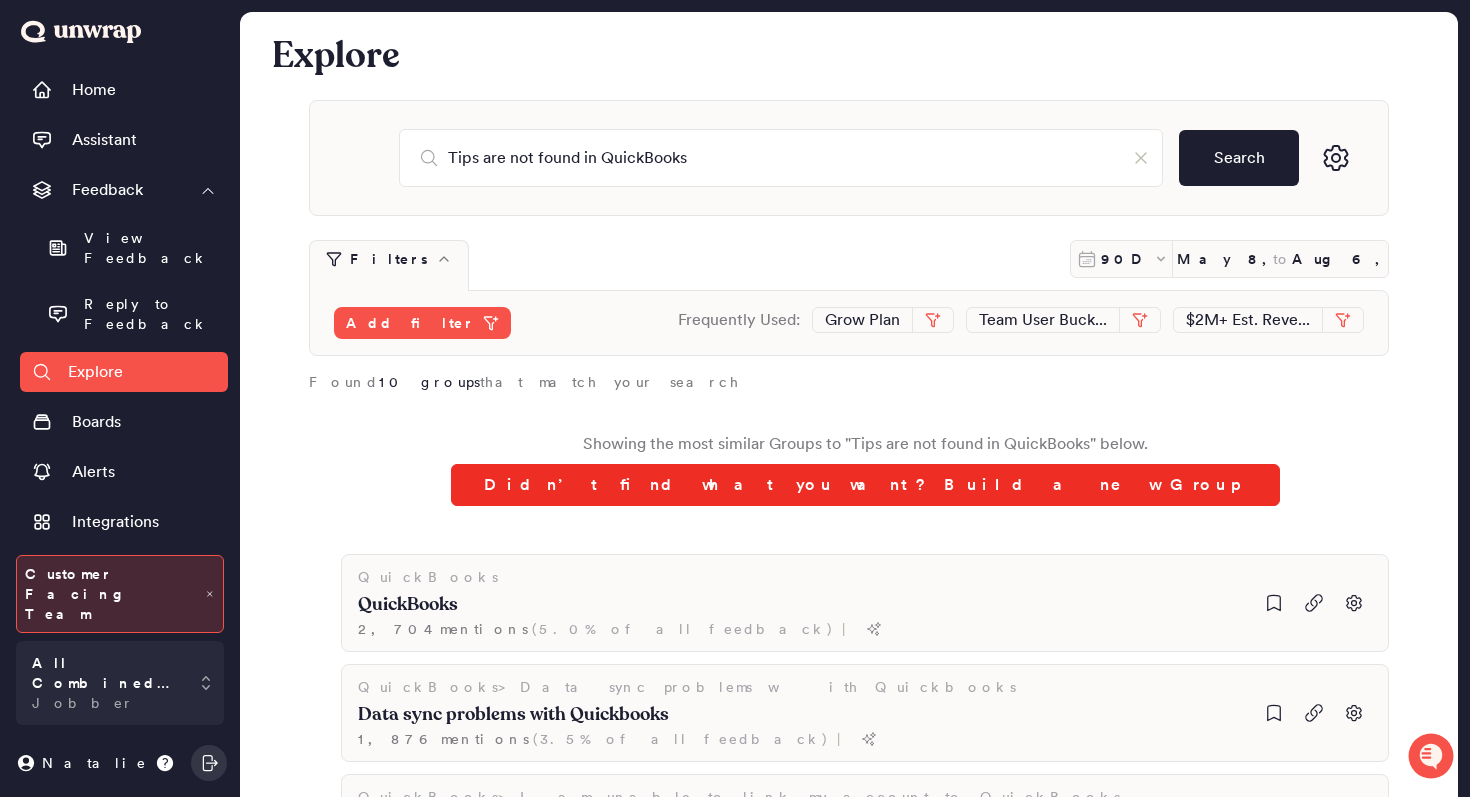 click on "Didn’t find what you want? Build a new Group" at bounding box center [865, 485] 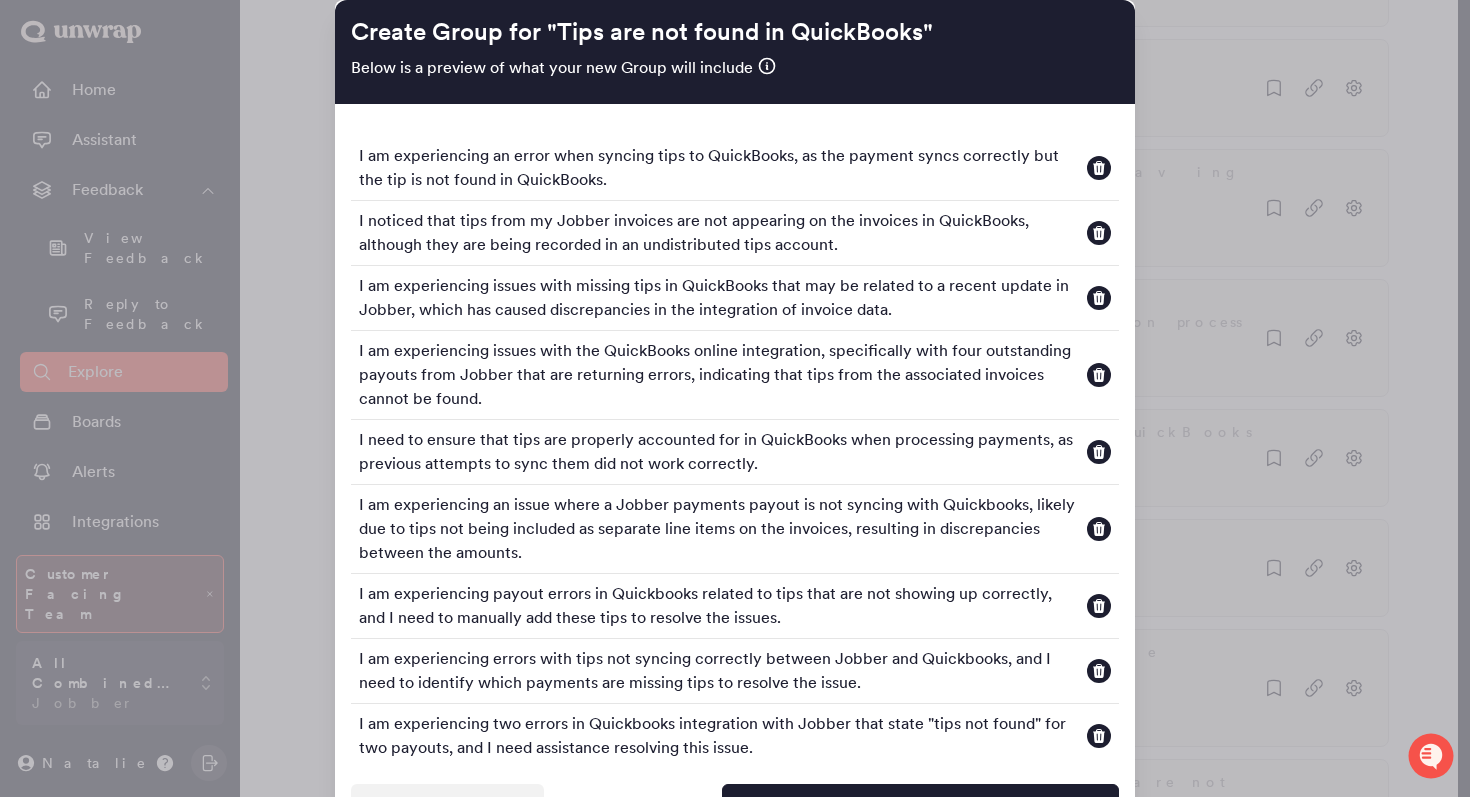 scroll, scrollTop: 733, scrollLeft: 0, axis: vertical 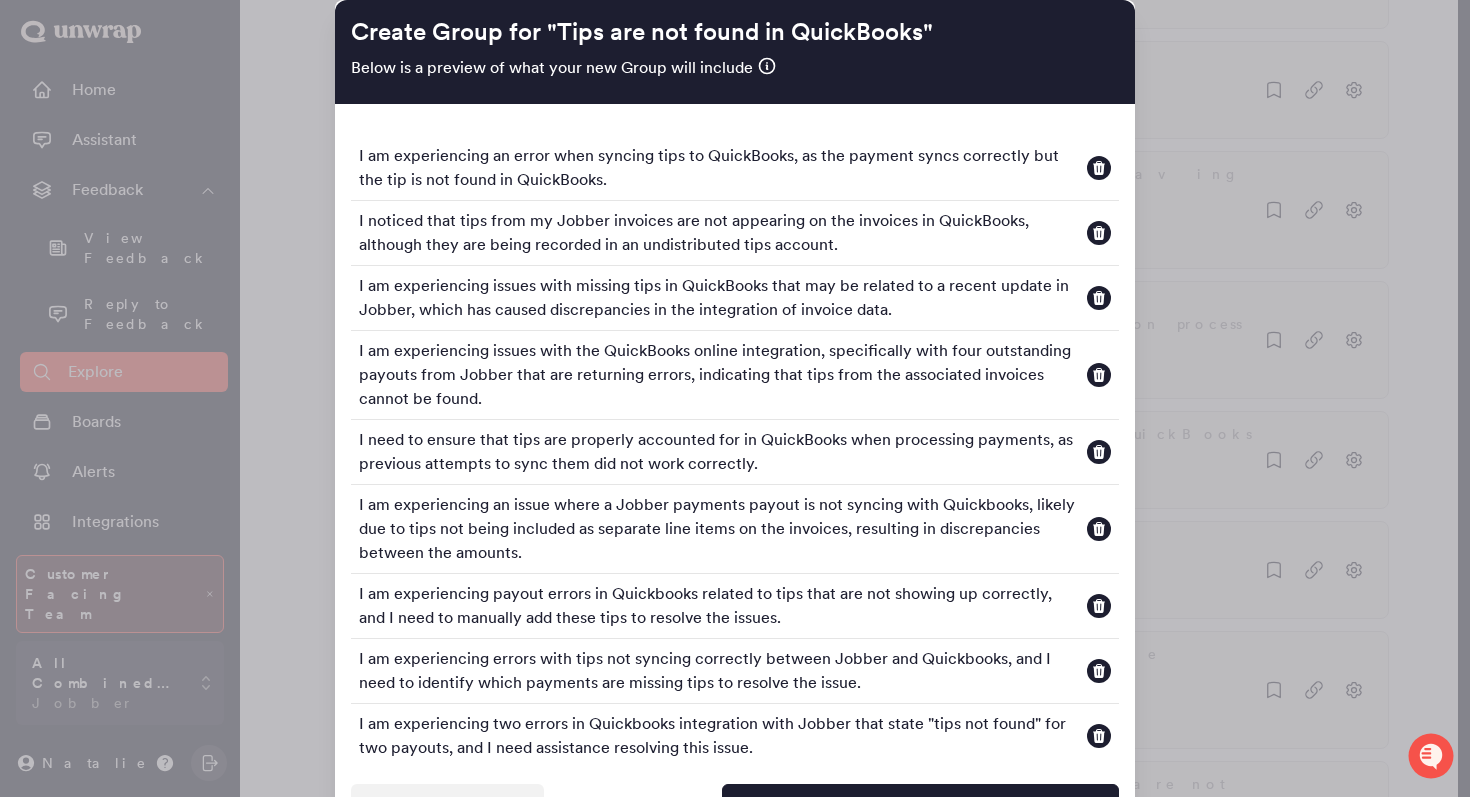 click on "Create Group for " Tips are not found in QuickBooks "" at bounding box center [735, 32] 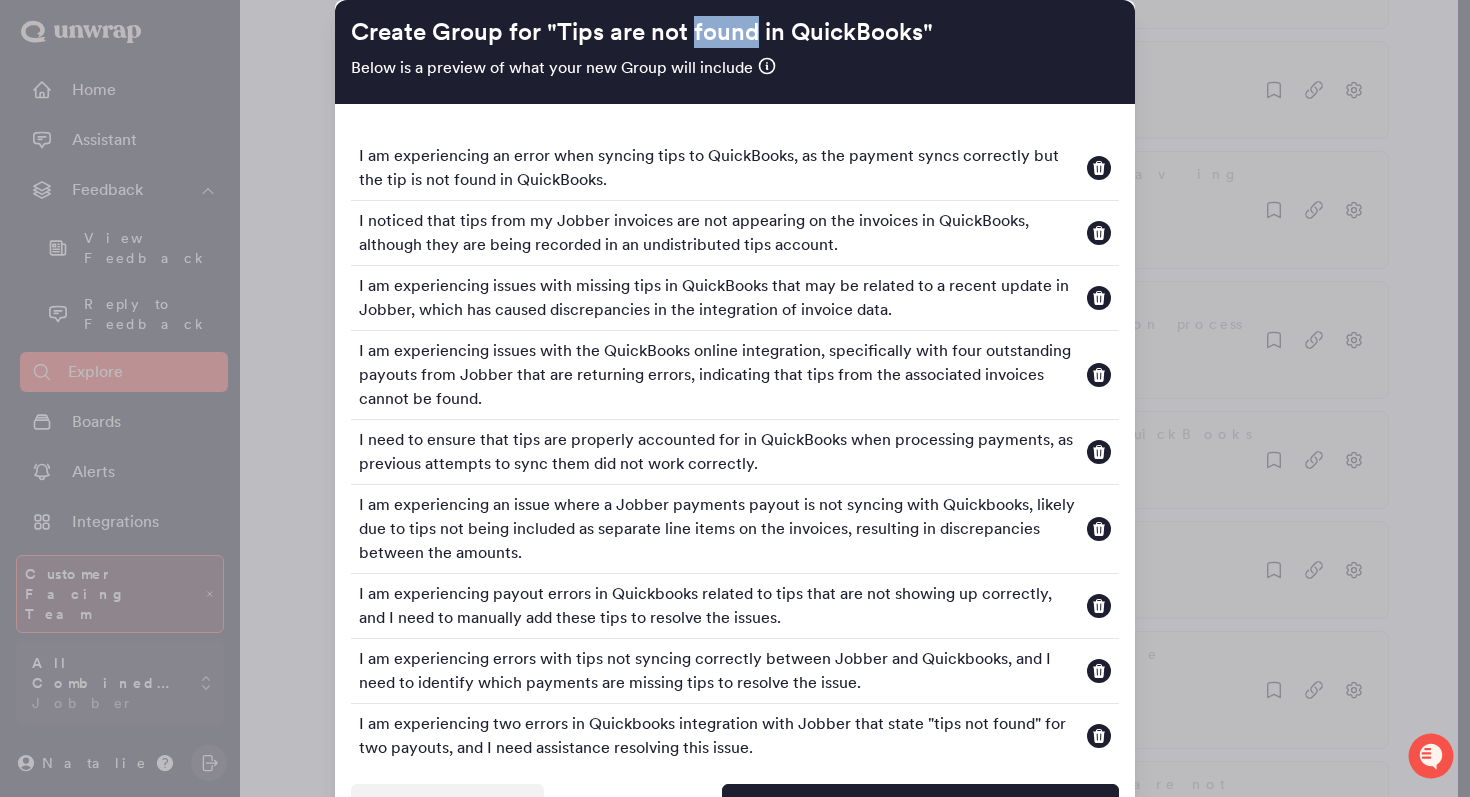 click on "Create Group for " Tips are not found in QuickBooks "" at bounding box center (735, 32) 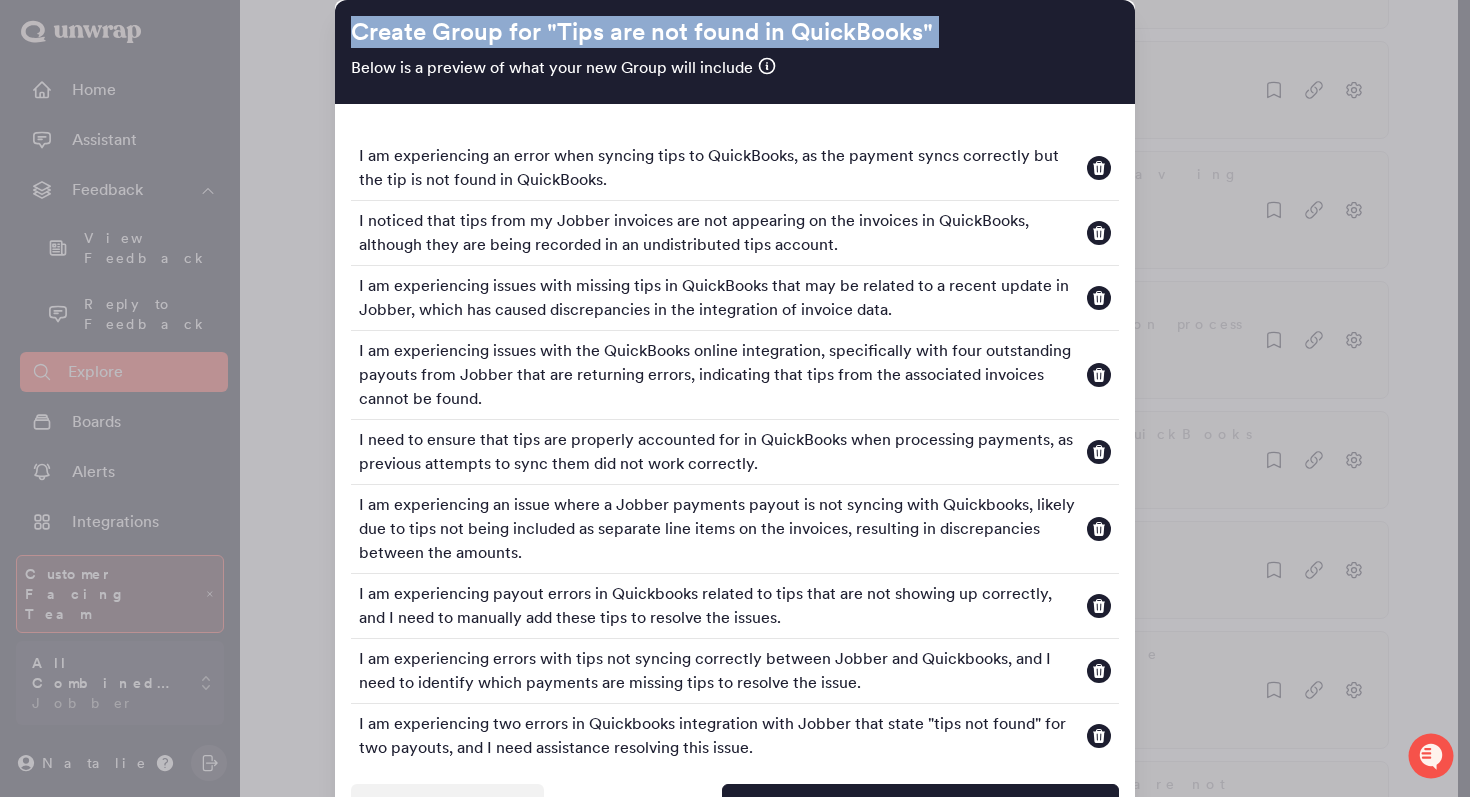 click on "Create Group for " Tips are not found in QuickBooks "" at bounding box center [735, 32] 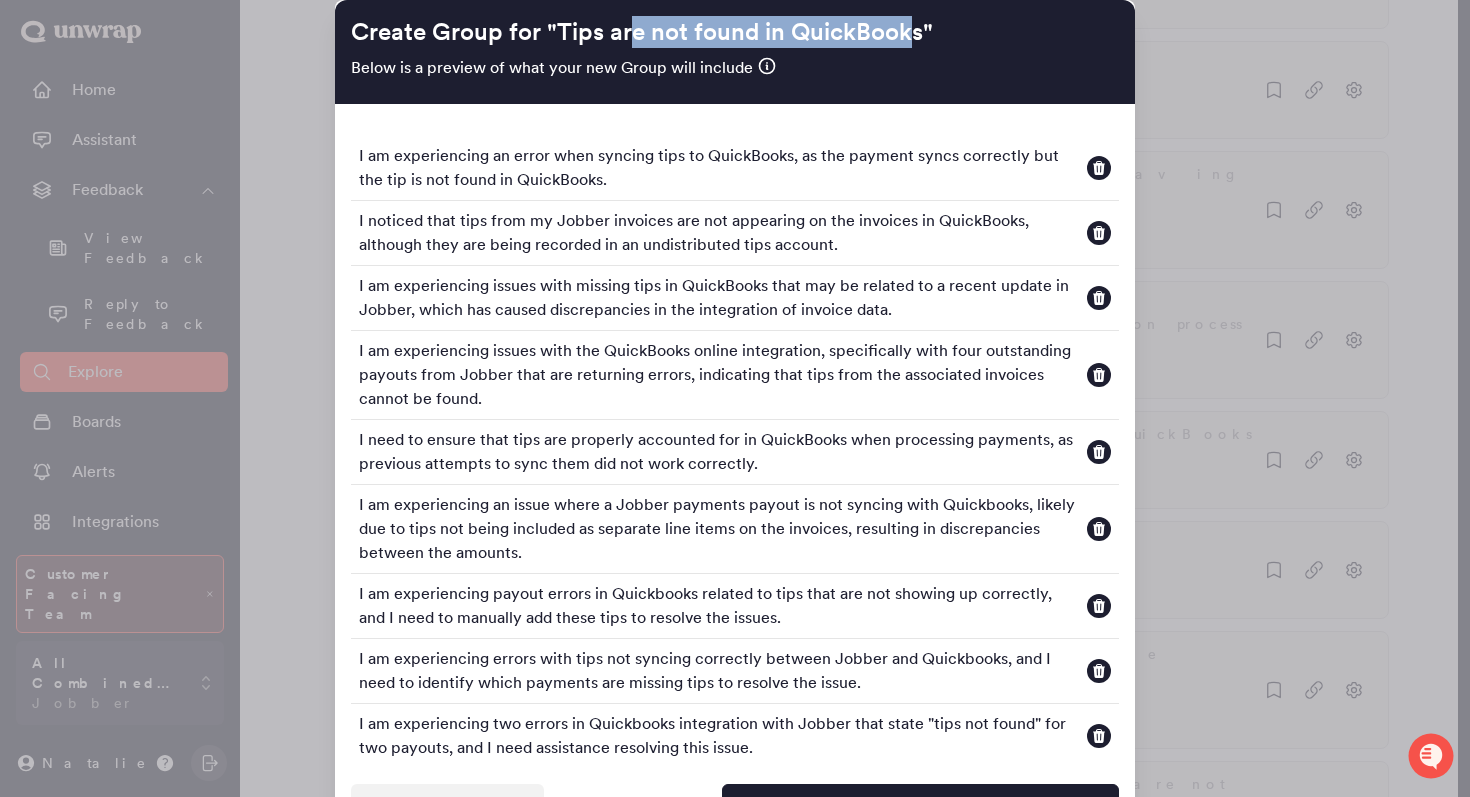 drag, startPoint x: 912, startPoint y: 27, endPoint x: 619, endPoint y: 25, distance: 293.00684 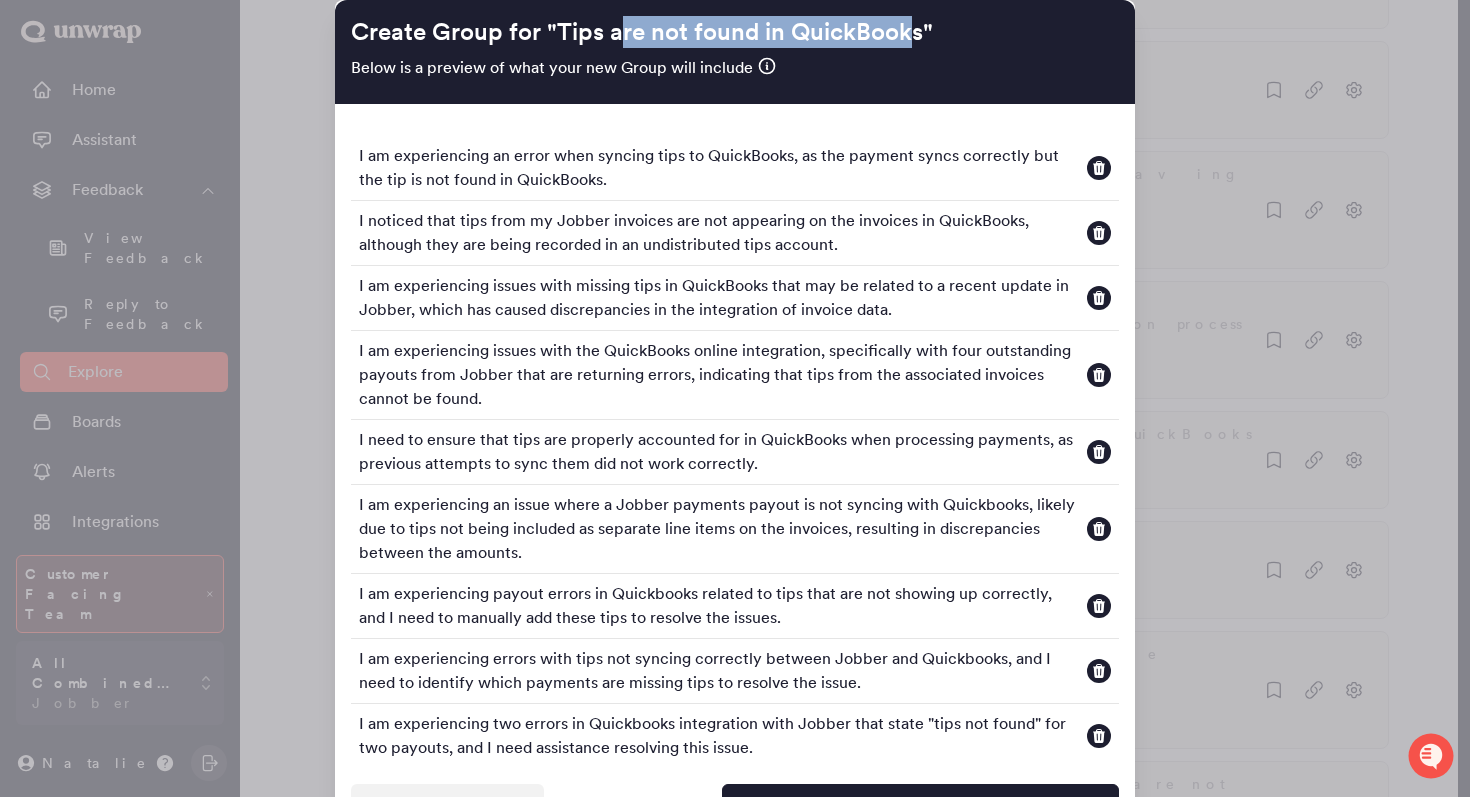 click on "Create Group for " Tips are not found in QuickBooks "" at bounding box center [735, 32] 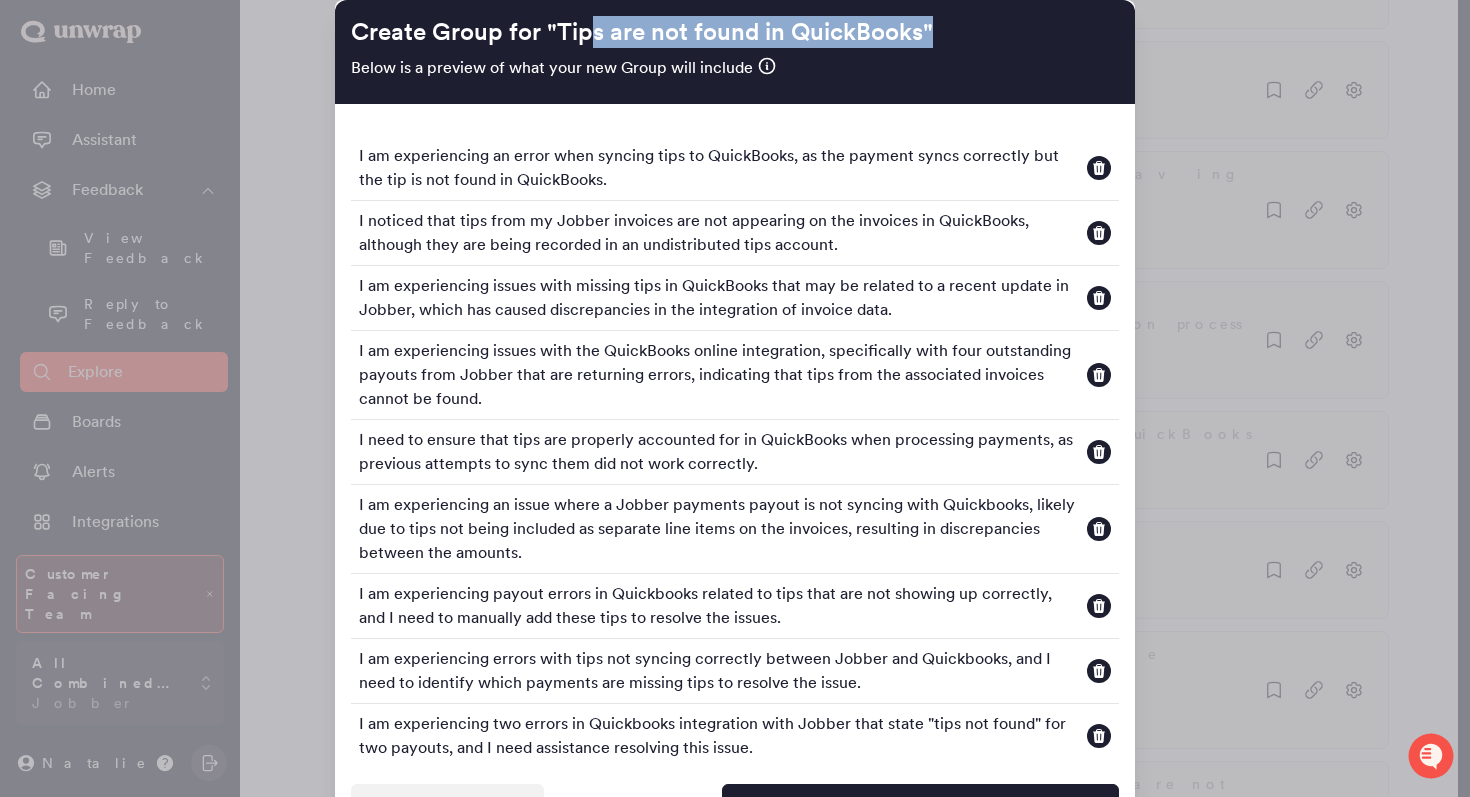 drag, startPoint x: 923, startPoint y: 33, endPoint x: 593, endPoint y: 46, distance: 330.25595 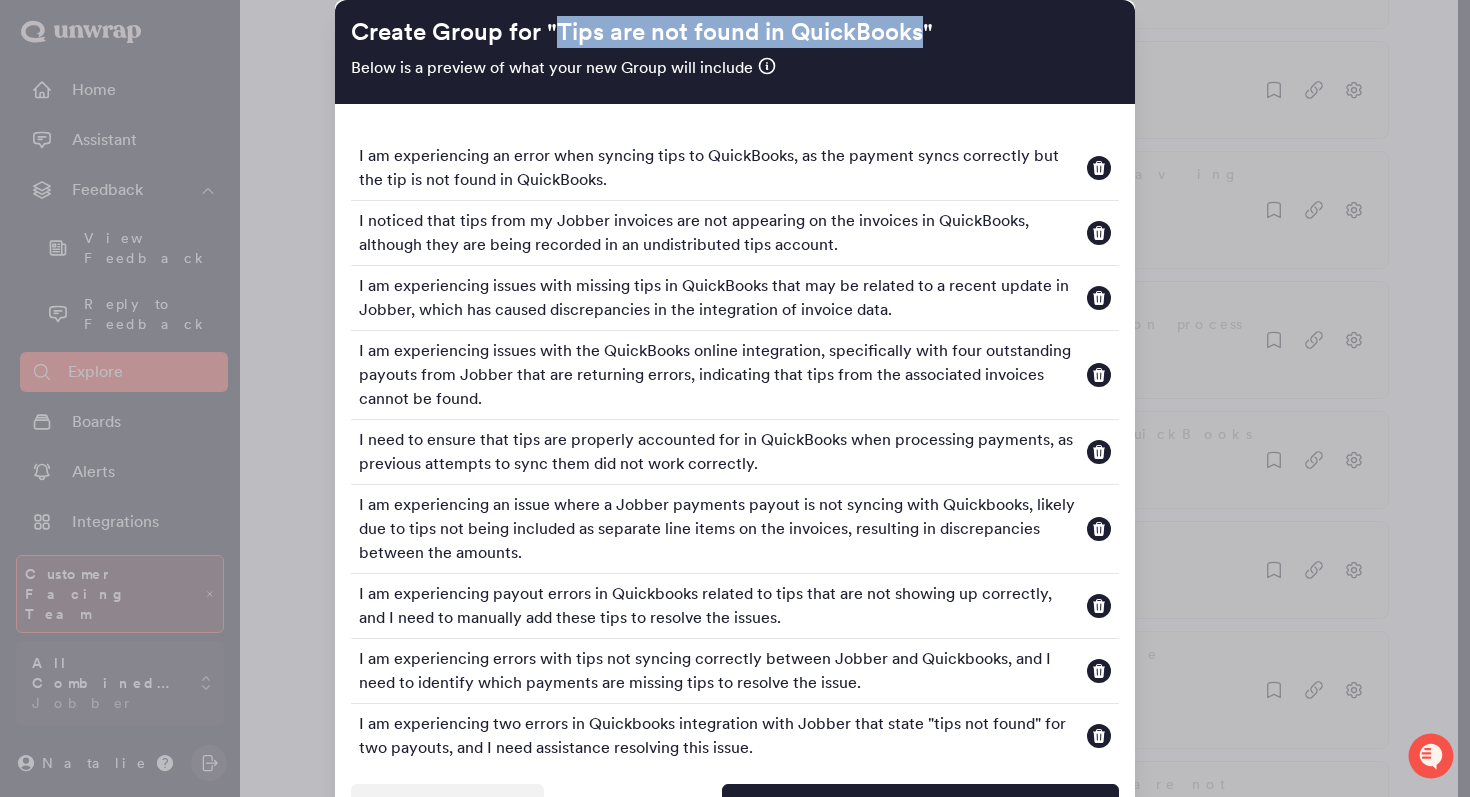 drag, startPoint x: 917, startPoint y: 36, endPoint x: 553, endPoint y: 45, distance: 364.11124 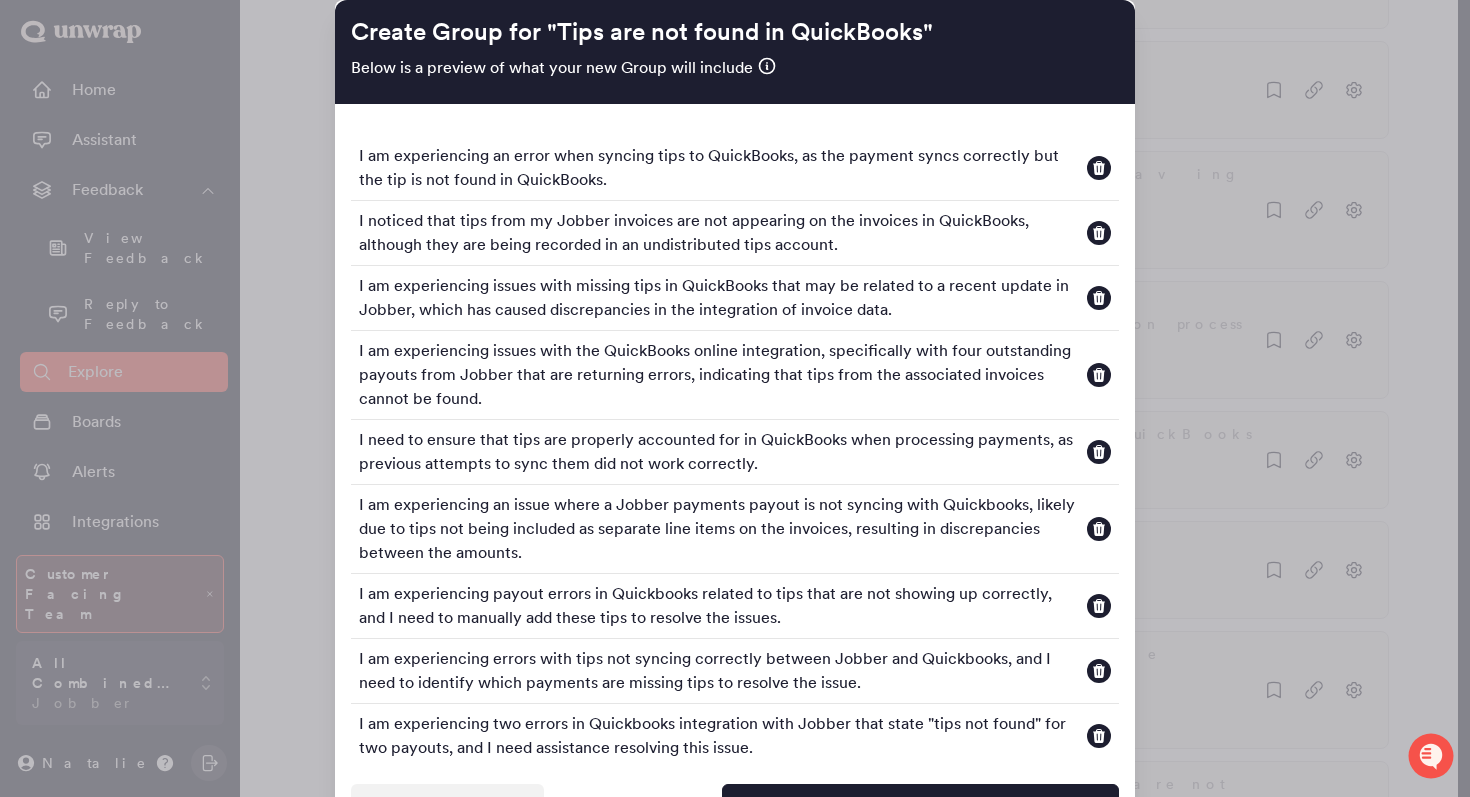 click at bounding box center [735, 398] 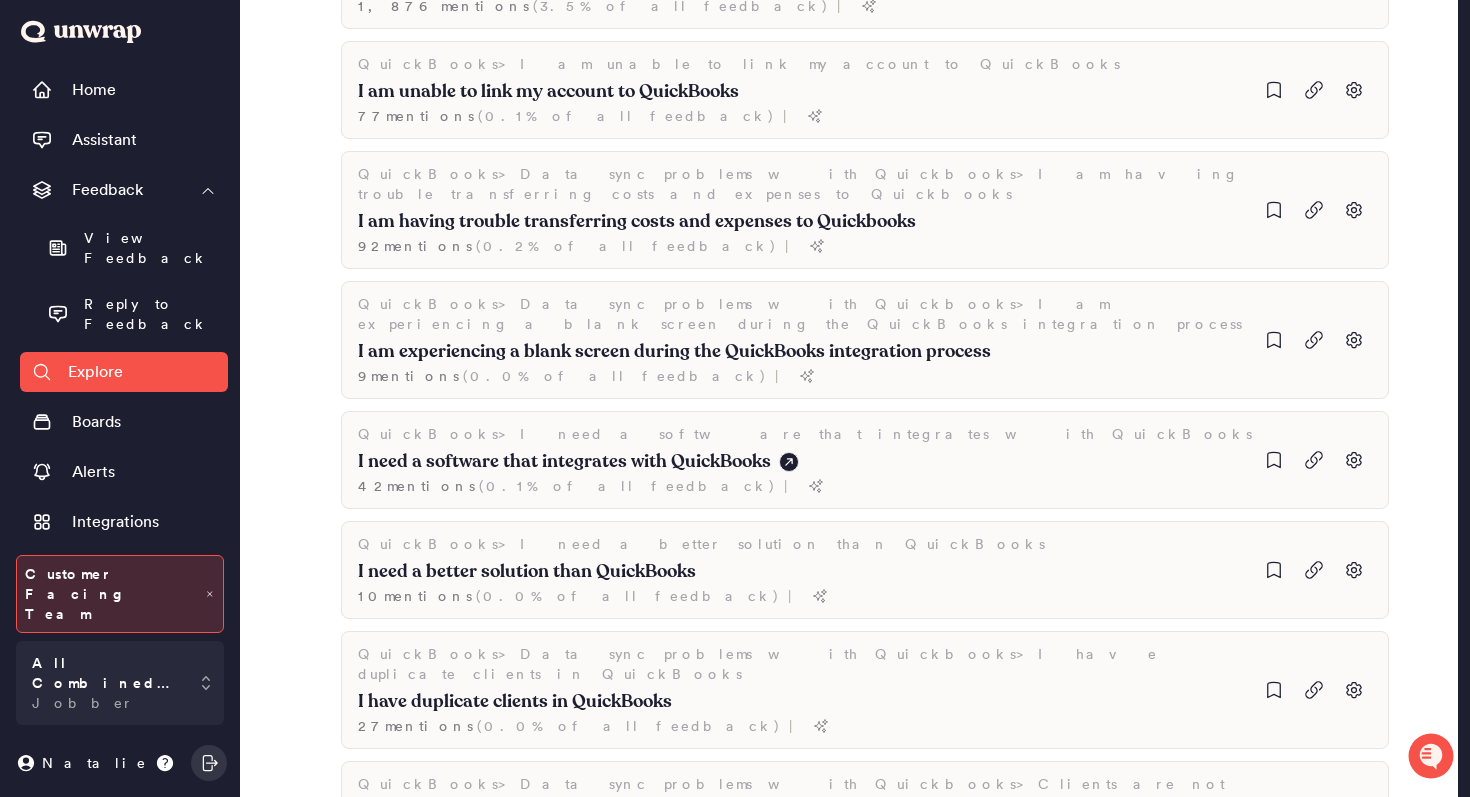 scroll, scrollTop: 0, scrollLeft: 0, axis: both 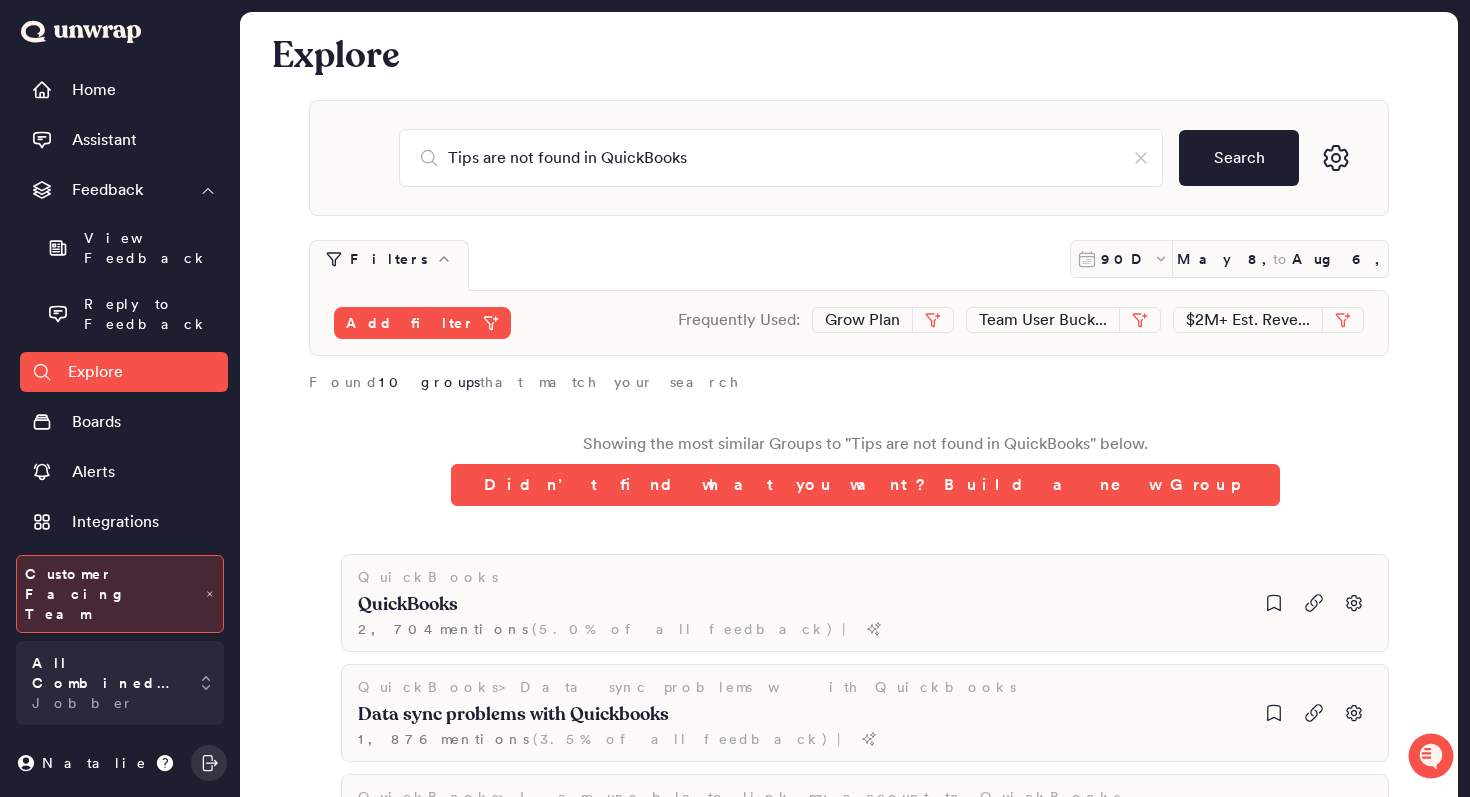 click on "Feedback View Feedback Reply to Feedback" at bounding box center [124, 256] 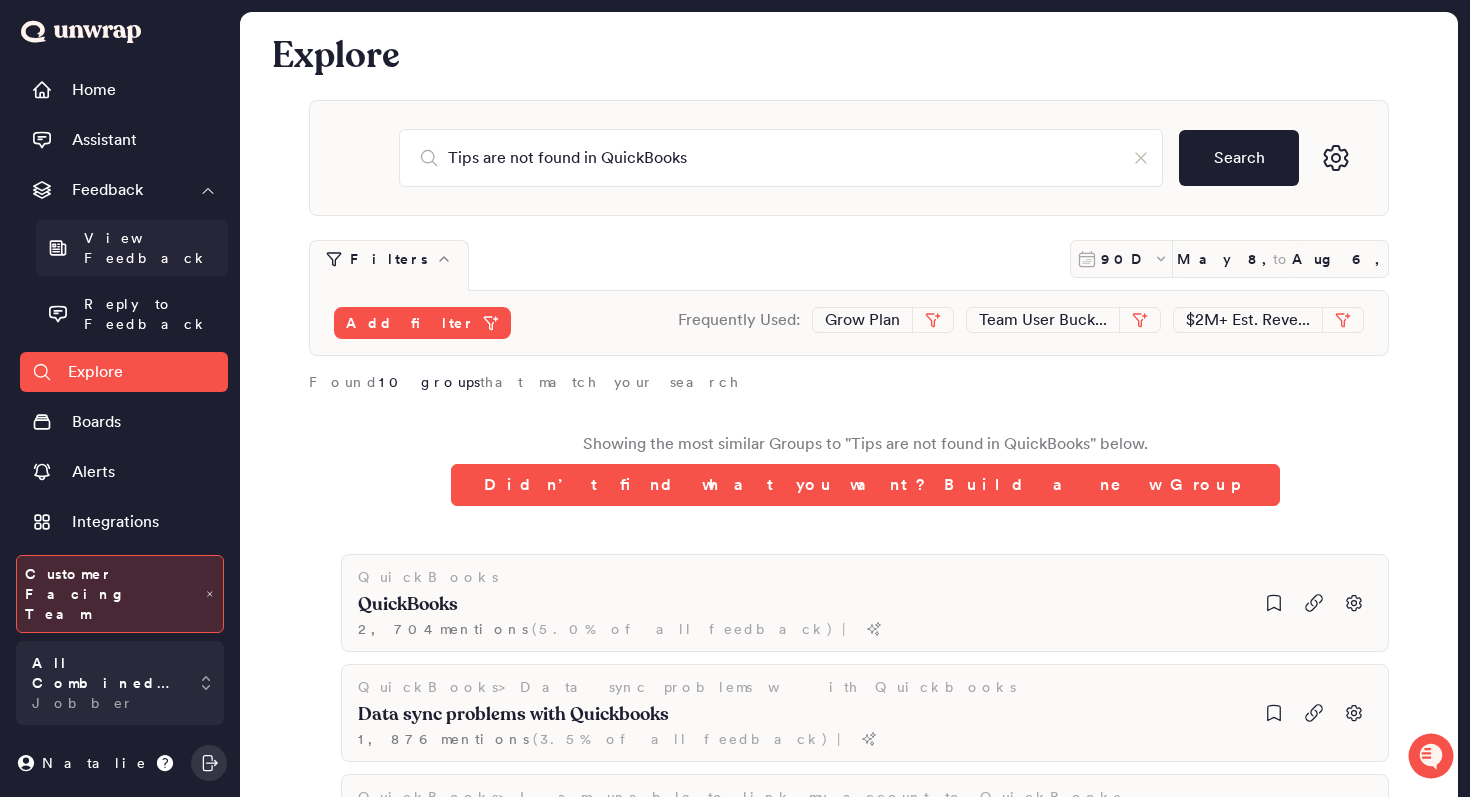 click on "View Feedback" at bounding box center [132, 248] 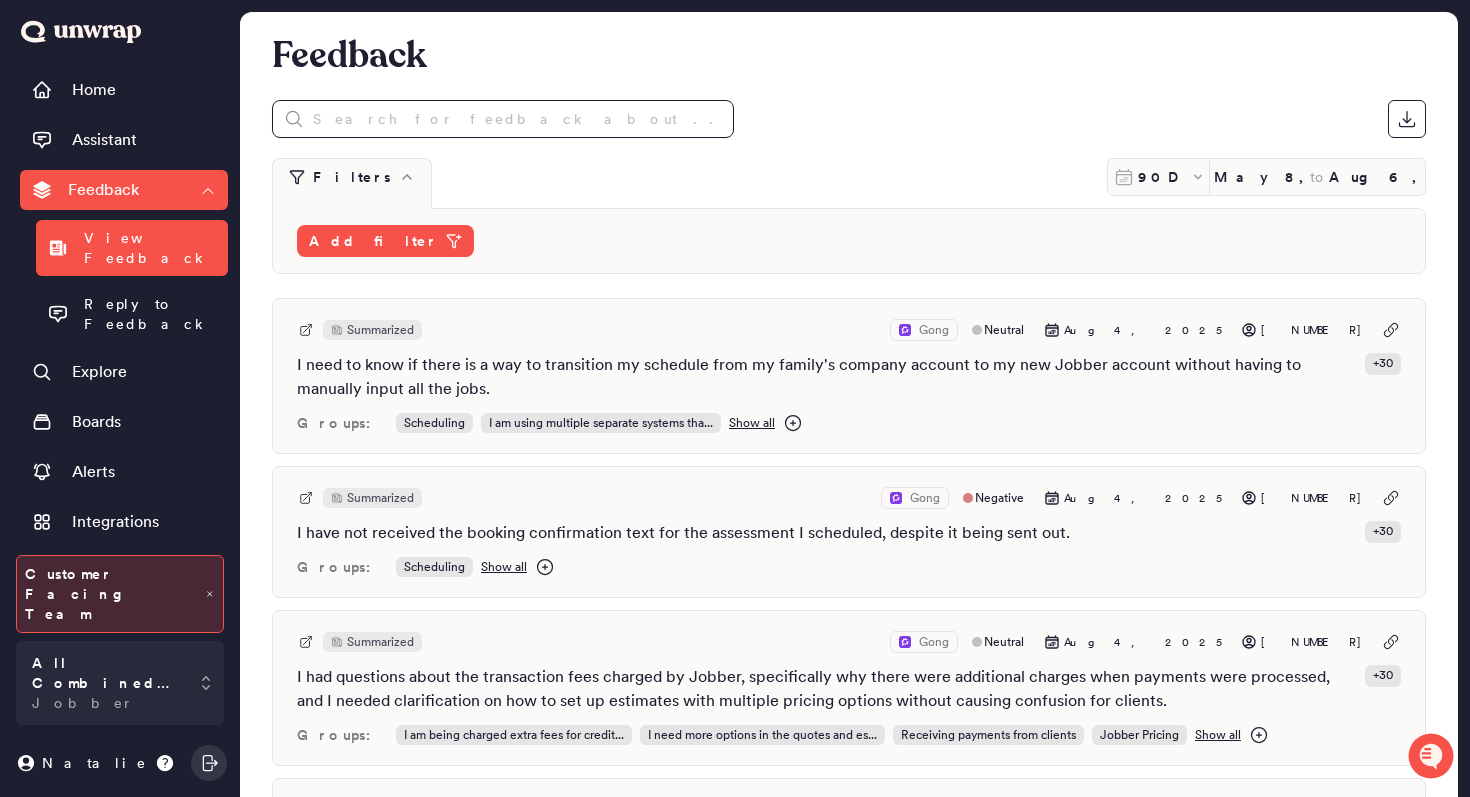click at bounding box center [503, 119] 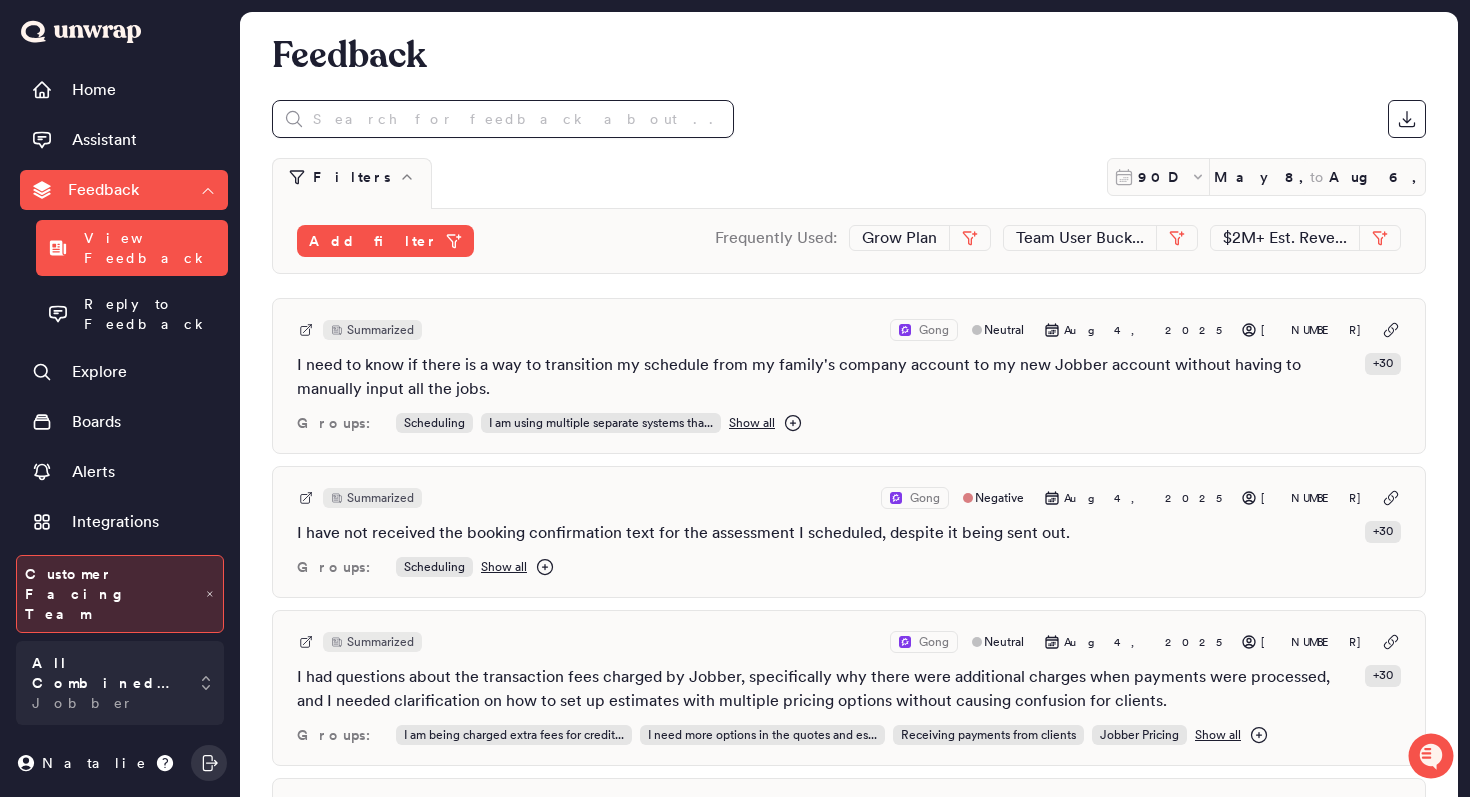 paste on "I am experiencing an error when syncing tips to QuickBooks, as the payment syncs correctly but the tip is not found in QuickBooks." 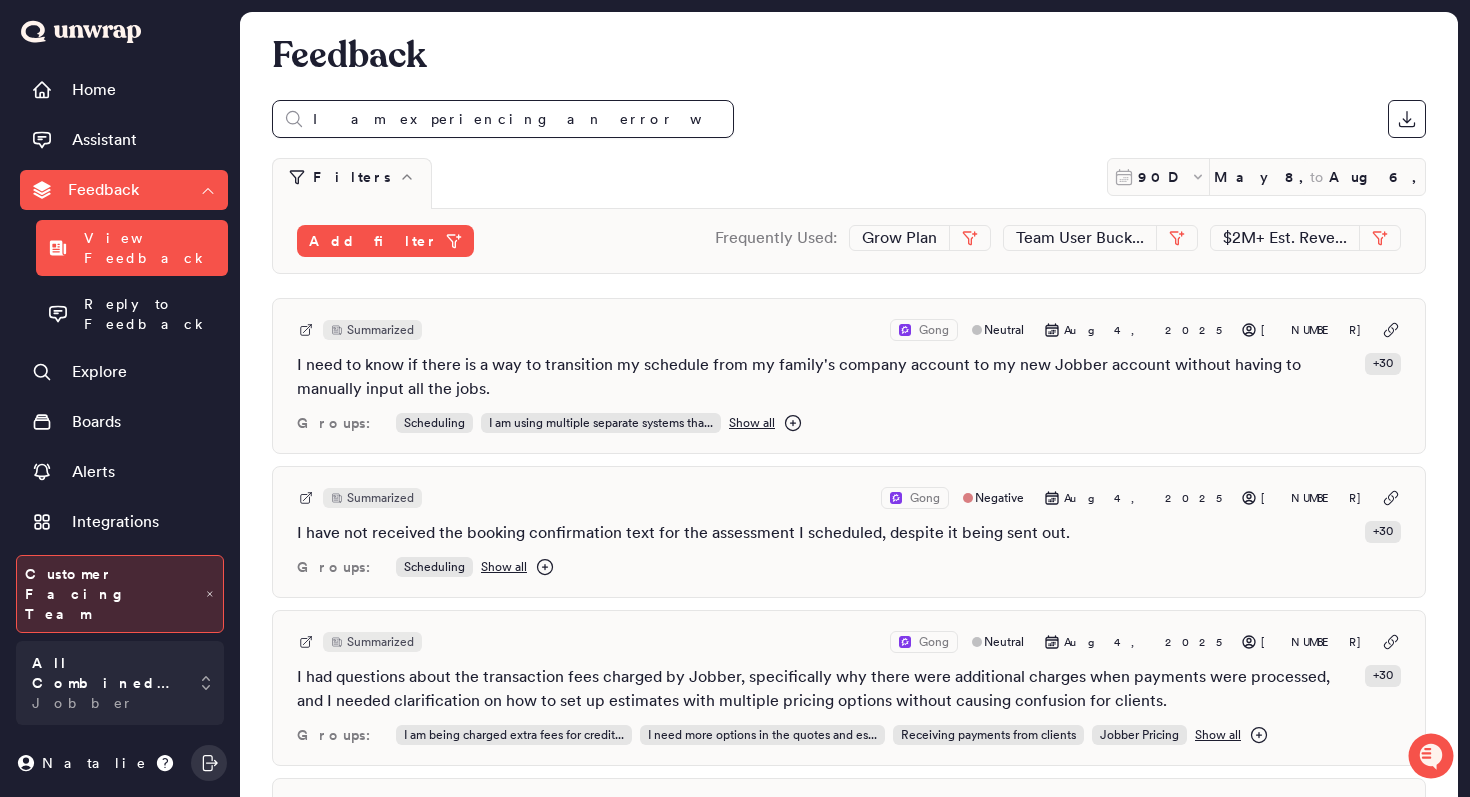 scroll, scrollTop: 0, scrollLeft: 414, axis: horizontal 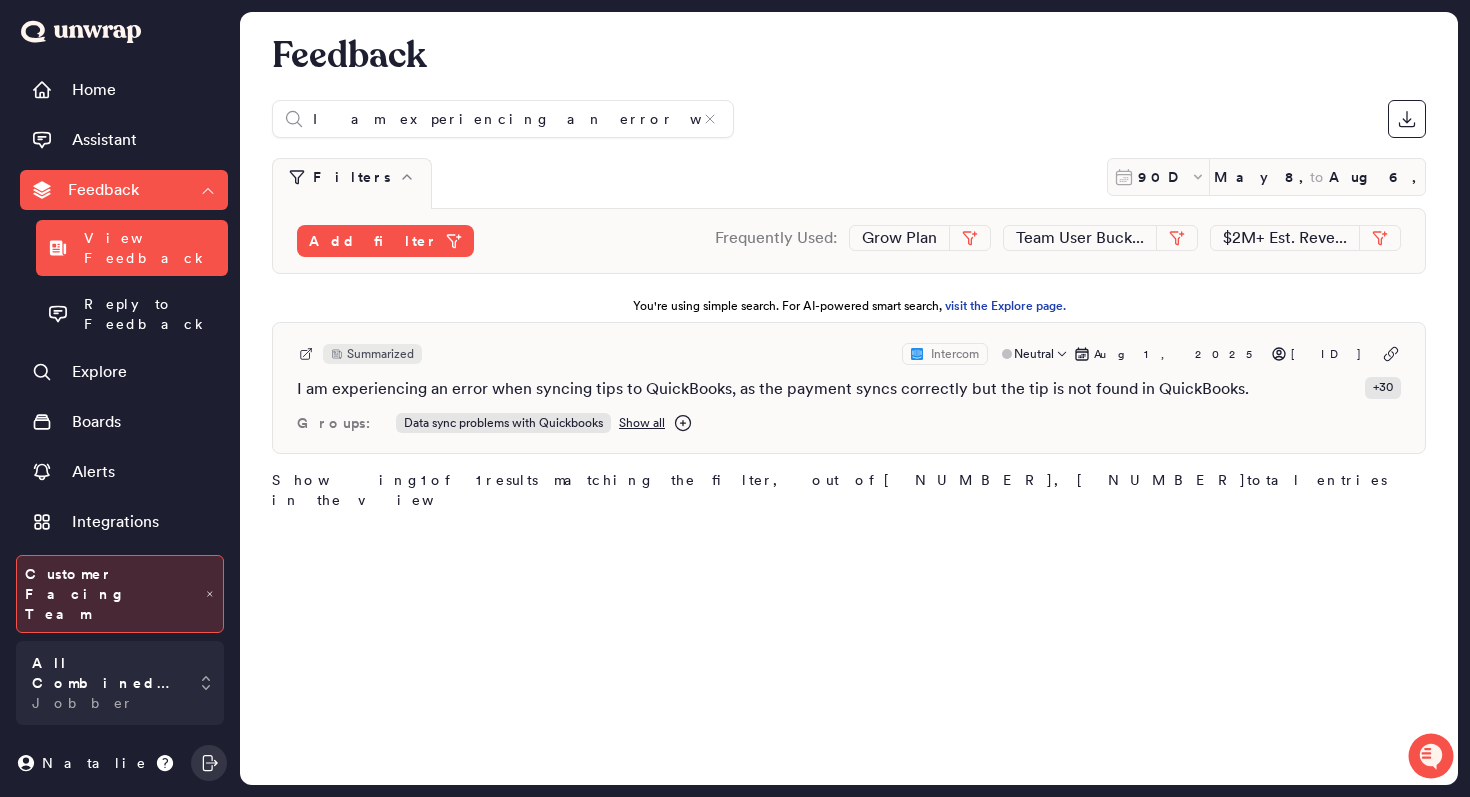 click on "I am experiencing an error when syncing tips to QuickBooks, as the payment syncs correctly but the tip is not found in QuickBooks." at bounding box center [773, 389] 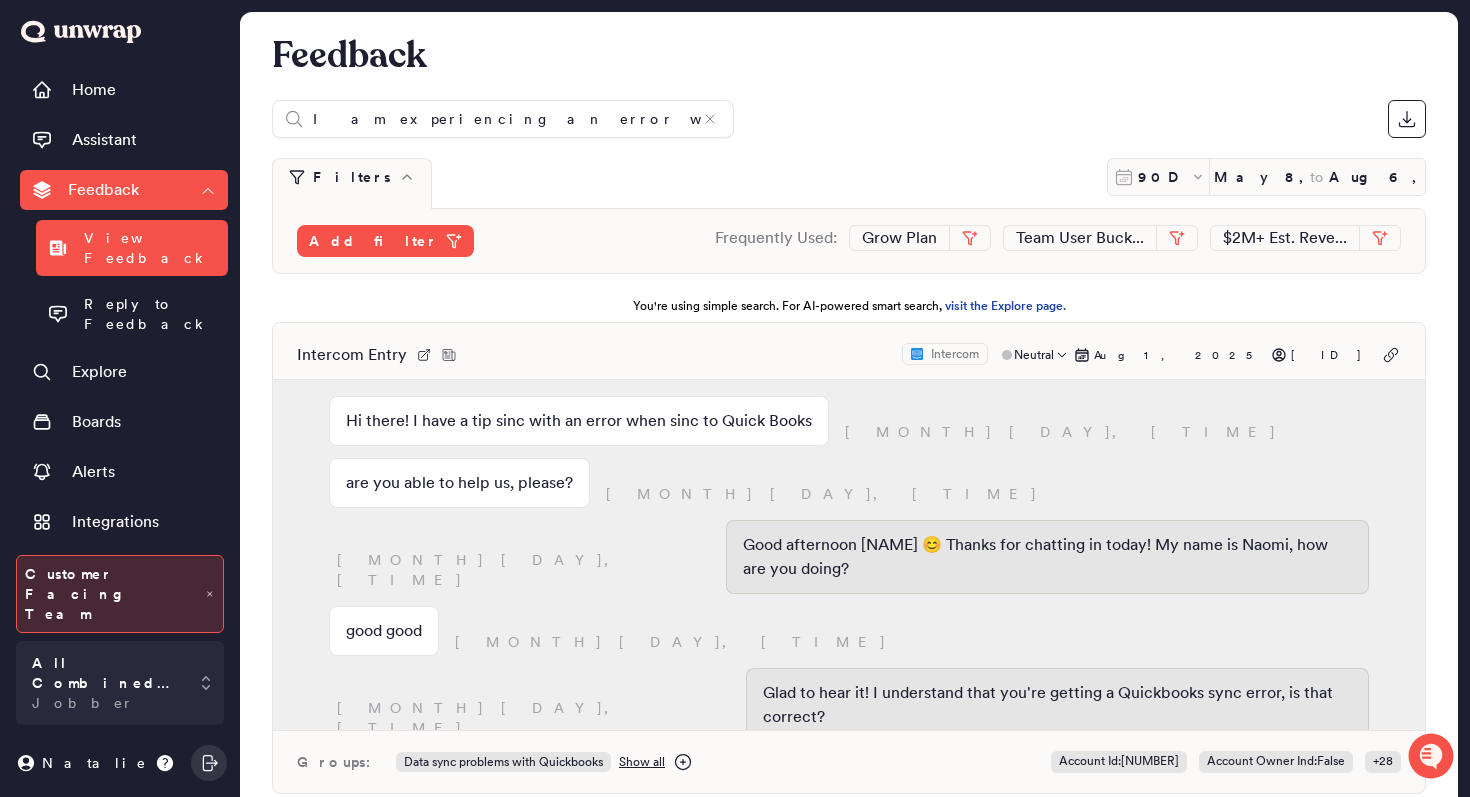 click on "Intercom Entry Intercom Neutral Aug 1, 2025 6255f2482b9aad983ea13e34 Hi there! I have a tip sinc with an error when sinc to Quick Books August 1, 10:26am are you able to help us, please? August 1, 10:26am August 1, 10:33am Good afternoon Victor 😊 Thanks for chatting in today! My name is Naomi, how are you doing? good good August 1, 10:34am August 1, 10:34am Glad to hear it! I understand that you're getting a Quickbooks sync error, is that correct? that's correct. Actually, the problem is the tip. The payment sincs good but the tip is not found on Quick Books August 1, 10:35am this one August 1, 10:36am August 1, 10:37am Ok gotcha and thank you so much for the screenshot! In order to better help with this, I have just requested support access to your account, so I can login to your account in a read-only <session.You...> should see the email request shortly or you can just click this link (<secure.getjobber.com...> to approve. Just let me know when you approve it 🙂 got it! Just approved it no problem :" at bounding box center [849, 558] 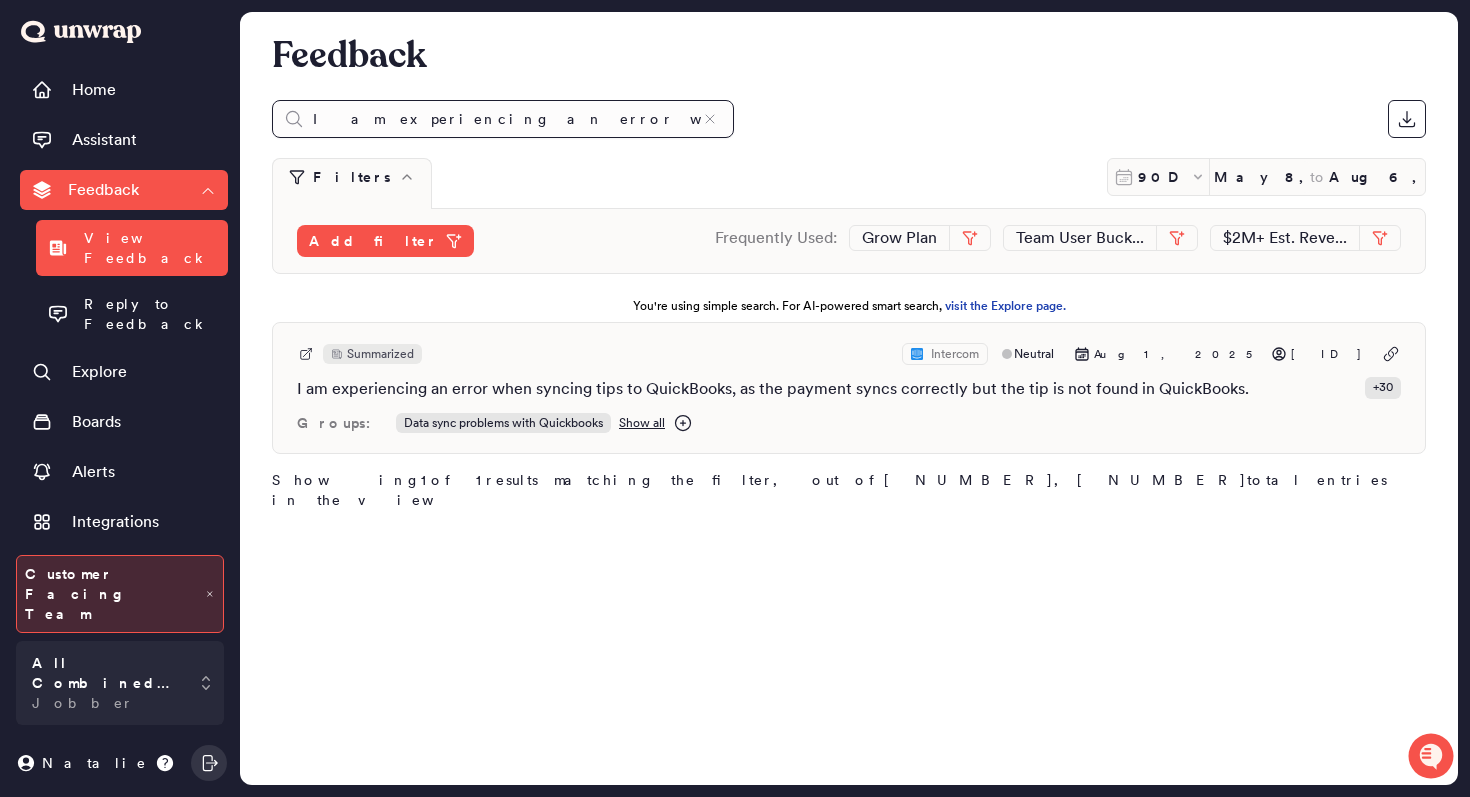click on "I am experiencing an error when syncing tips to QuickBooks, as the payment syncs correctly but the tip is not found in QuickBooks." at bounding box center [503, 119] 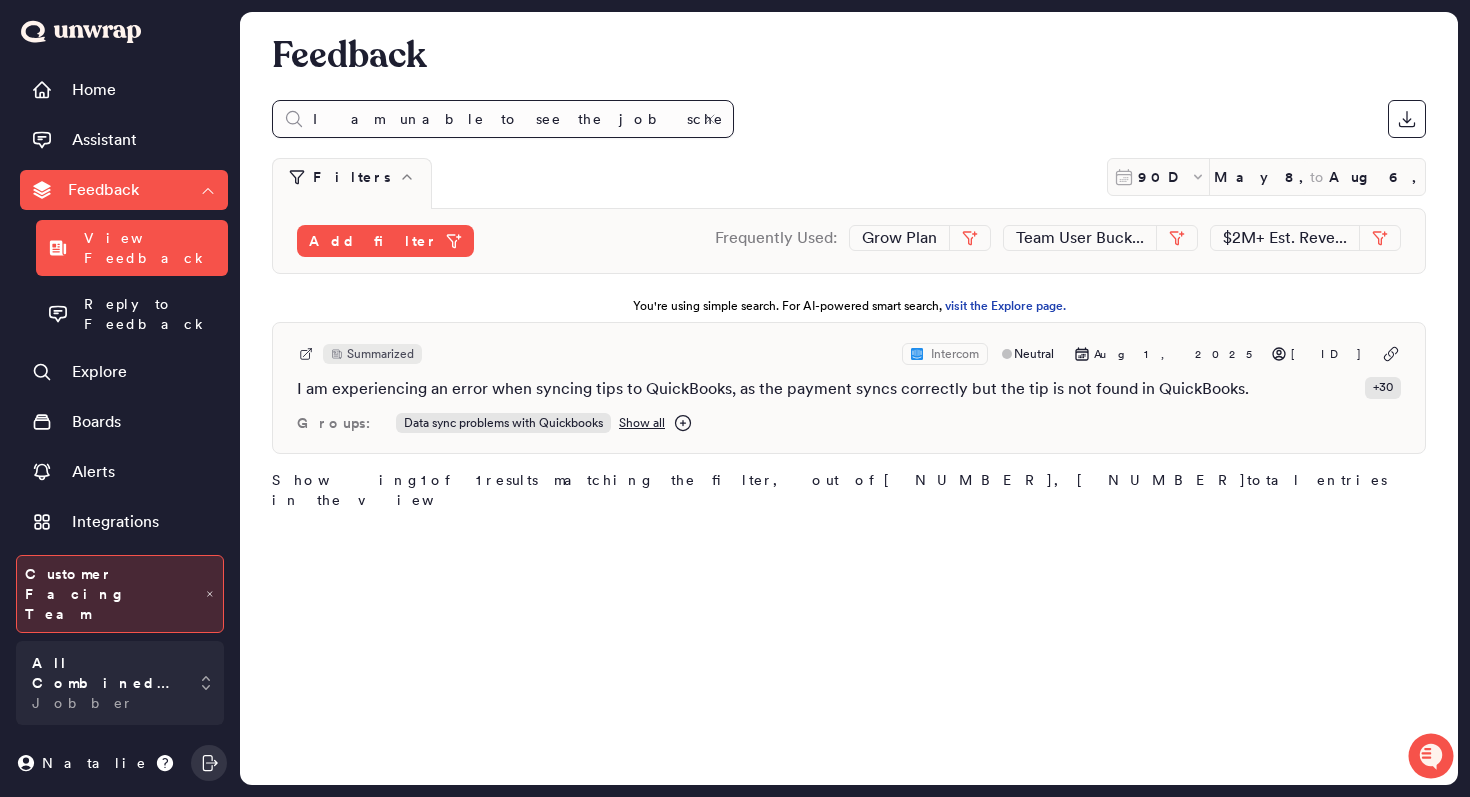 scroll, scrollTop: 0, scrollLeft: 1088, axis: horizontal 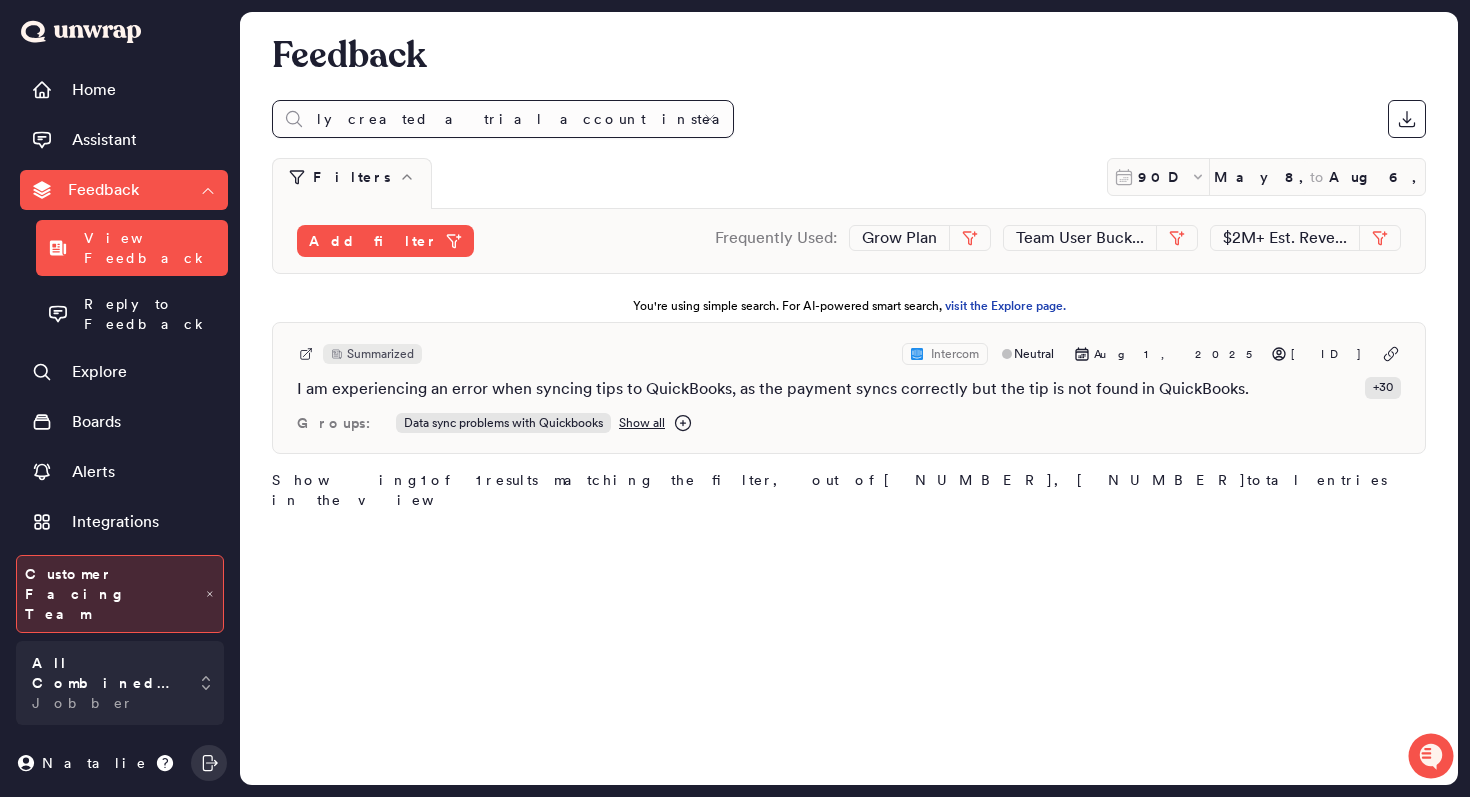 type on "I am unable to see the job scheduled for Tuesday the 5th because I accidentally created a trial account instead of joining the company account, and I need to deactivate my trial account to accept the company invite sent to a different email." 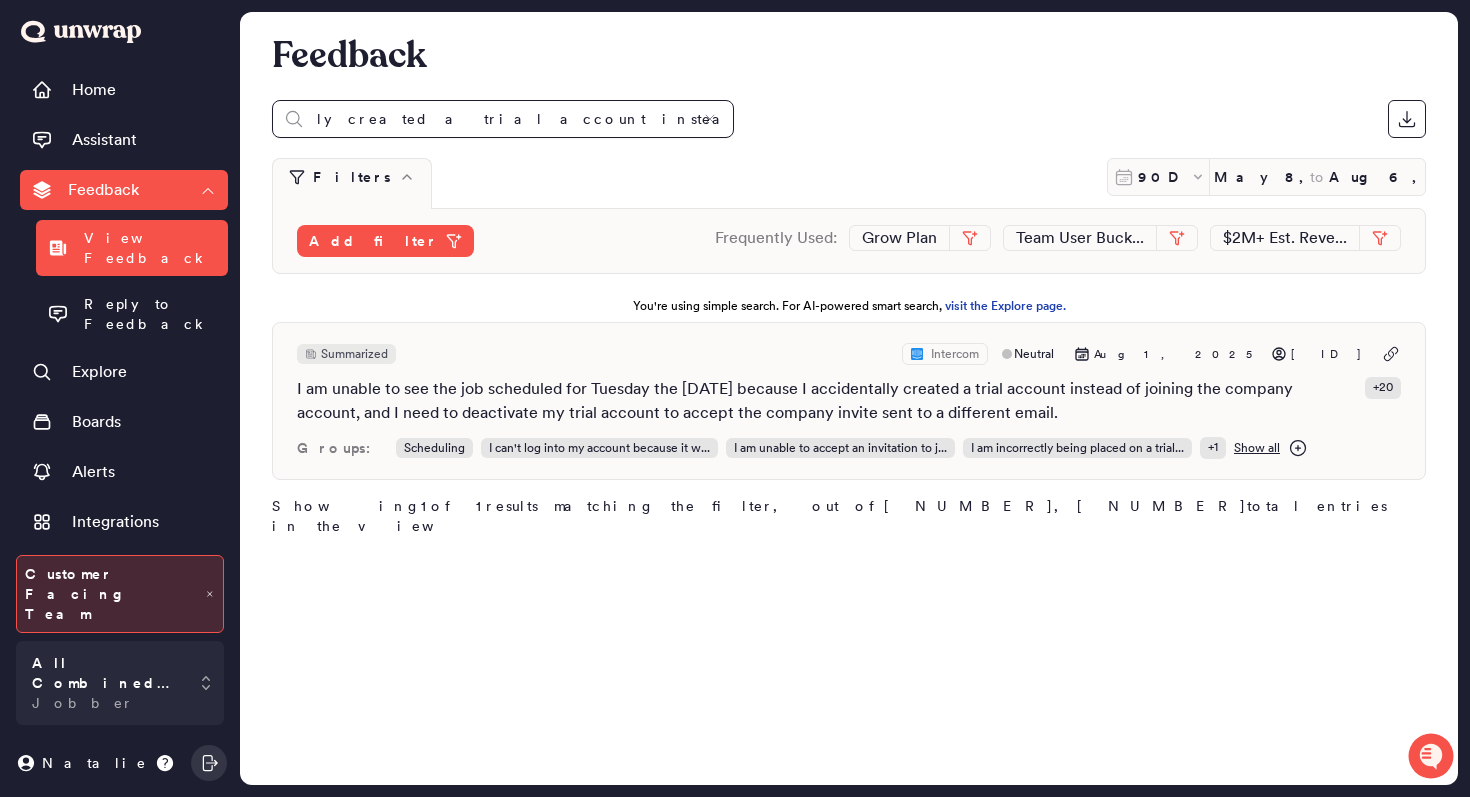 scroll, scrollTop: 0, scrollLeft: 0, axis: both 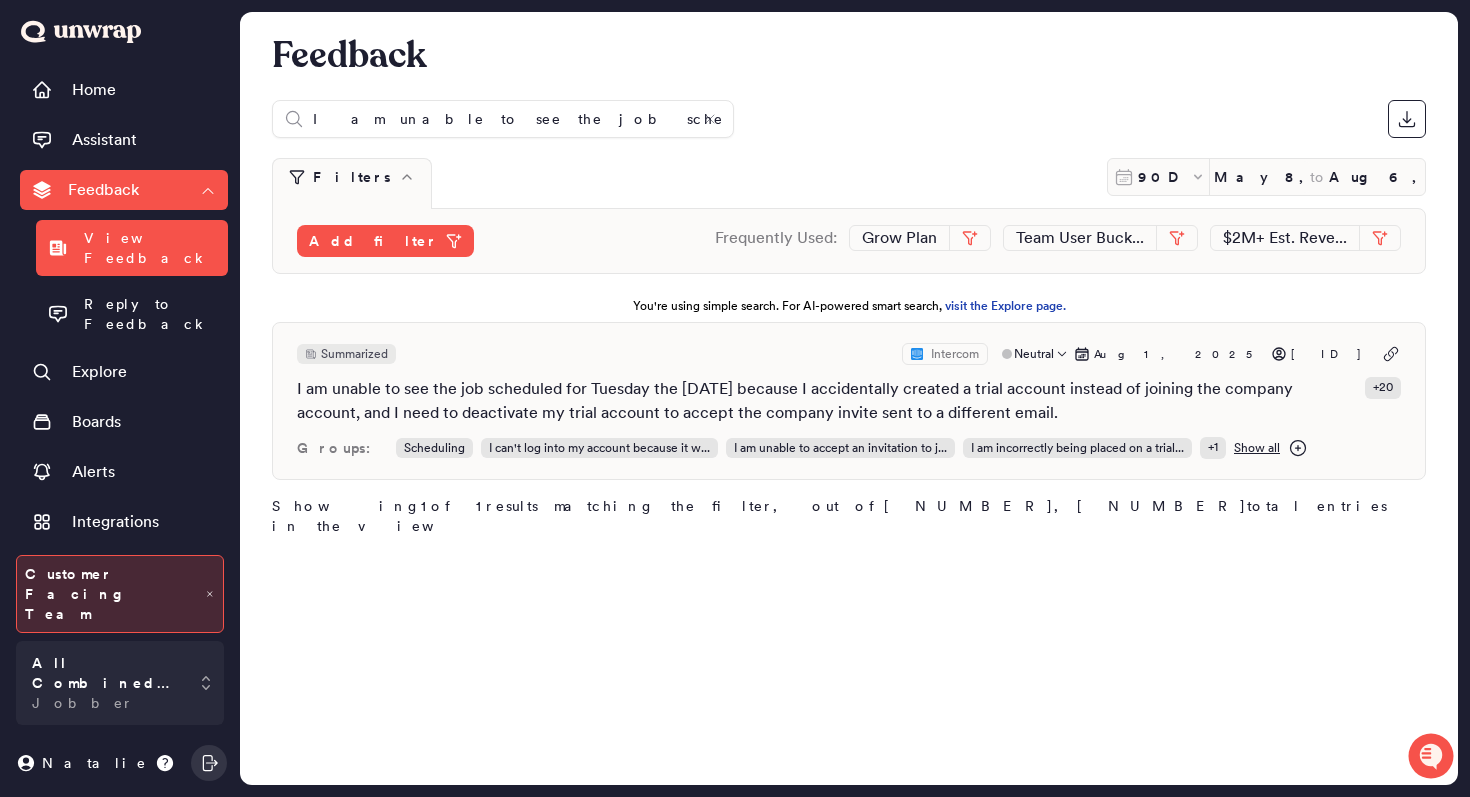 click on "Summarized Intercom Neutral Aug 1, 2025 68897eb1ff1b51b4c4599602" at bounding box center (849, 354) 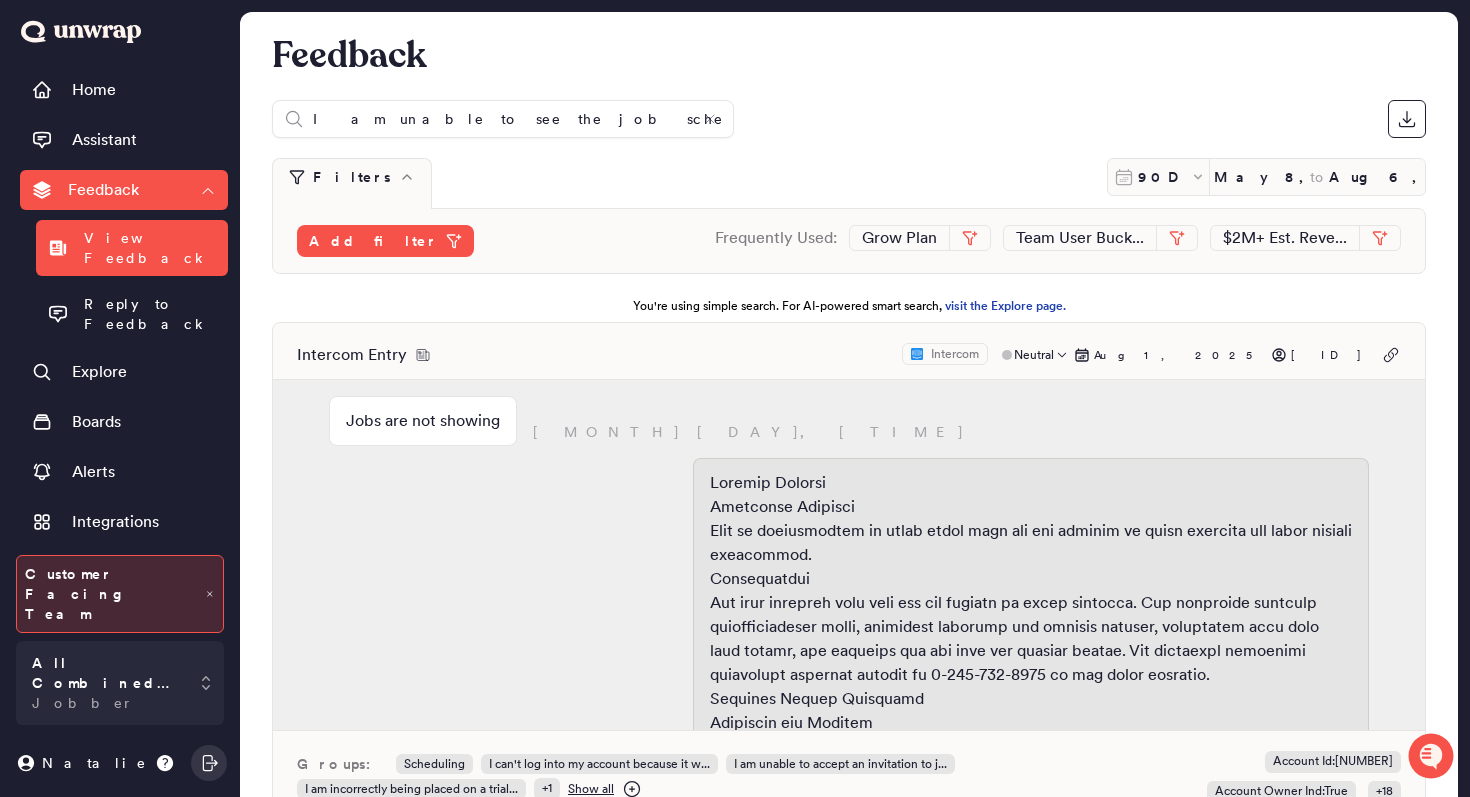 click on "Intercom Entry Intercom Neutral Aug 1, 2025 68897eb1ff1b51b4c4599602" at bounding box center [849, 355] 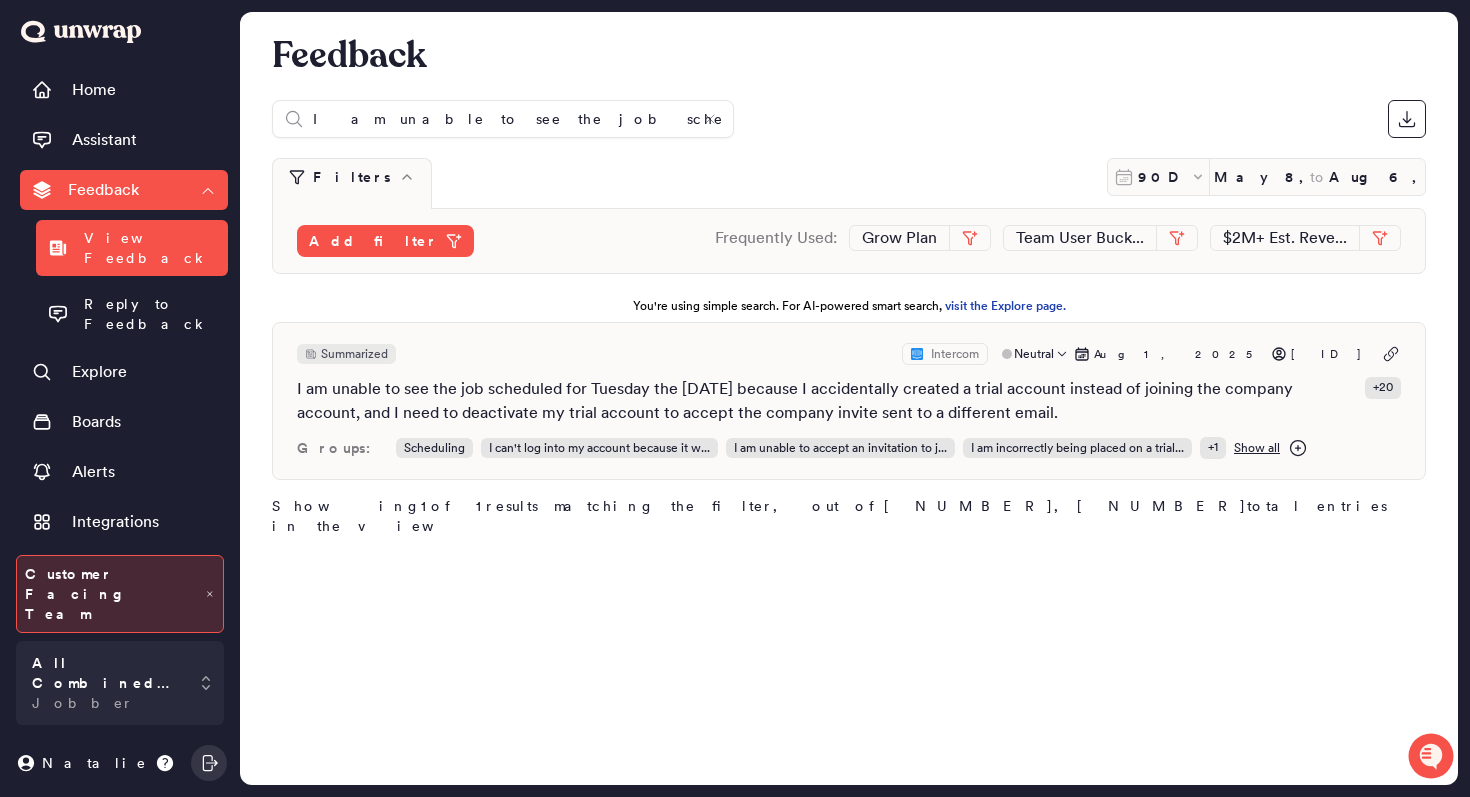 click on "Summarized Intercom Neutral Aug 1, 2025 68897eb1ff1b51b4c4599602" at bounding box center (849, 354) 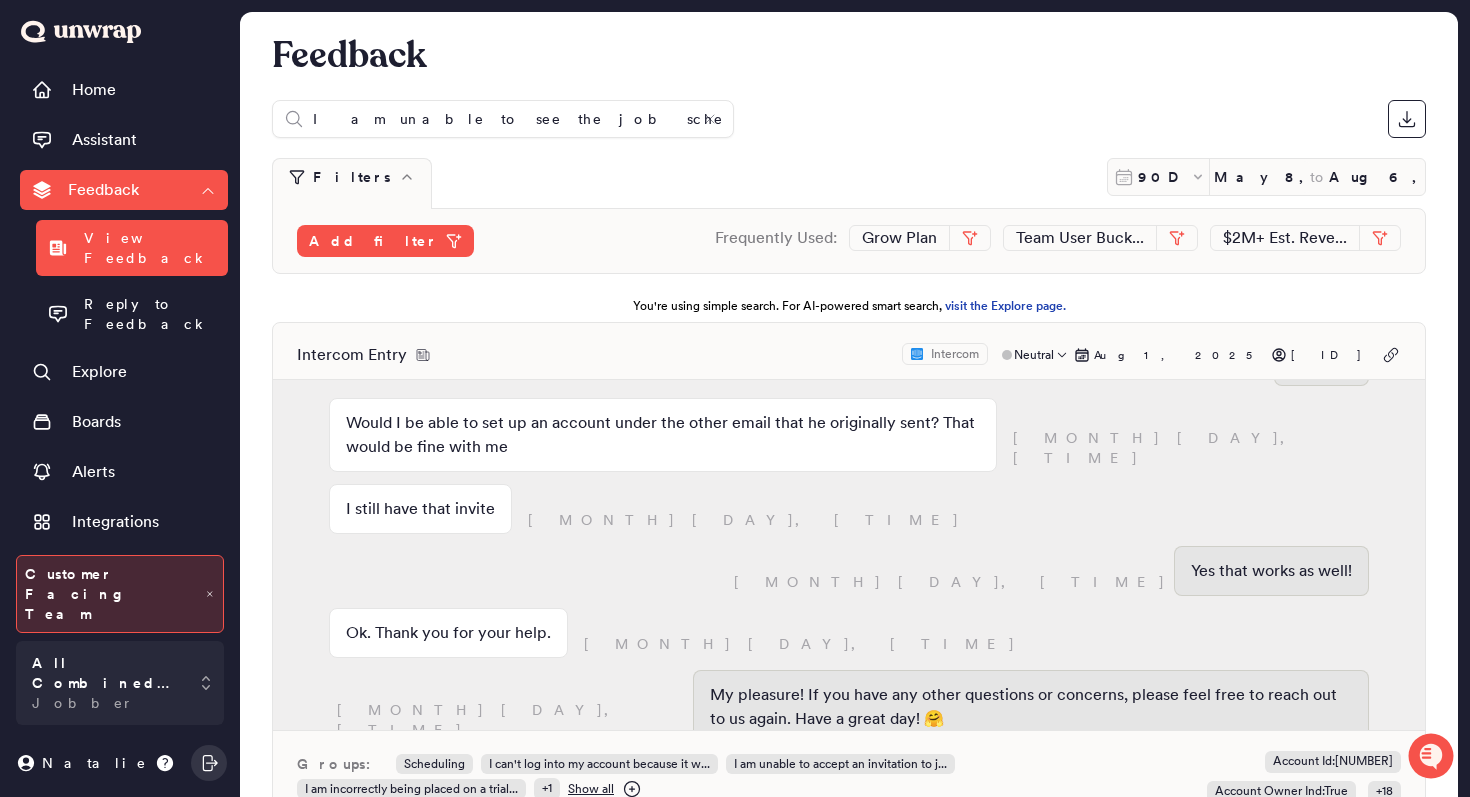 scroll, scrollTop: 1686, scrollLeft: 0, axis: vertical 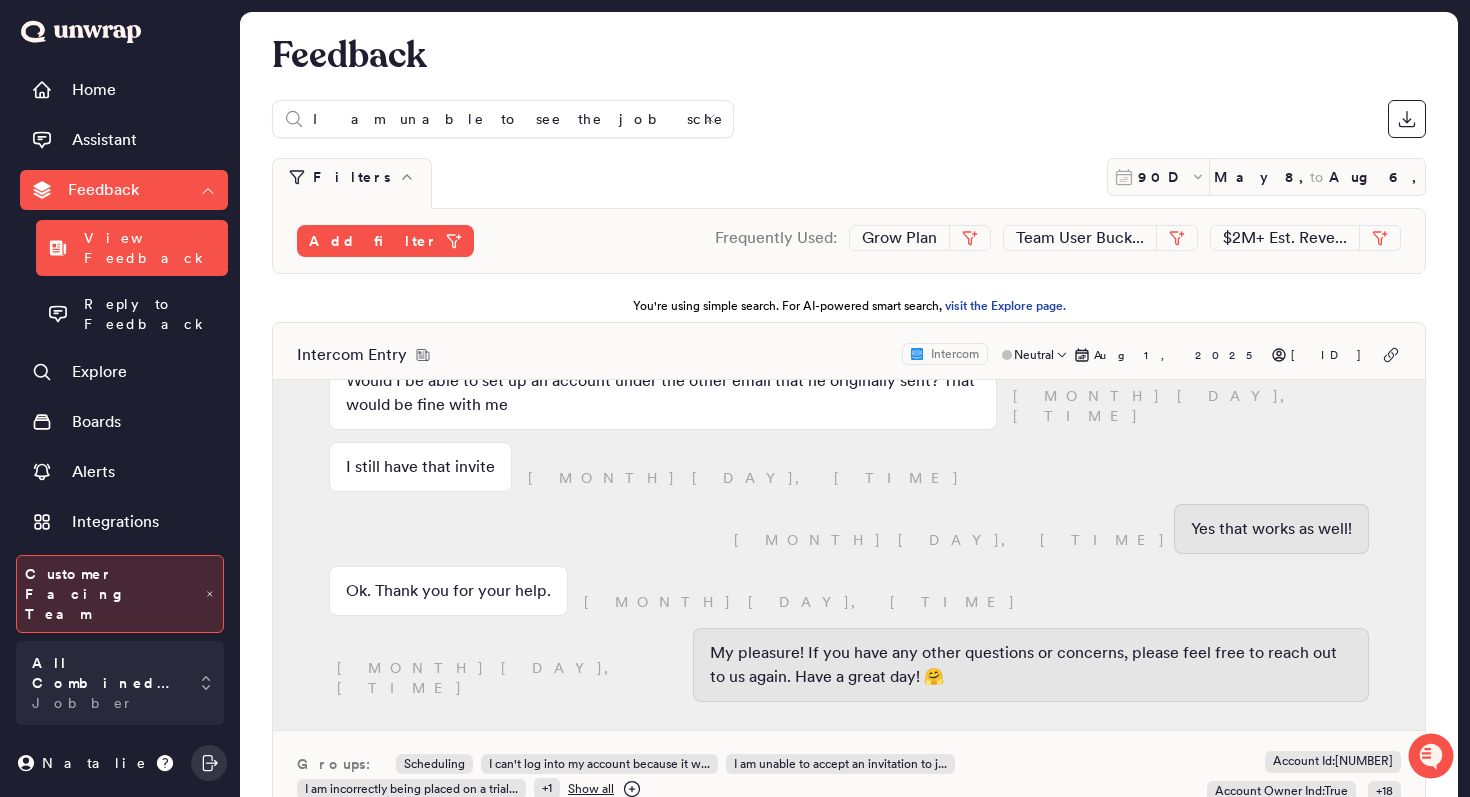 click on "Intercom Entry Intercom Neutral Aug 1, 2025 68897eb1ff1b51b4c4599602" at bounding box center [849, 355] 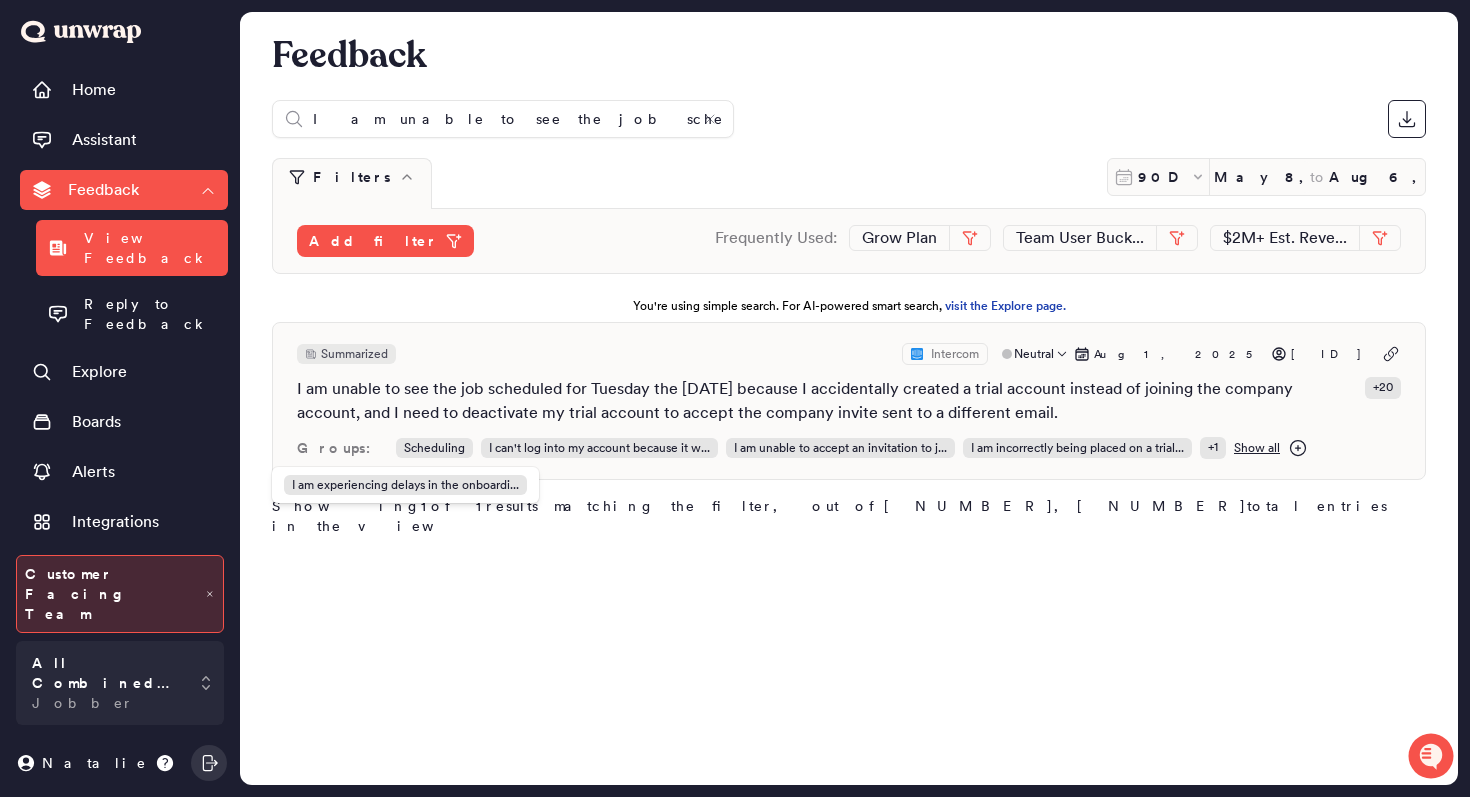 click on "+ 1" at bounding box center [1213, 447] 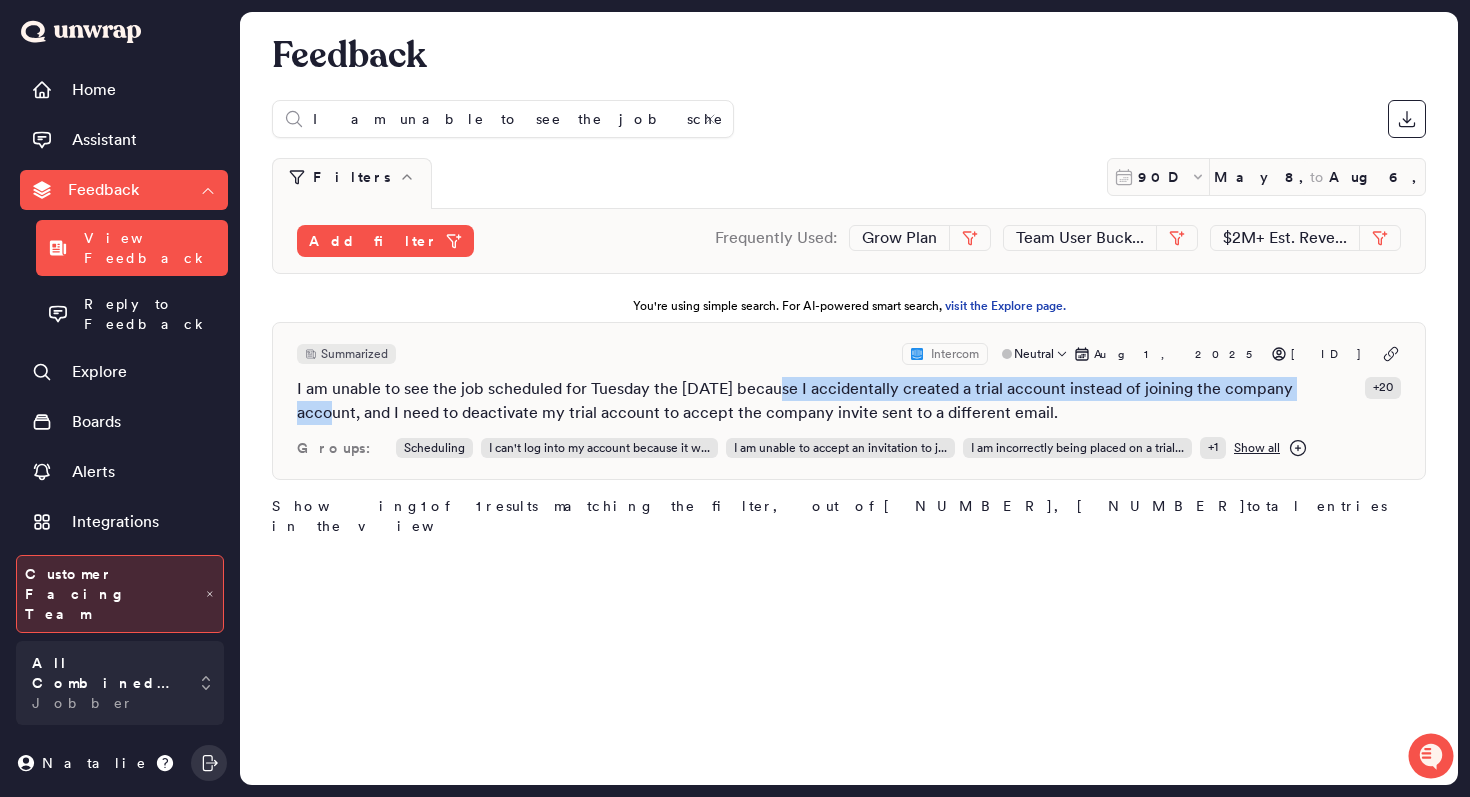 drag, startPoint x: 769, startPoint y: 386, endPoint x: 1315, endPoint y: 390, distance: 546.01465 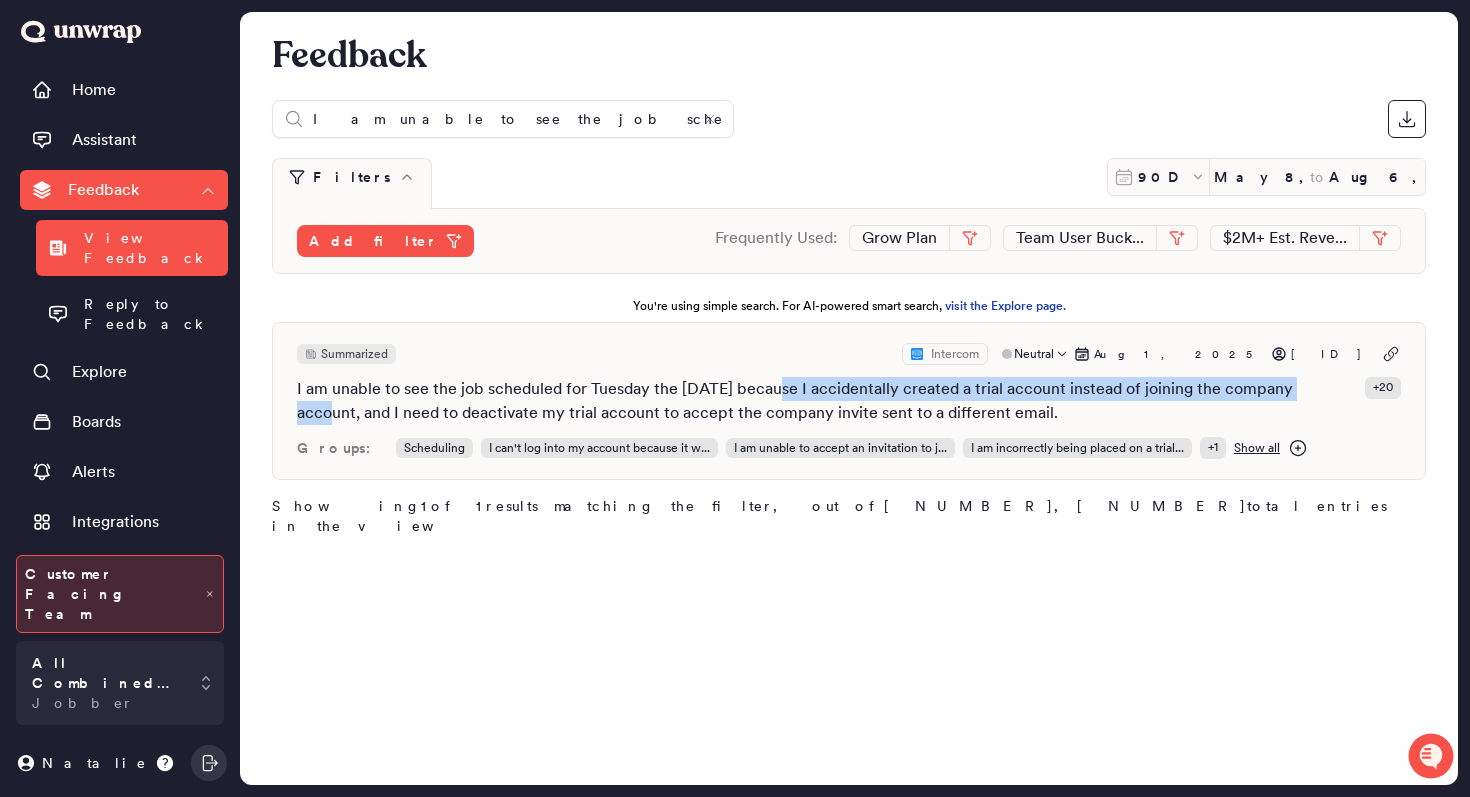 click on "I am unable to see the job scheduled for Tuesday the 5th because I accidentally created a trial account instead of joining the company account, and I need to deactivate my trial account to accept the company invite sent to a different email." at bounding box center [827, 401] 